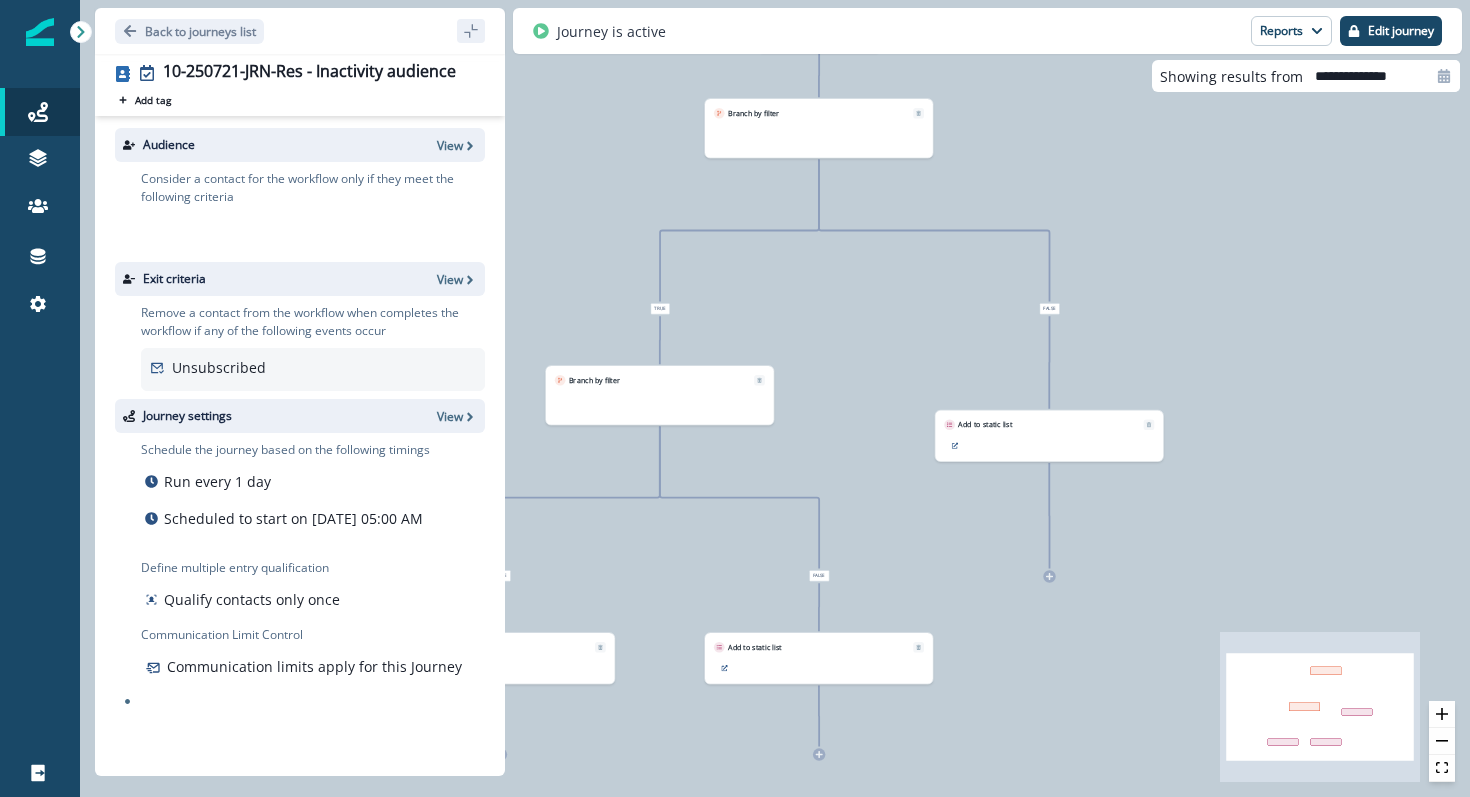 scroll, scrollTop: 0, scrollLeft: 0, axis: both 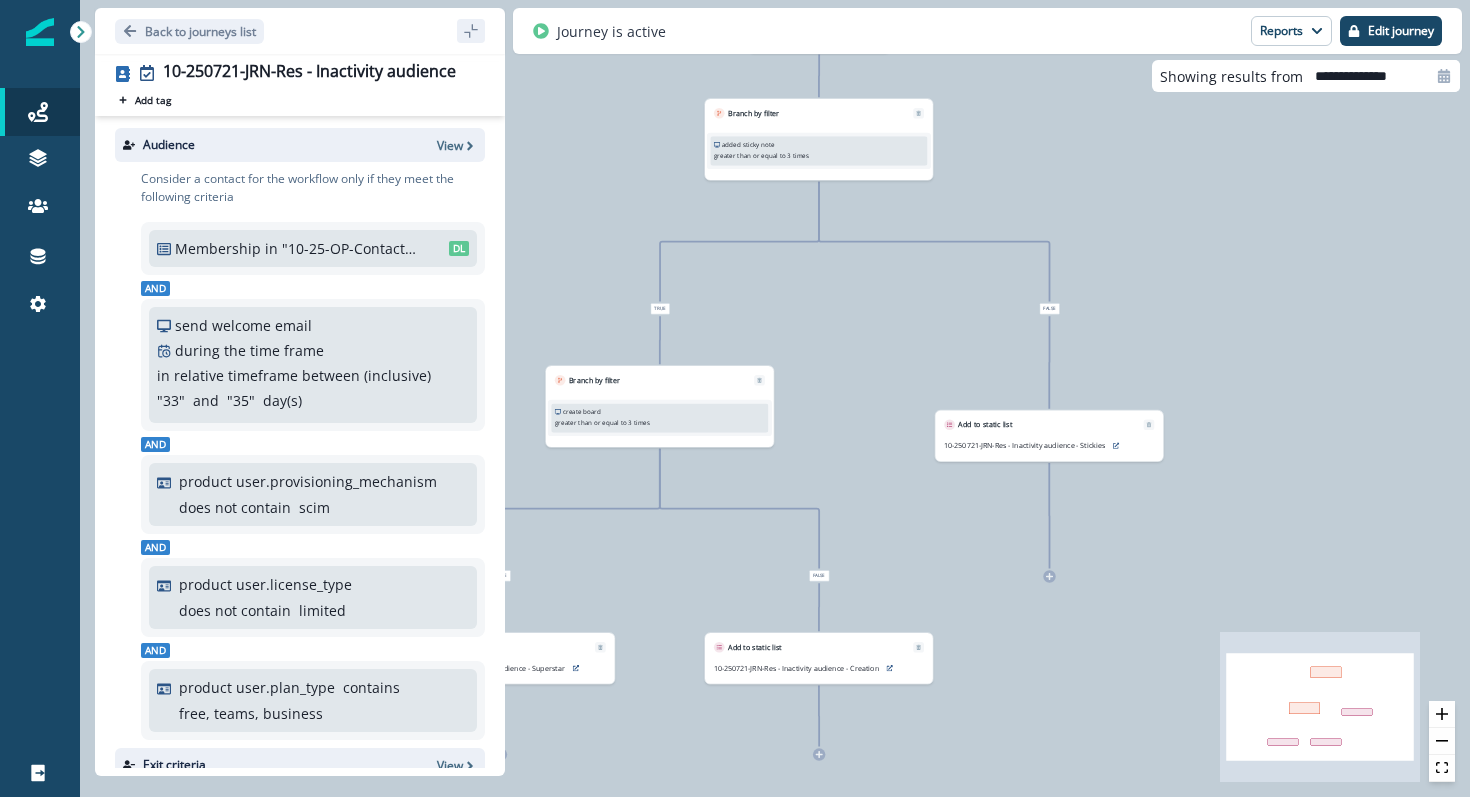 click on ""10-25-OP-Contactable"" at bounding box center (349, 248) 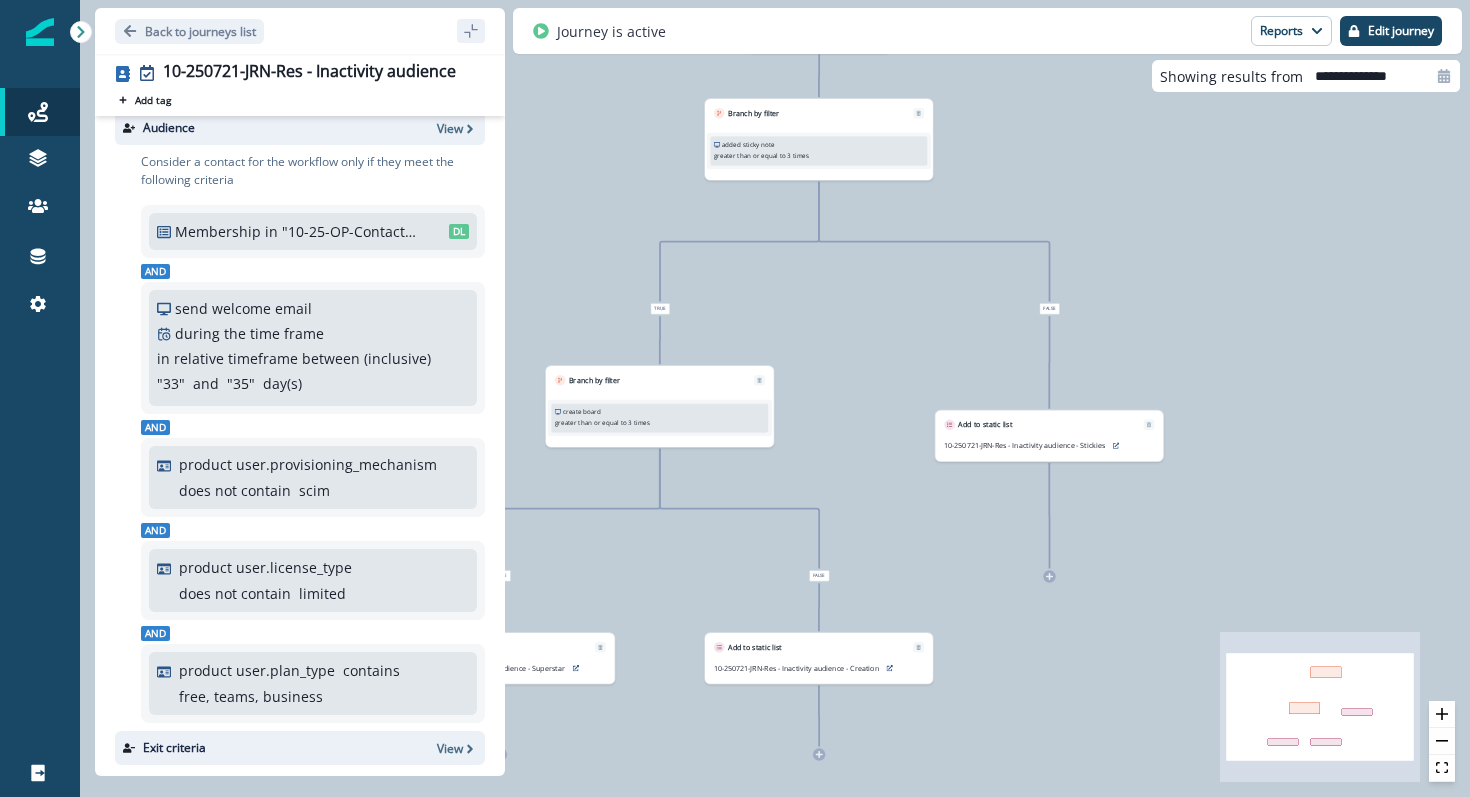 scroll, scrollTop: 0, scrollLeft: 0, axis: both 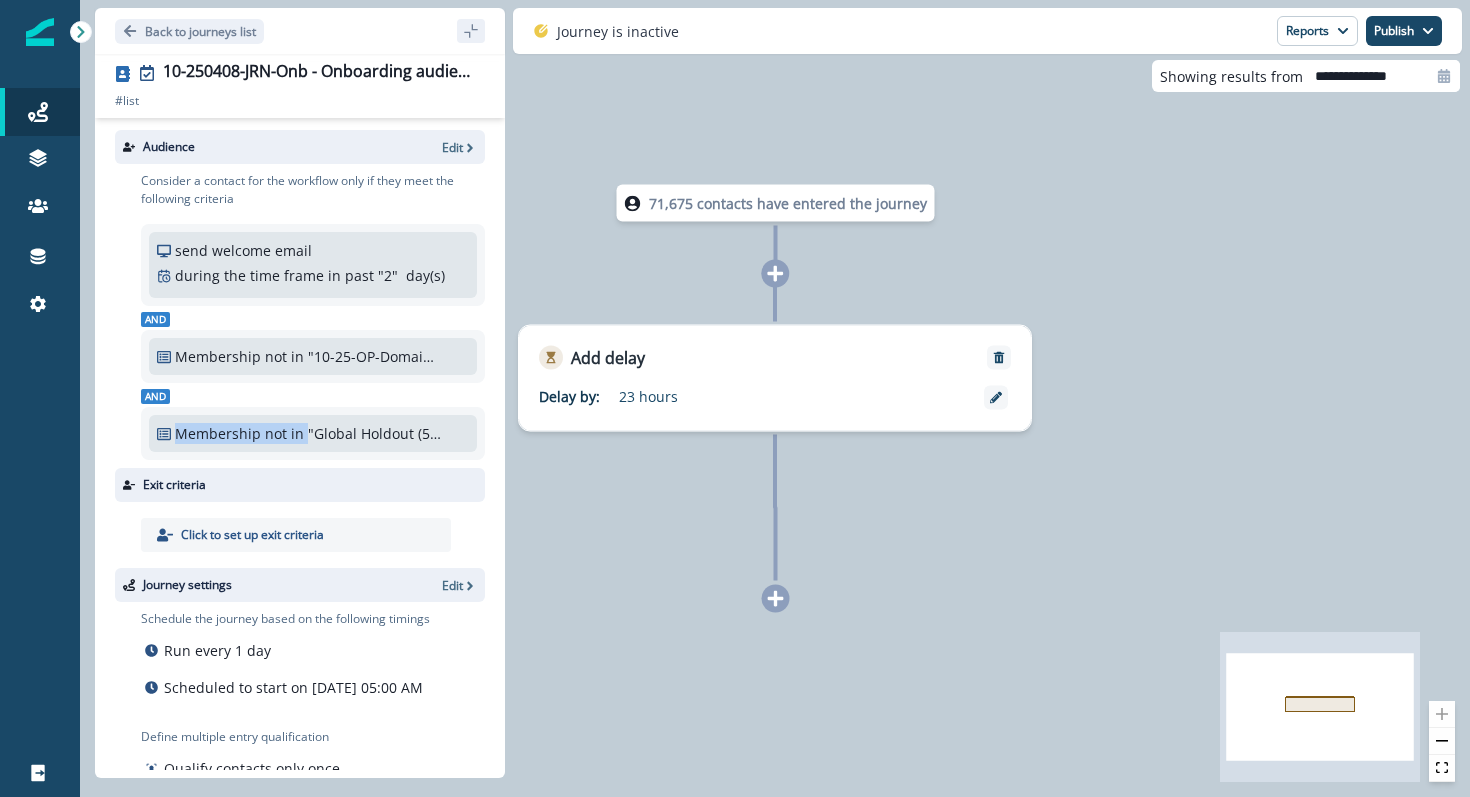 drag, startPoint x: 320, startPoint y: 385, endPoint x: 332, endPoint y: 420, distance: 37 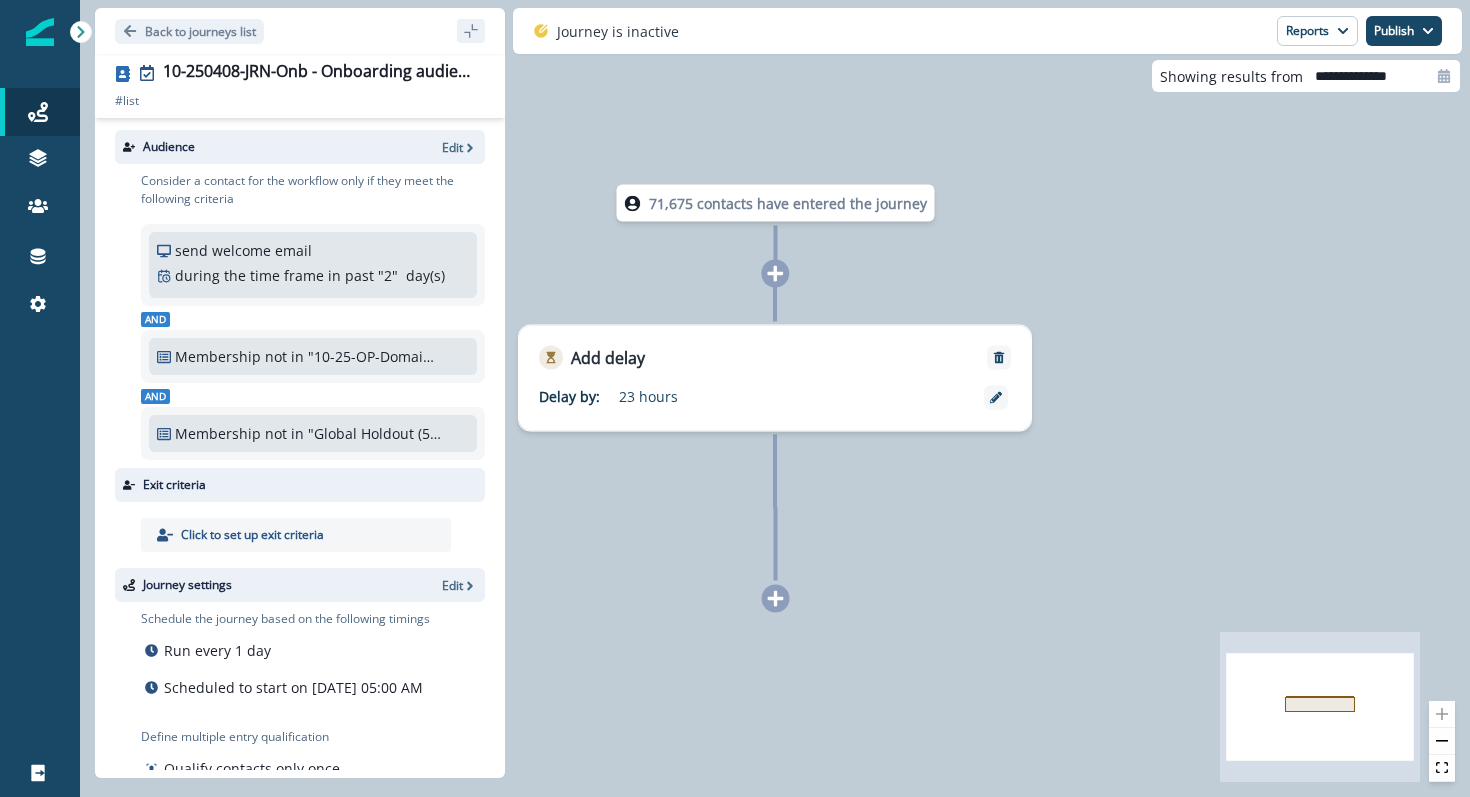 click on "during the time frame" at bounding box center [249, 275] 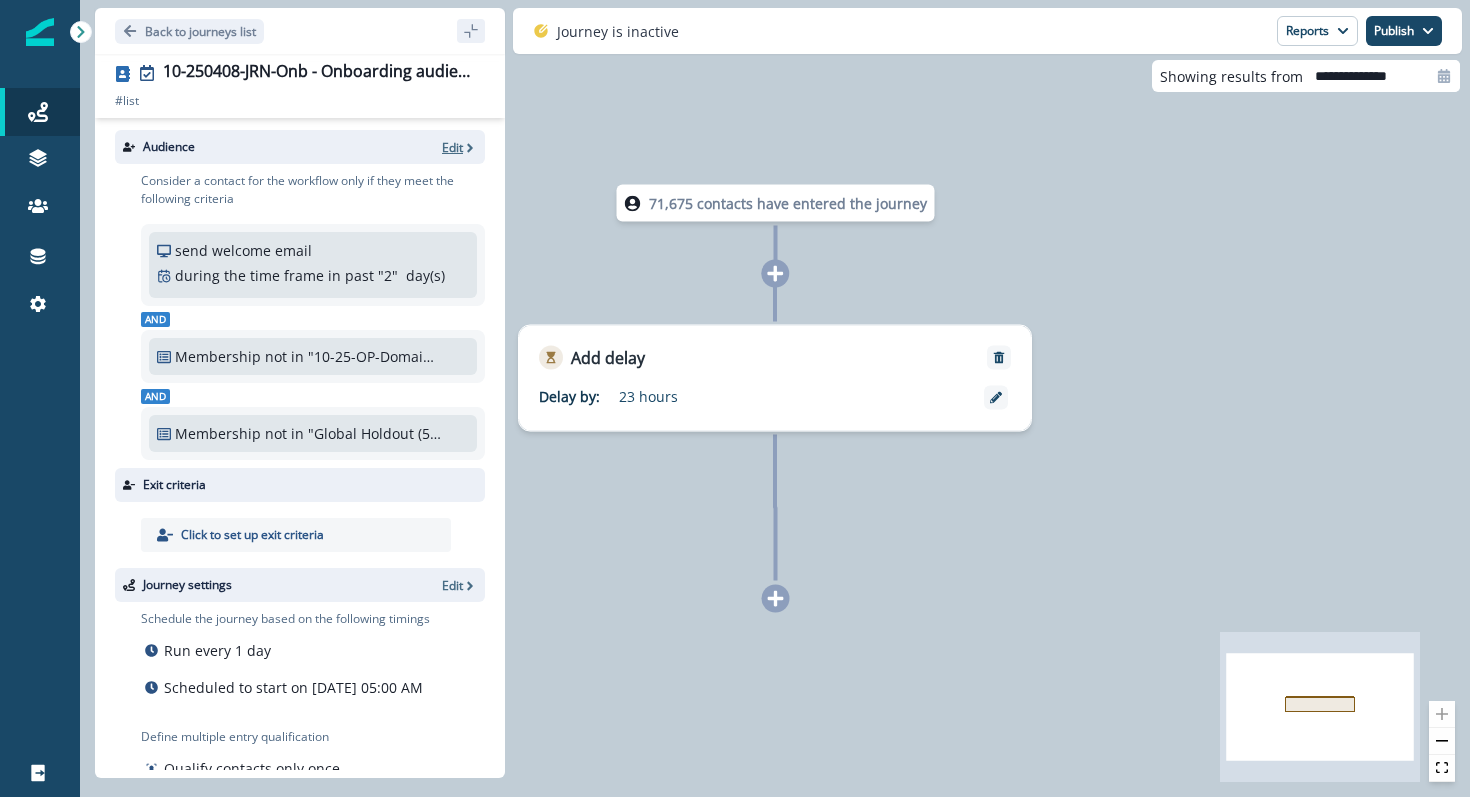 click on "Edit" at bounding box center [452, 147] 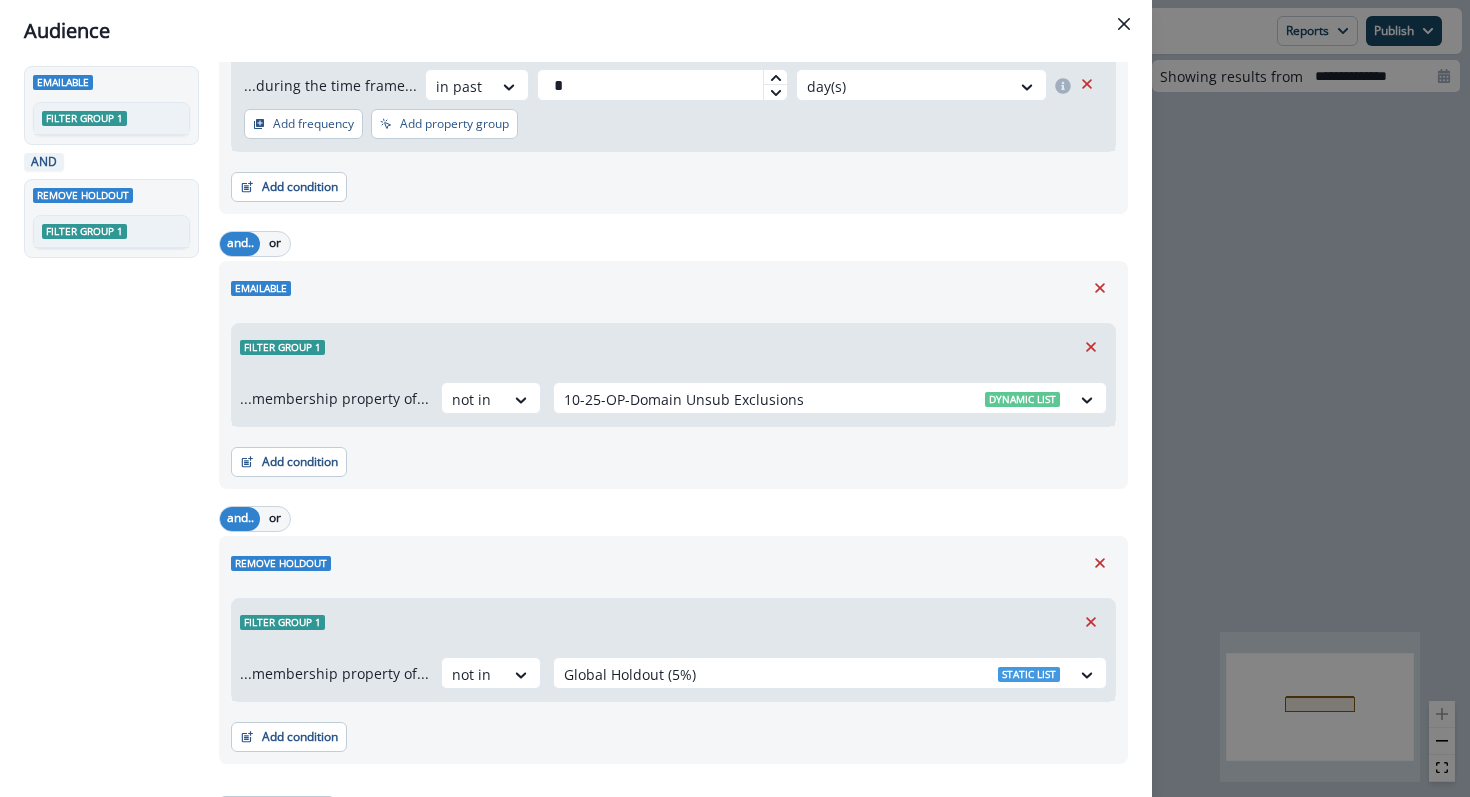 scroll, scrollTop: 241, scrollLeft: 0, axis: vertical 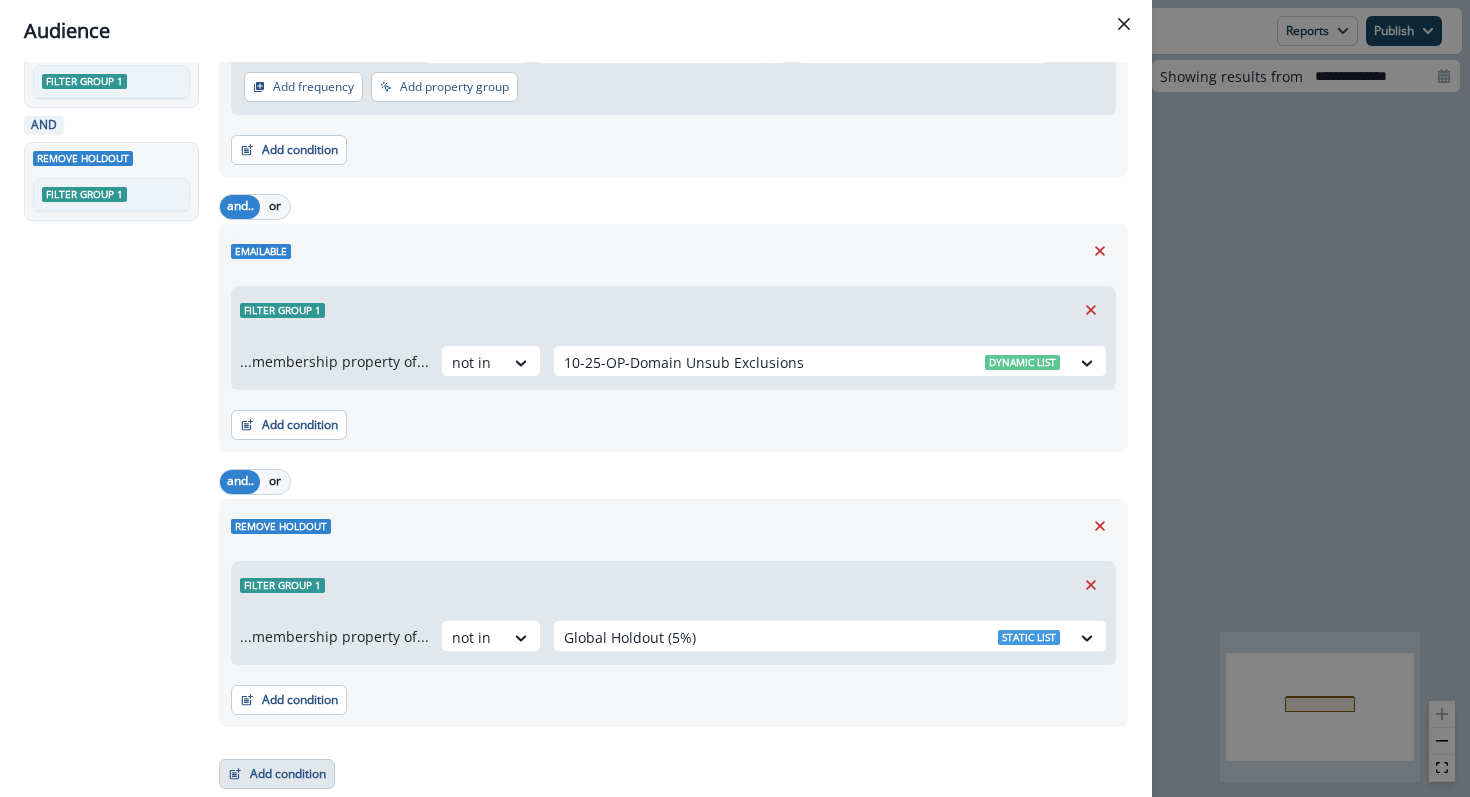 click on "Add condition" at bounding box center [277, 774] 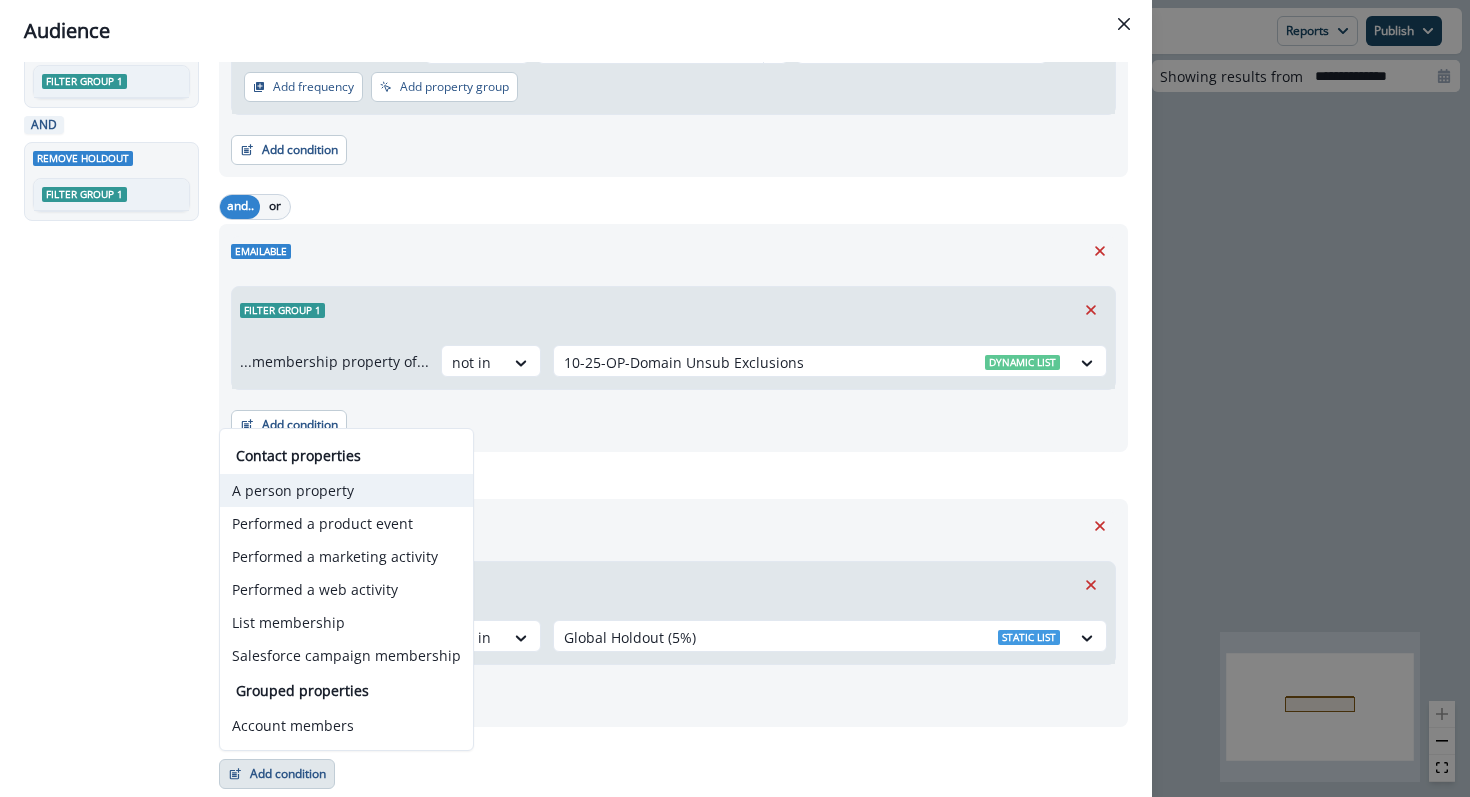 click on "A person property" at bounding box center (346, 490) 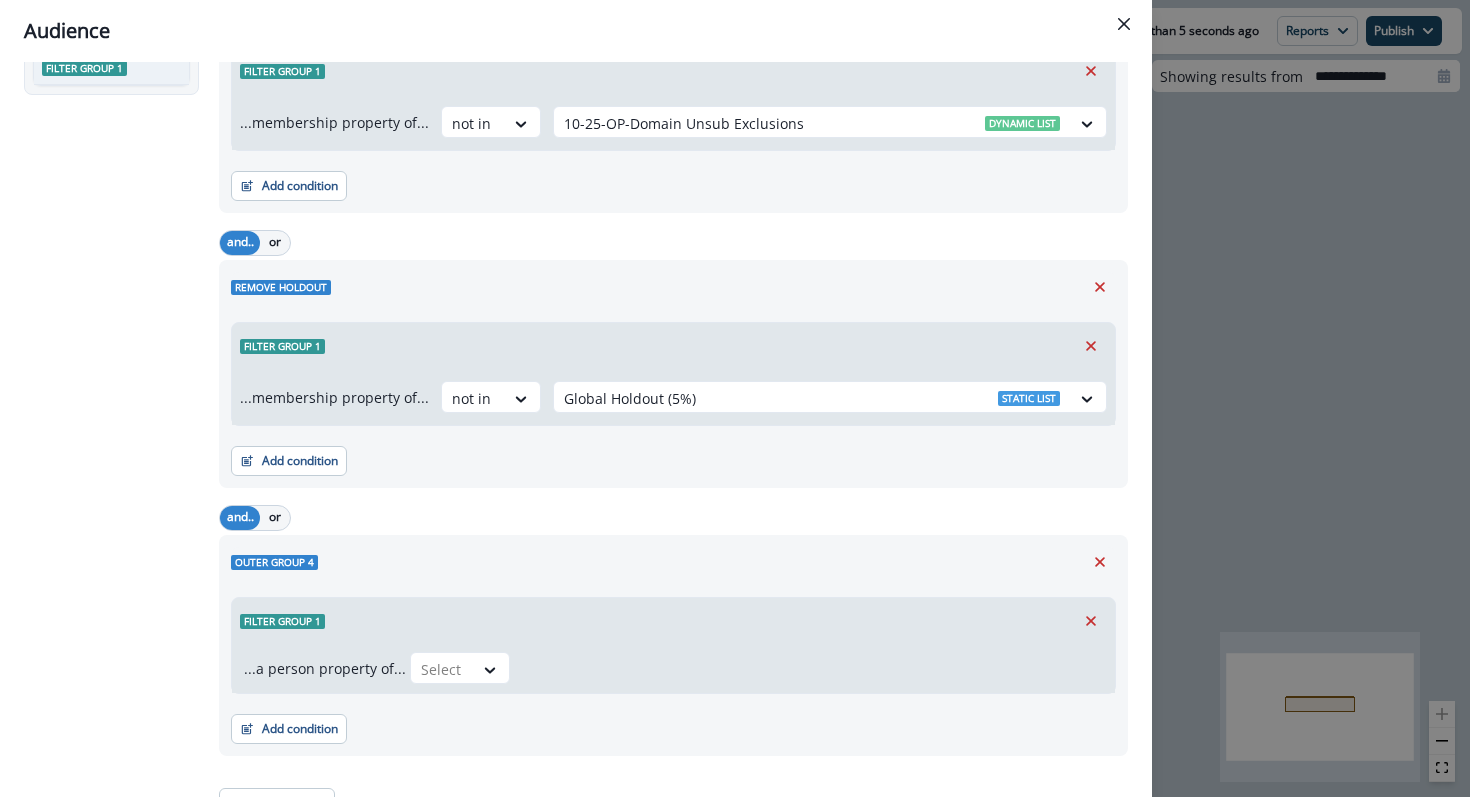 scroll, scrollTop: 486, scrollLeft: 0, axis: vertical 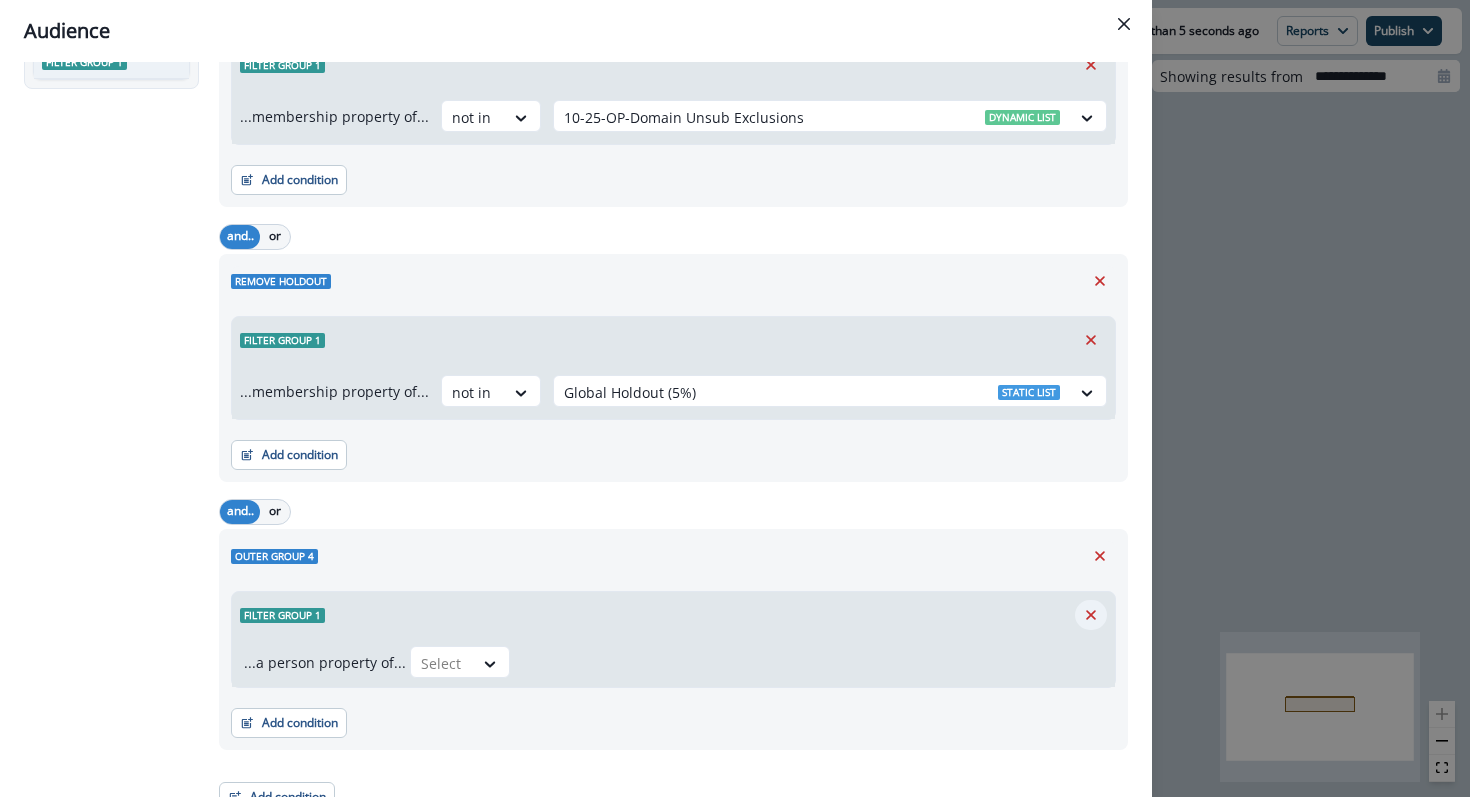click 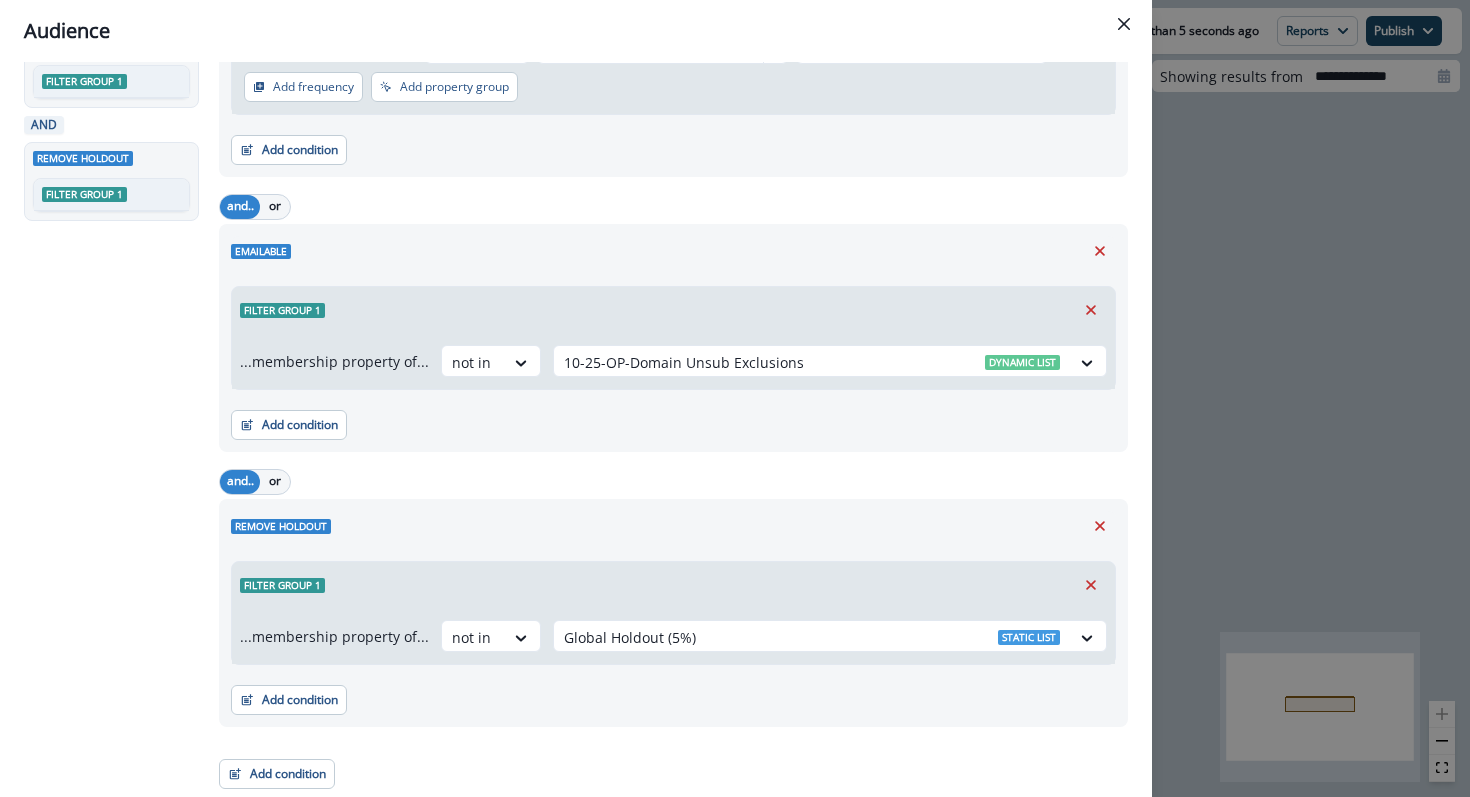 scroll, scrollTop: 241, scrollLeft: 0, axis: vertical 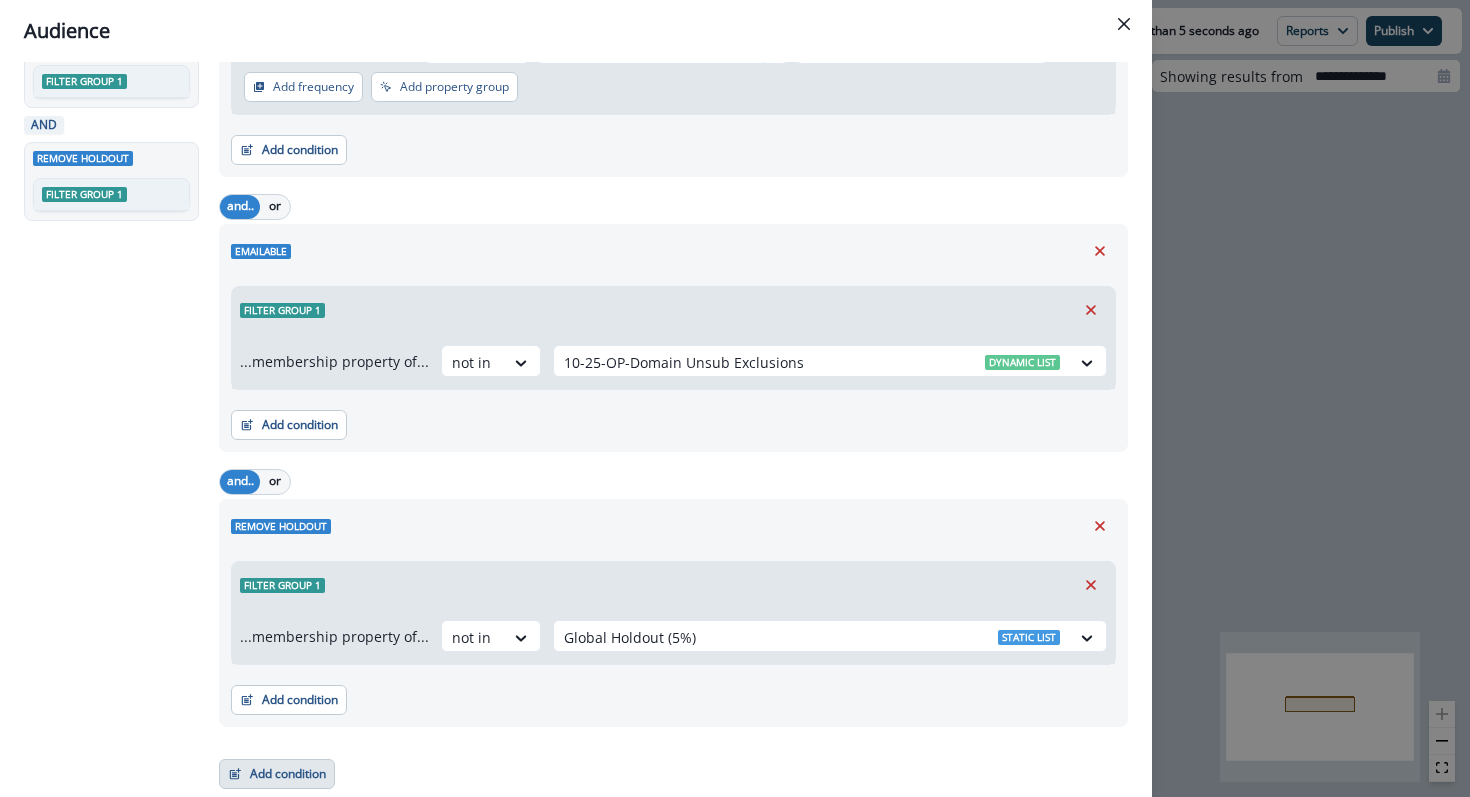 click on "Add condition" at bounding box center [277, 774] 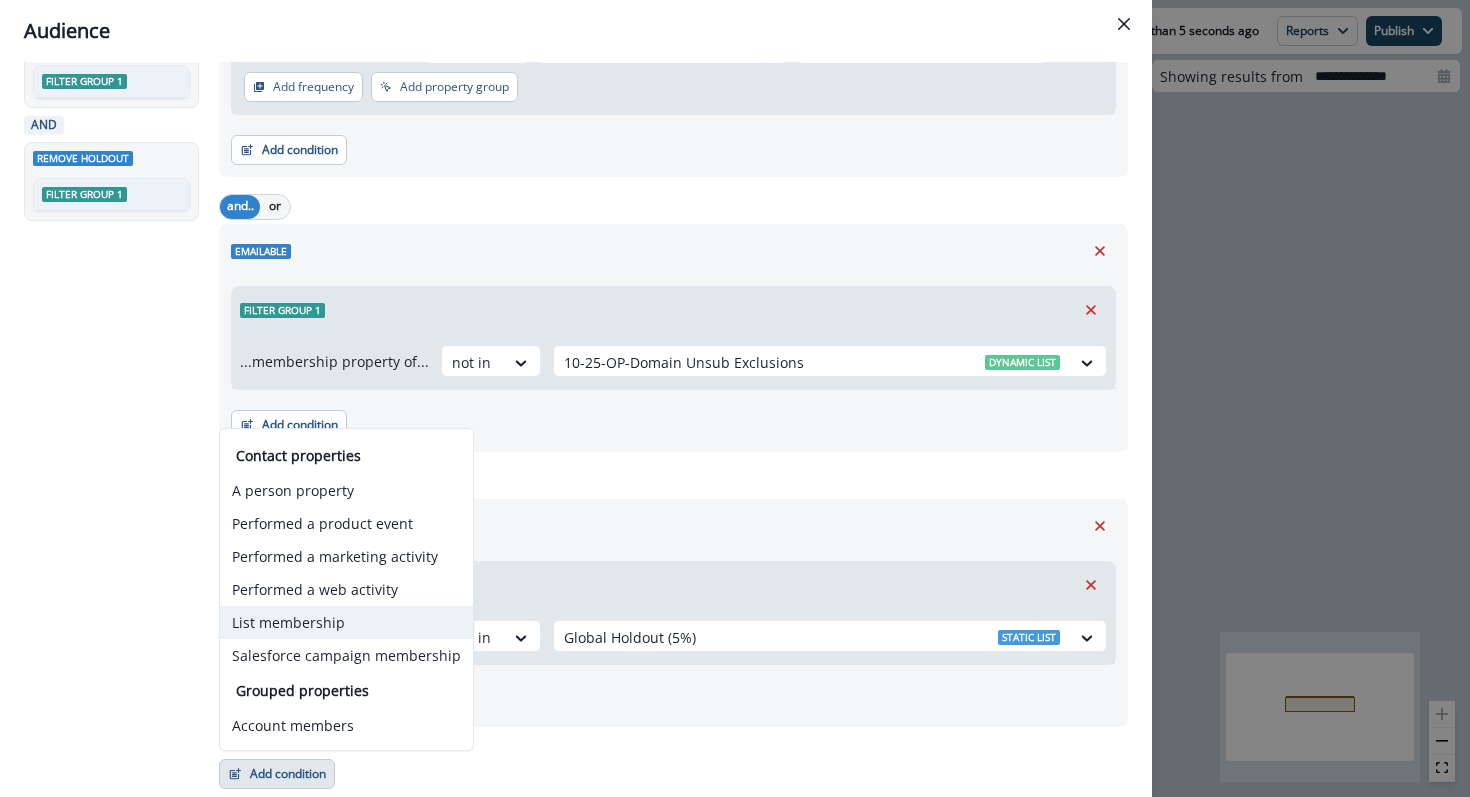 click on "List membership" at bounding box center [346, 622] 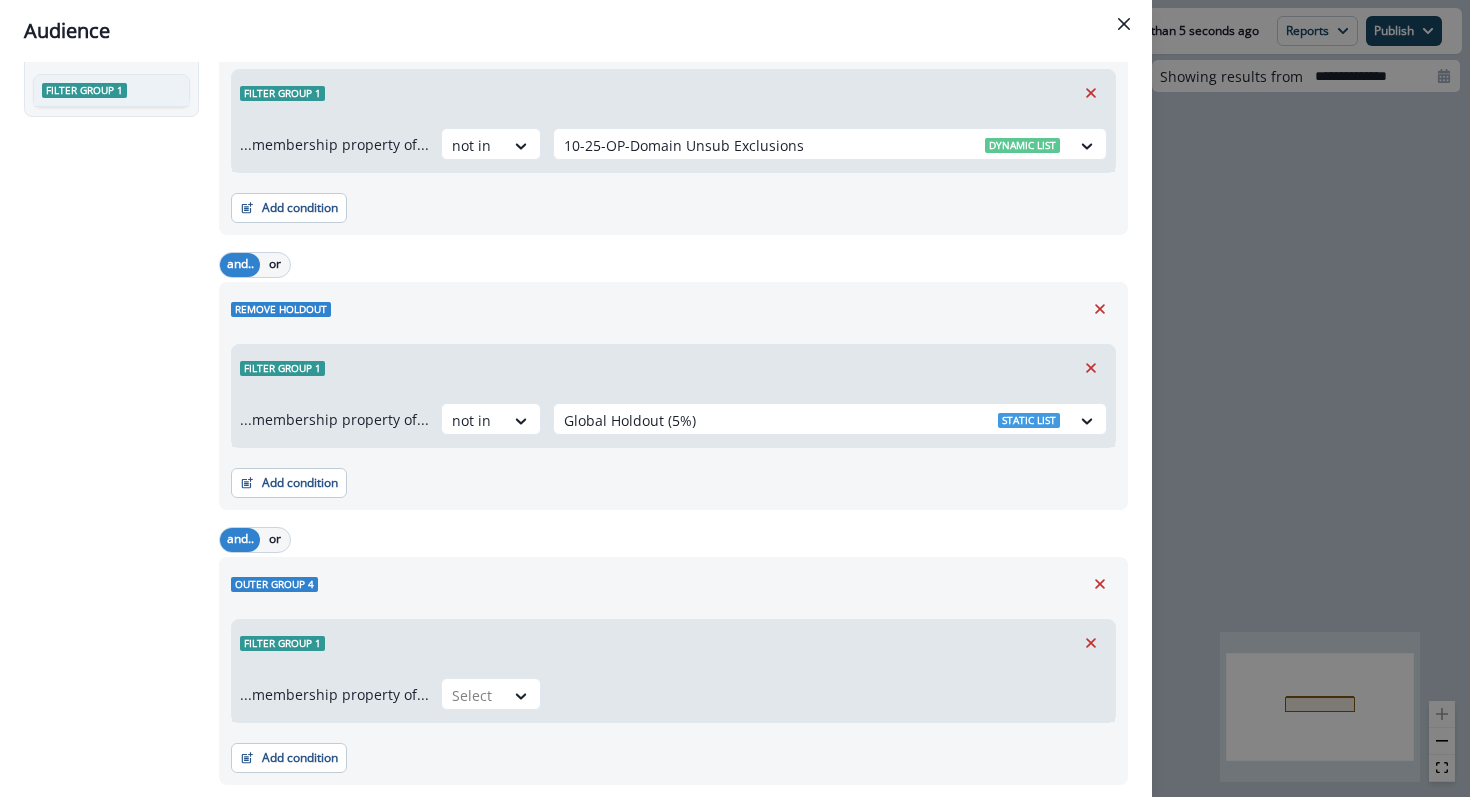 scroll, scrollTop: 478, scrollLeft: 0, axis: vertical 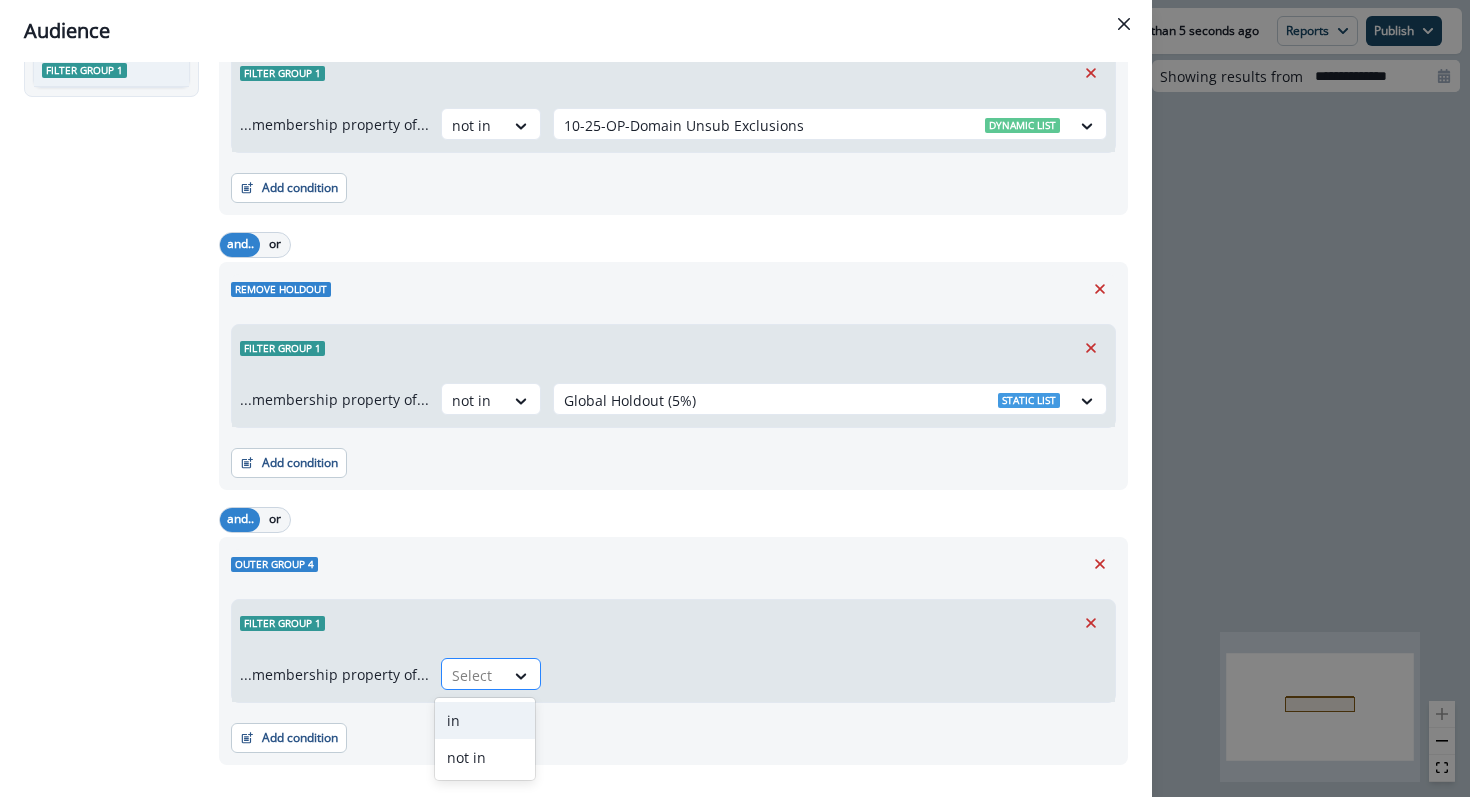 click at bounding box center [522, 675] 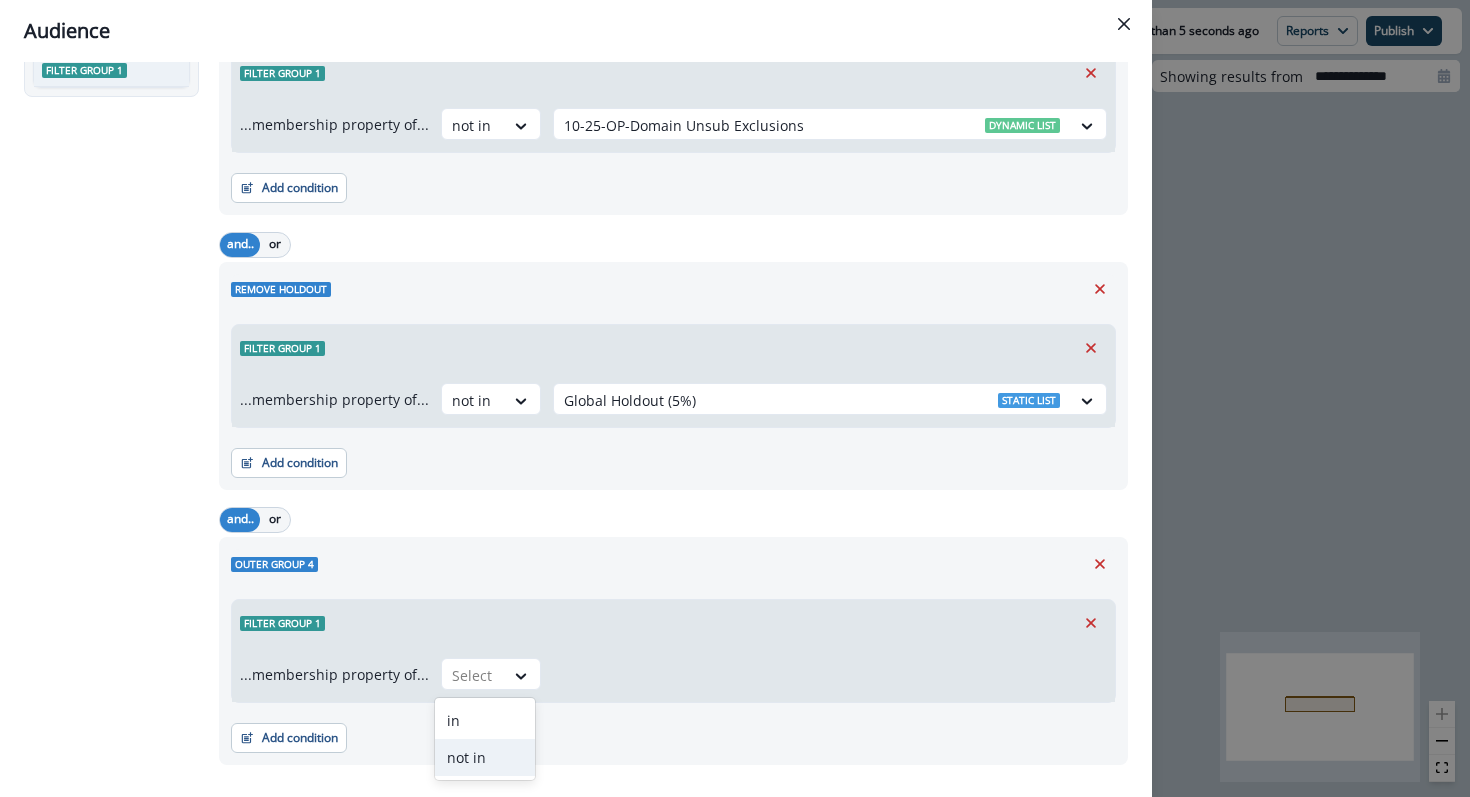 click on "not in" at bounding box center [485, 757] 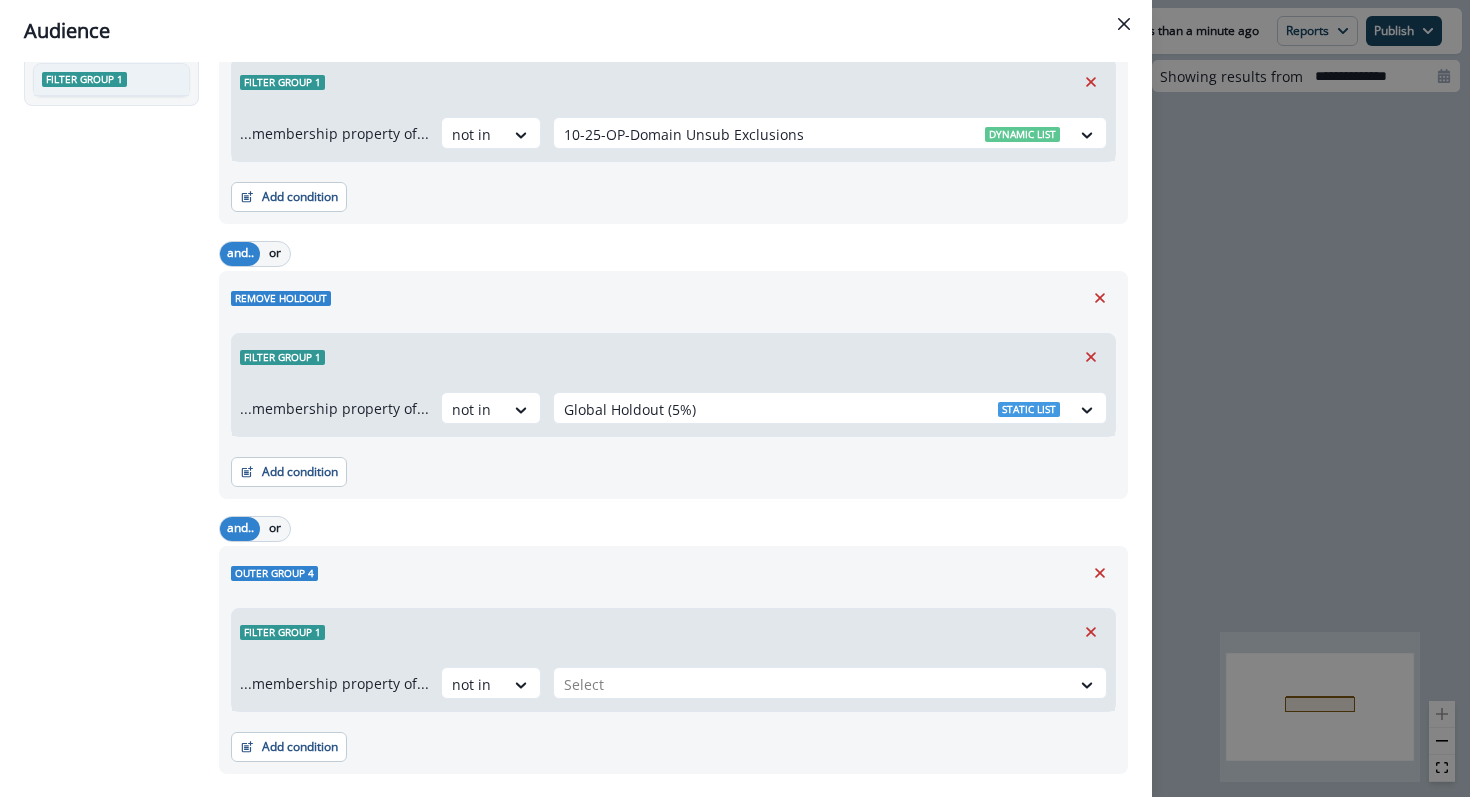 scroll, scrollTop: 516, scrollLeft: 0, axis: vertical 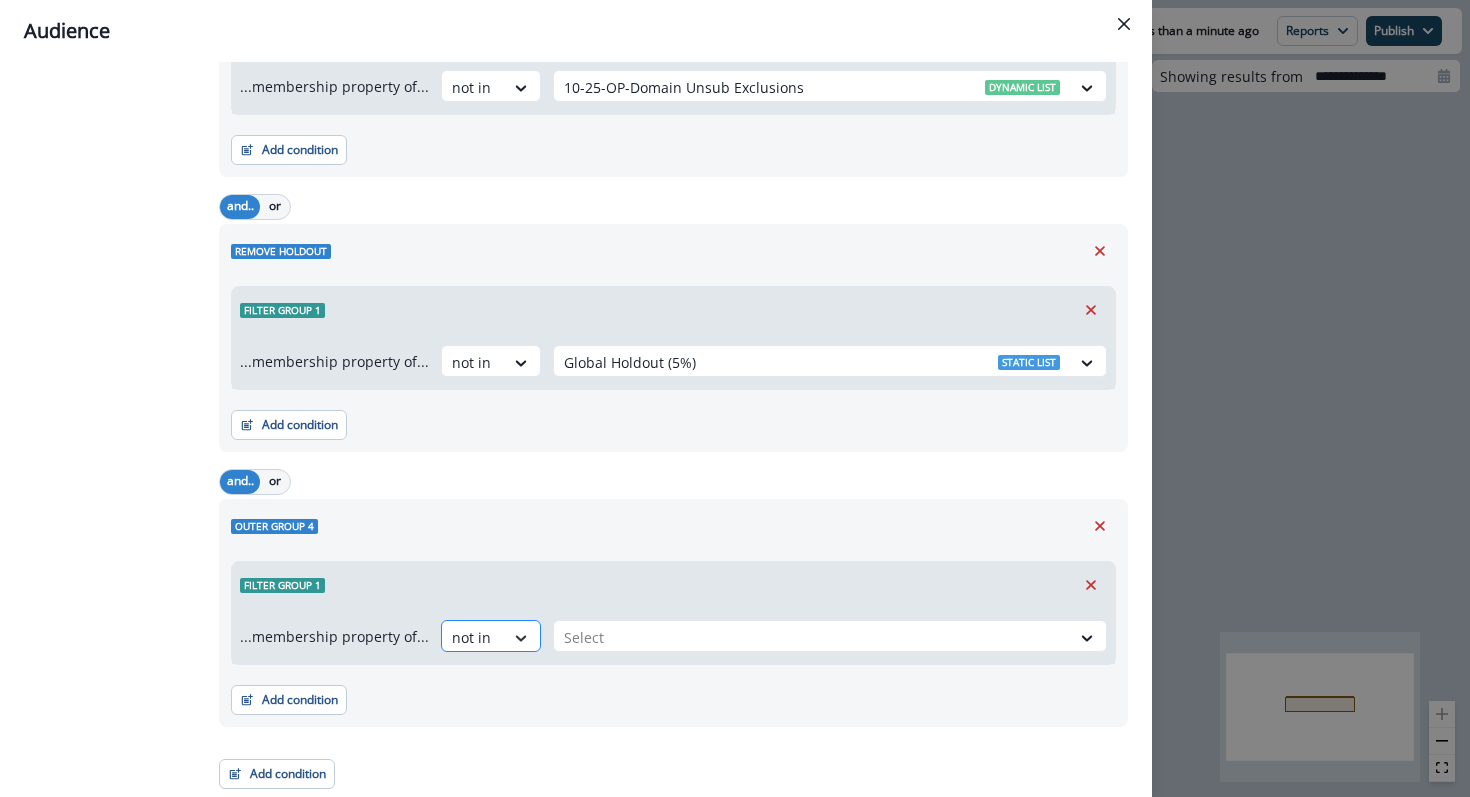 click 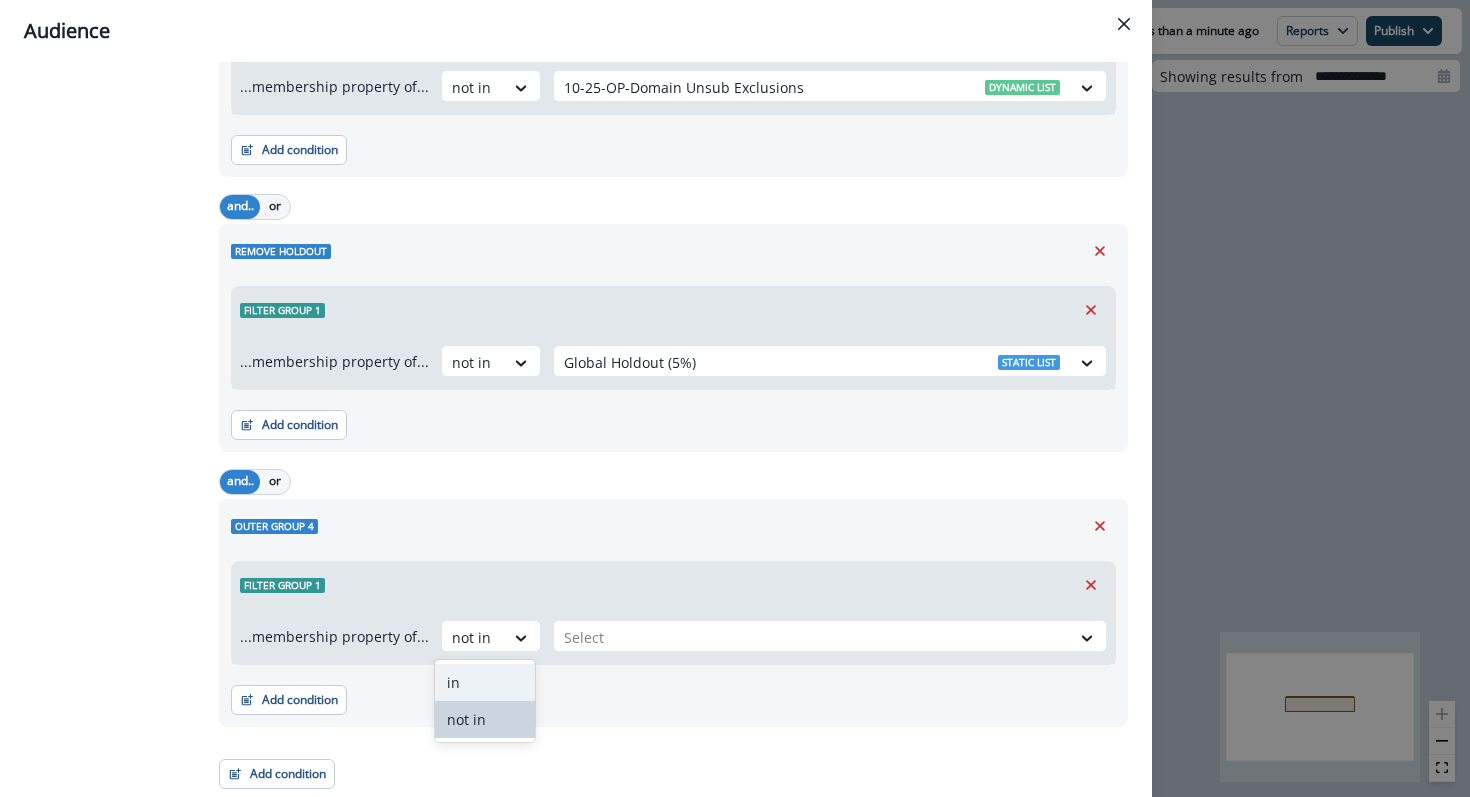 click on "in" at bounding box center (485, 682) 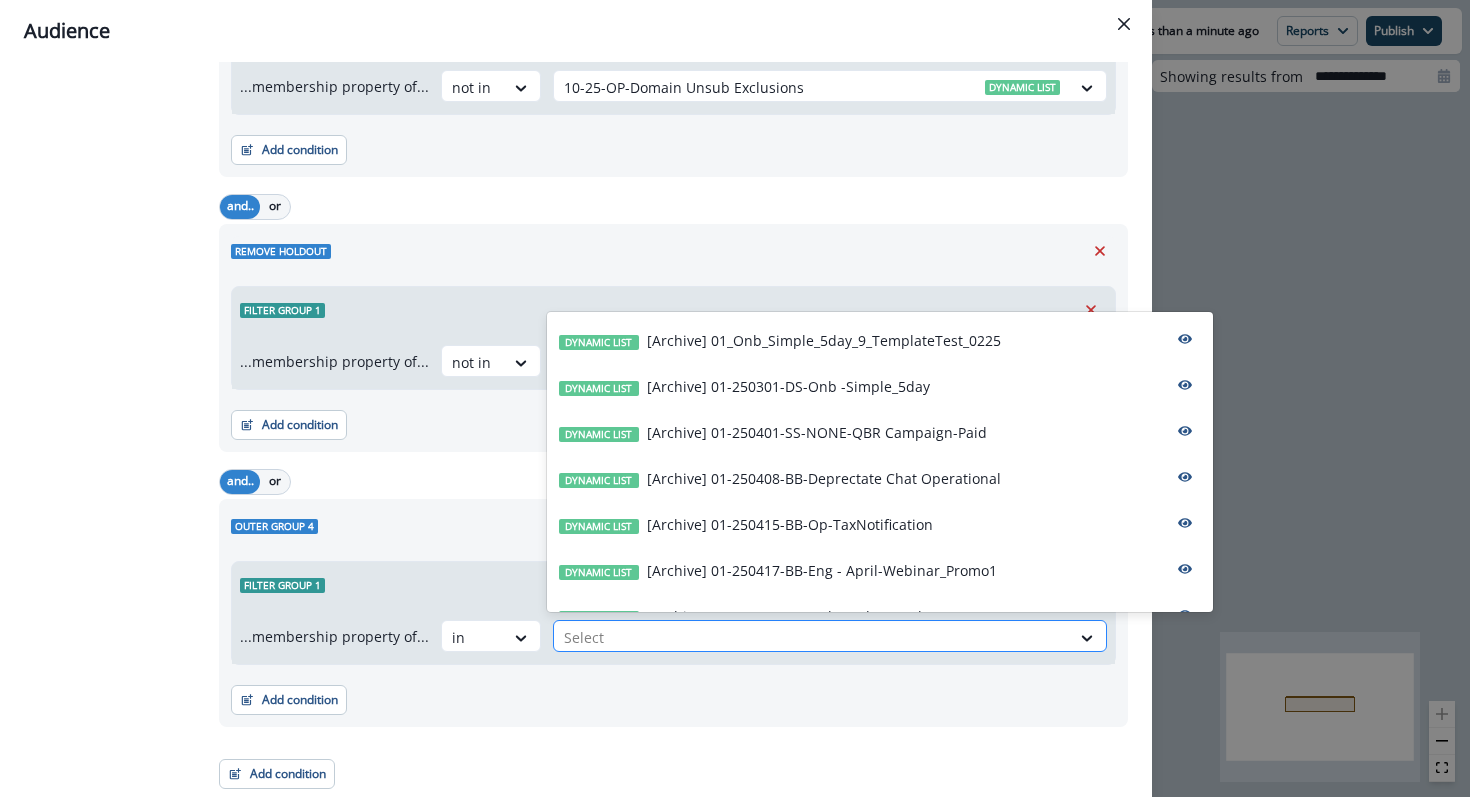 click at bounding box center (812, 637) 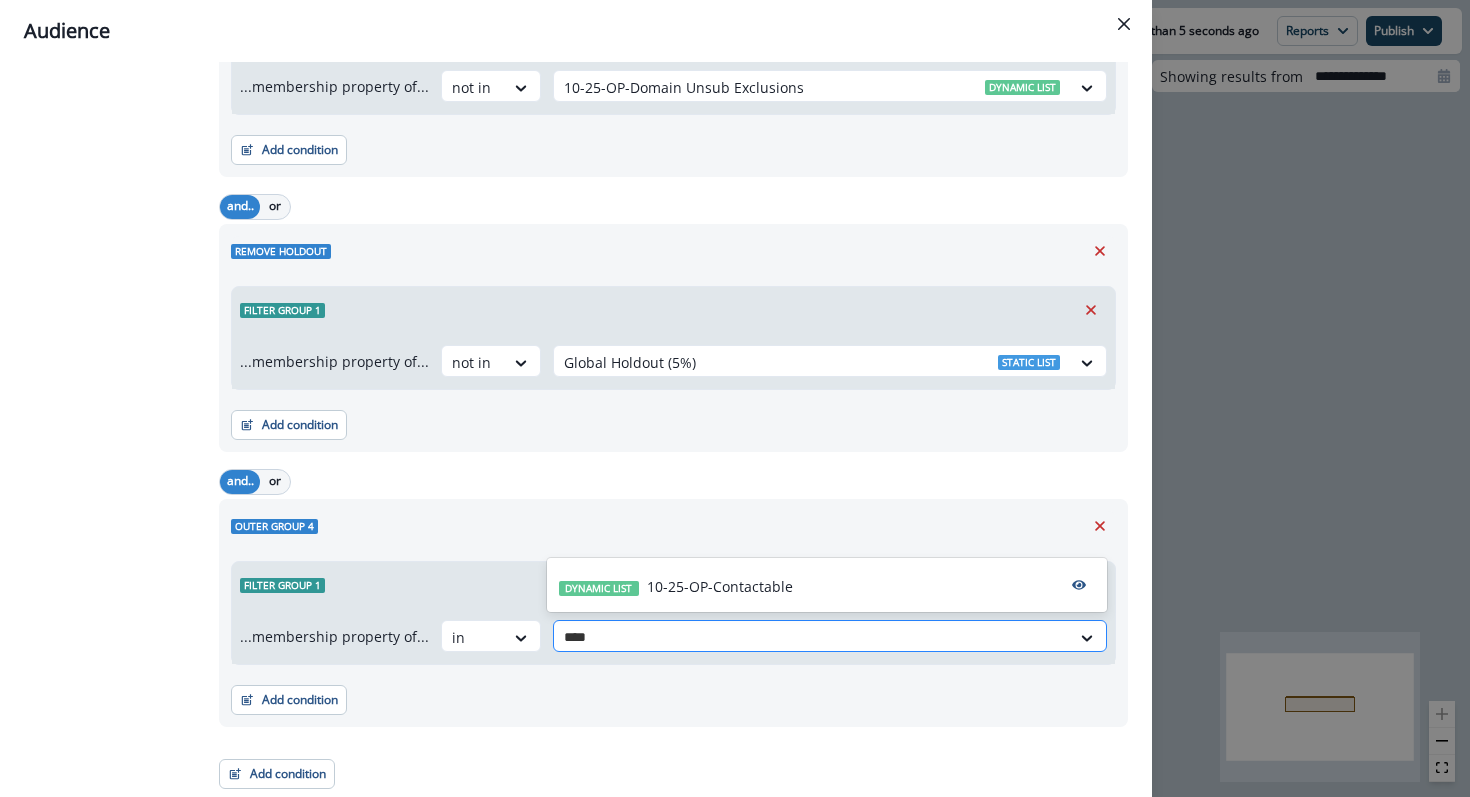 type on "*****" 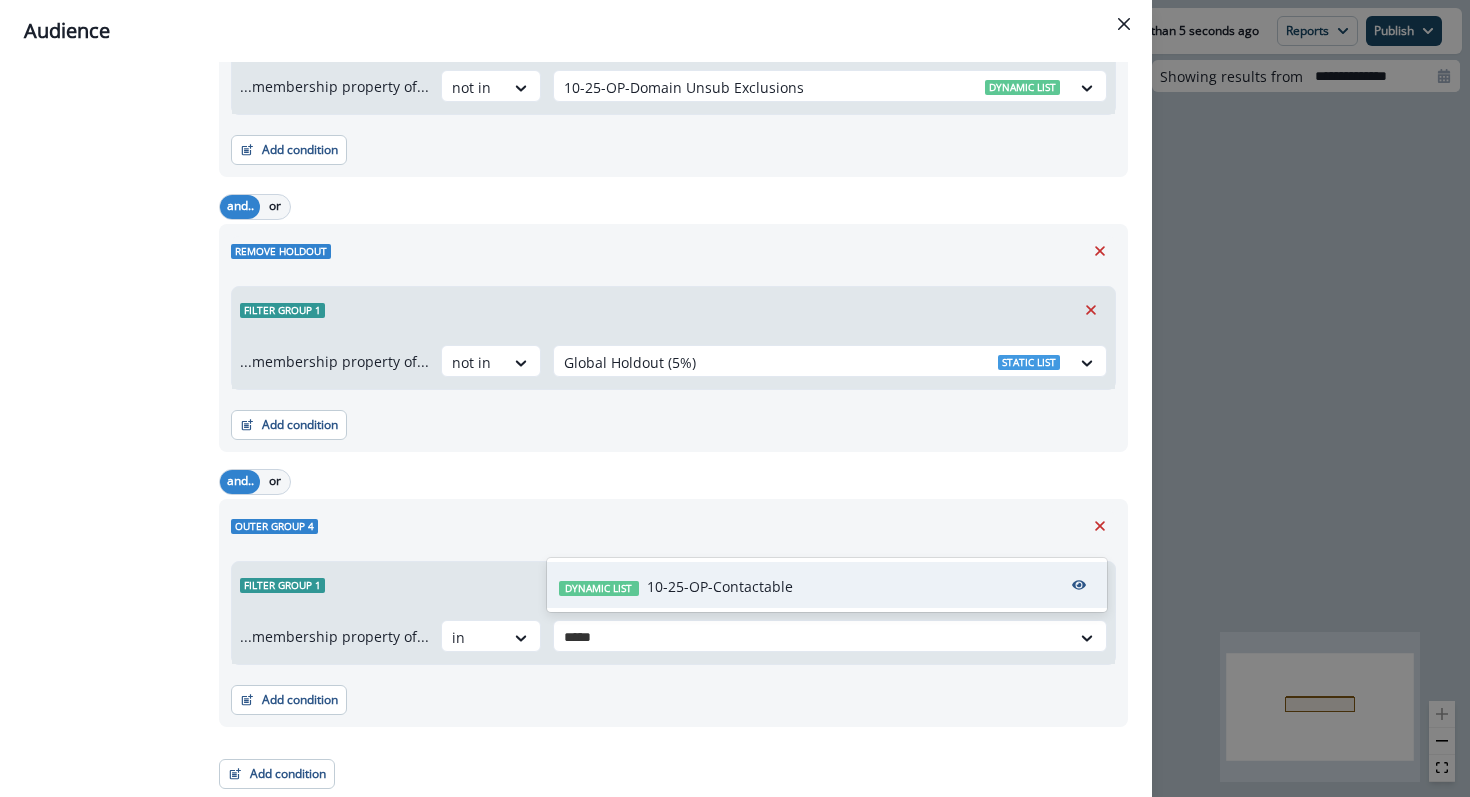 click on "10-25-OP-Contactable" at bounding box center [720, 586] 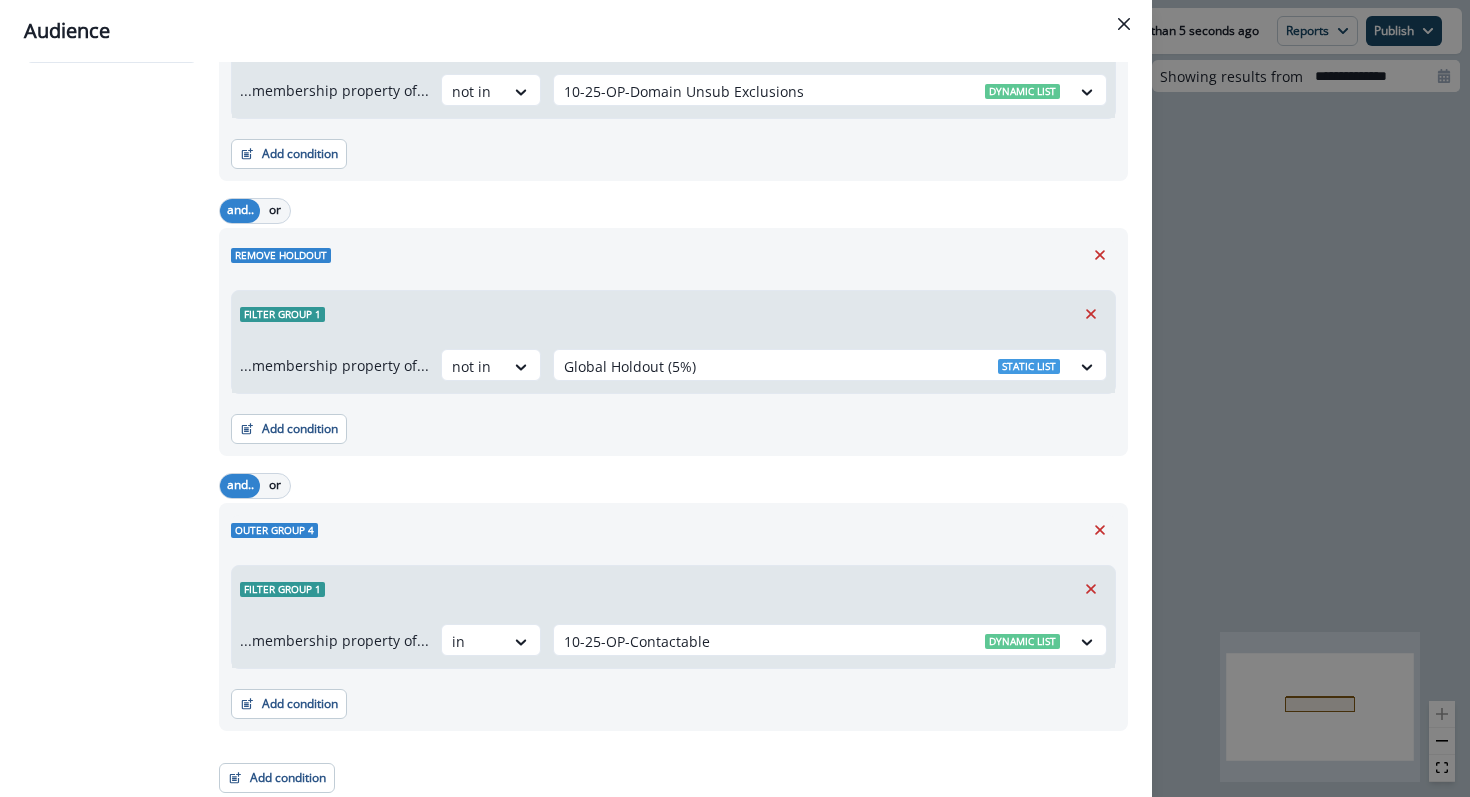 scroll, scrollTop: 516, scrollLeft: 0, axis: vertical 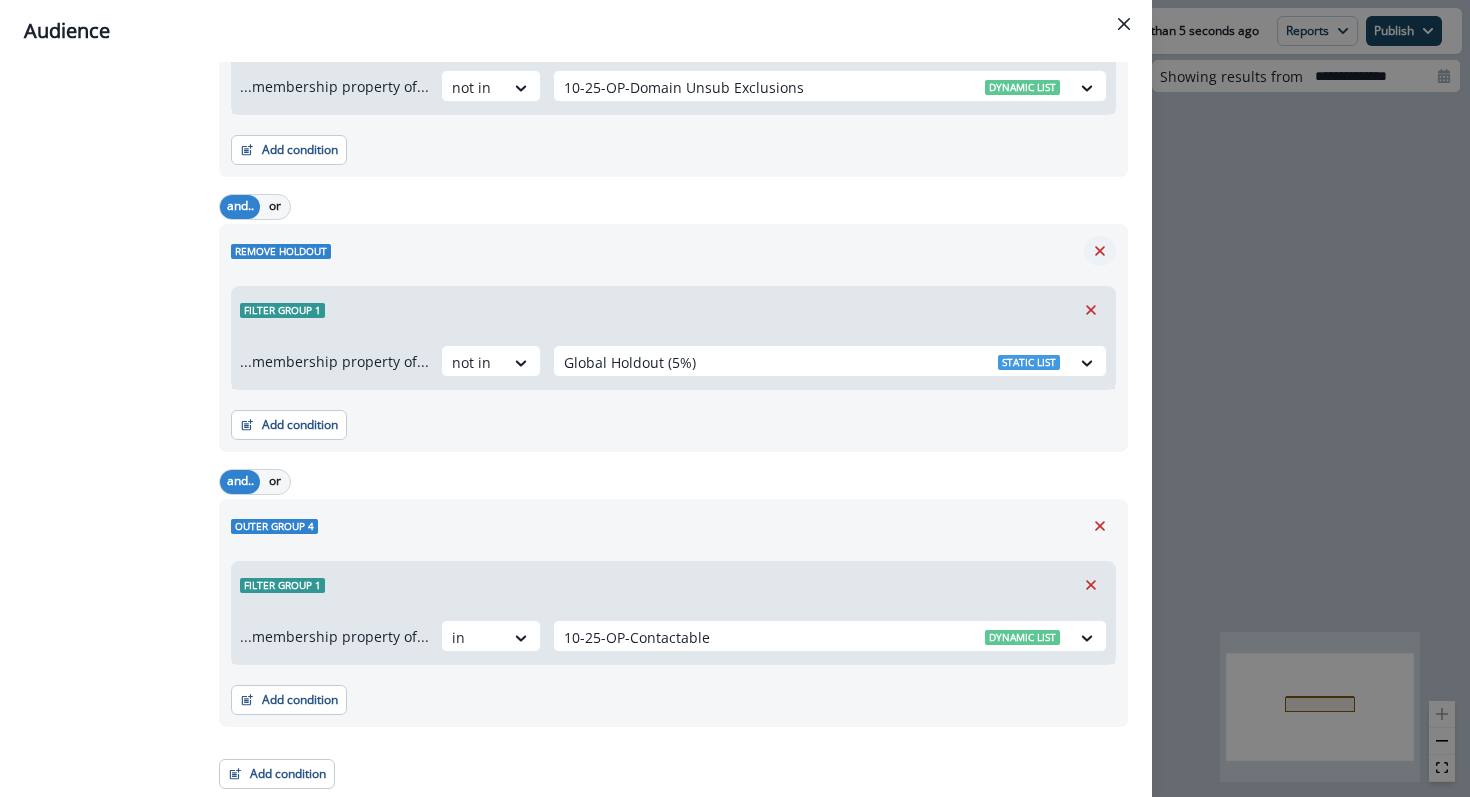 click 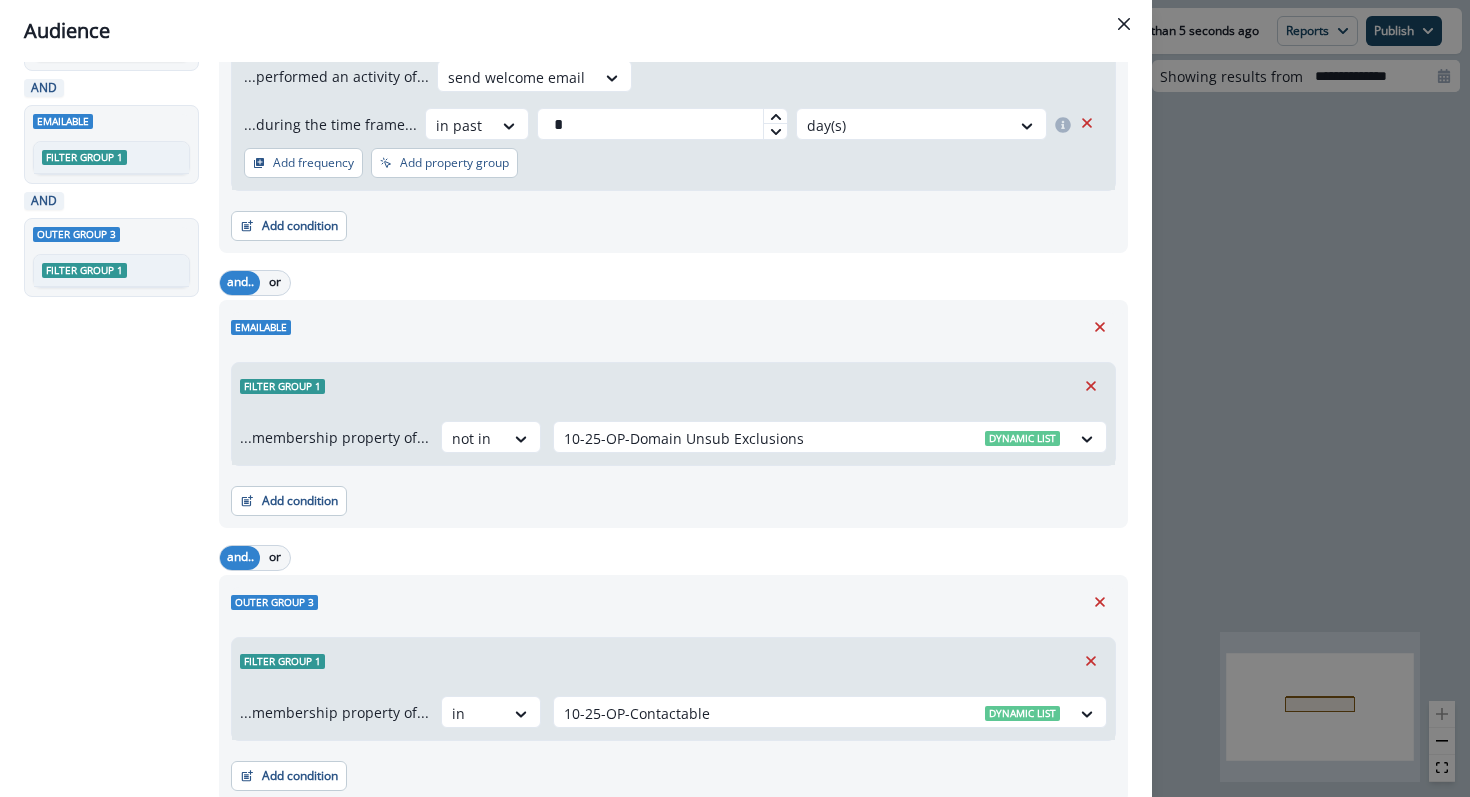 scroll, scrollTop: 162, scrollLeft: 0, axis: vertical 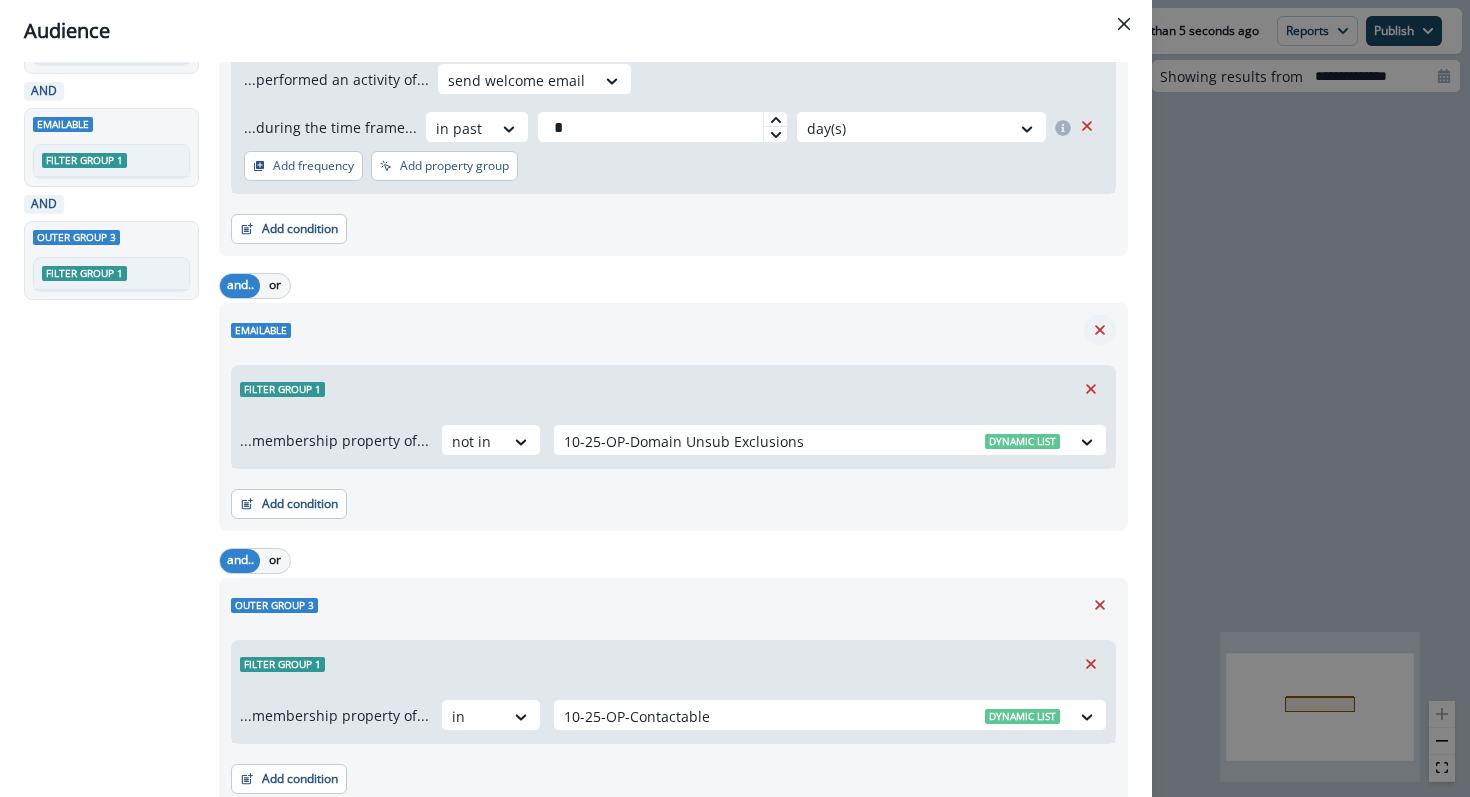 click 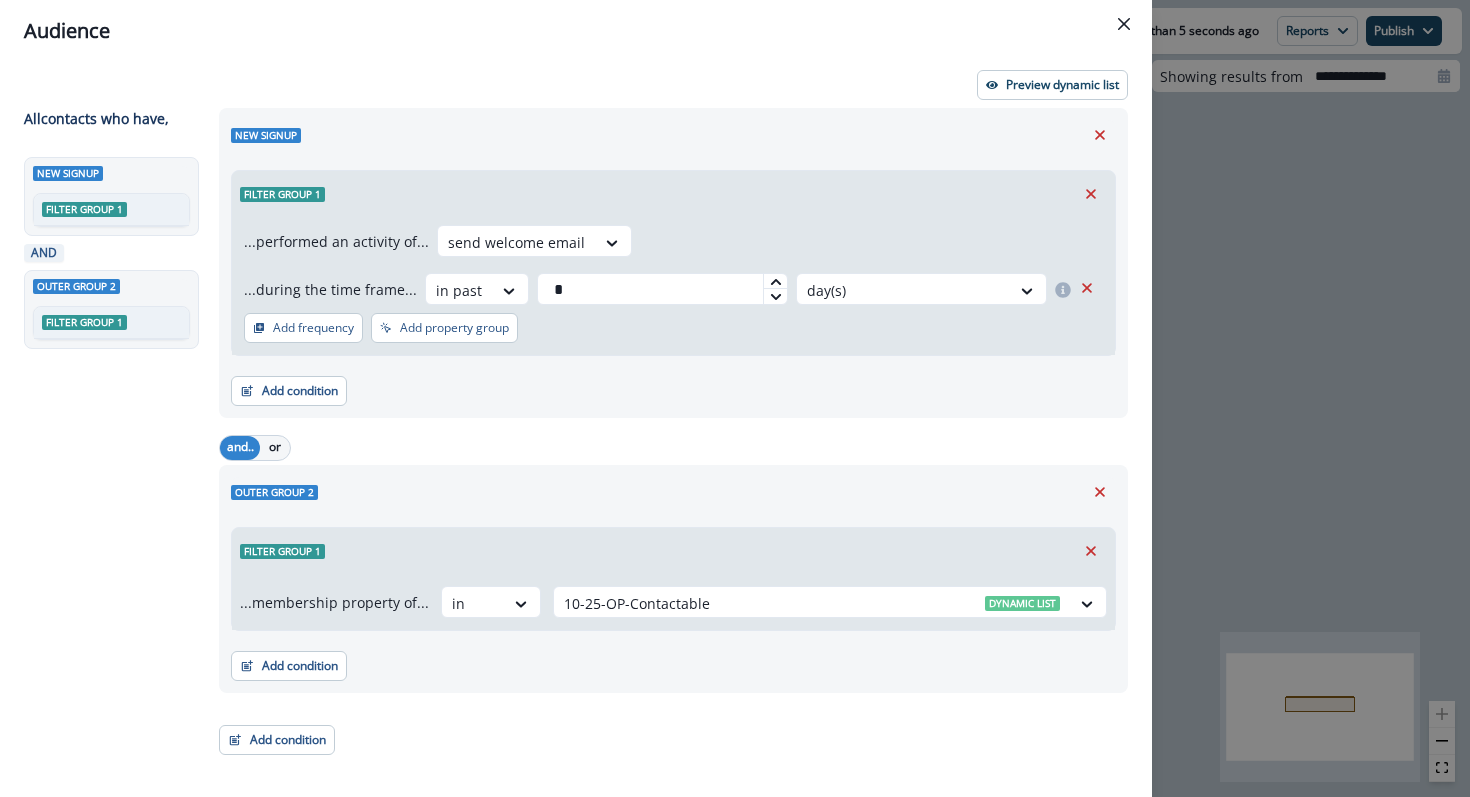 scroll, scrollTop: 0, scrollLeft: 0, axis: both 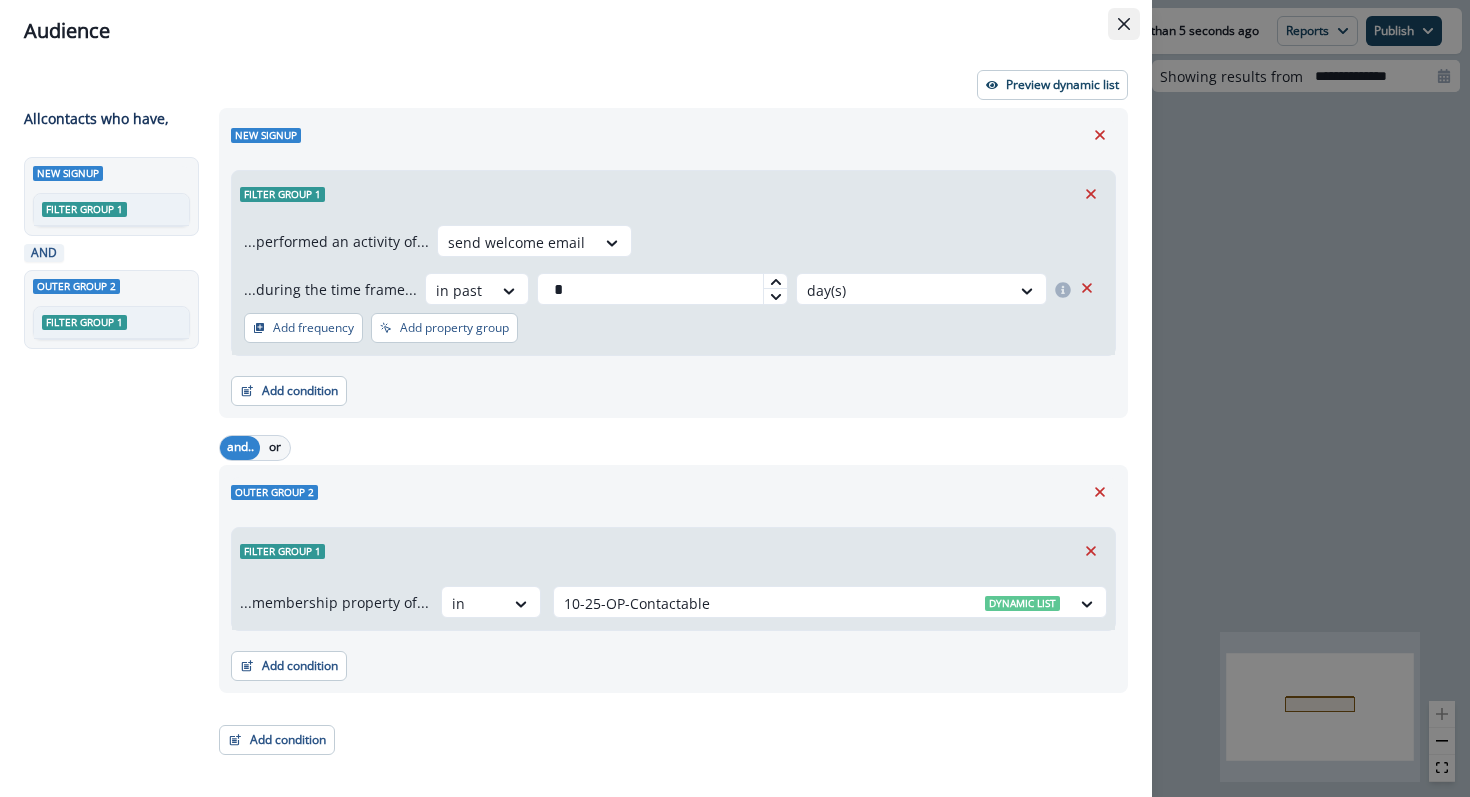 click at bounding box center [1124, 24] 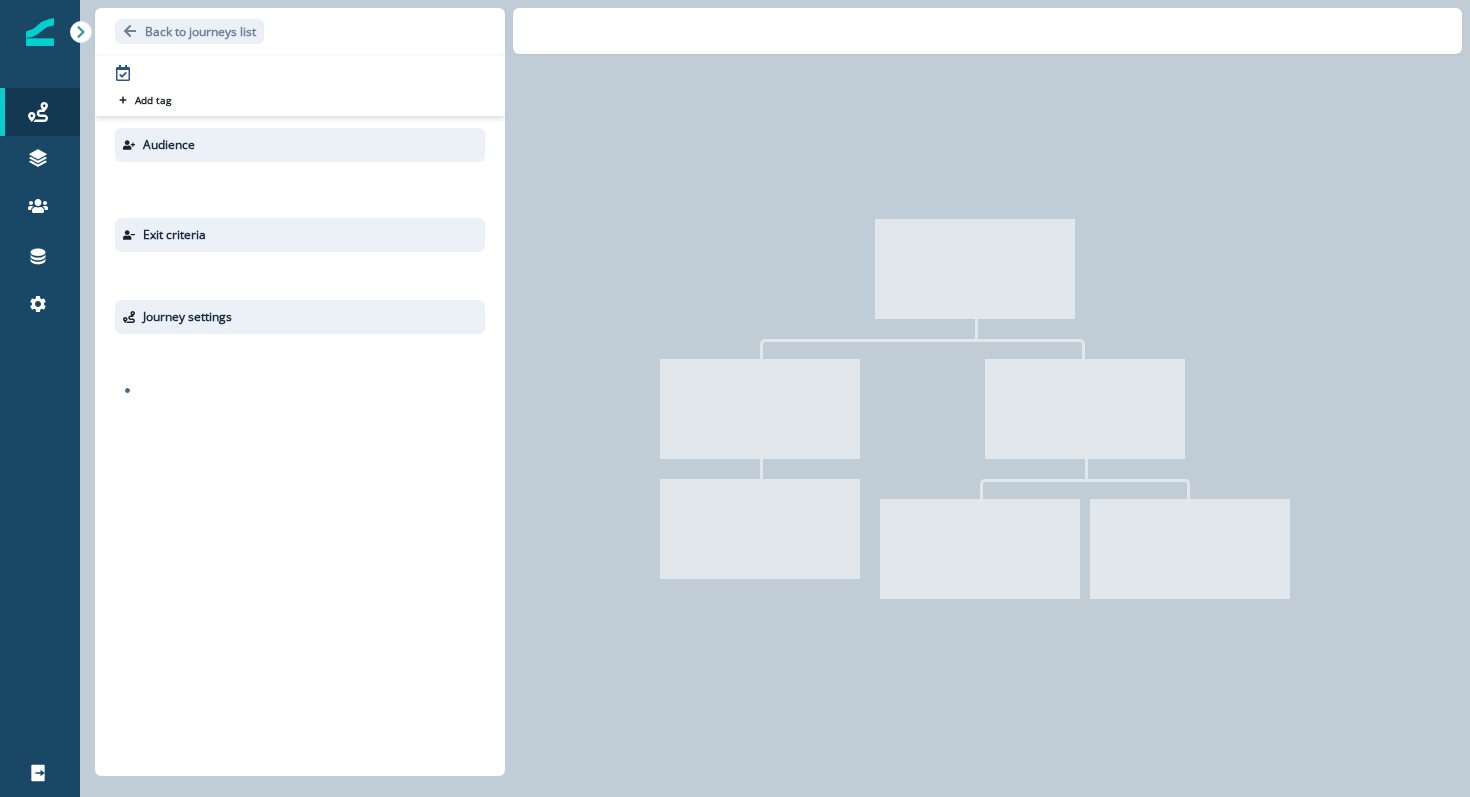 scroll, scrollTop: 0, scrollLeft: 0, axis: both 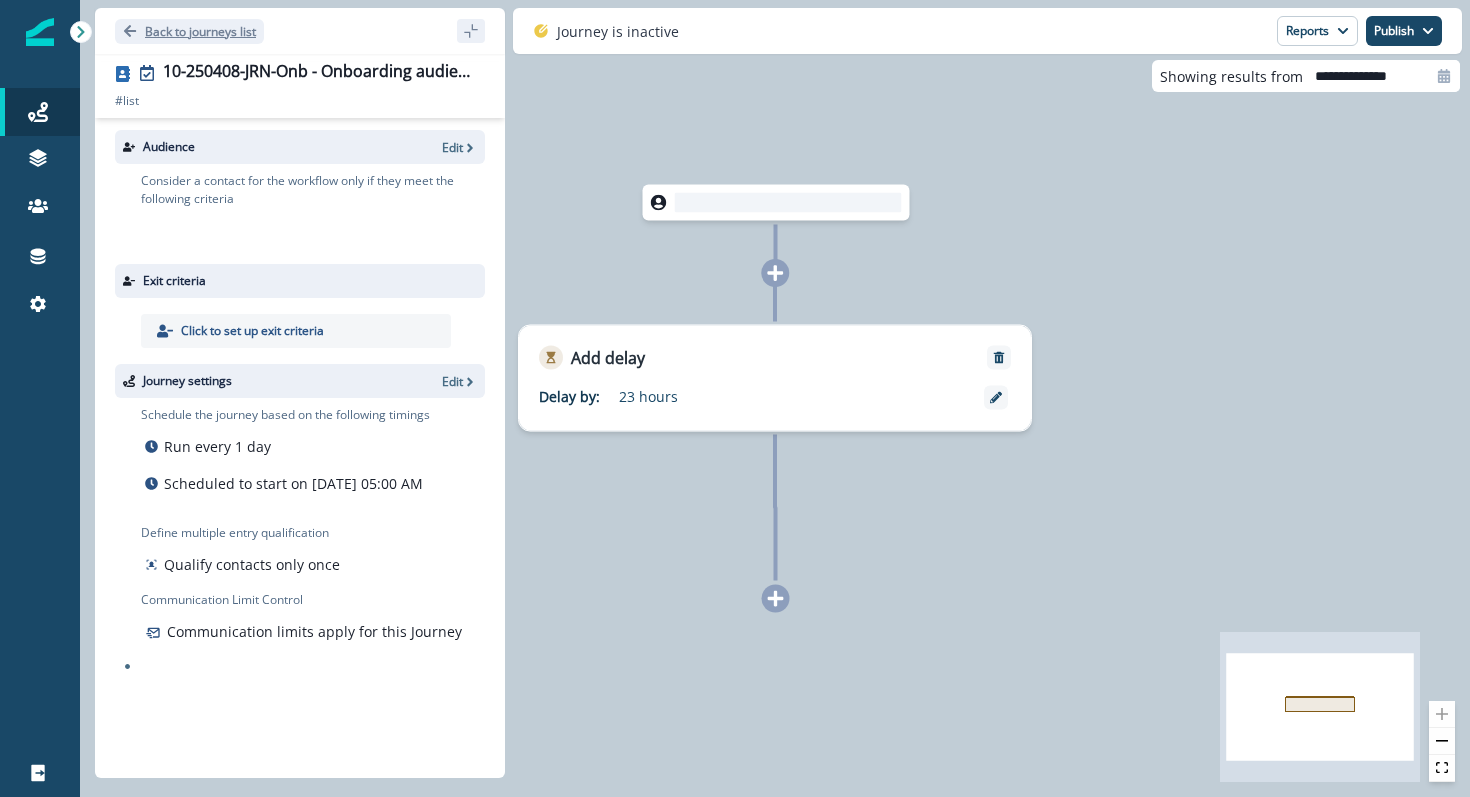 click on "Back to journeys list" at bounding box center (200, 31) 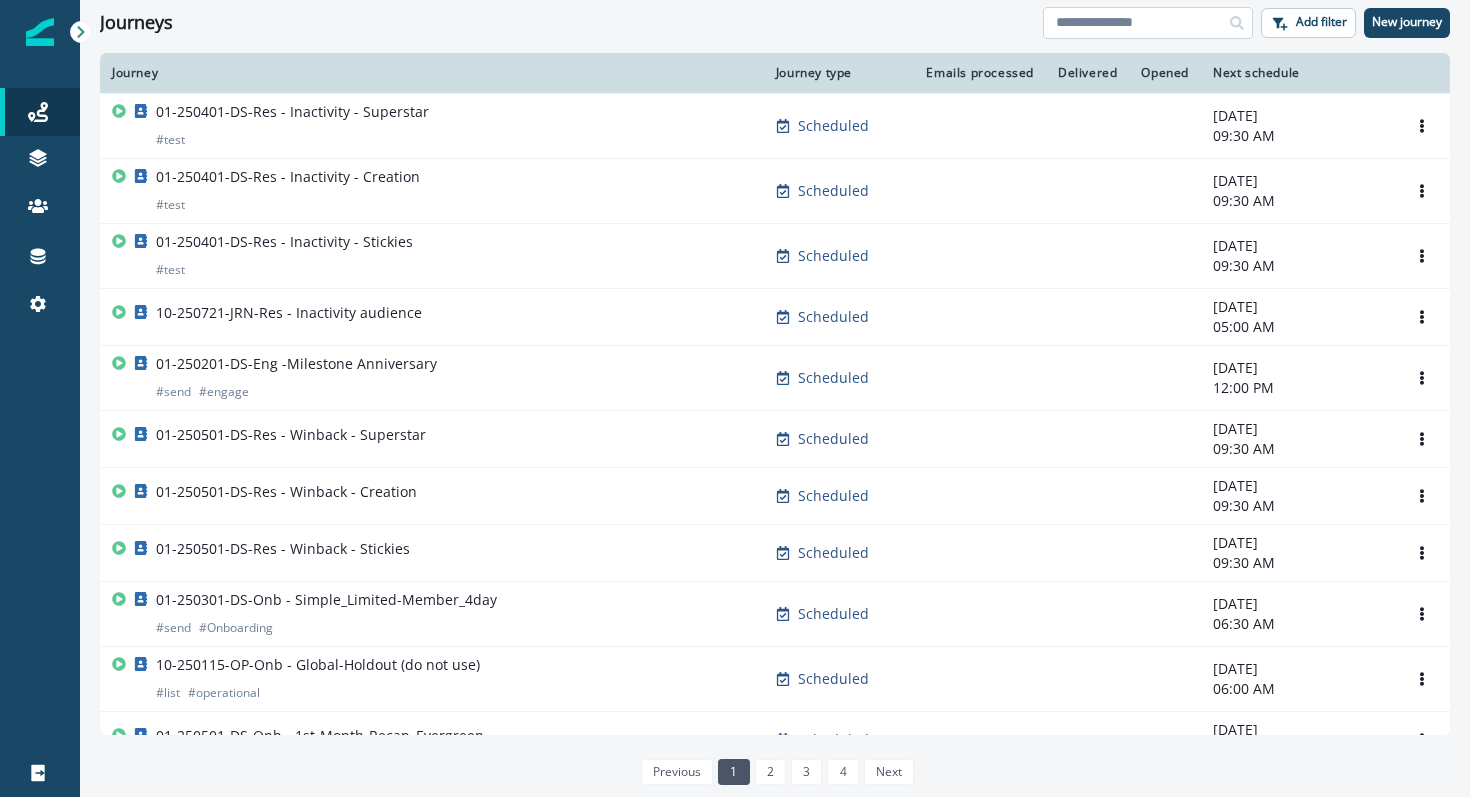 click at bounding box center (1148, 23) 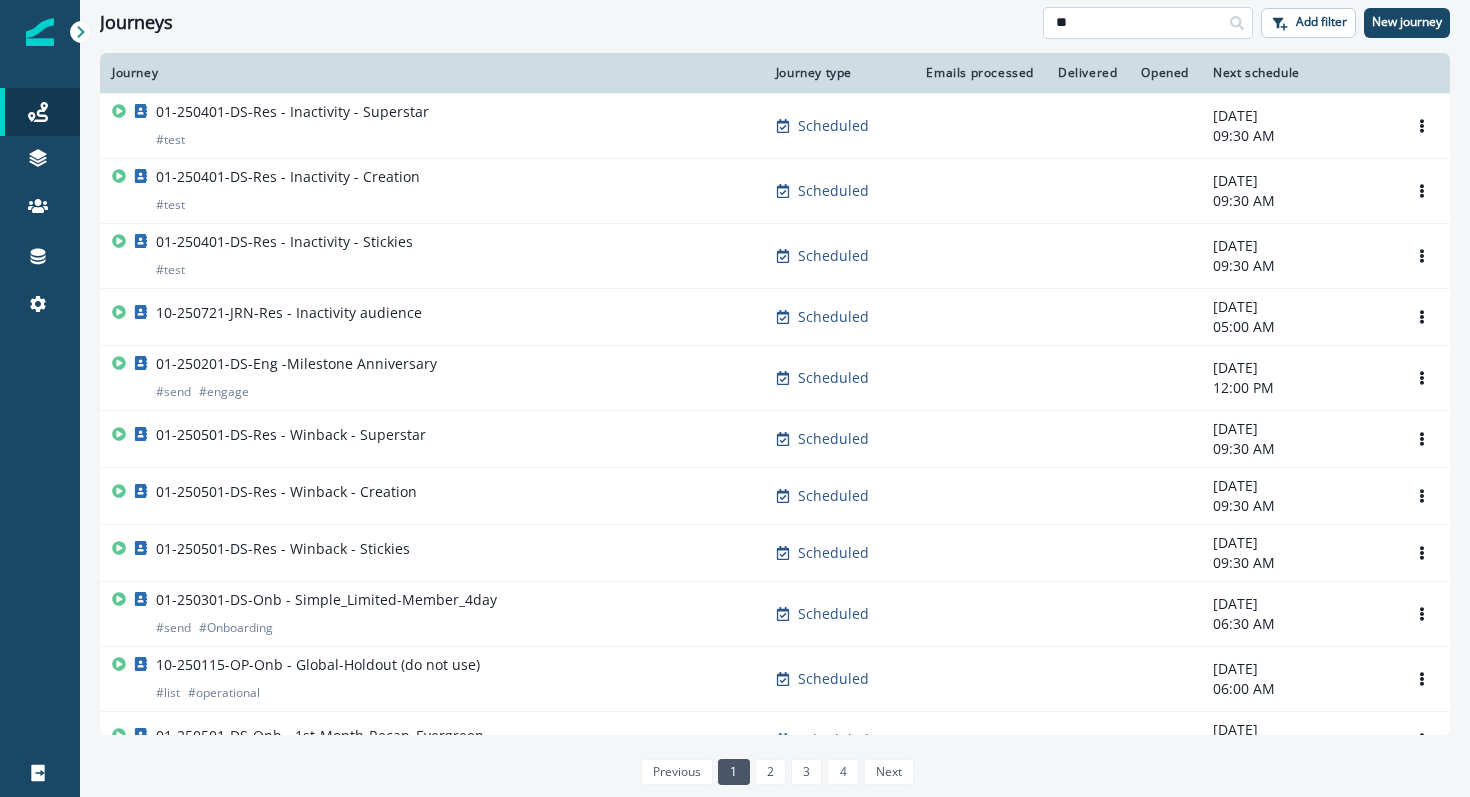 type on "*" 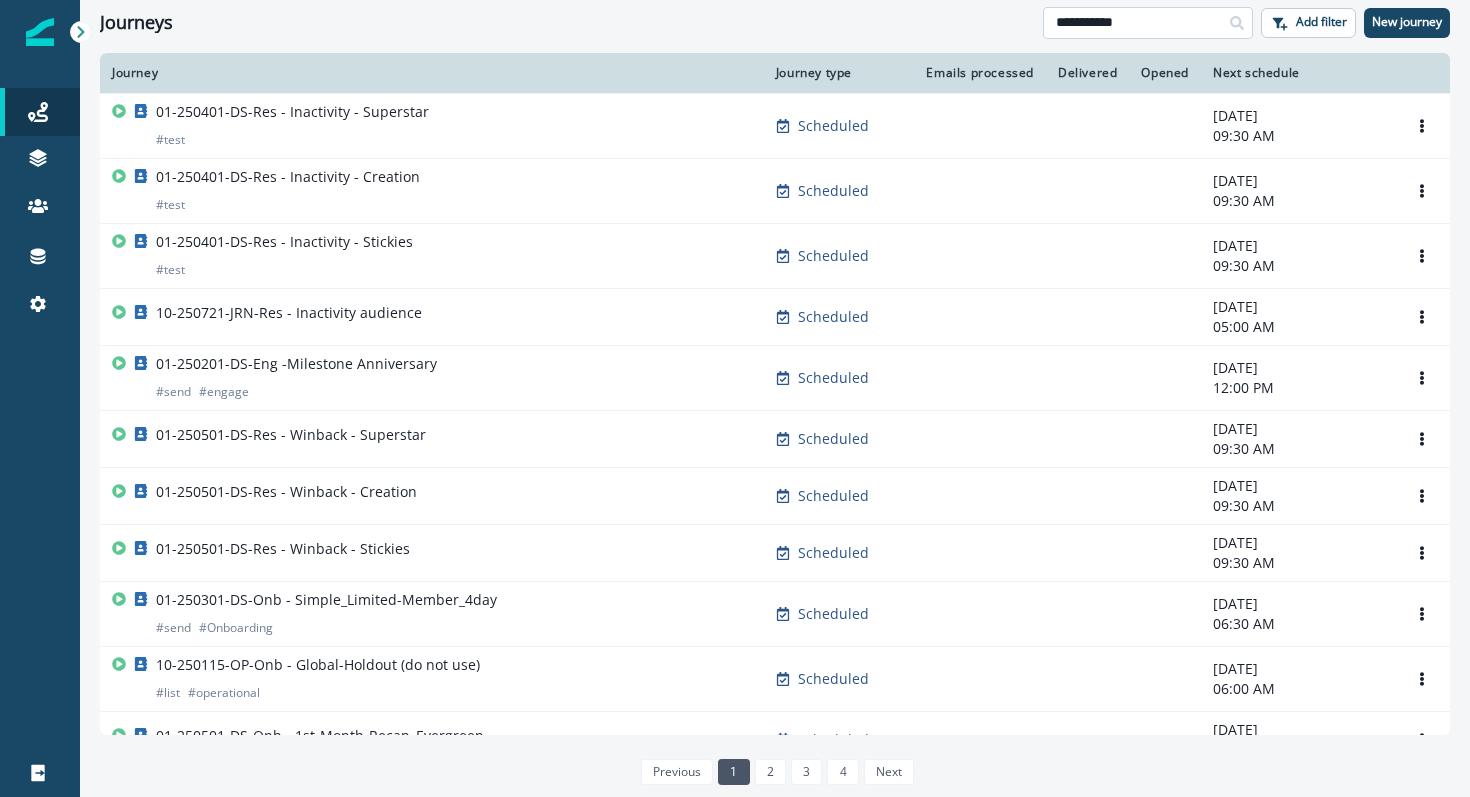 type on "**********" 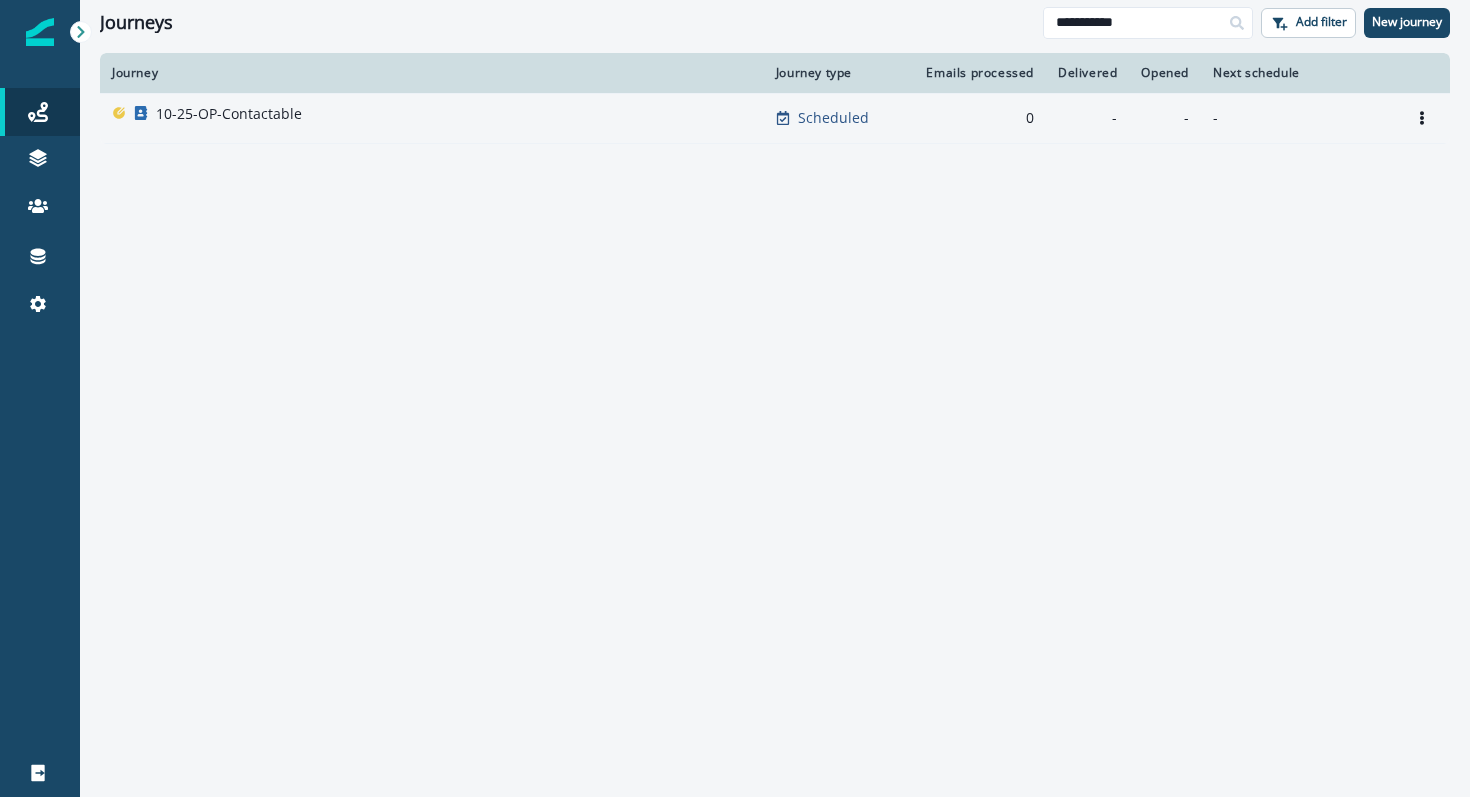 click on "10-25-OP-Contactable" at bounding box center (229, 114) 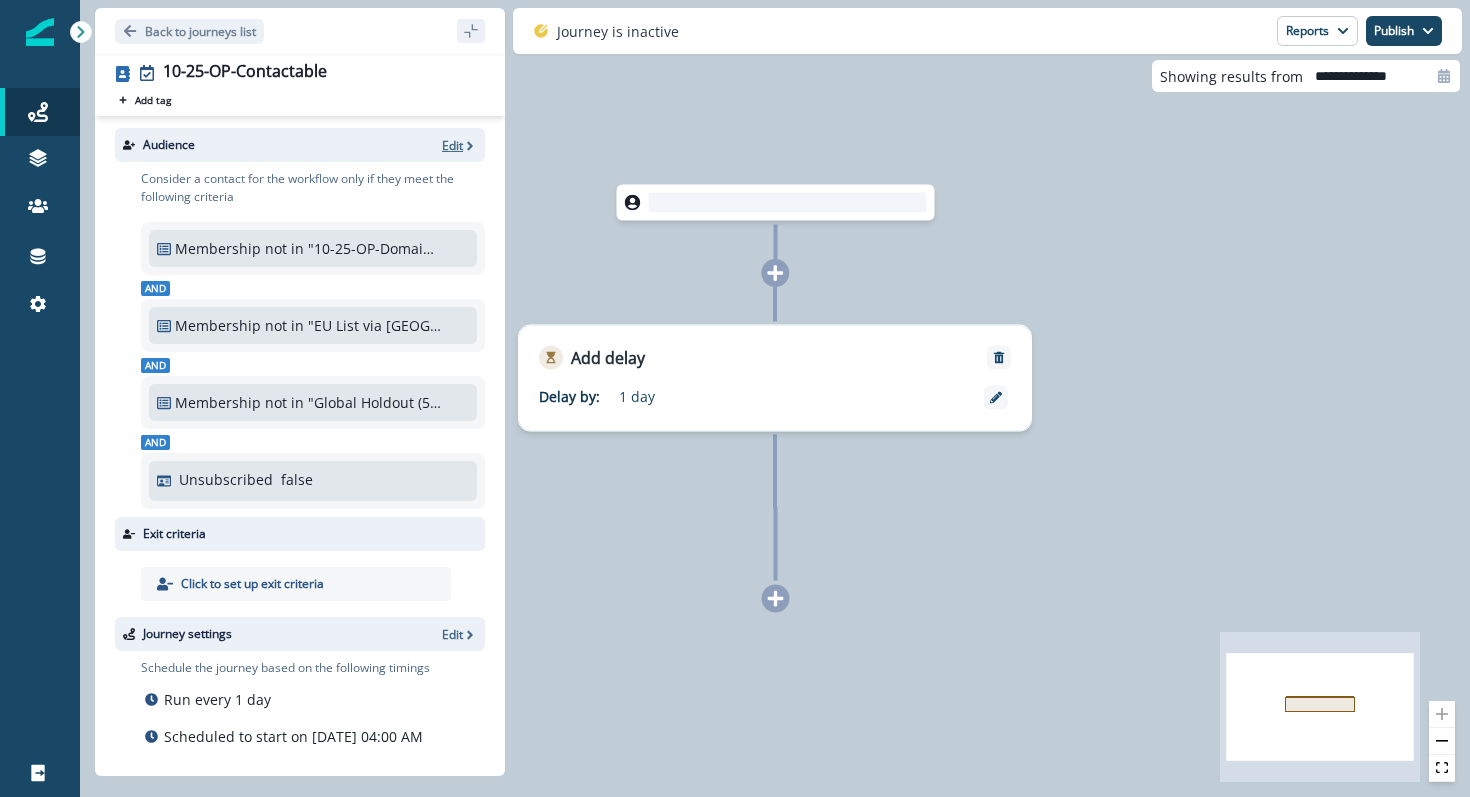 click on "Edit" at bounding box center [452, 145] 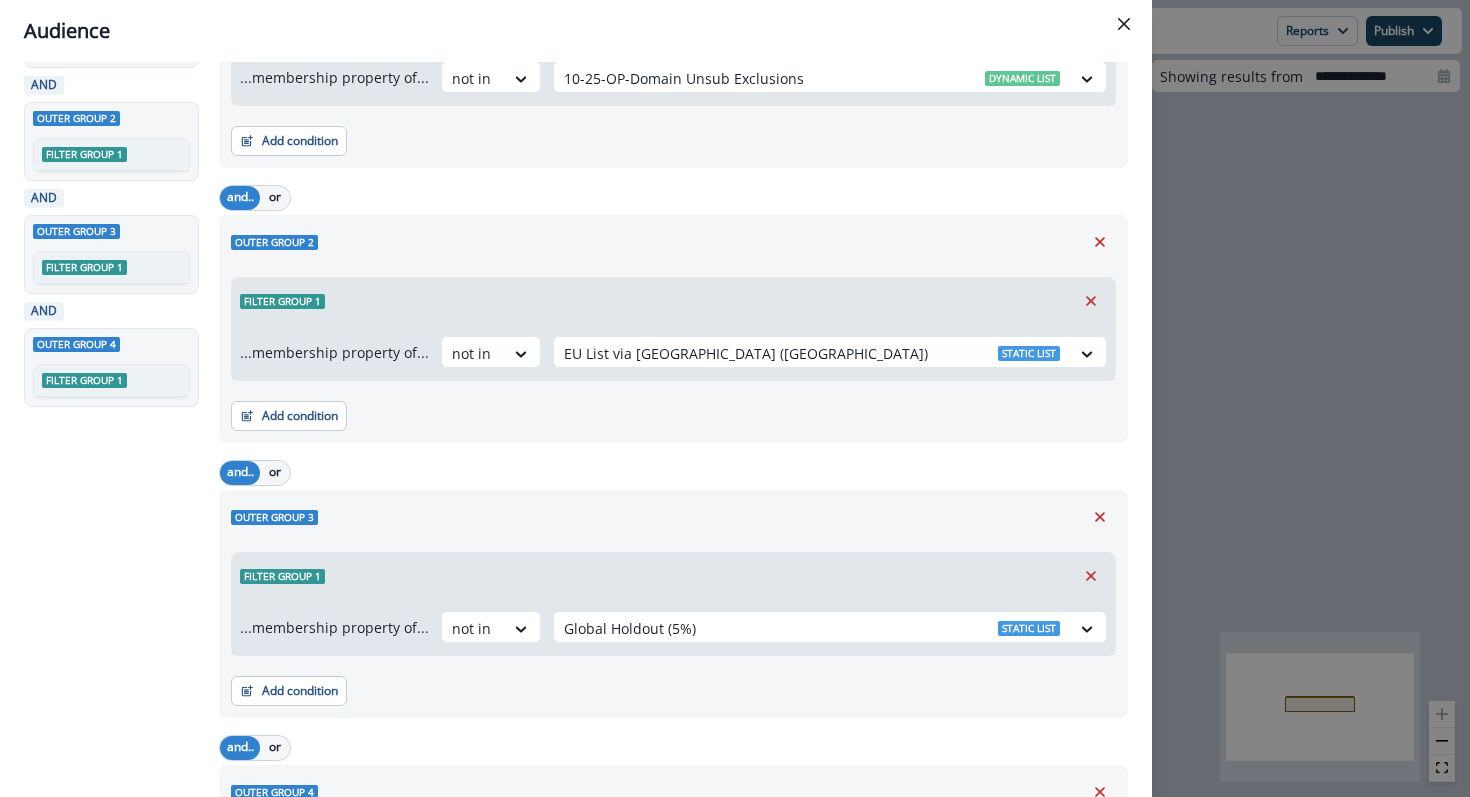 scroll, scrollTop: 177, scrollLeft: 0, axis: vertical 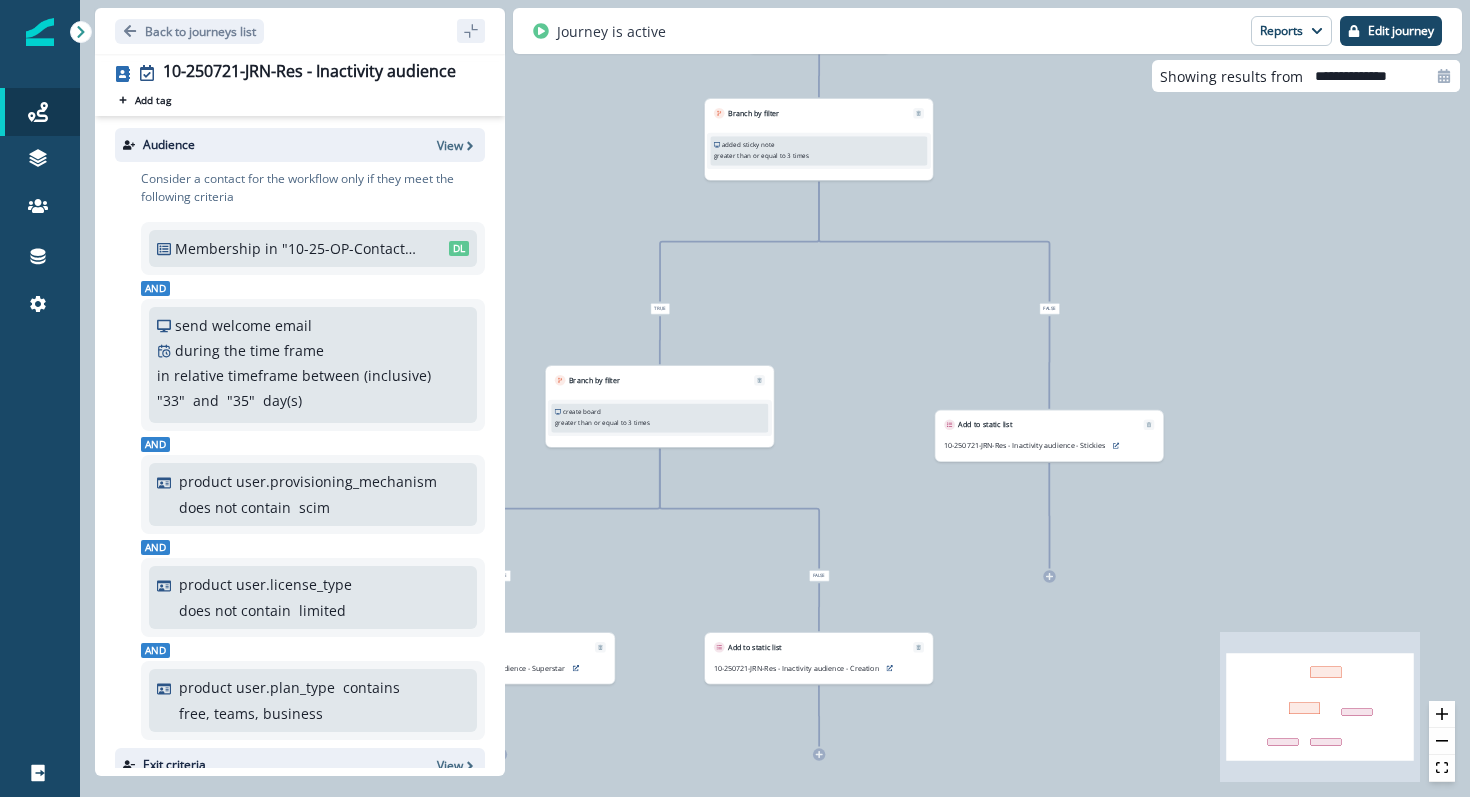 click on ""10-25-OP-Contactable"" at bounding box center (349, 248) 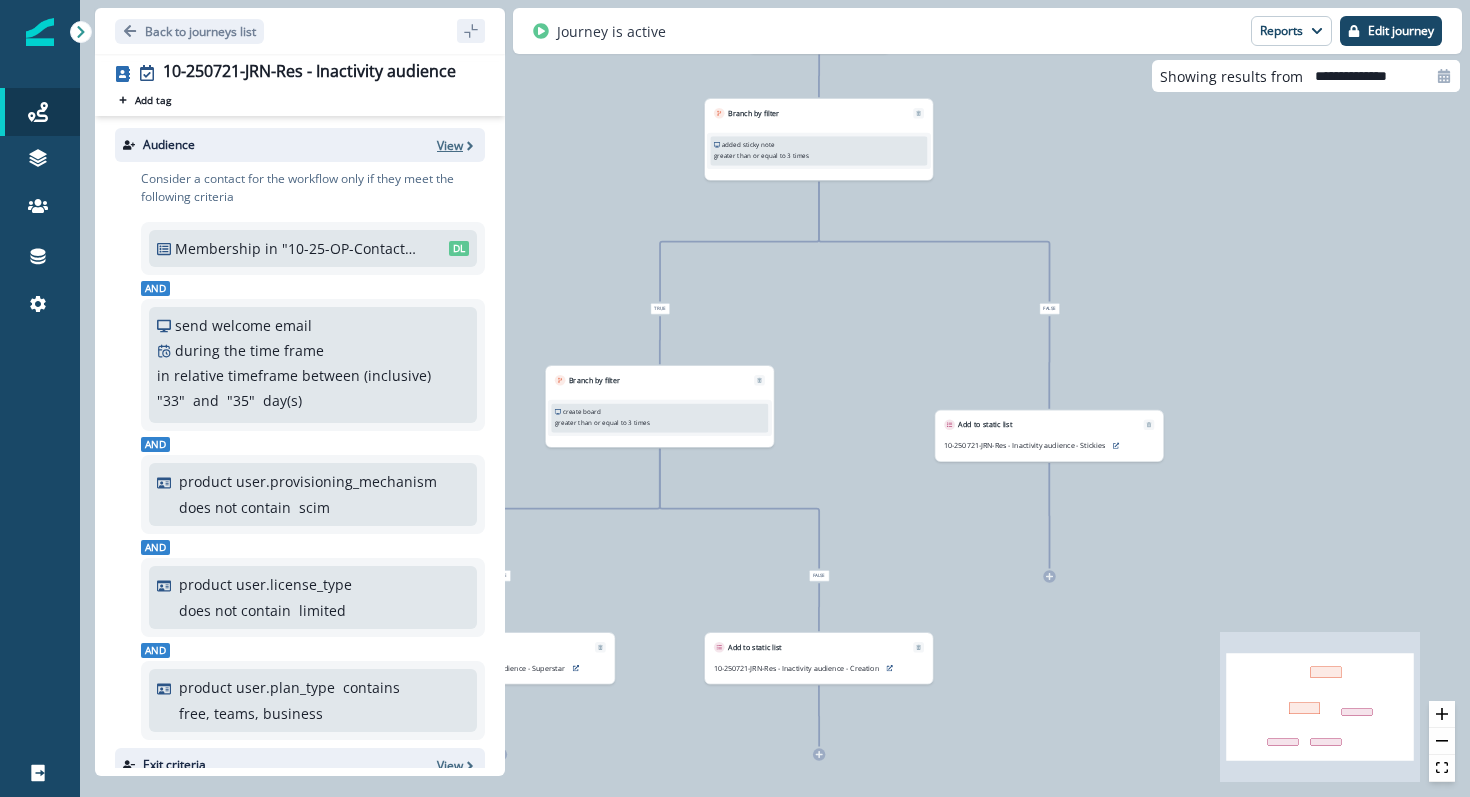 click on "View" at bounding box center [450, 145] 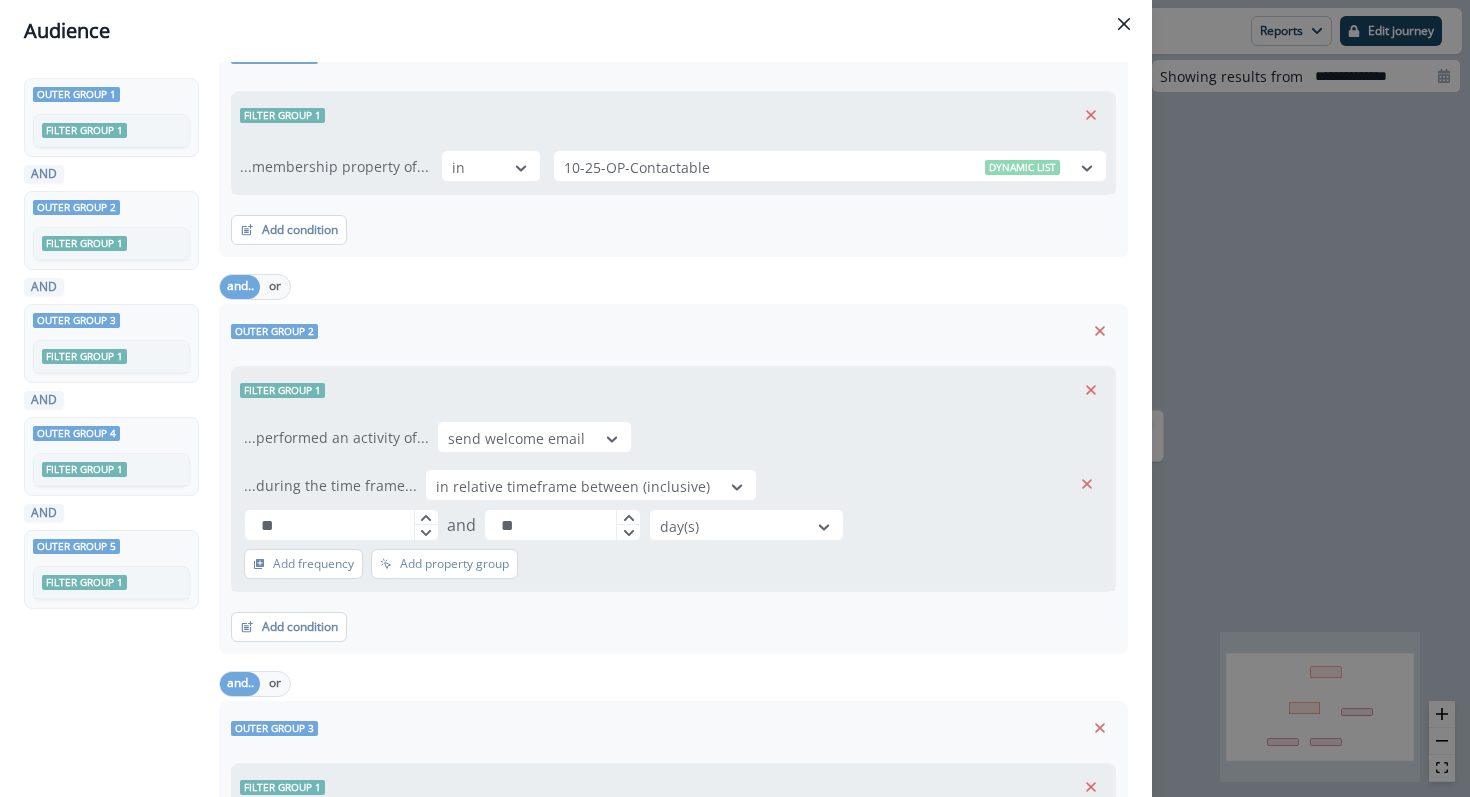 scroll, scrollTop: 82, scrollLeft: 0, axis: vertical 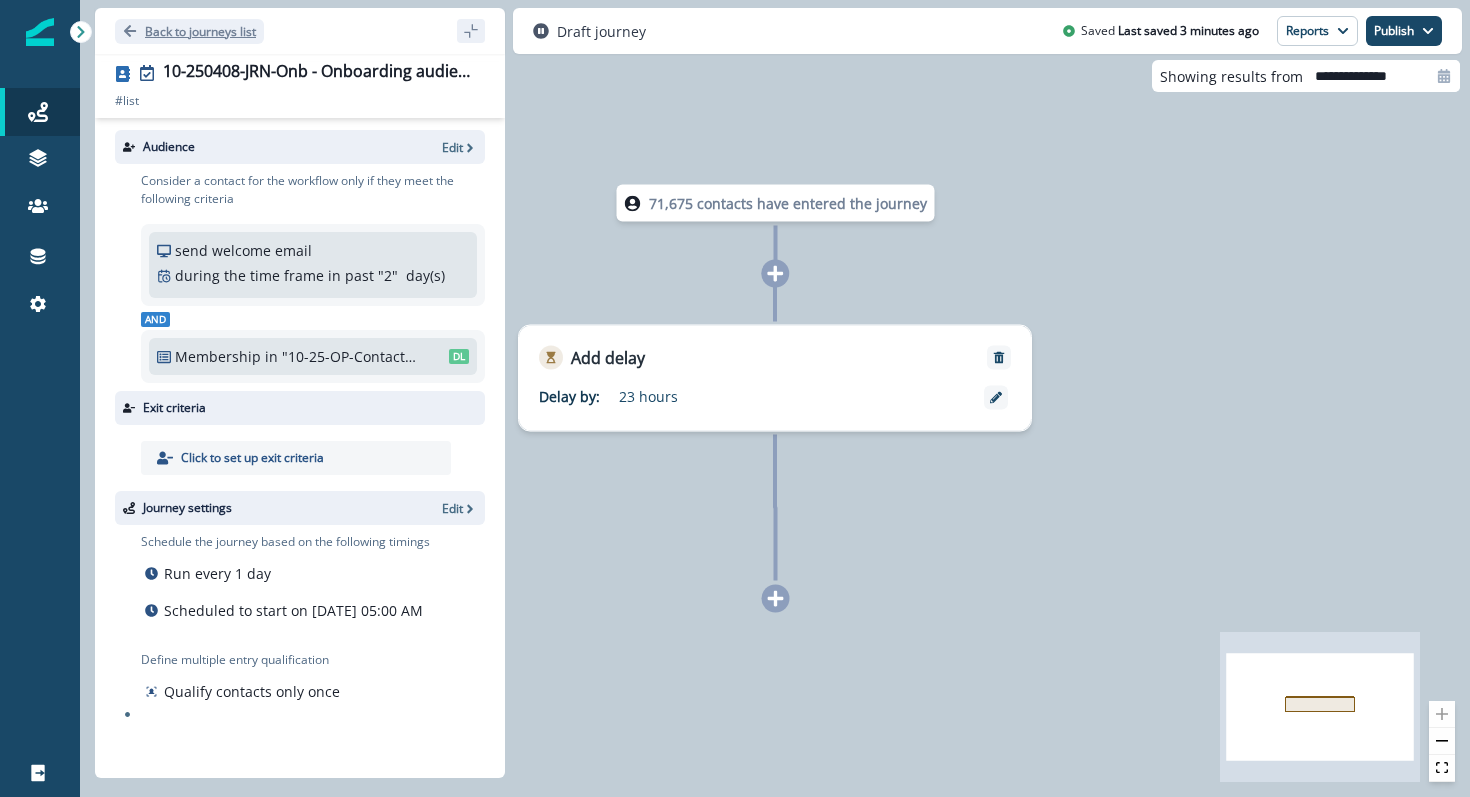 click on "Back to journeys list" at bounding box center [200, 31] 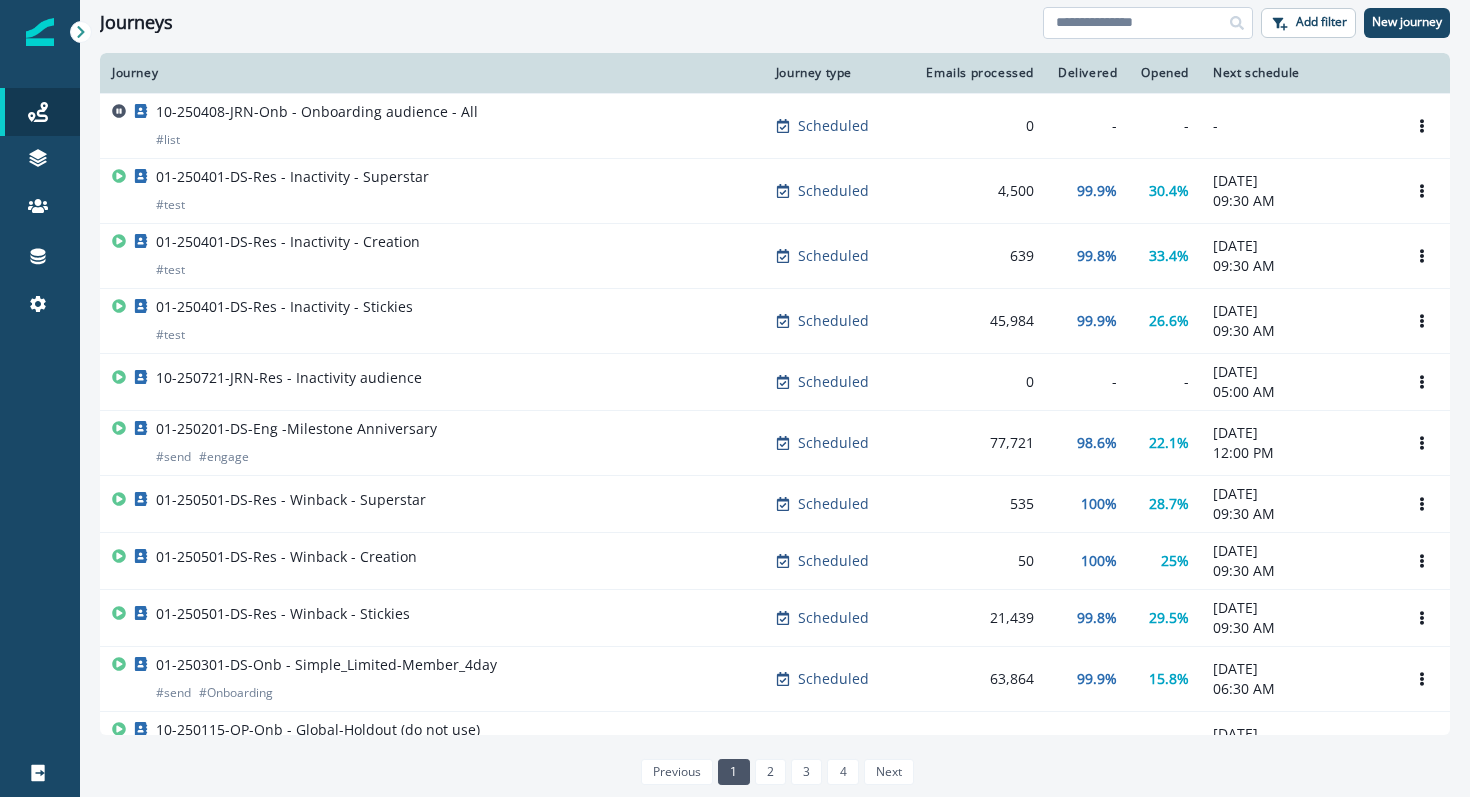click at bounding box center [1148, 23] 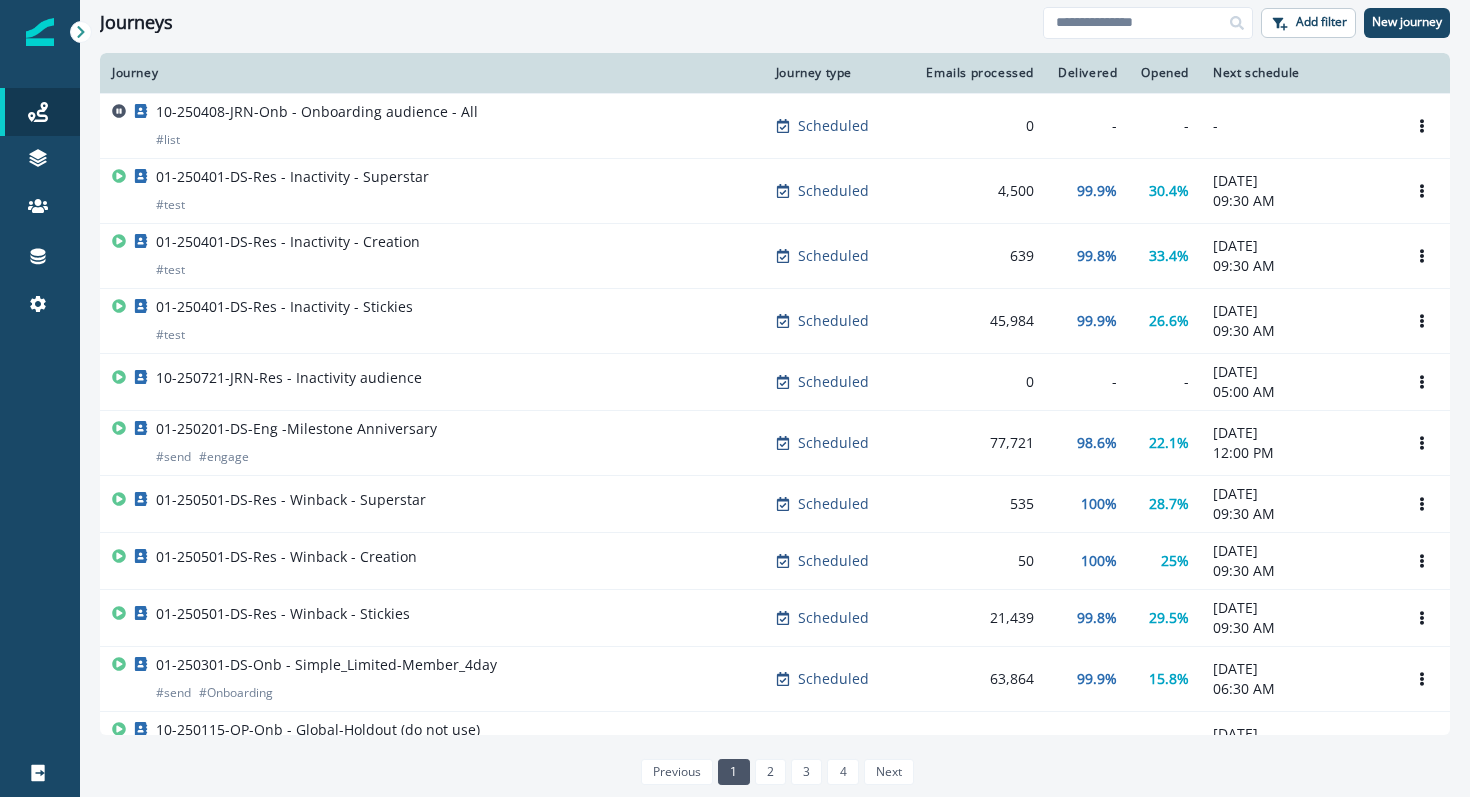 type on "*" 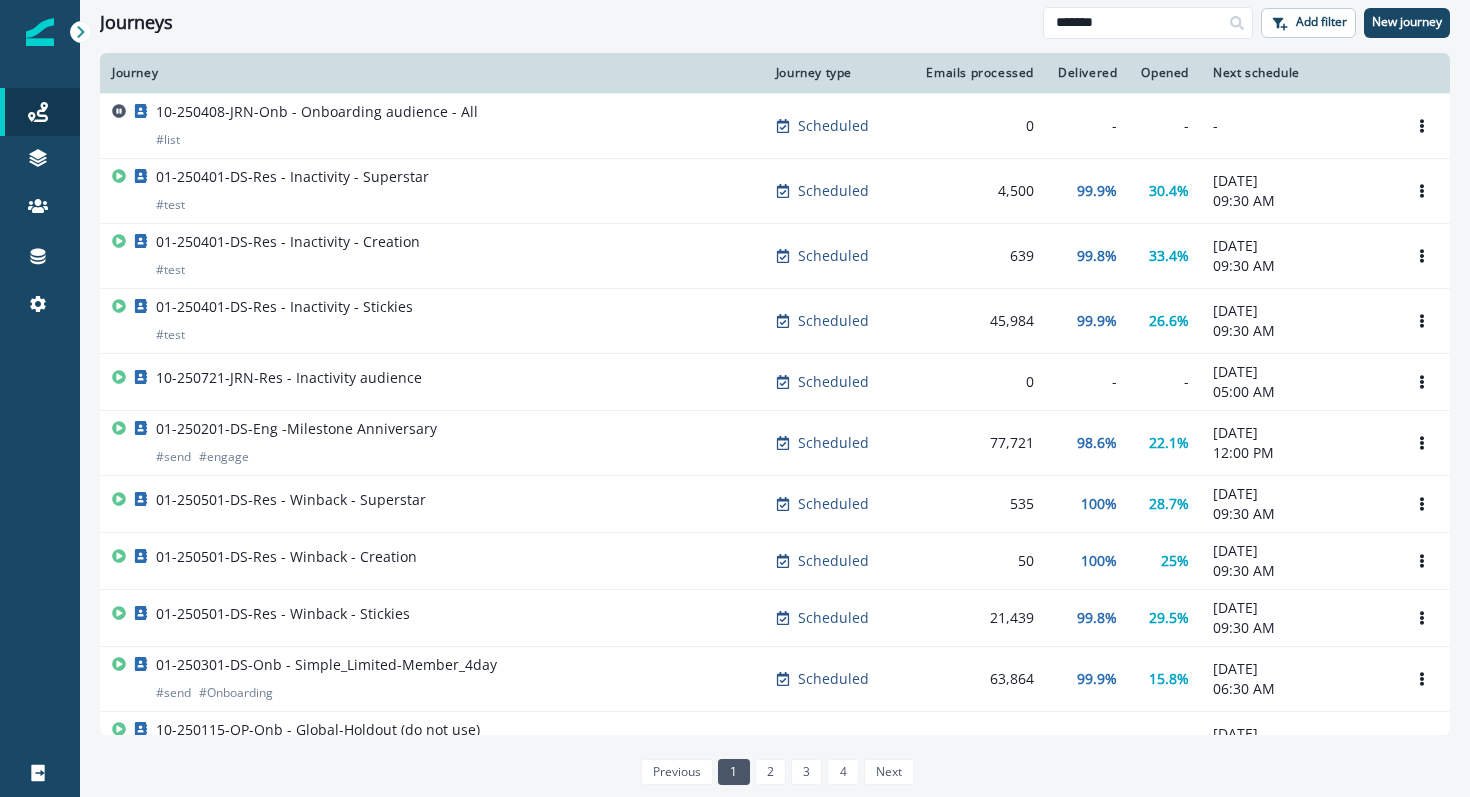 type on "*******" 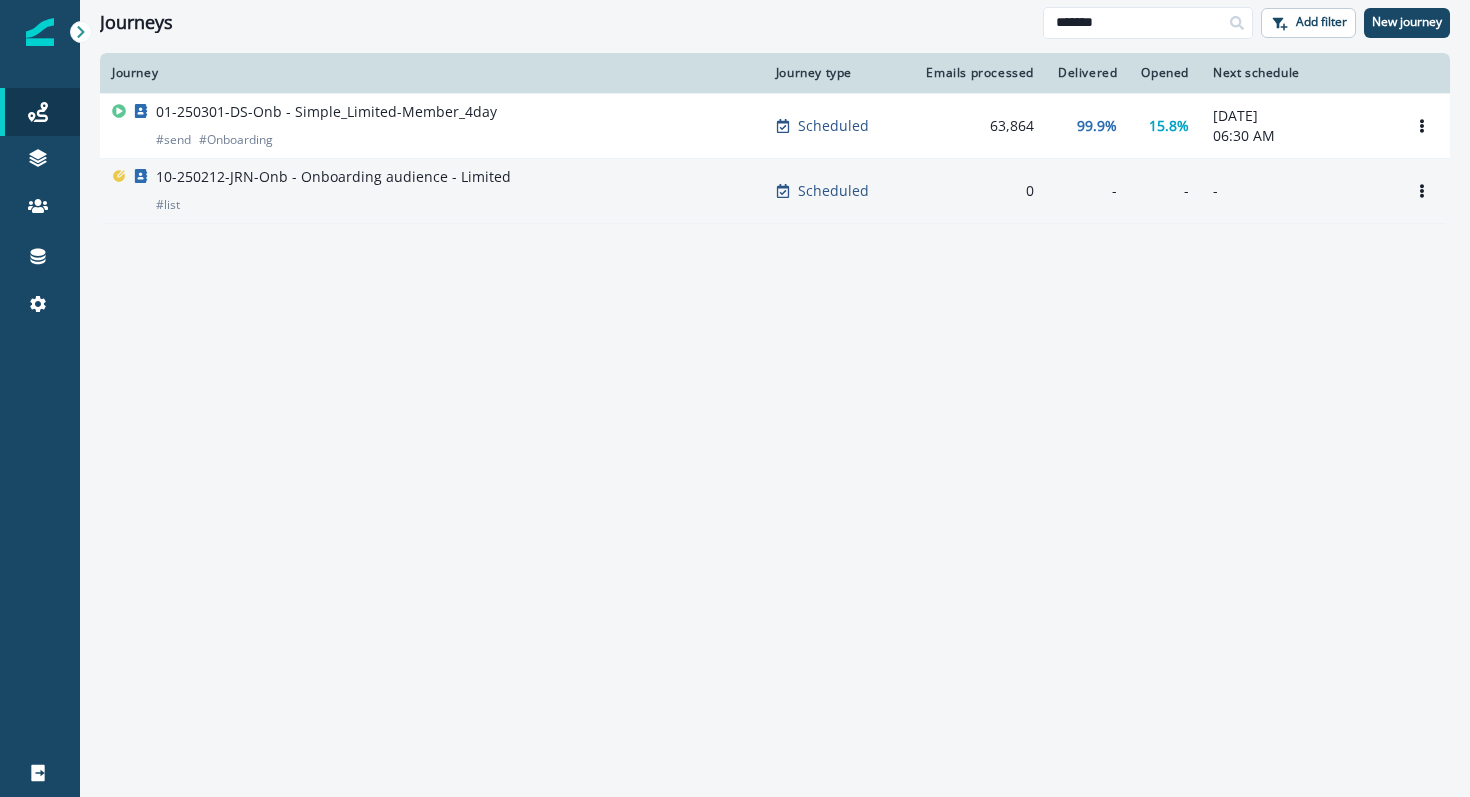 click on "10-250212-JRN-Onb - Onboarding audience - Limited" at bounding box center (333, 177) 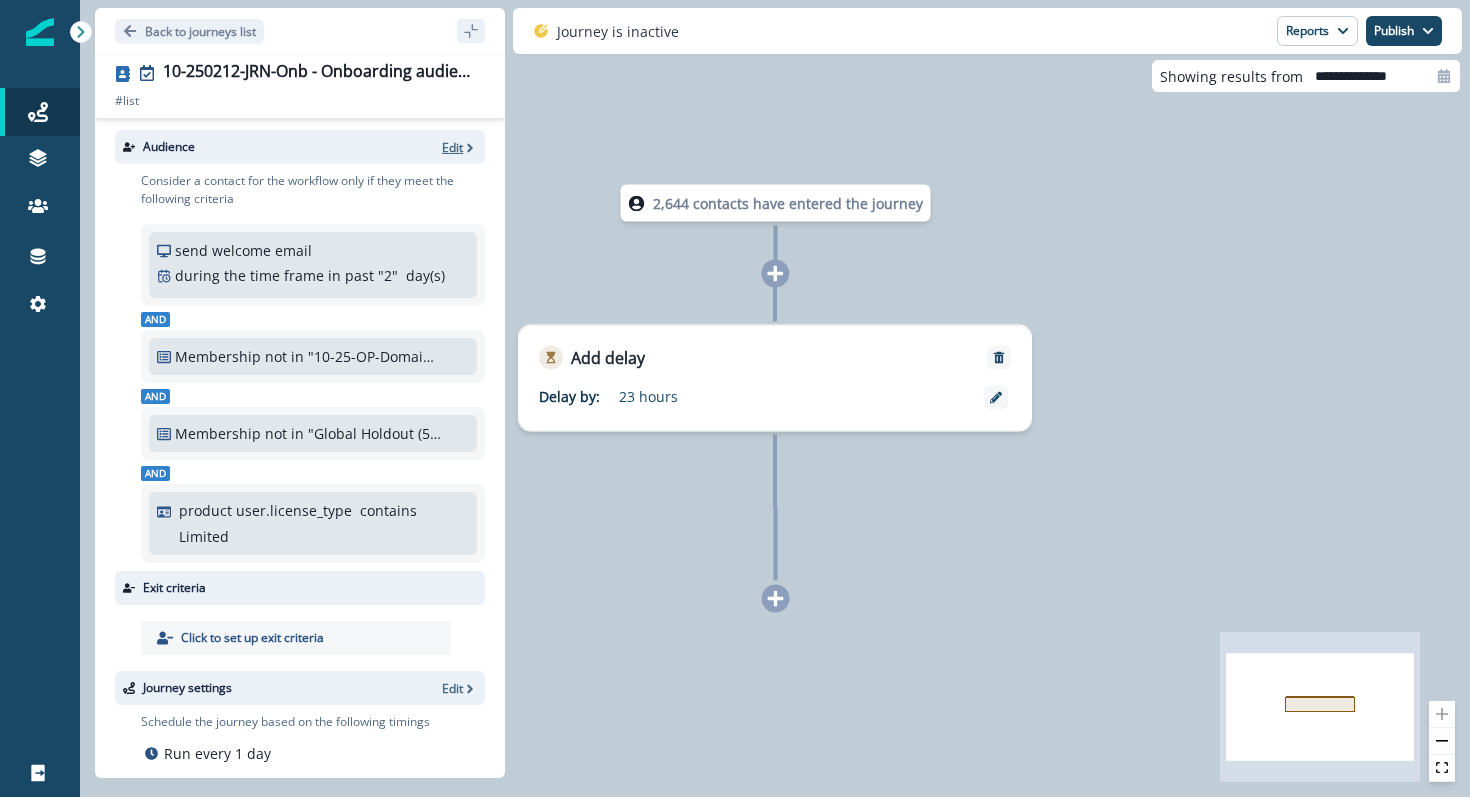 click on "Edit" at bounding box center [452, 147] 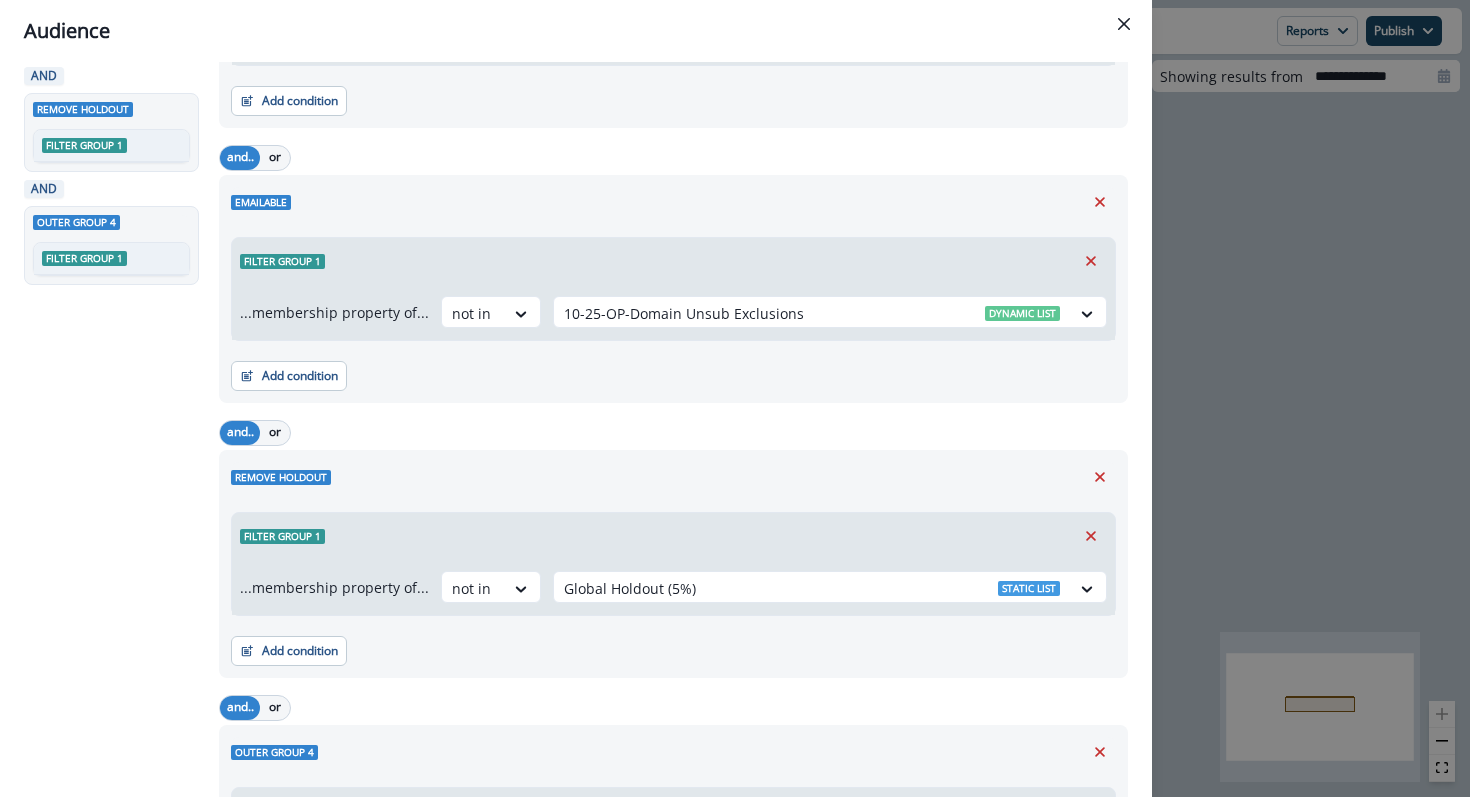 scroll, scrollTop: 290, scrollLeft: 0, axis: vertical 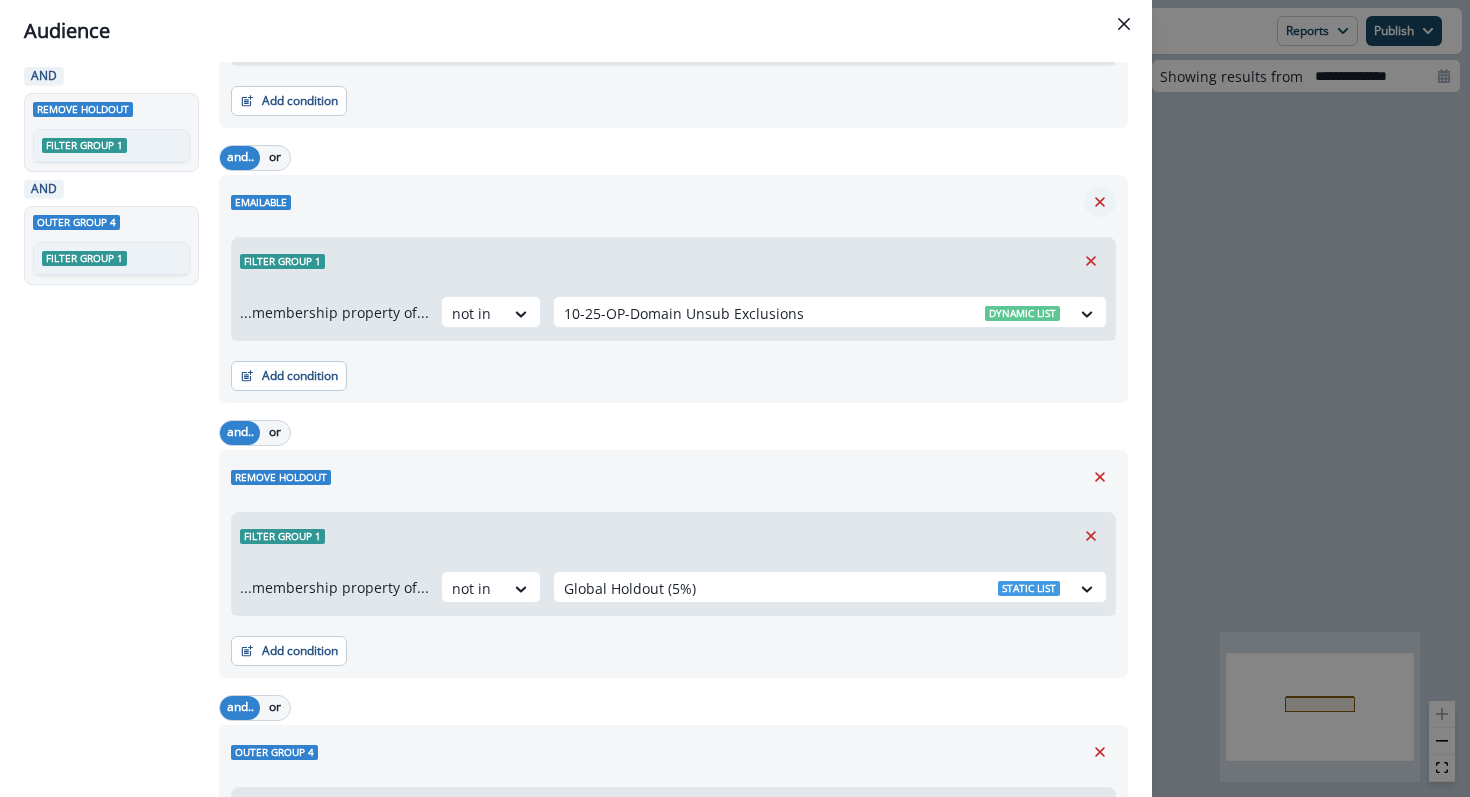 click 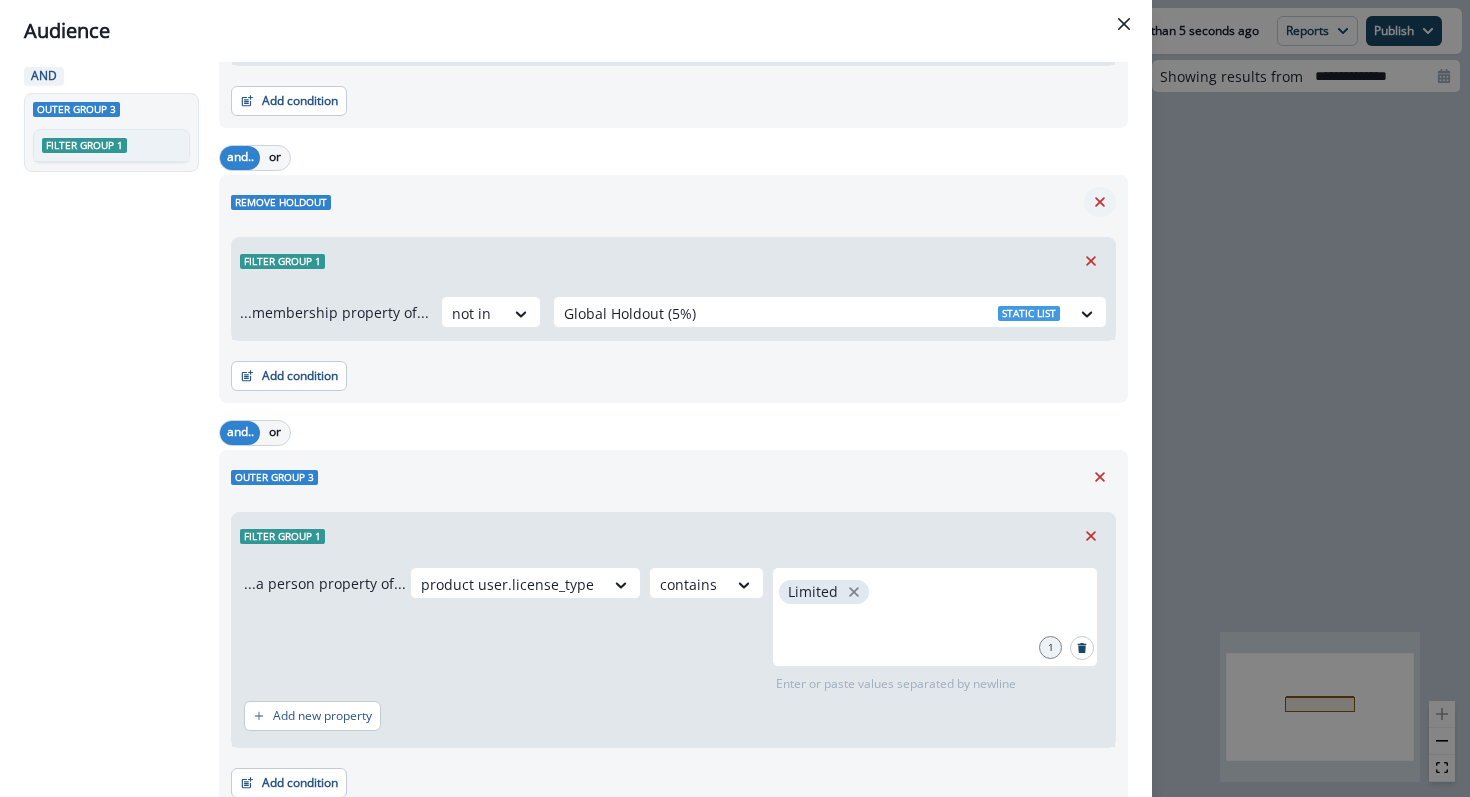click 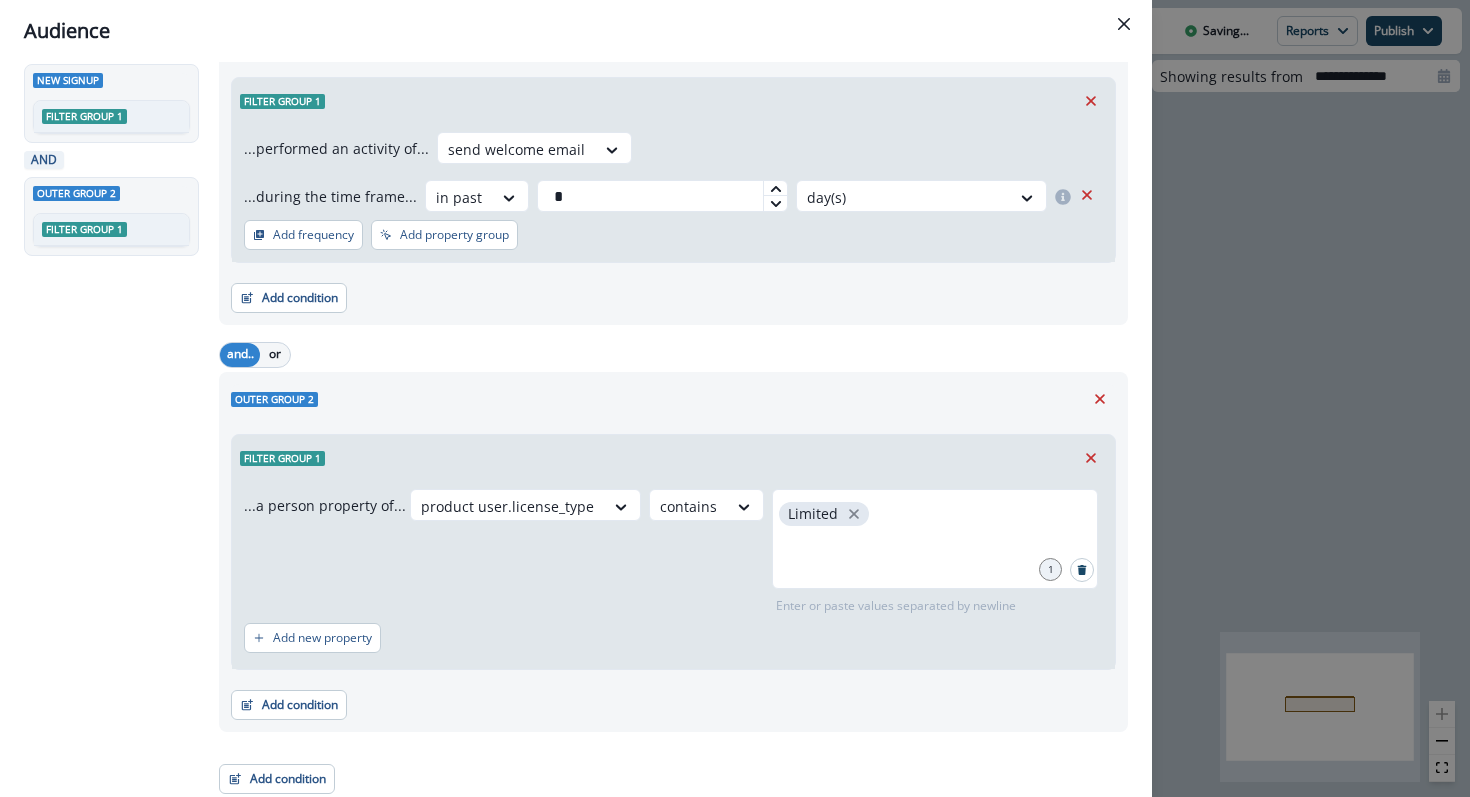 scroll, scrollTop: 92, scrollLeft: 0, axis: vertical 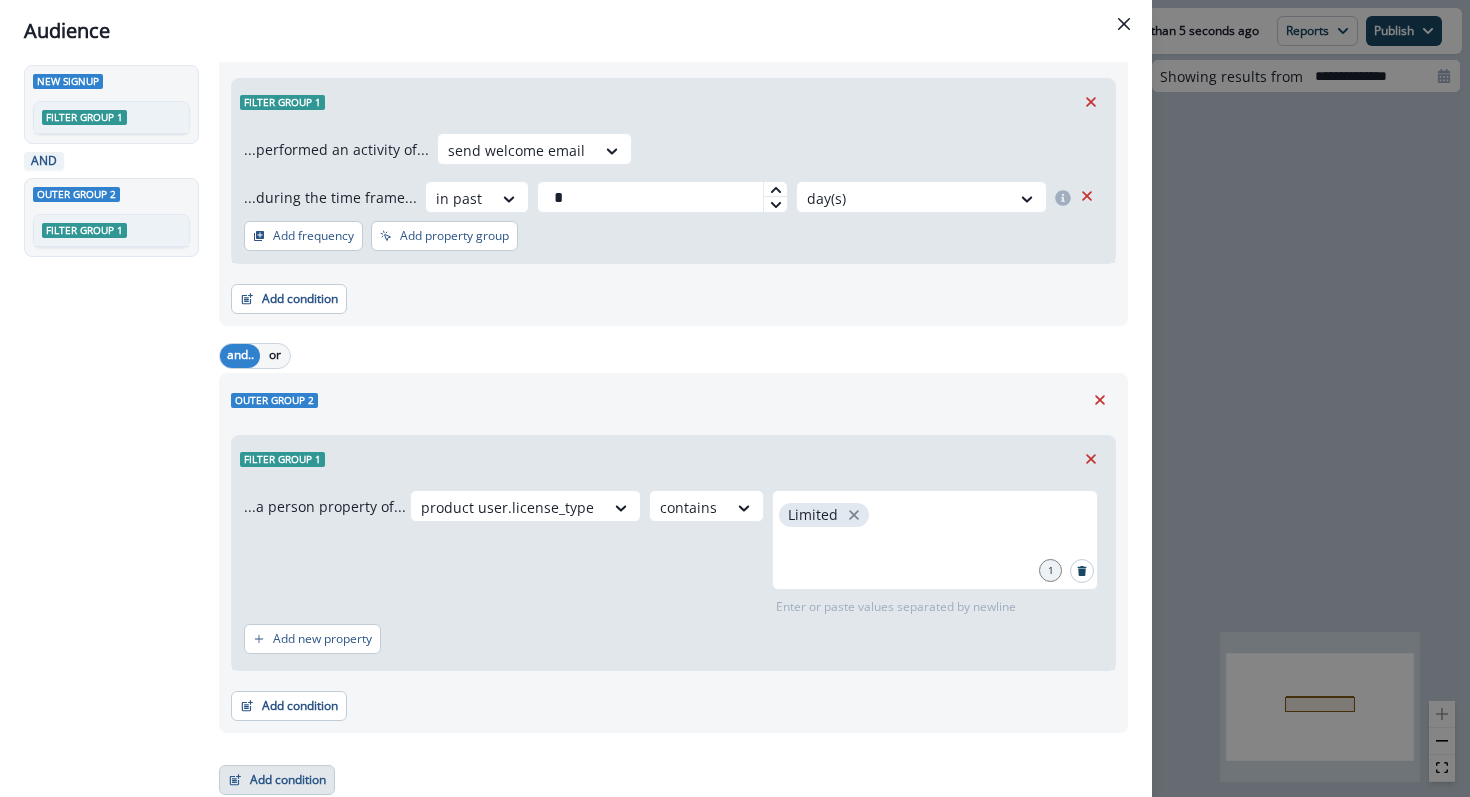 click on "Add condition" at bounding box center (277, 780) 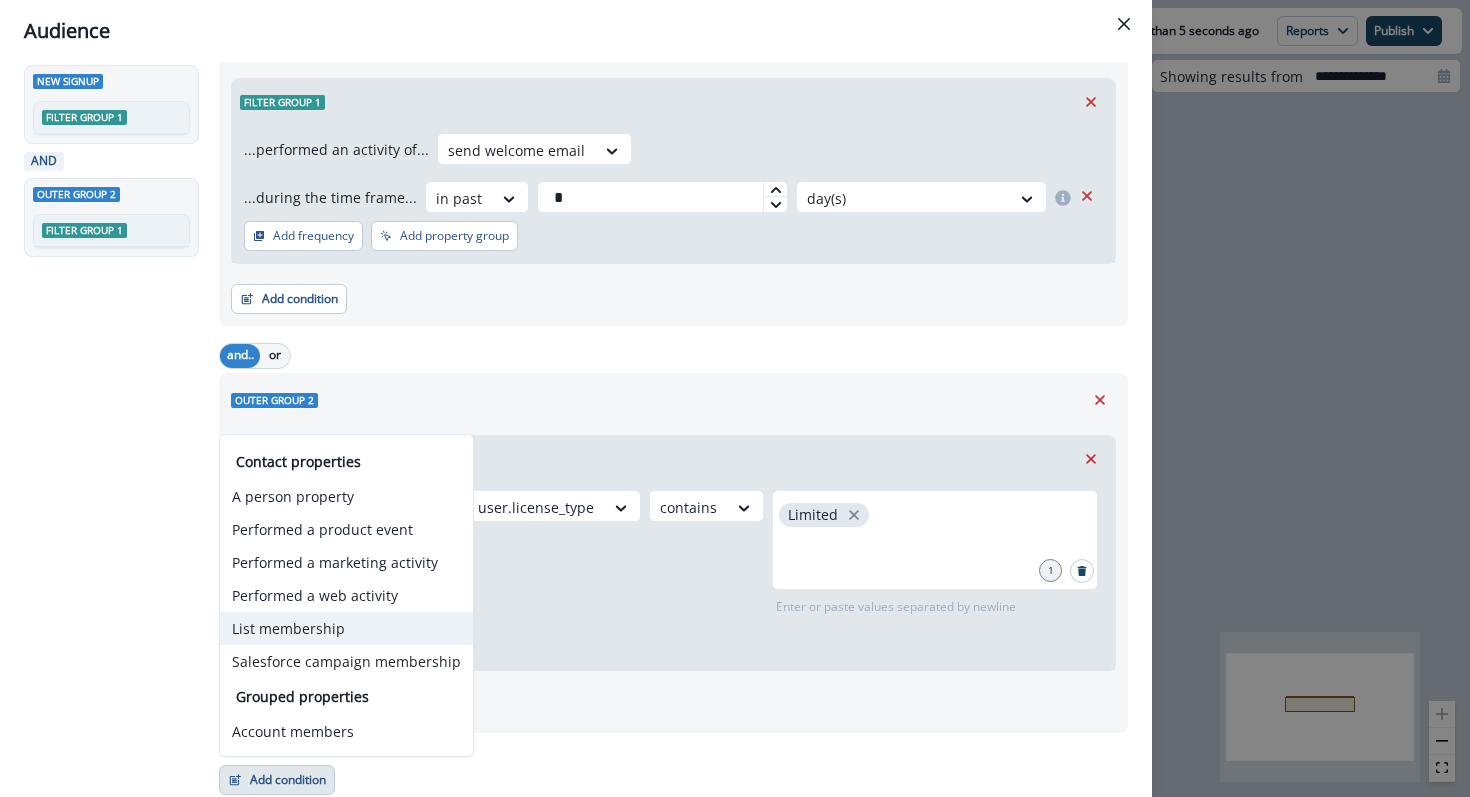 click on "List membership" at bounding box center (346, 628) 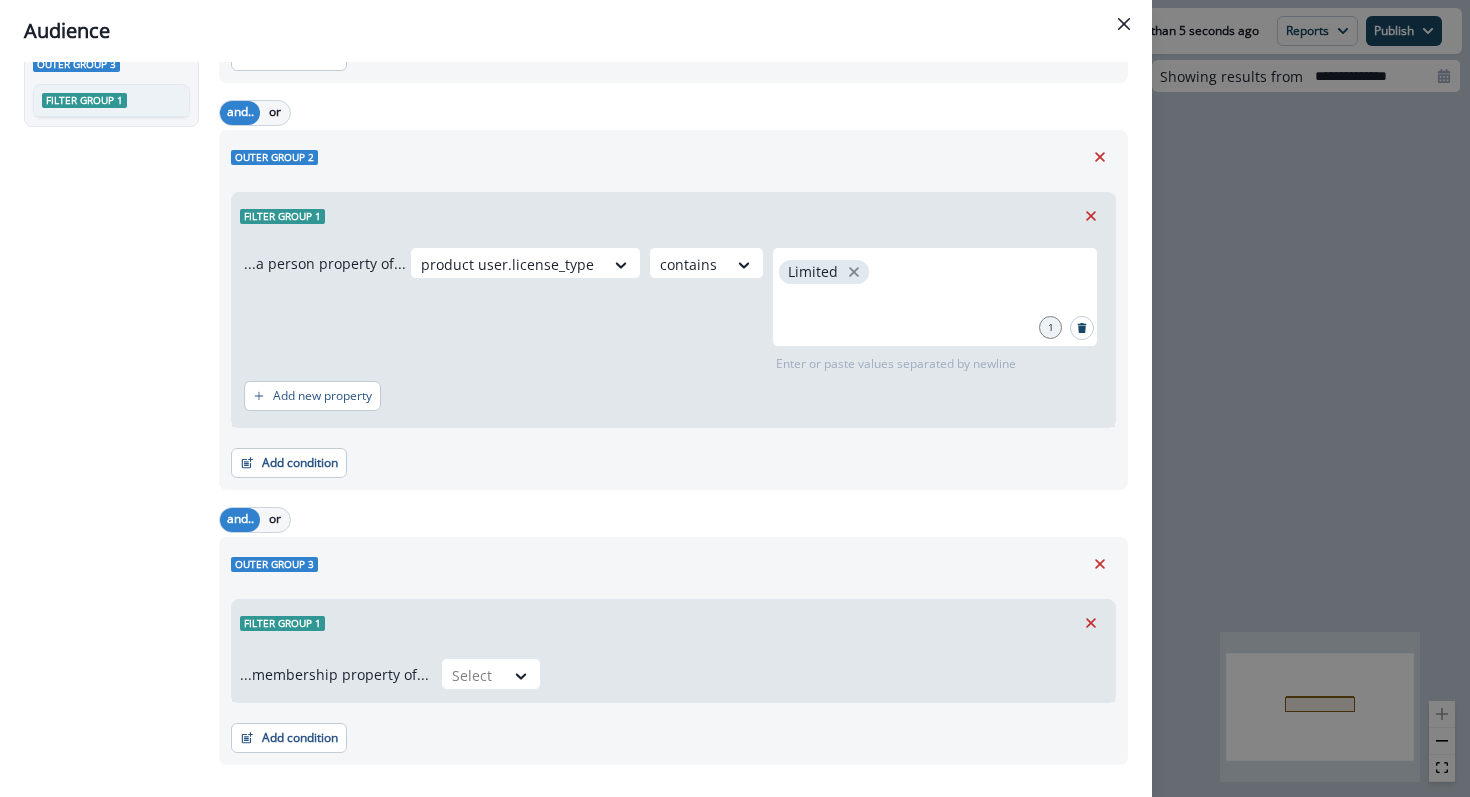 scroll, scrollTop: 373, scrollLeft: 0, axis: vertical 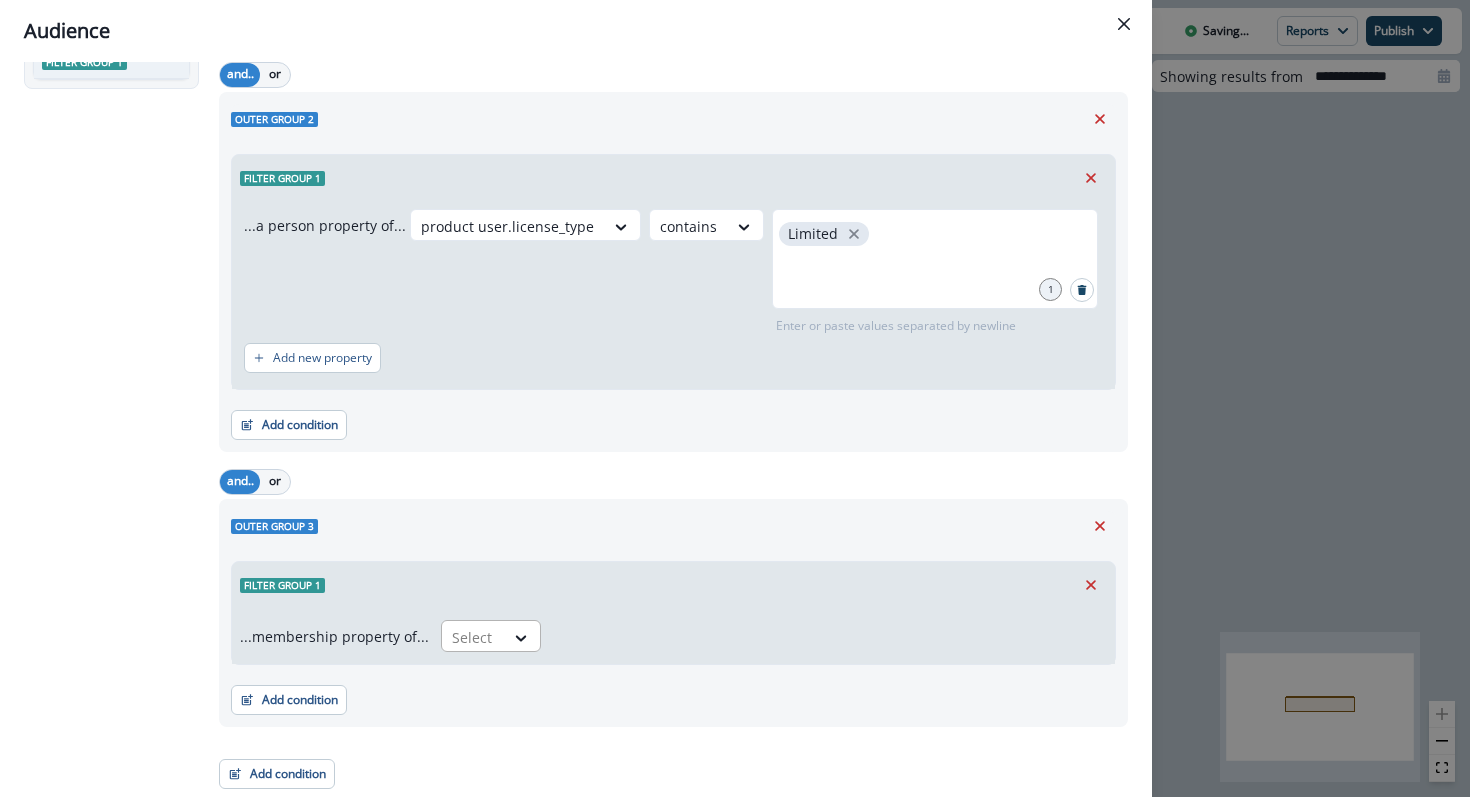 click on "Select" at bounding box center [473, 637] 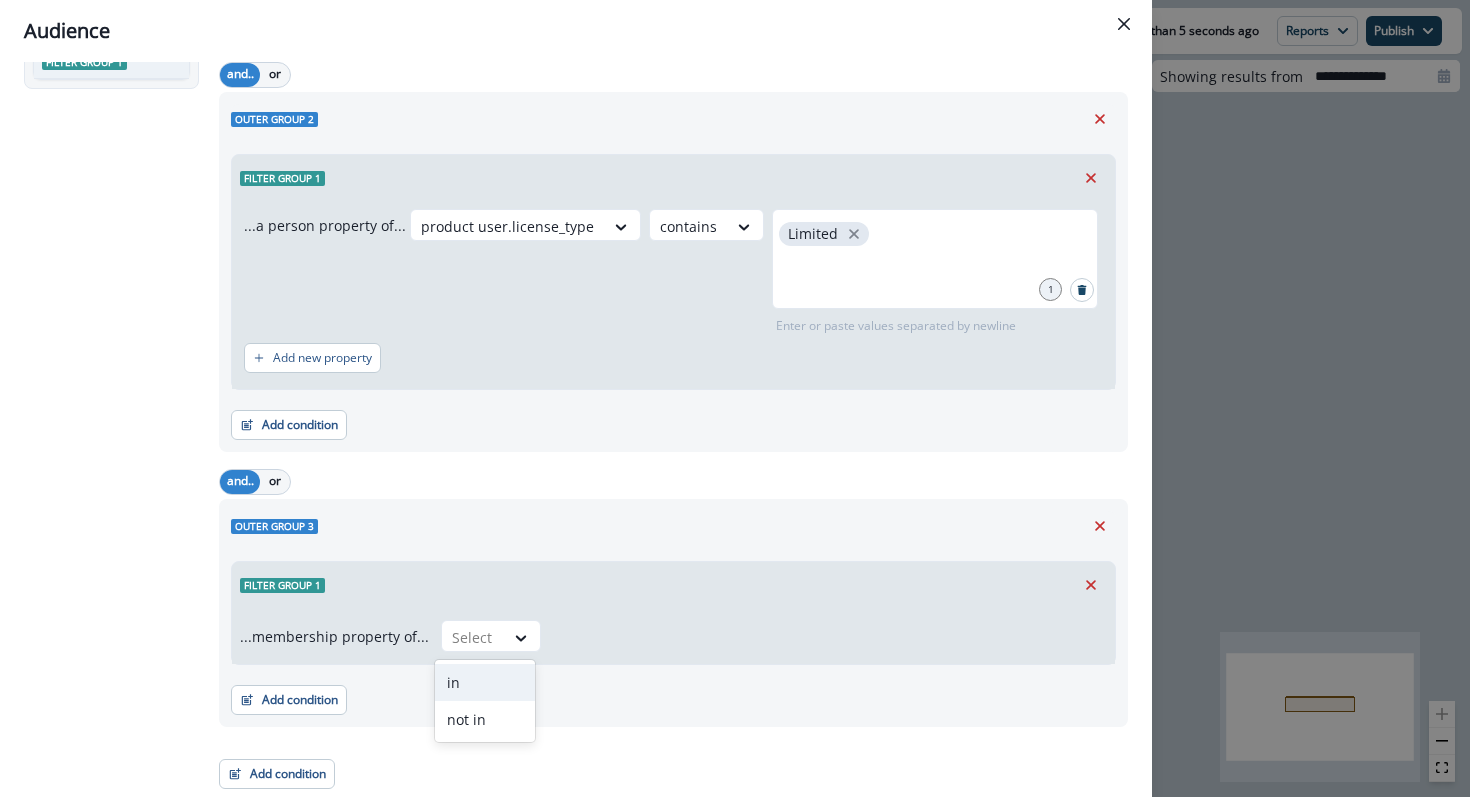 click on "in" at bounding box center (485, 682) 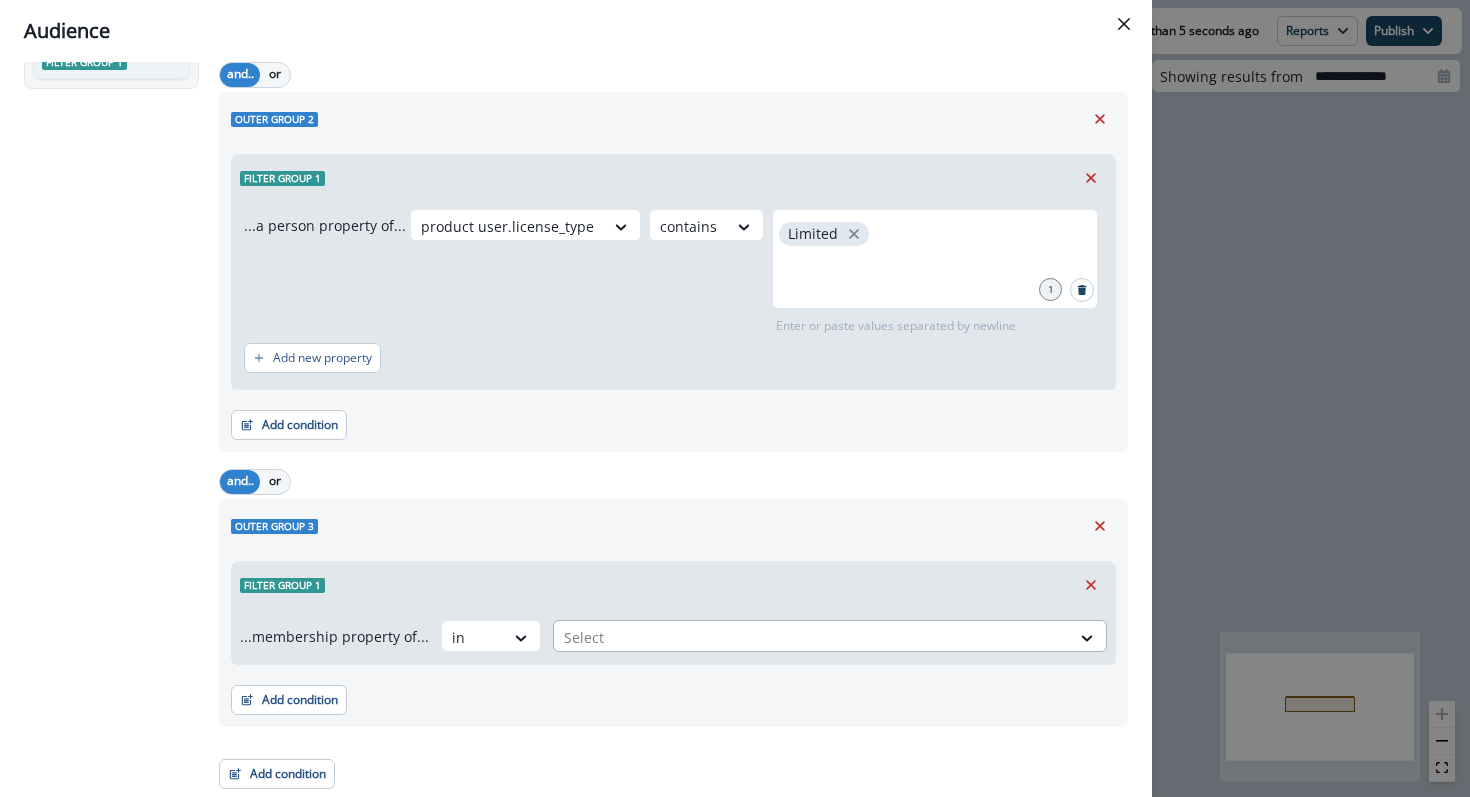 click at bounding box center [812, 637] 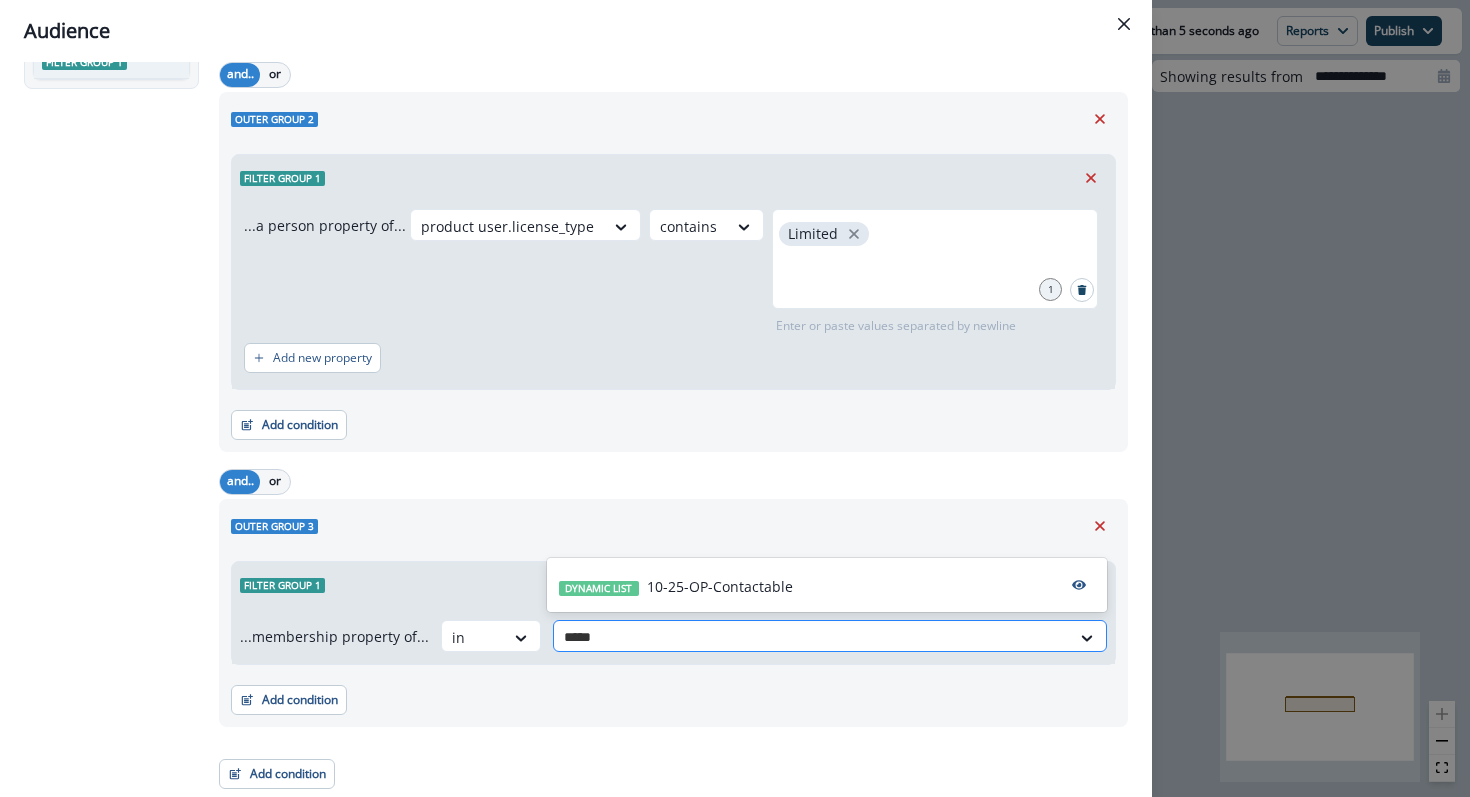 type on "******" 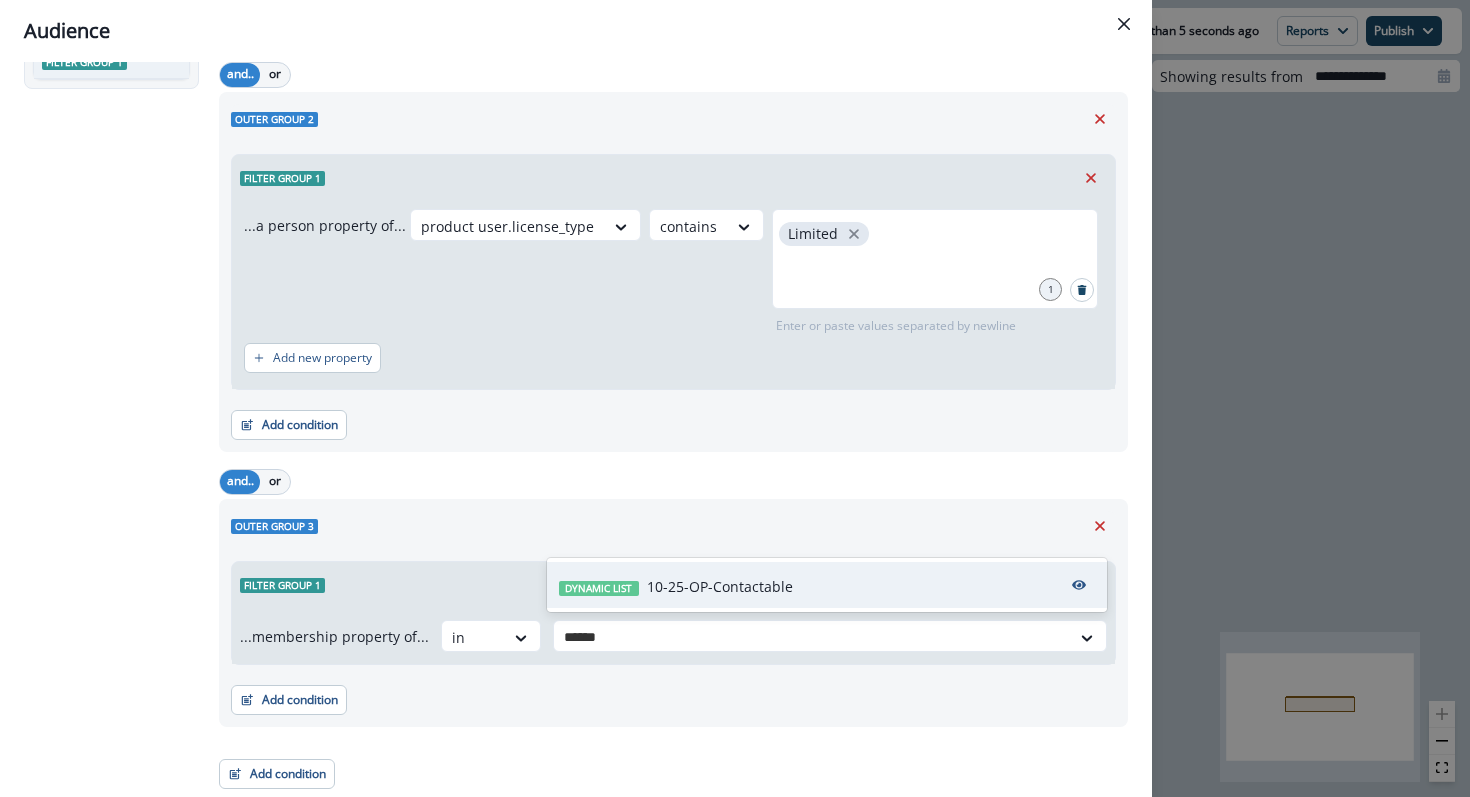 click on "10-25-OP-Contactable" at bounding box center (720, 586) 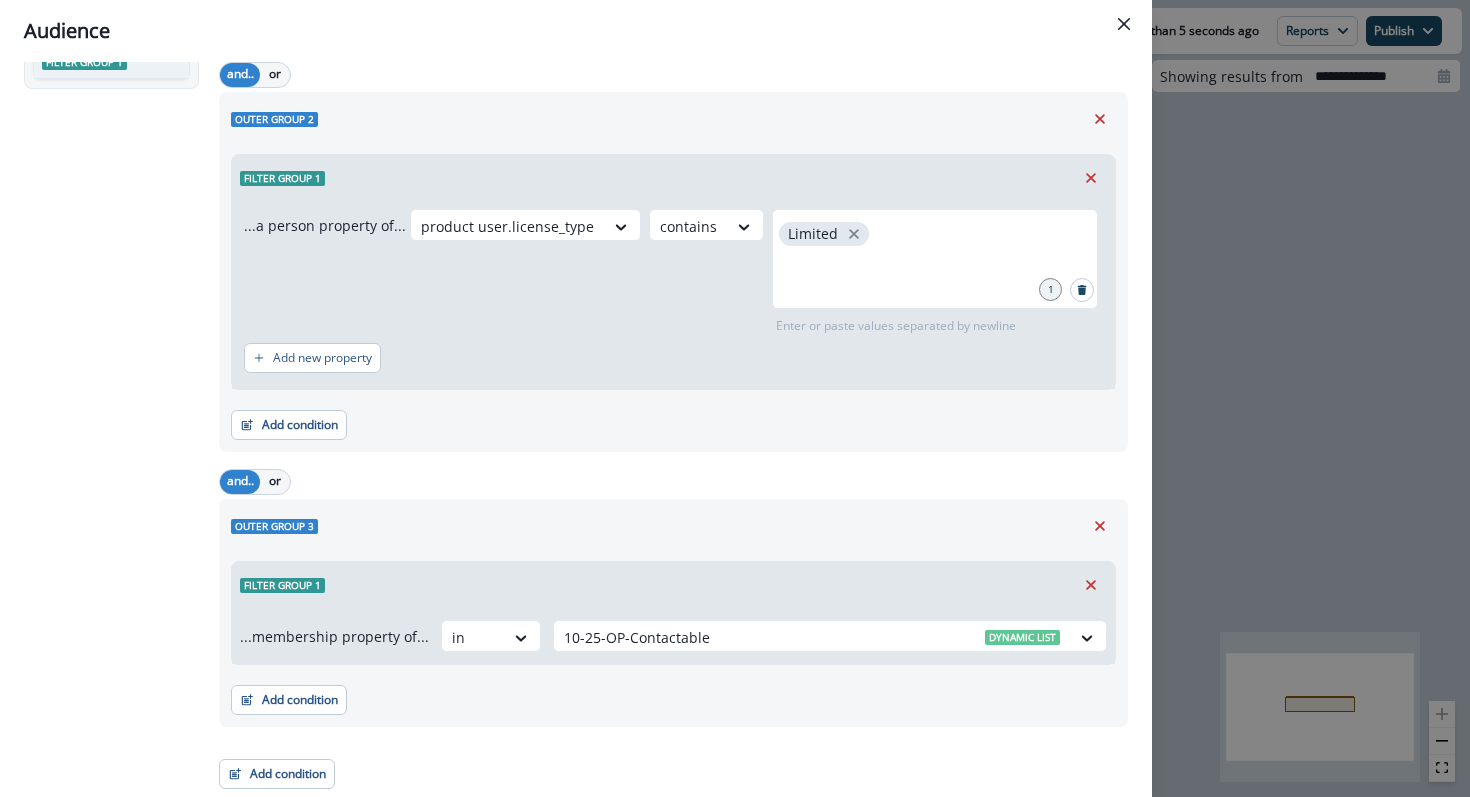 click on "Add condition Contact properties A person property Performed a product event Performed a marketing activity Performed a web activity List membership Salesforce campaign membership" at bounding box center (673, 690) 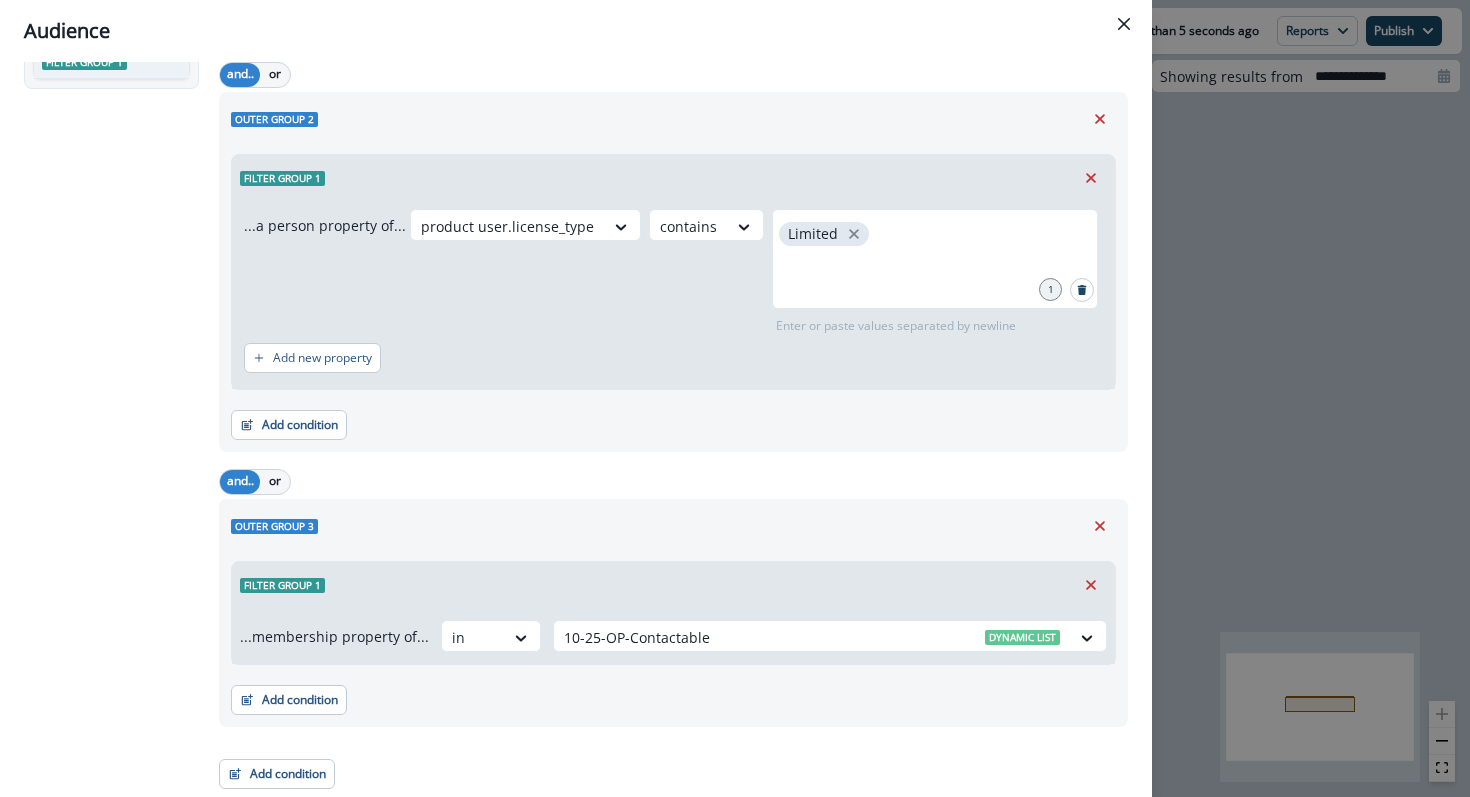 scroll, scrollTop: 0, scrollLeft: 0, axis: both 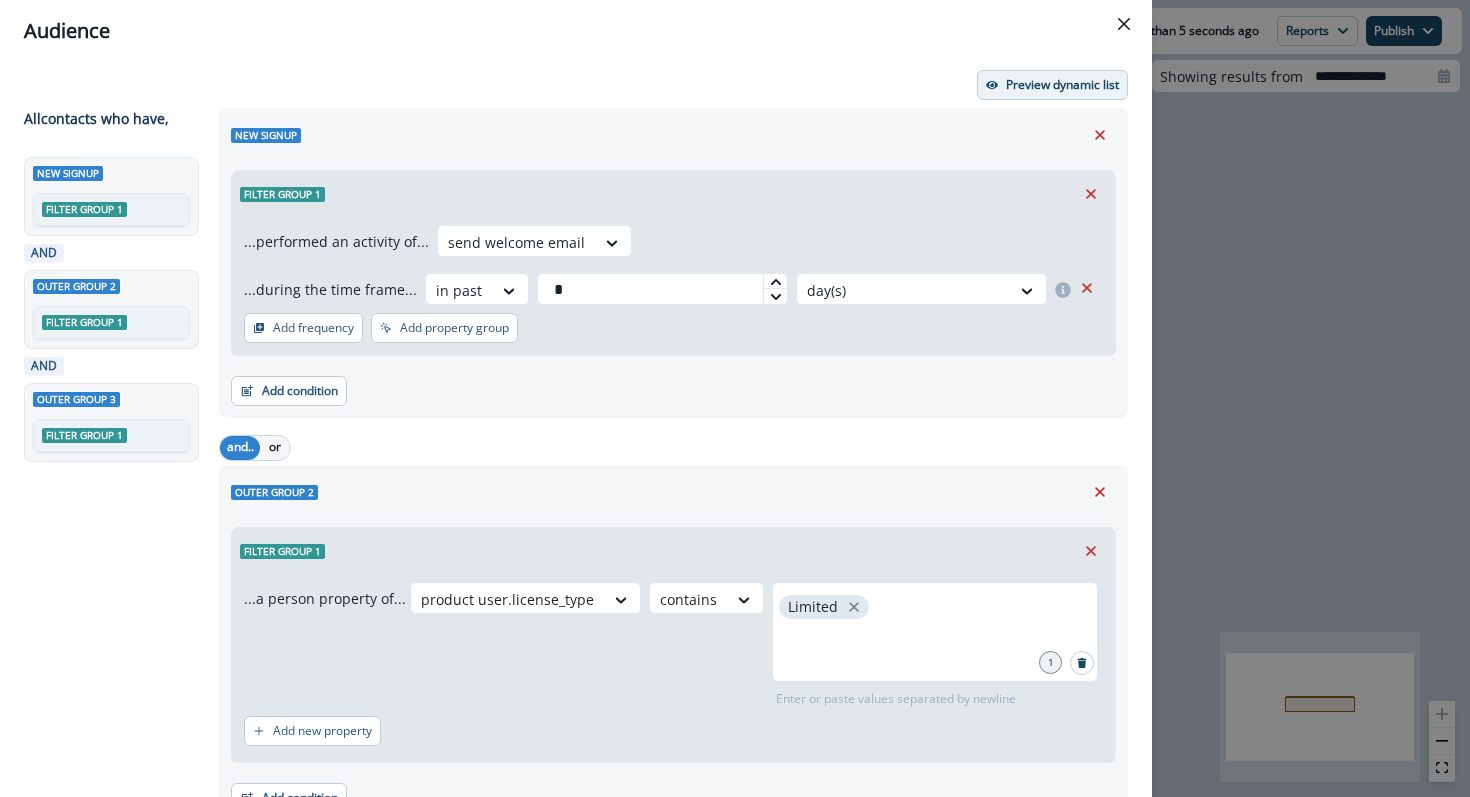 click on "Preview dynamic list" at bounding box center [1062, 85] 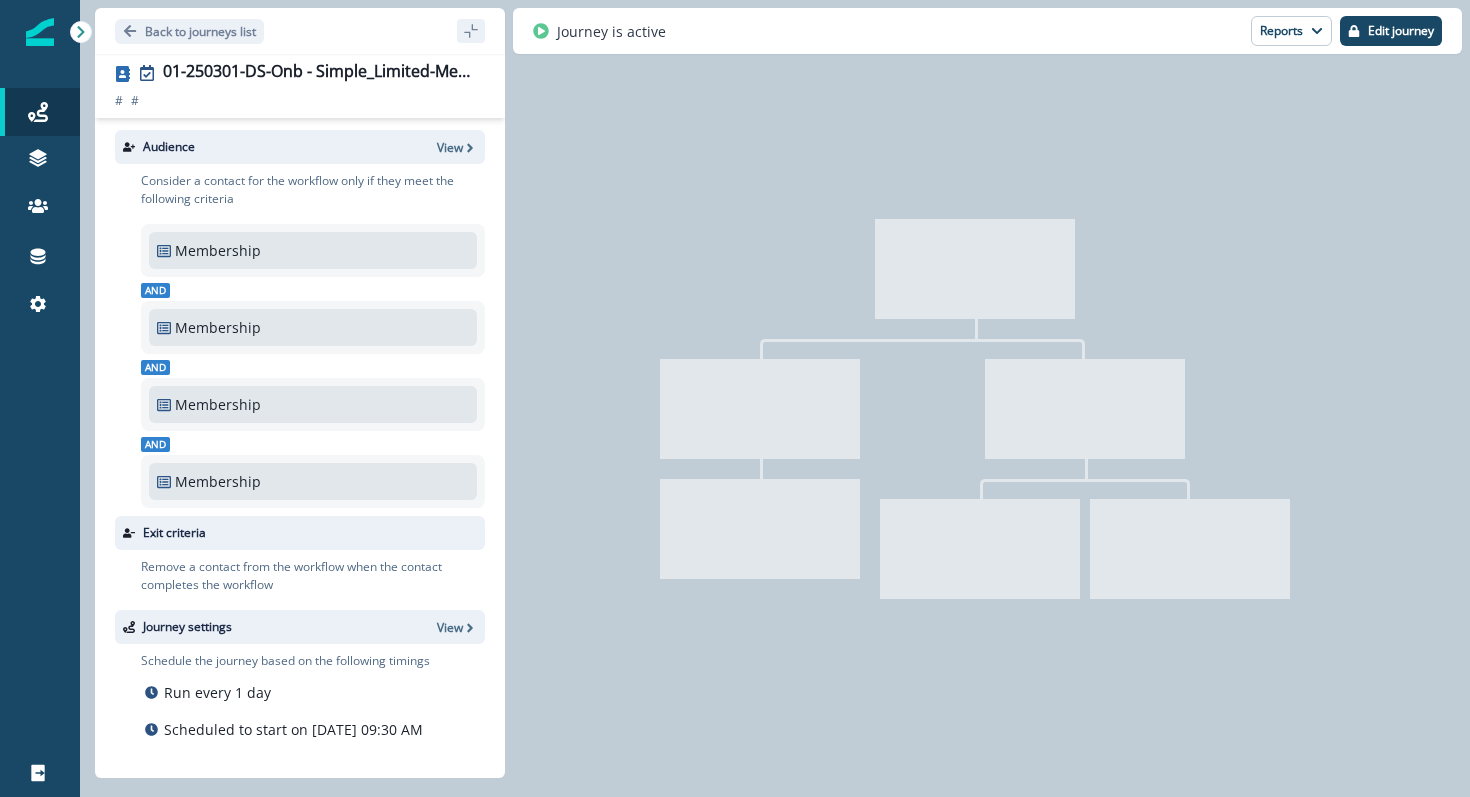 scroll, scrollTop: 0, scrollLeft: 0, axis: both 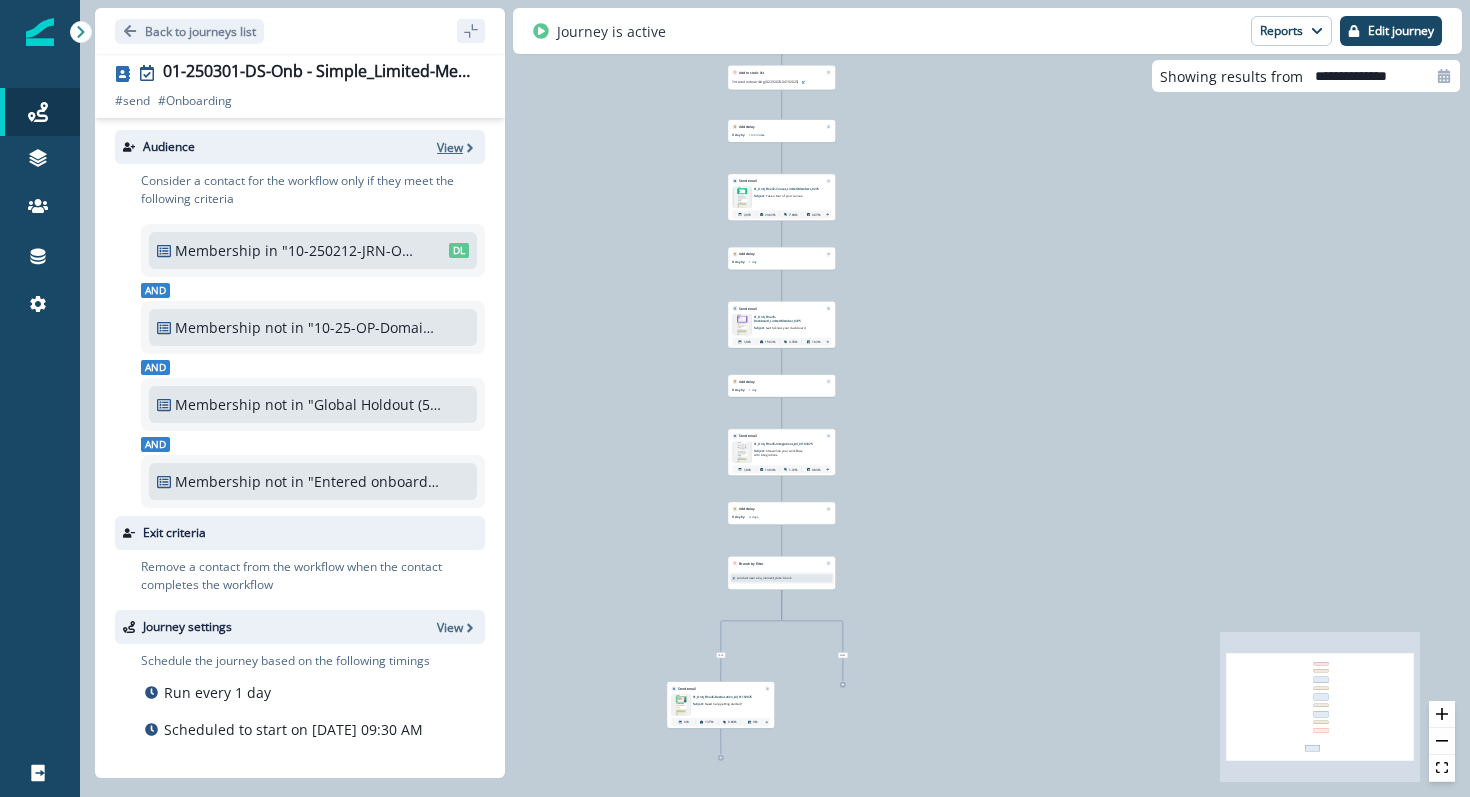 click on "View" at bounding box center (450, 147) 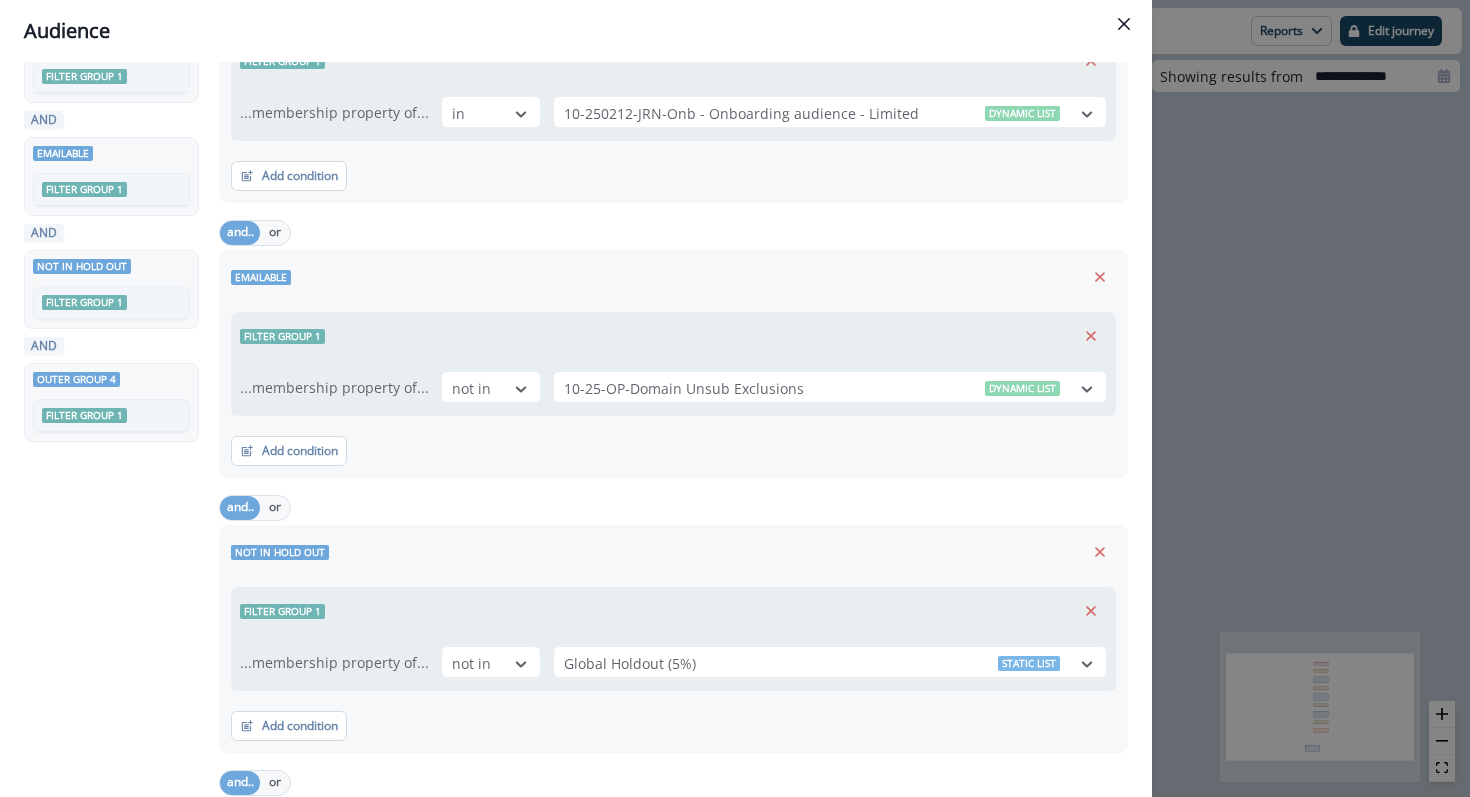 scroll, scrollTop: 0, scrollLeft: 0, axis: both 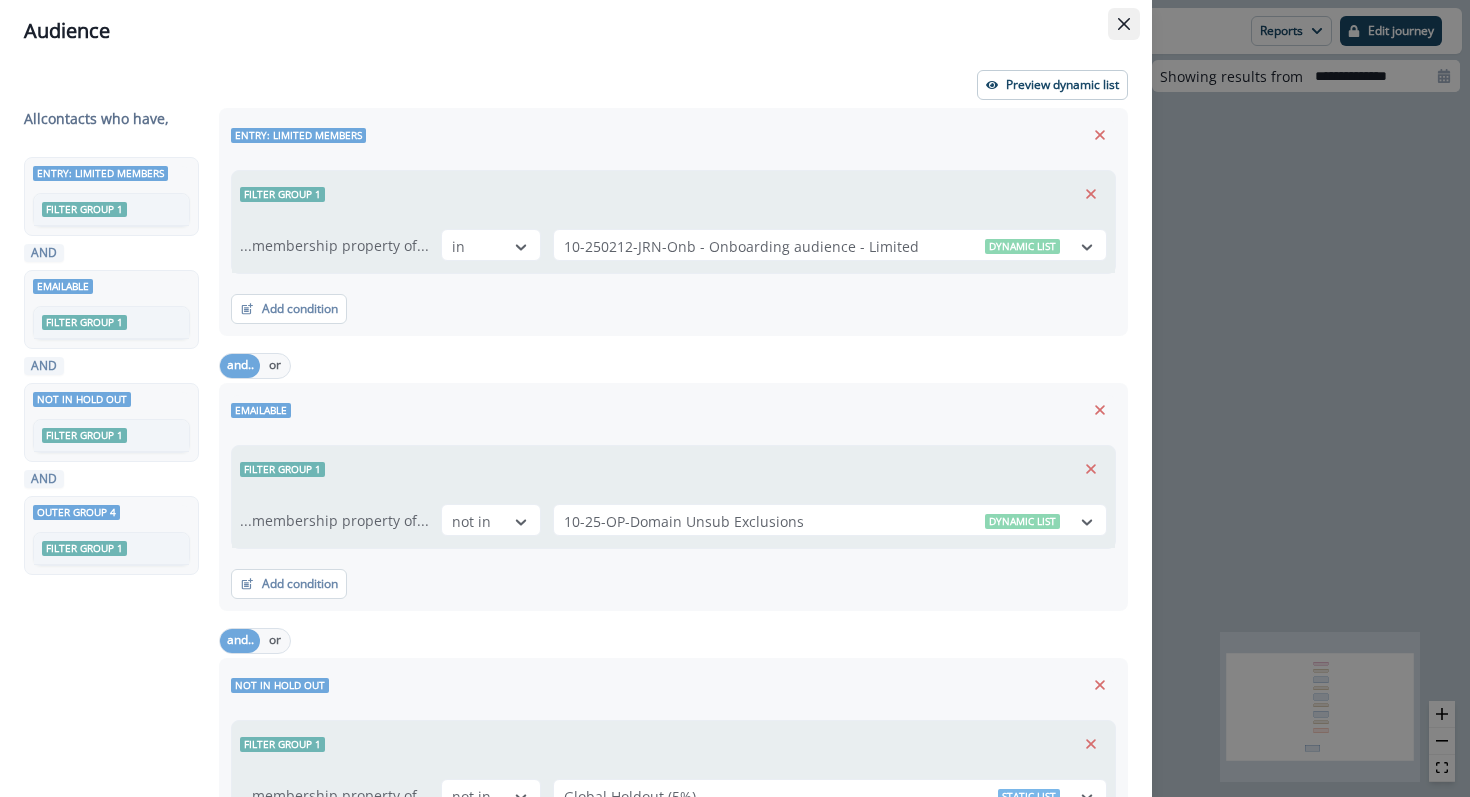 click 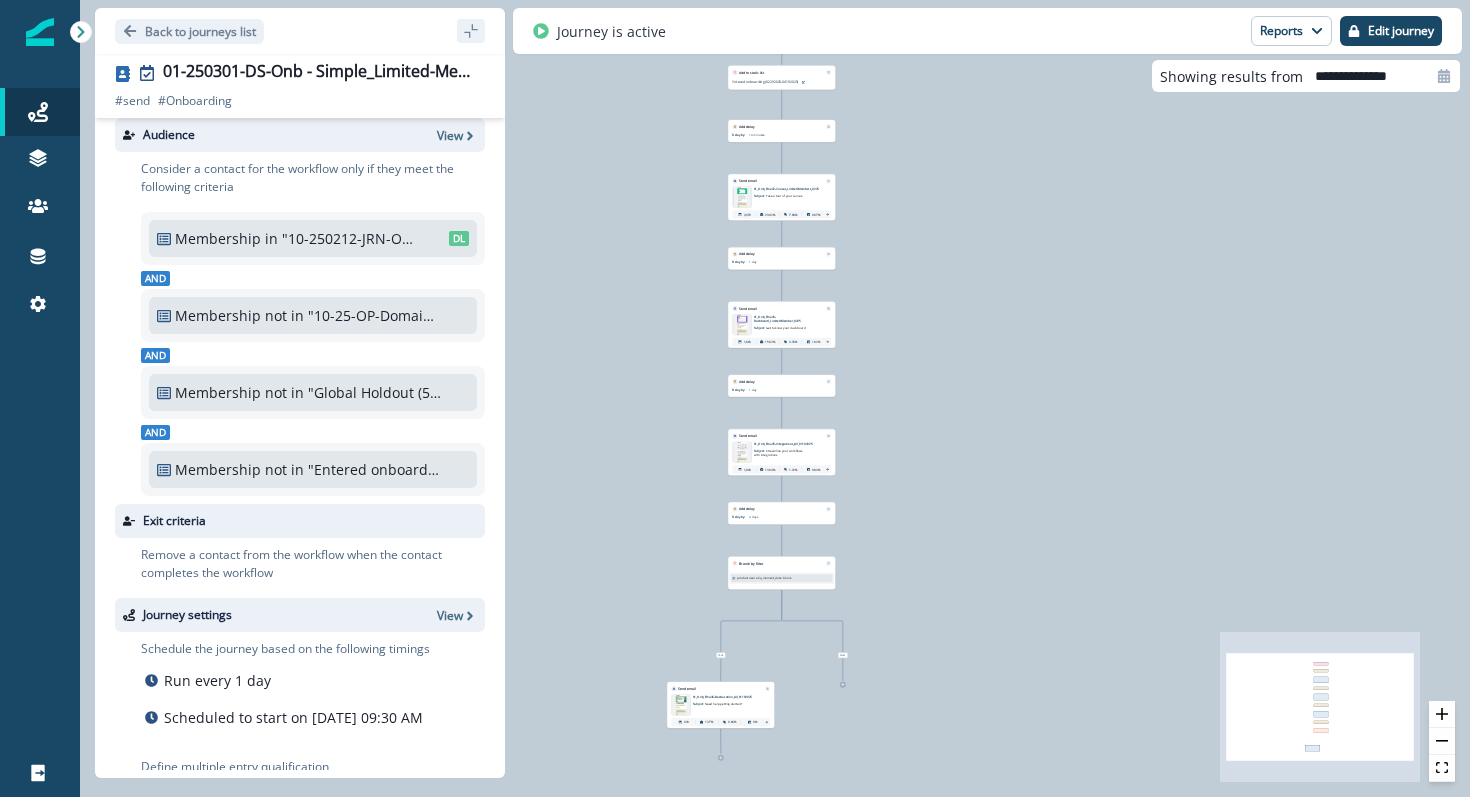 scroll, scrollTop: 0, scrollLeft: 0, axis: both 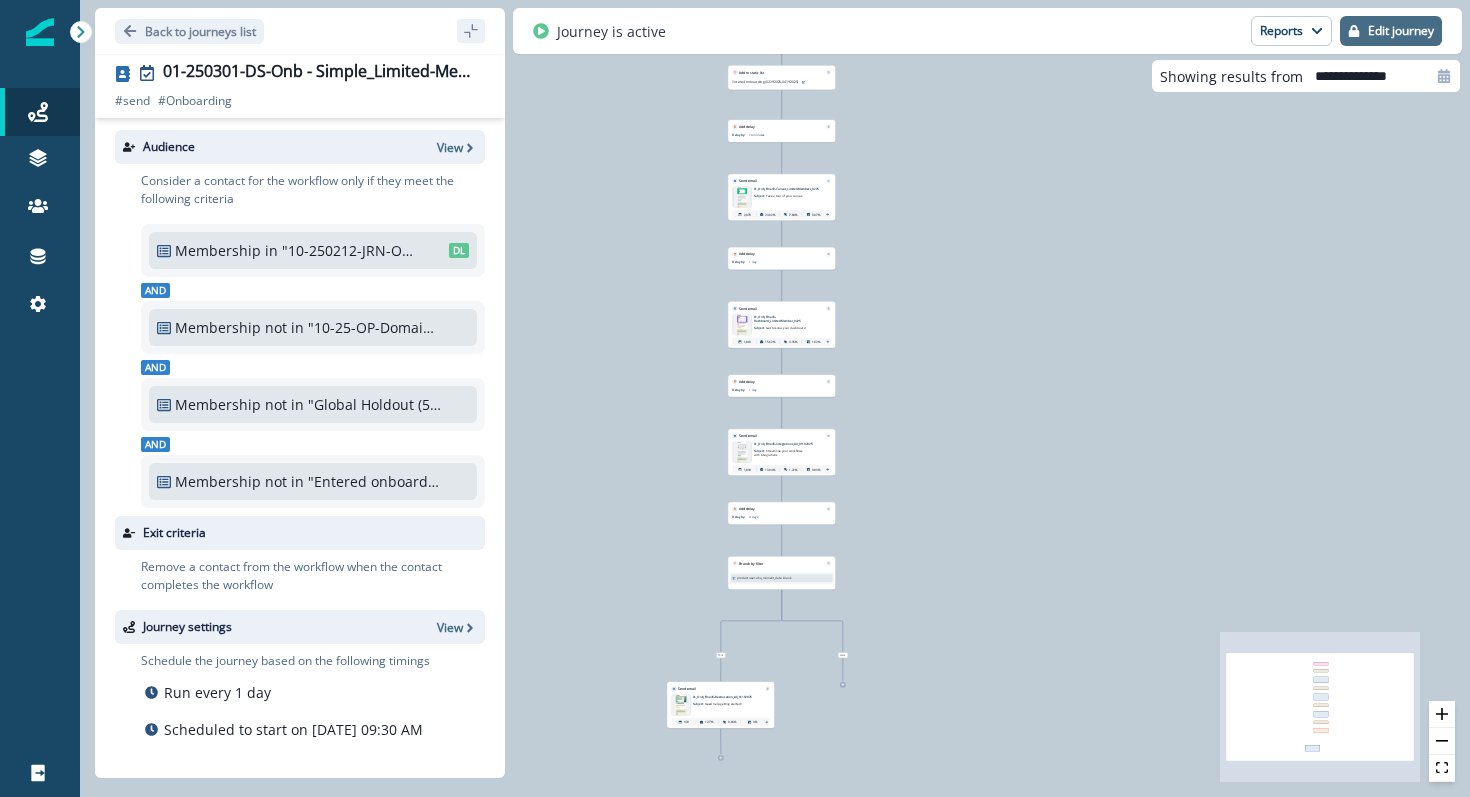 click on "Edit journey" at bounding box center (1401, 31) 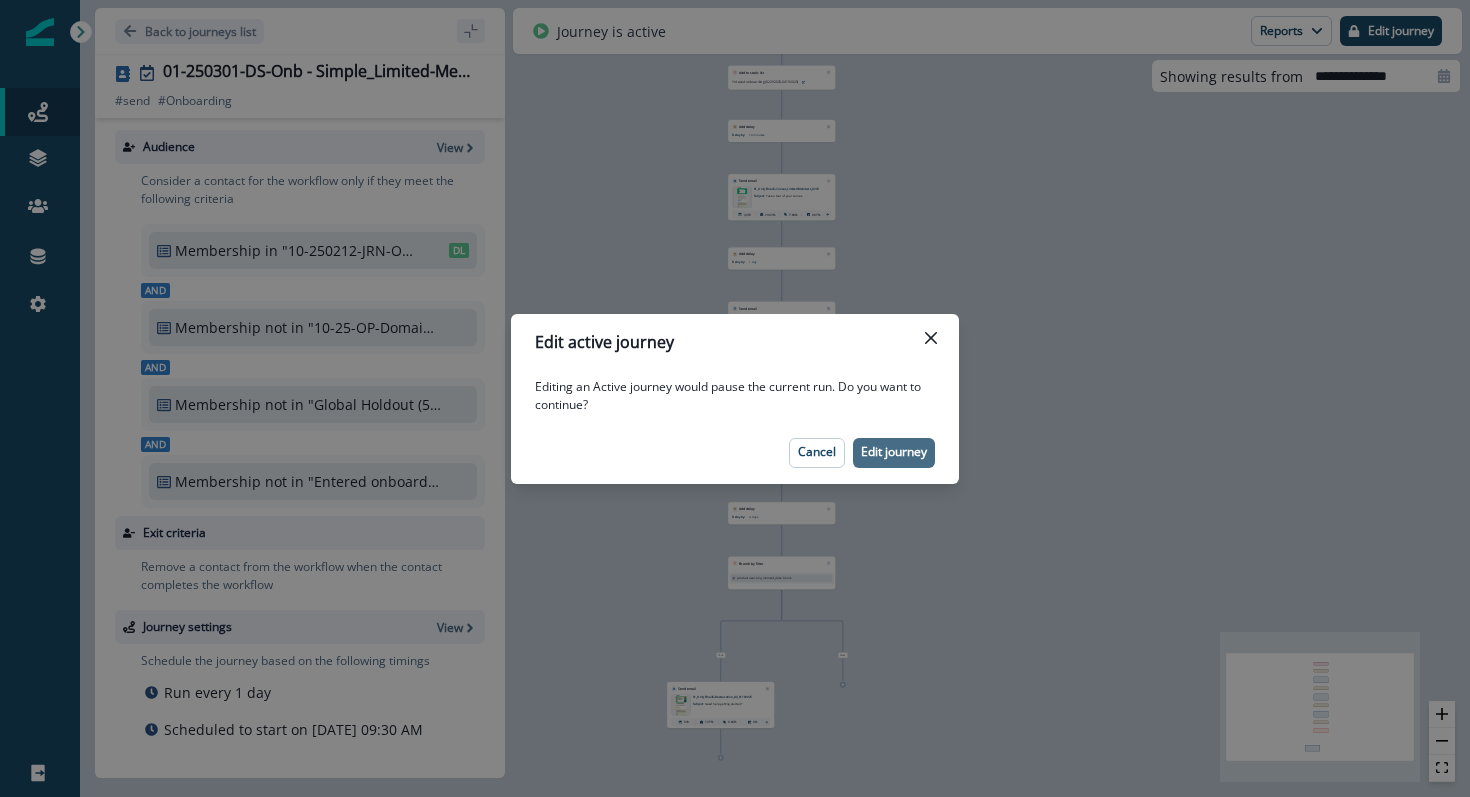 click on "Edit journey" at bounding box center [894, 453] 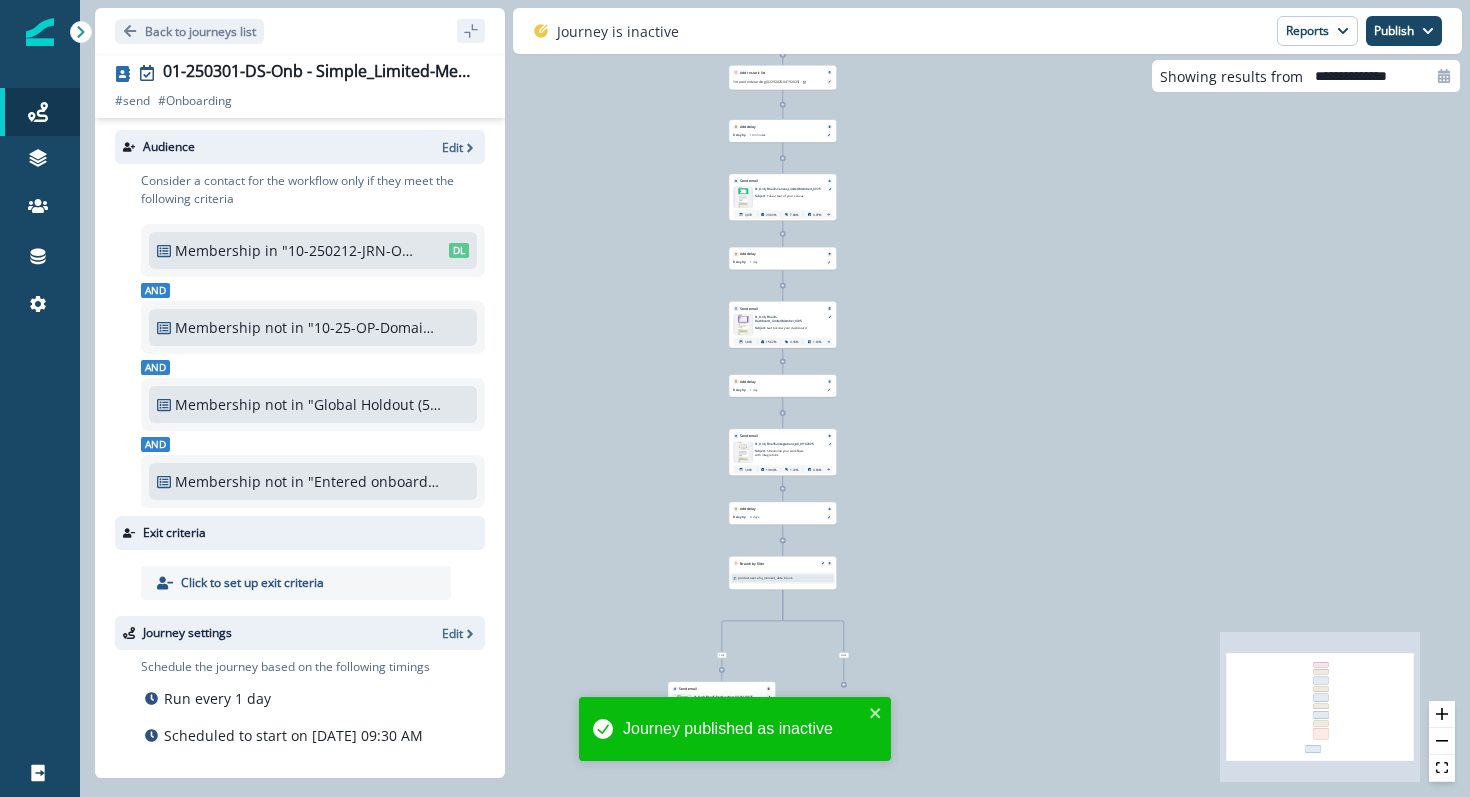 click on "Audience Edit" at bounding box center (300, 147) 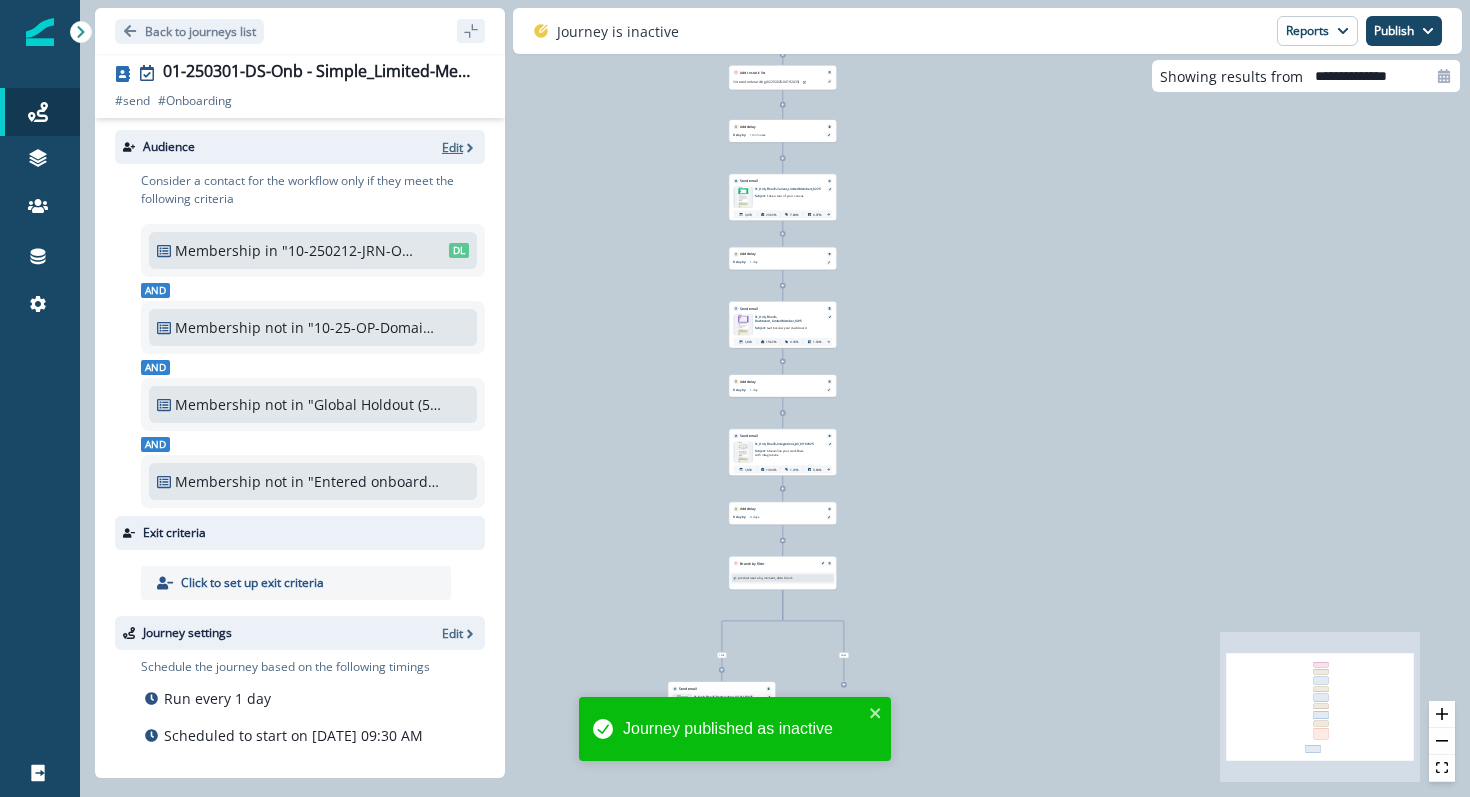 click on "Edit" at bounding box center (452, 147) 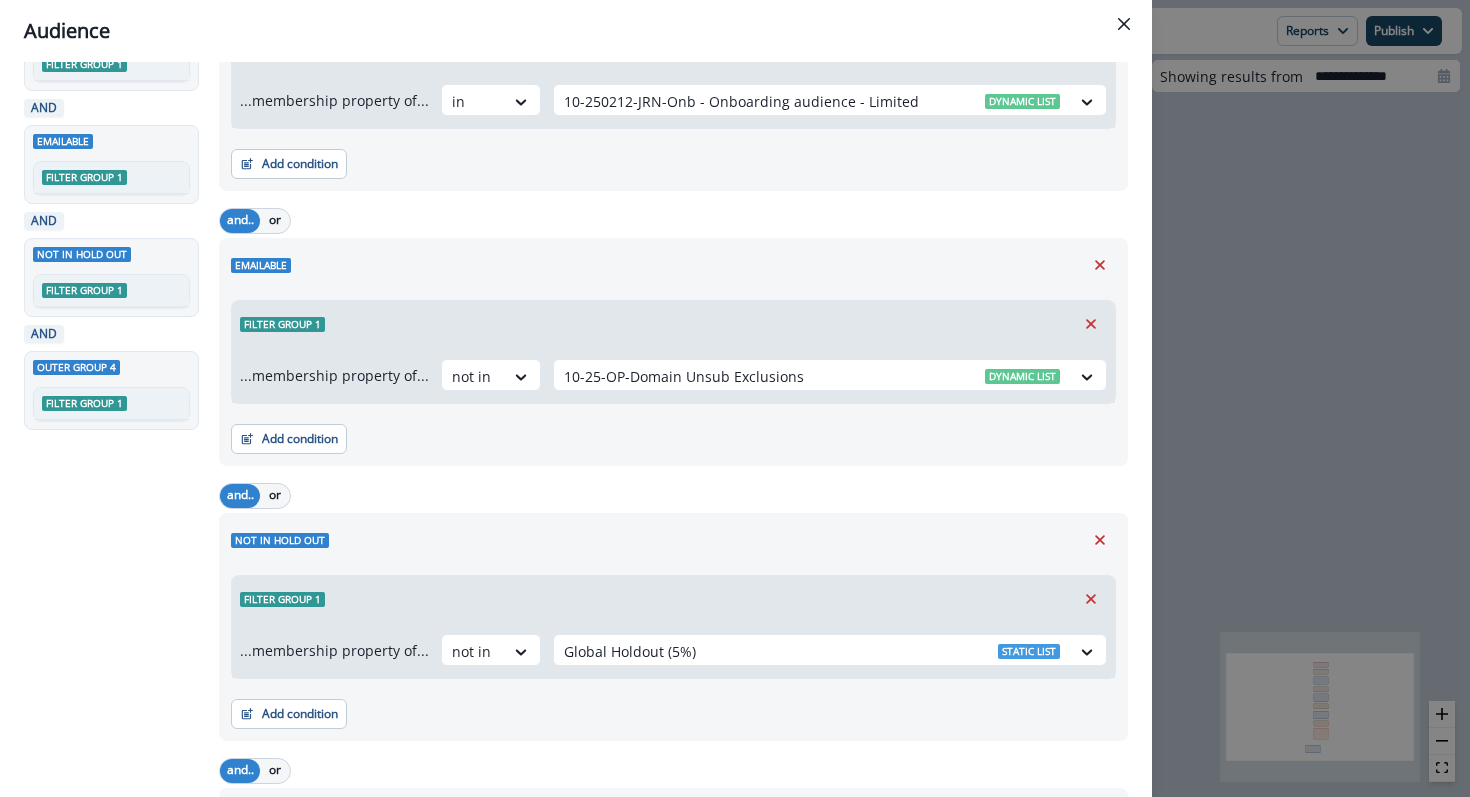 scroll, scrollTop: 169, scrollLeft: 0, axis: vertical 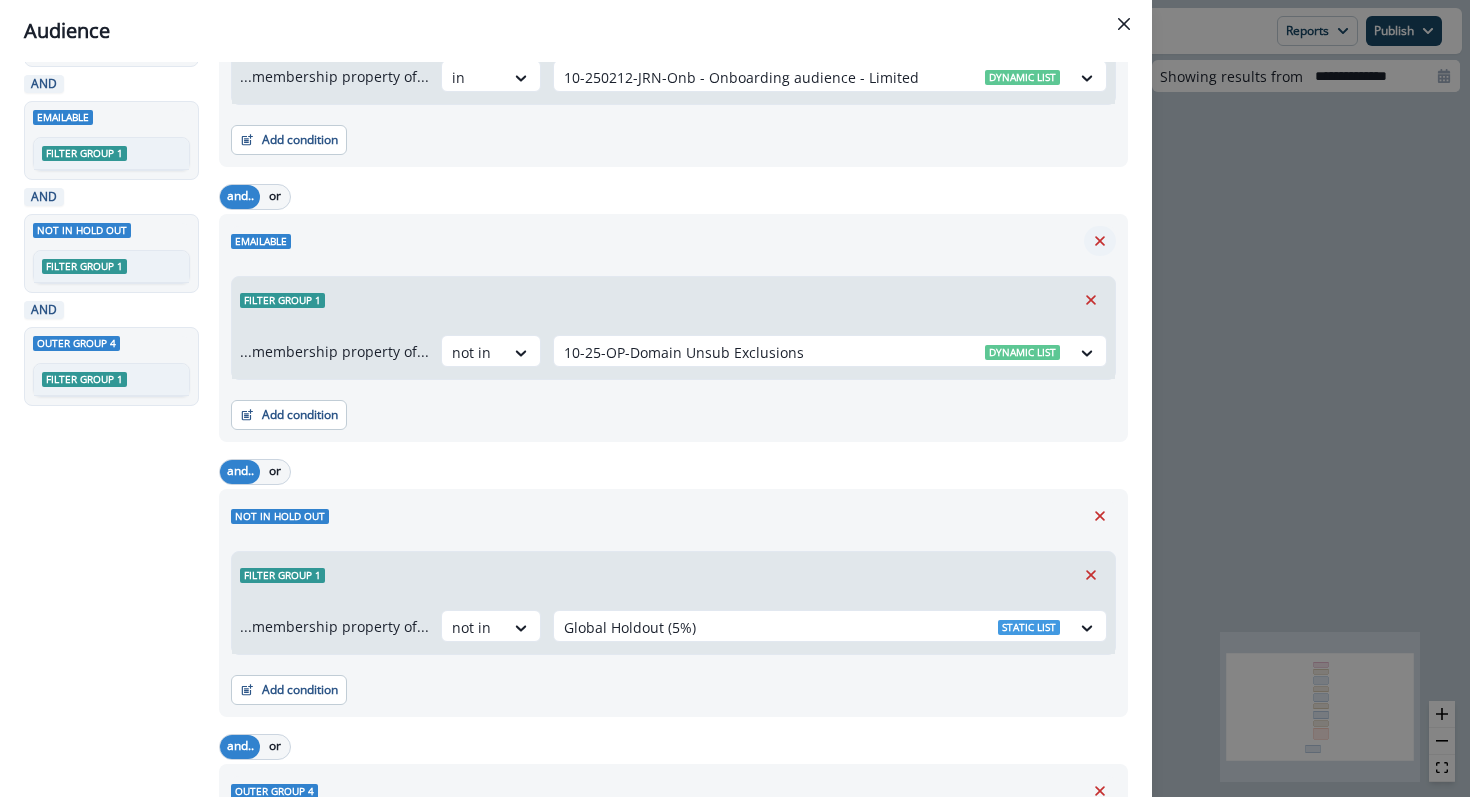 click 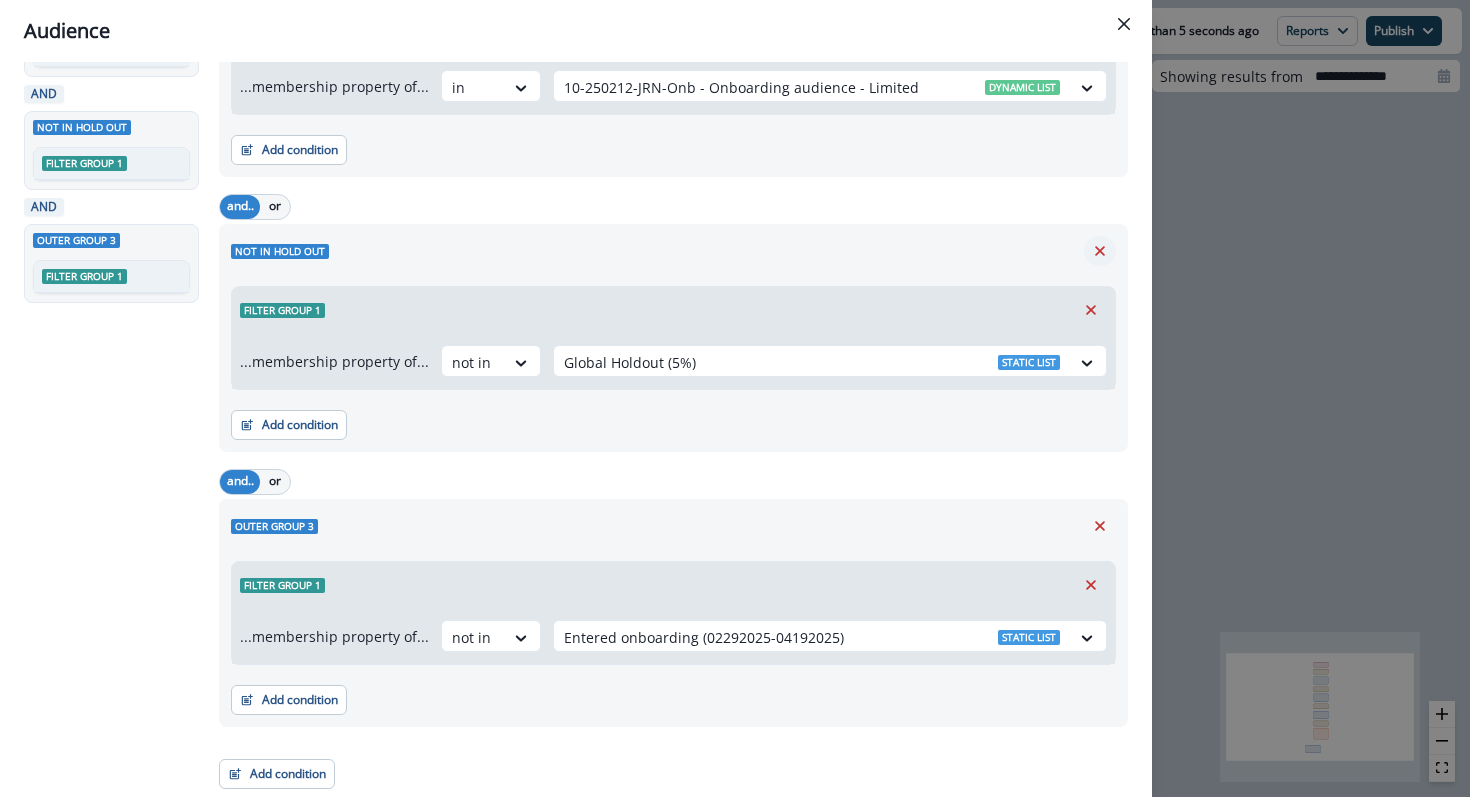click 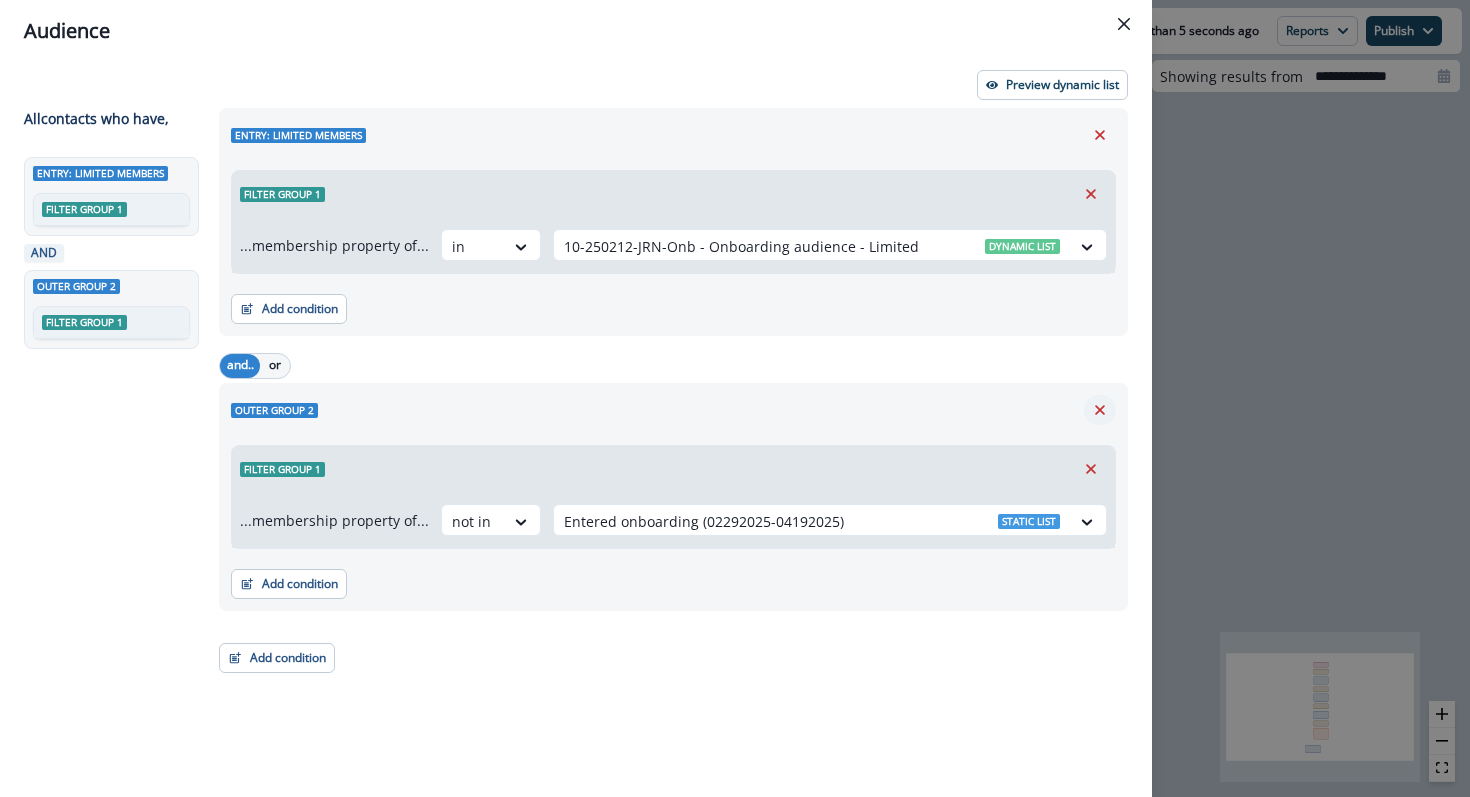 scroll, scrollTop: 0, scrollLeft: 0, axis: both 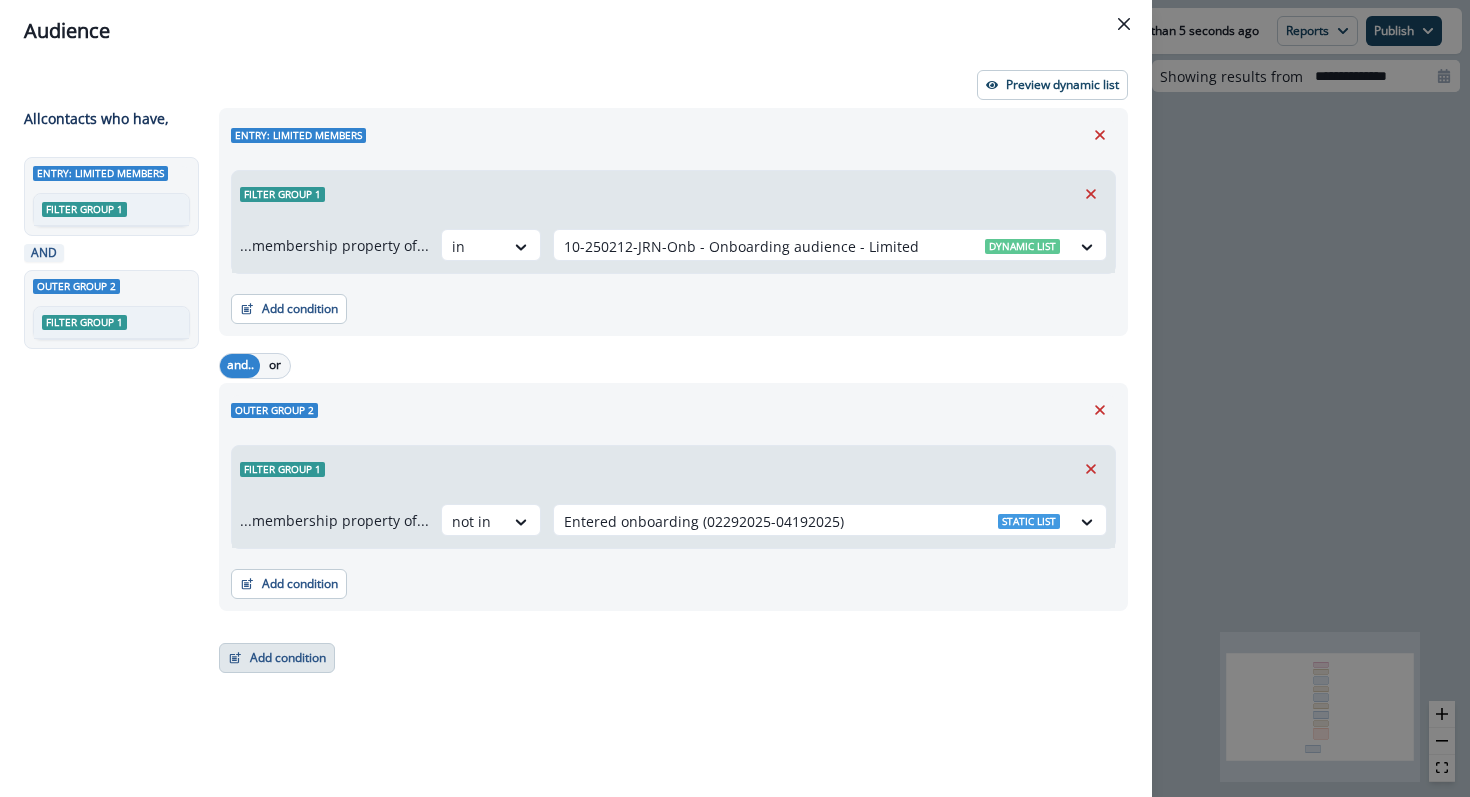 click on "Add condition" at bounding box center (277, 658) 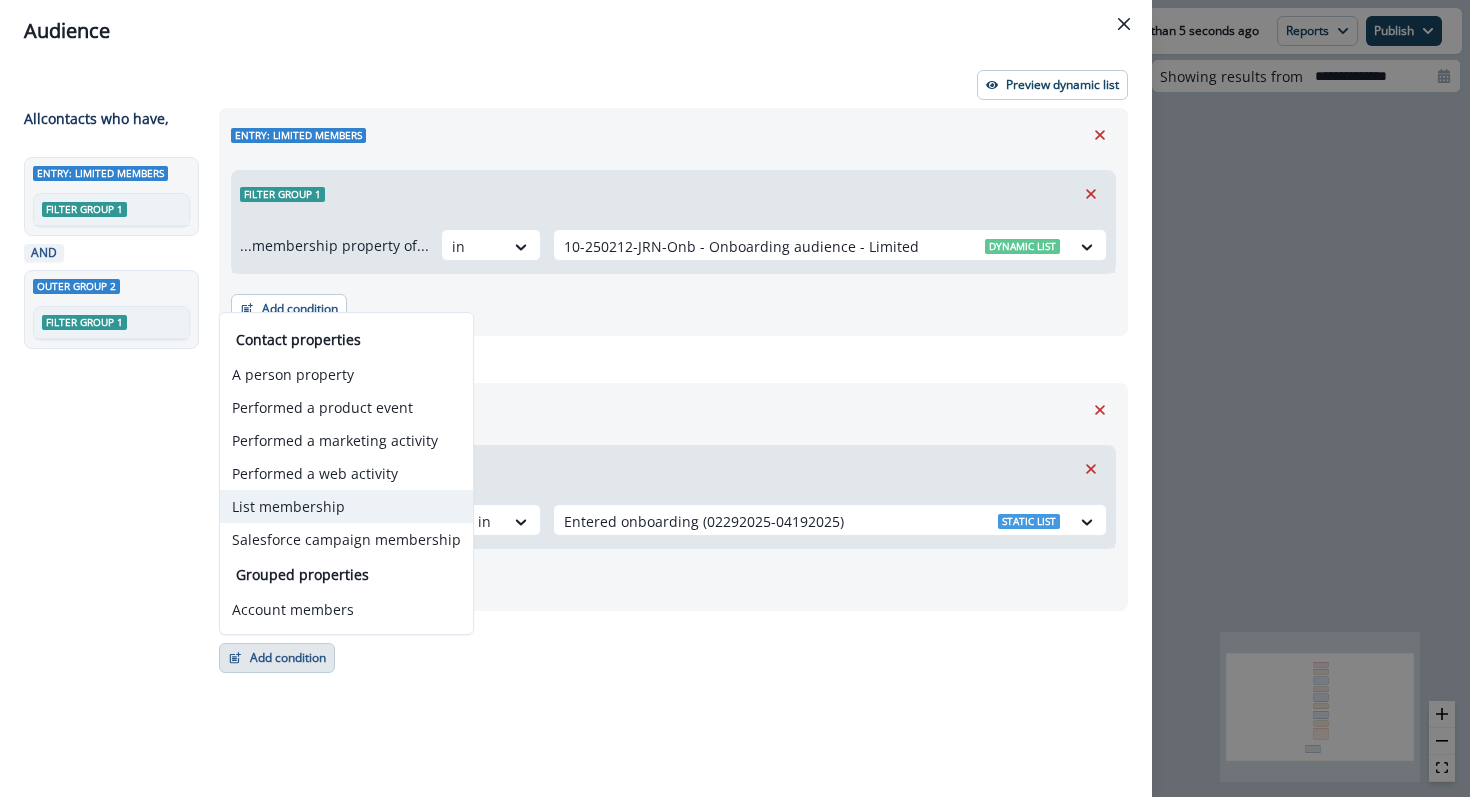 click on "List membership" at bounding box center (346, 506) 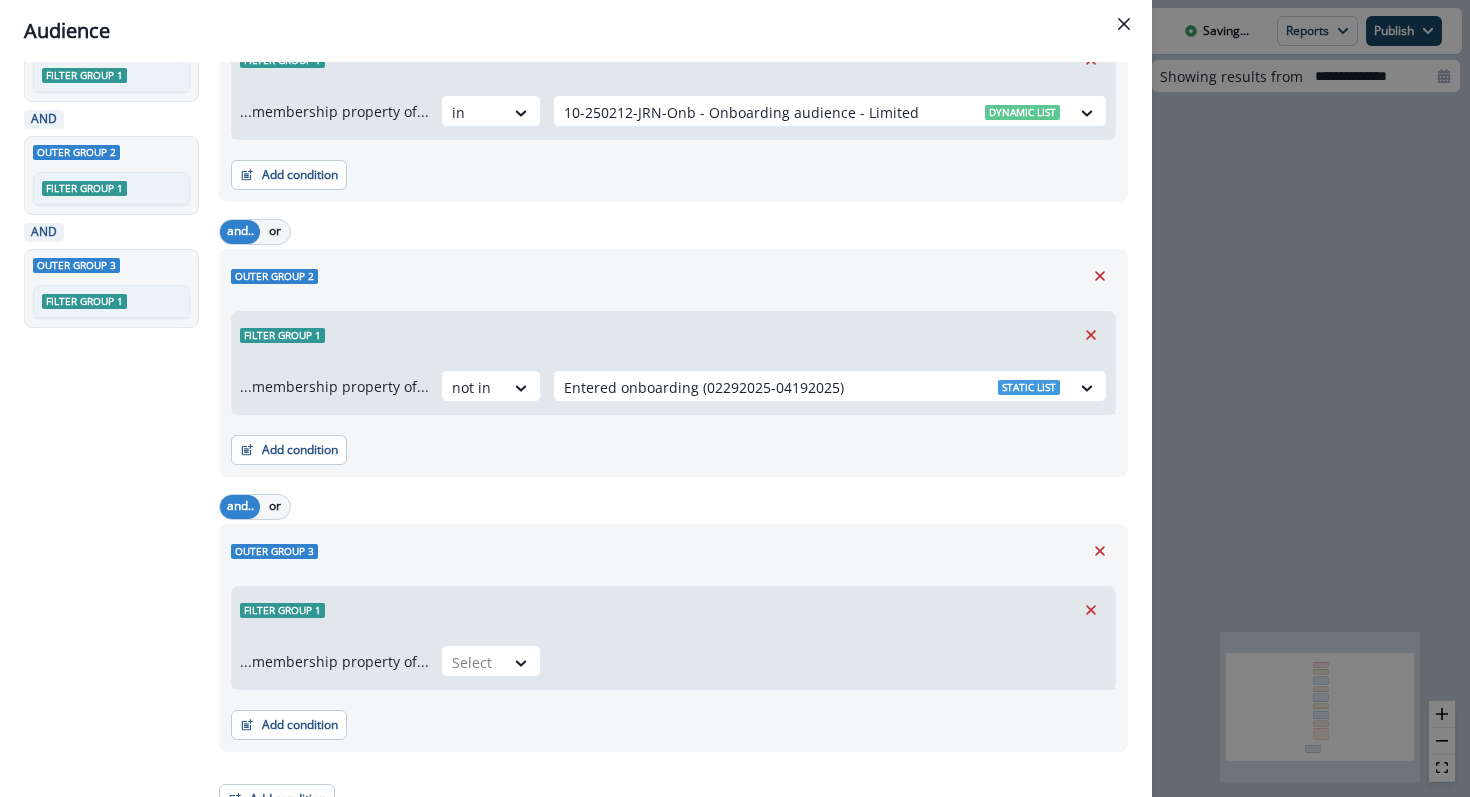 scroll, scrollTop: 159, scrollLeft: 0, axis: vertical 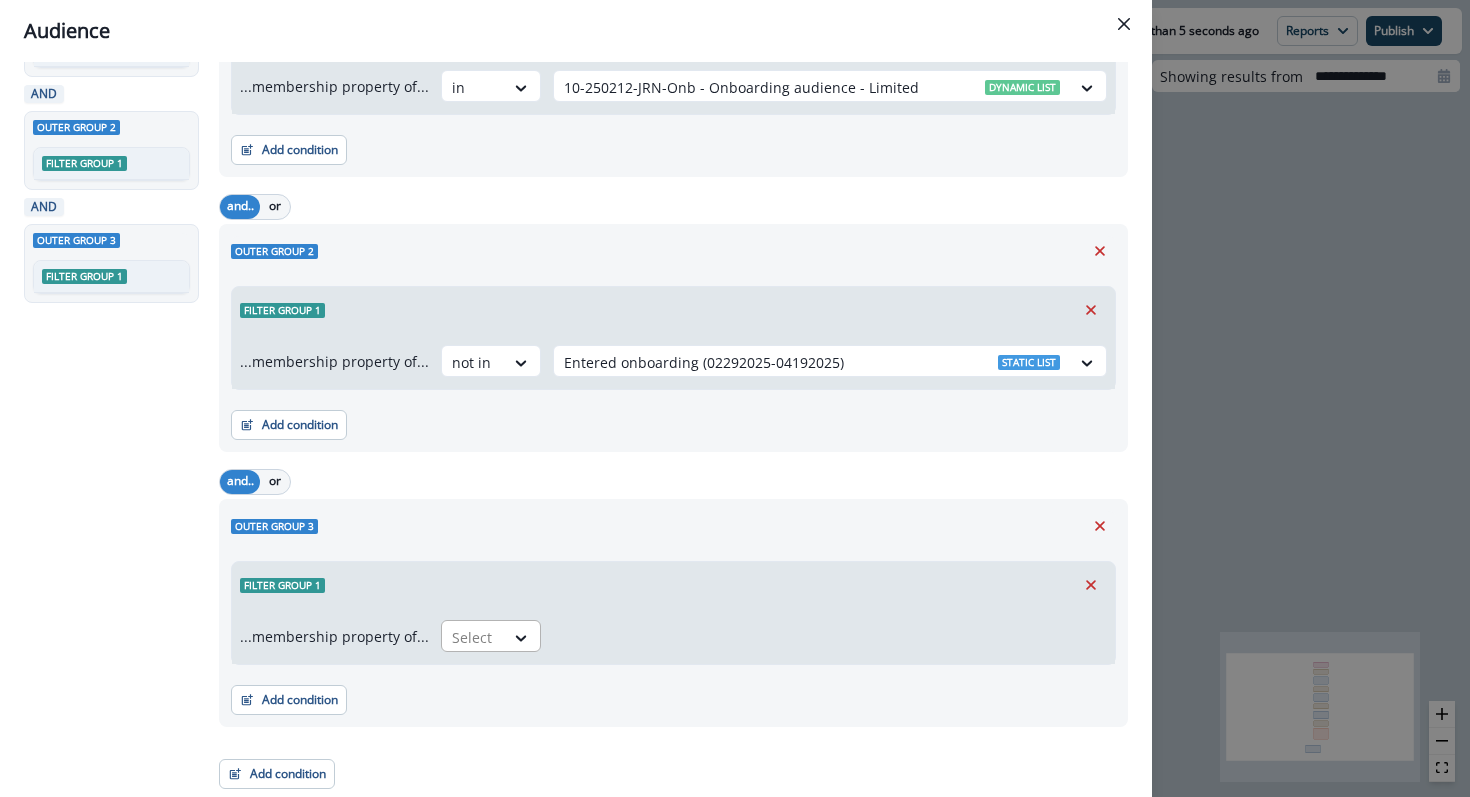 click on "Select" at bounding box center (473, 637) 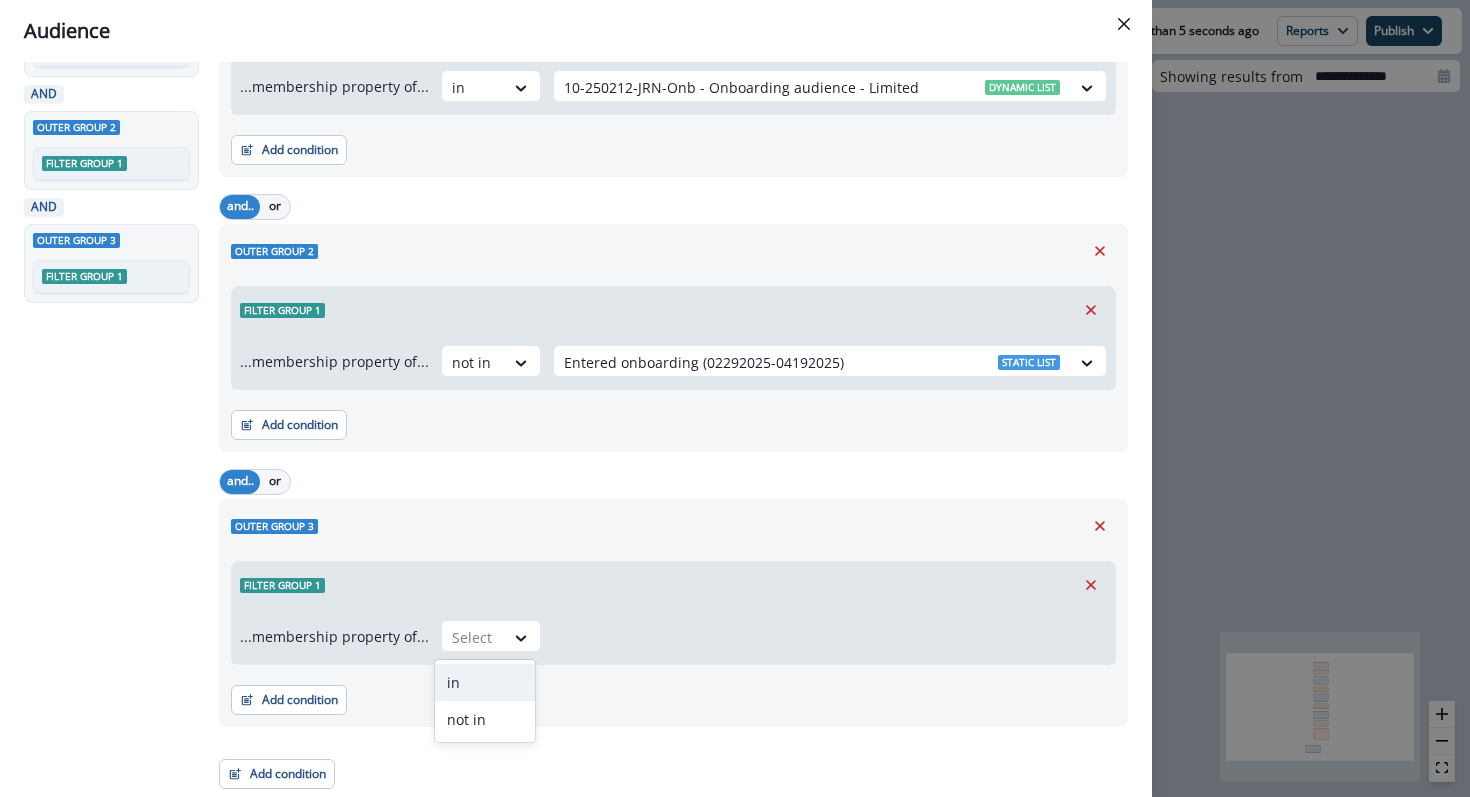 click on "in" at bounding box center [485, 682] 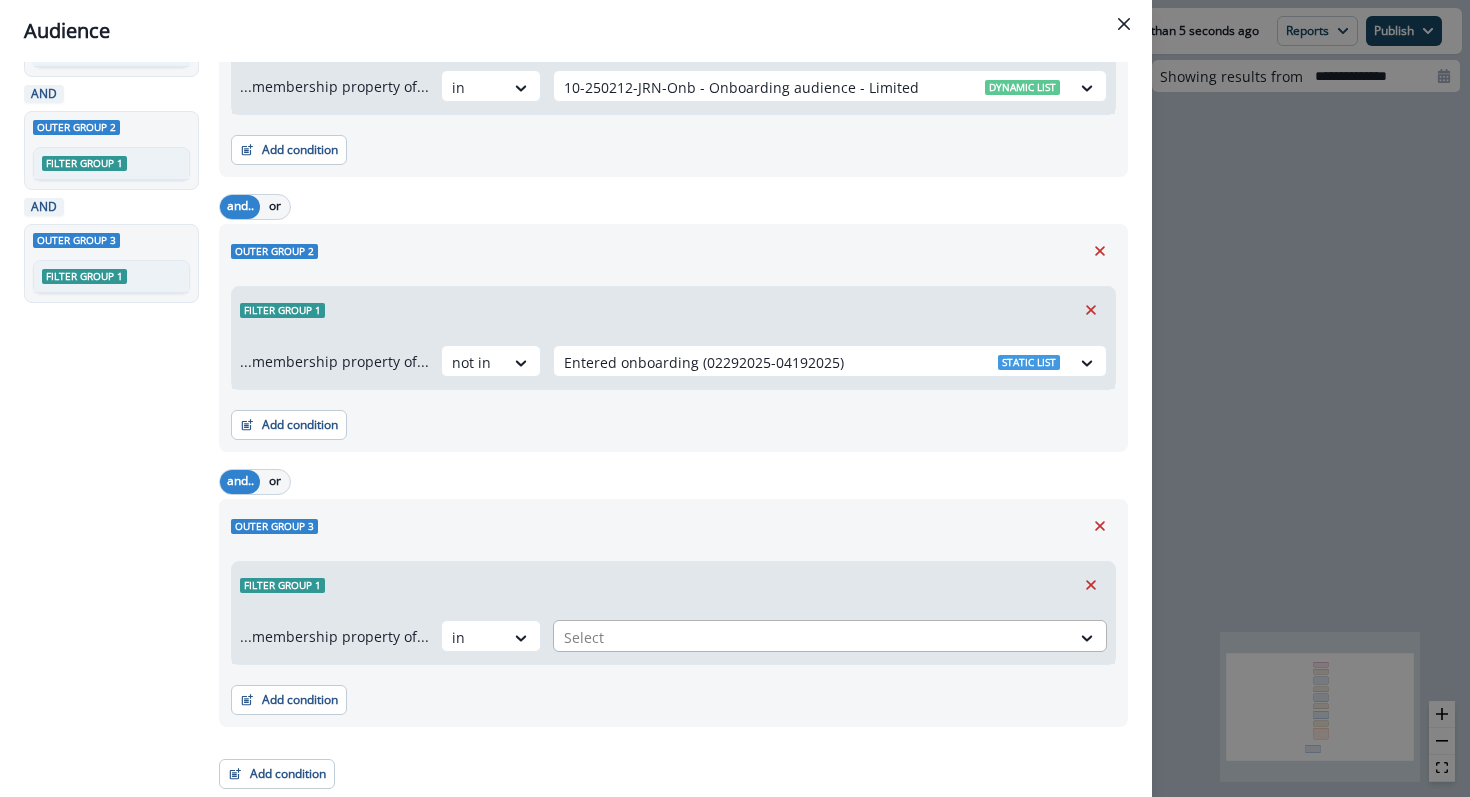 click at bounding box center [812, 637] 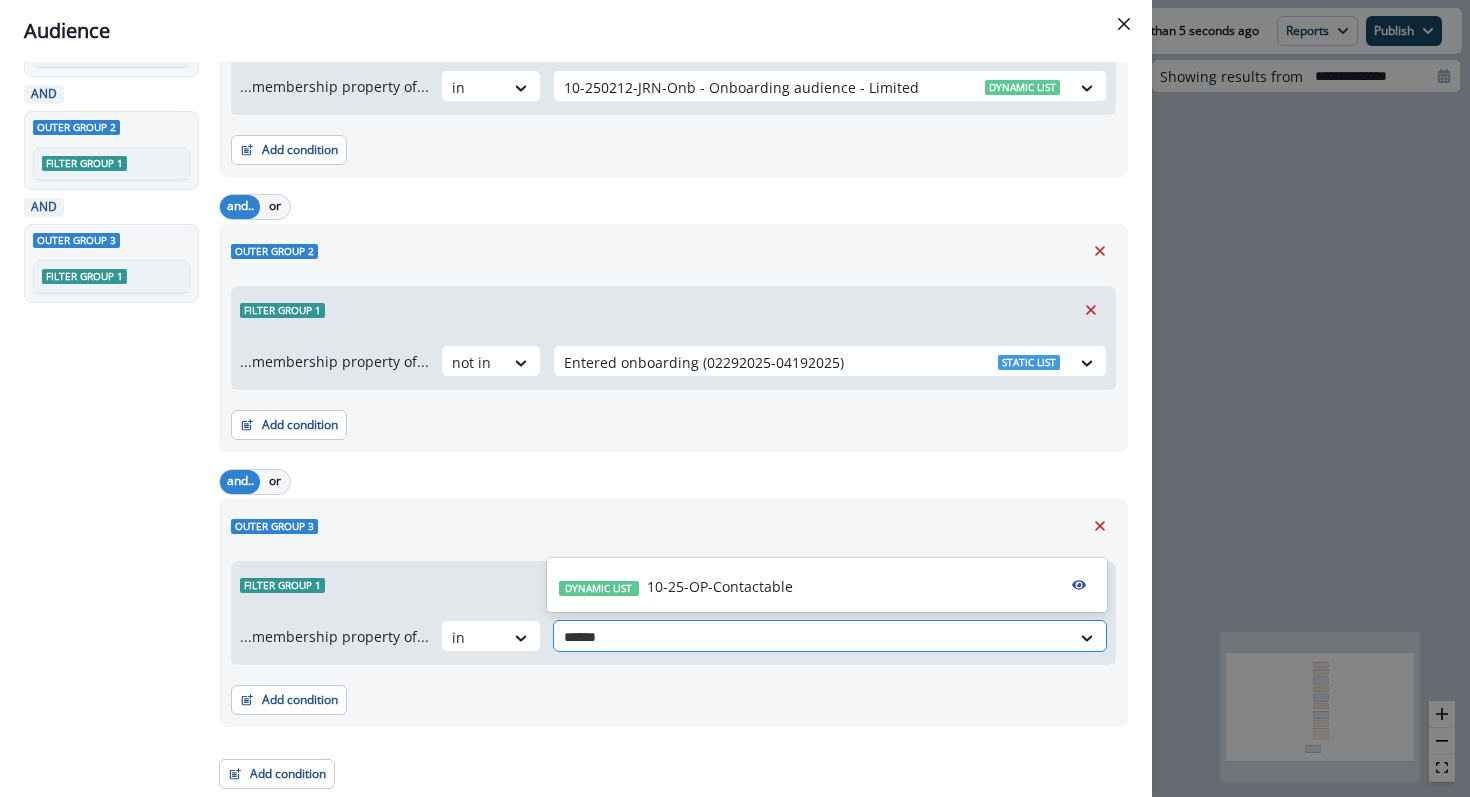 type on "*******" 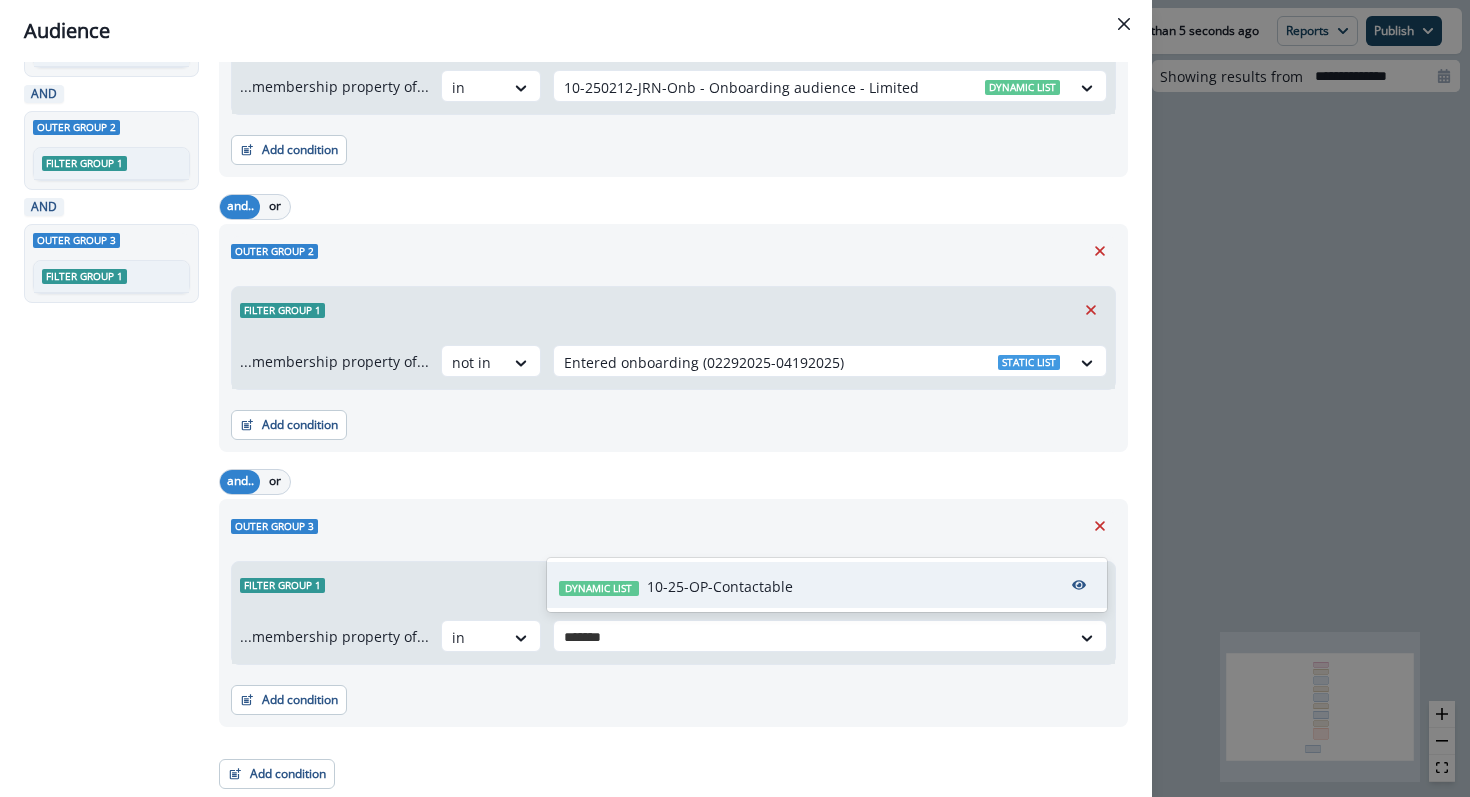 click on "10-25-OP-Contactable" at bounding box center [720, 586] 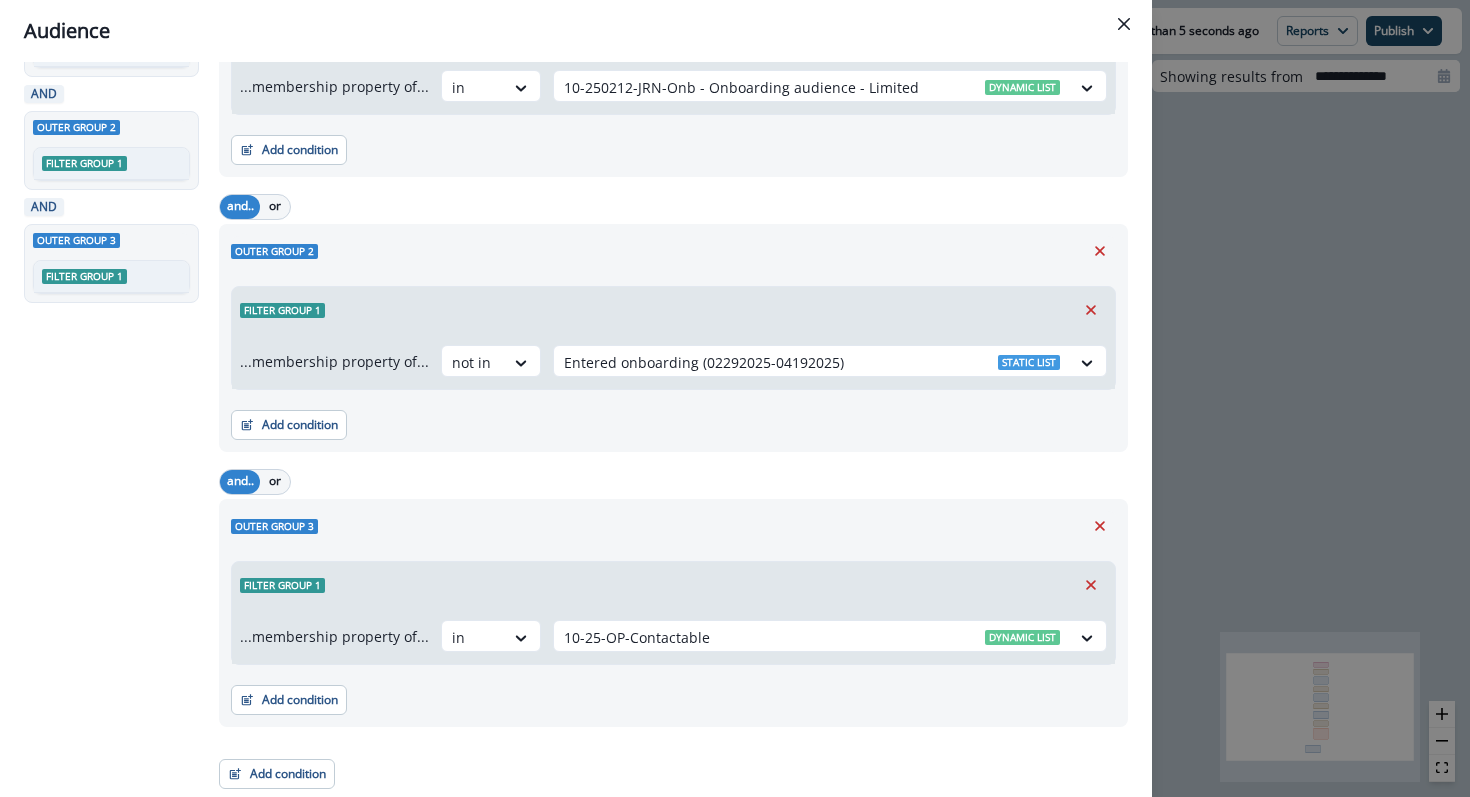 click on "Filter group 1" at bounding box center (673, 585) 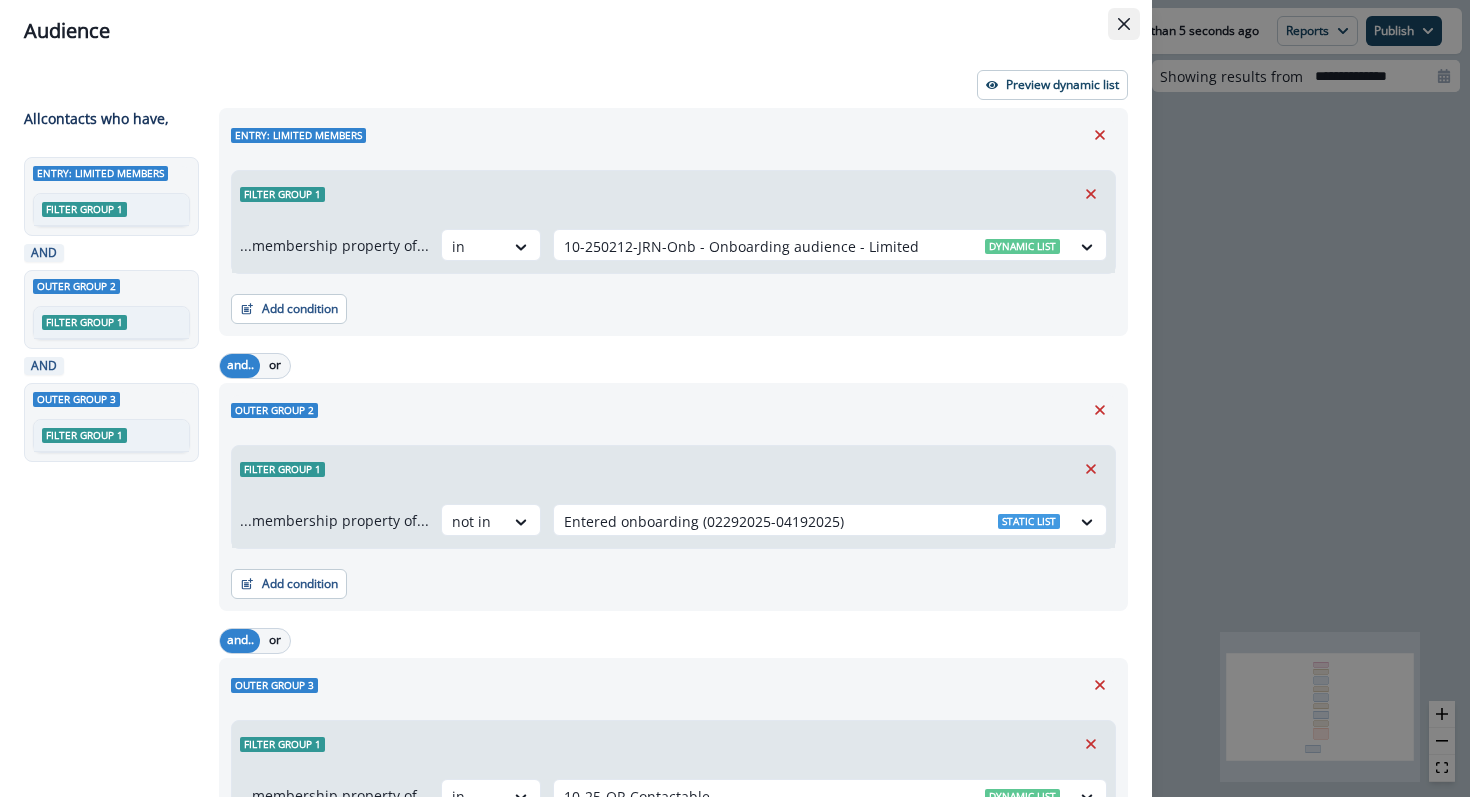 click 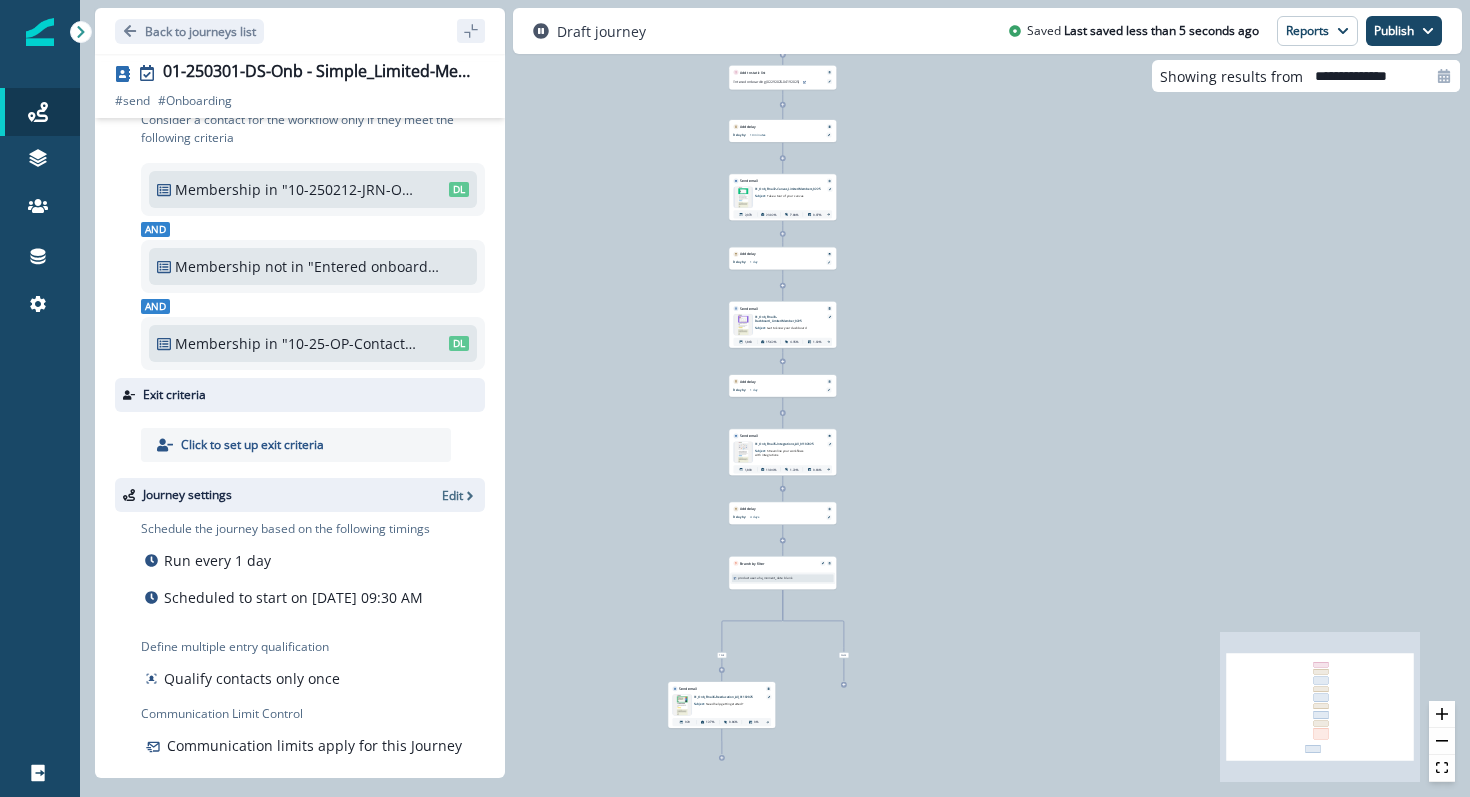 scroll, scrollTop: 104, scrollLeft: 0, axis: vertical 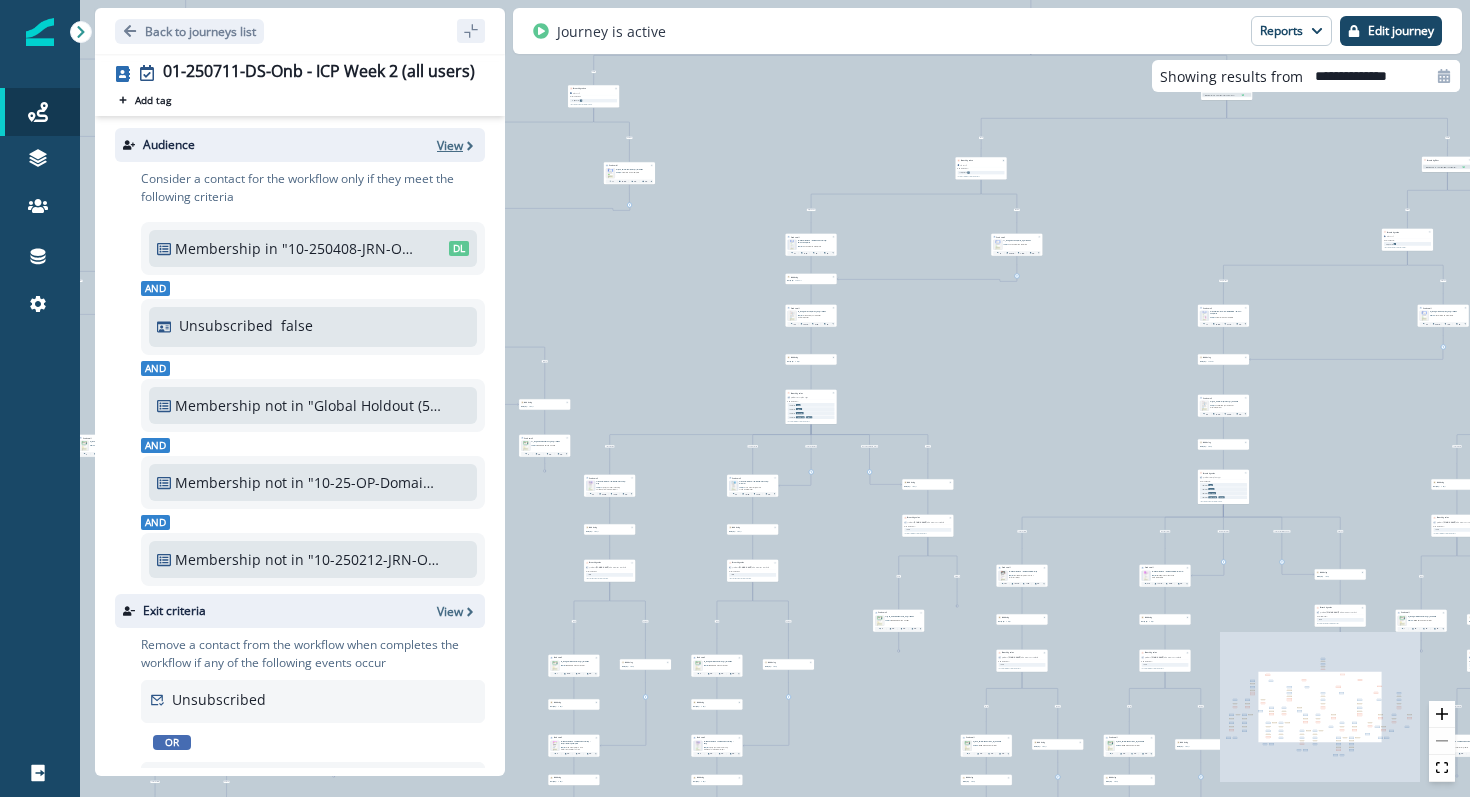 click on "View" at bounding box center (450, 145) 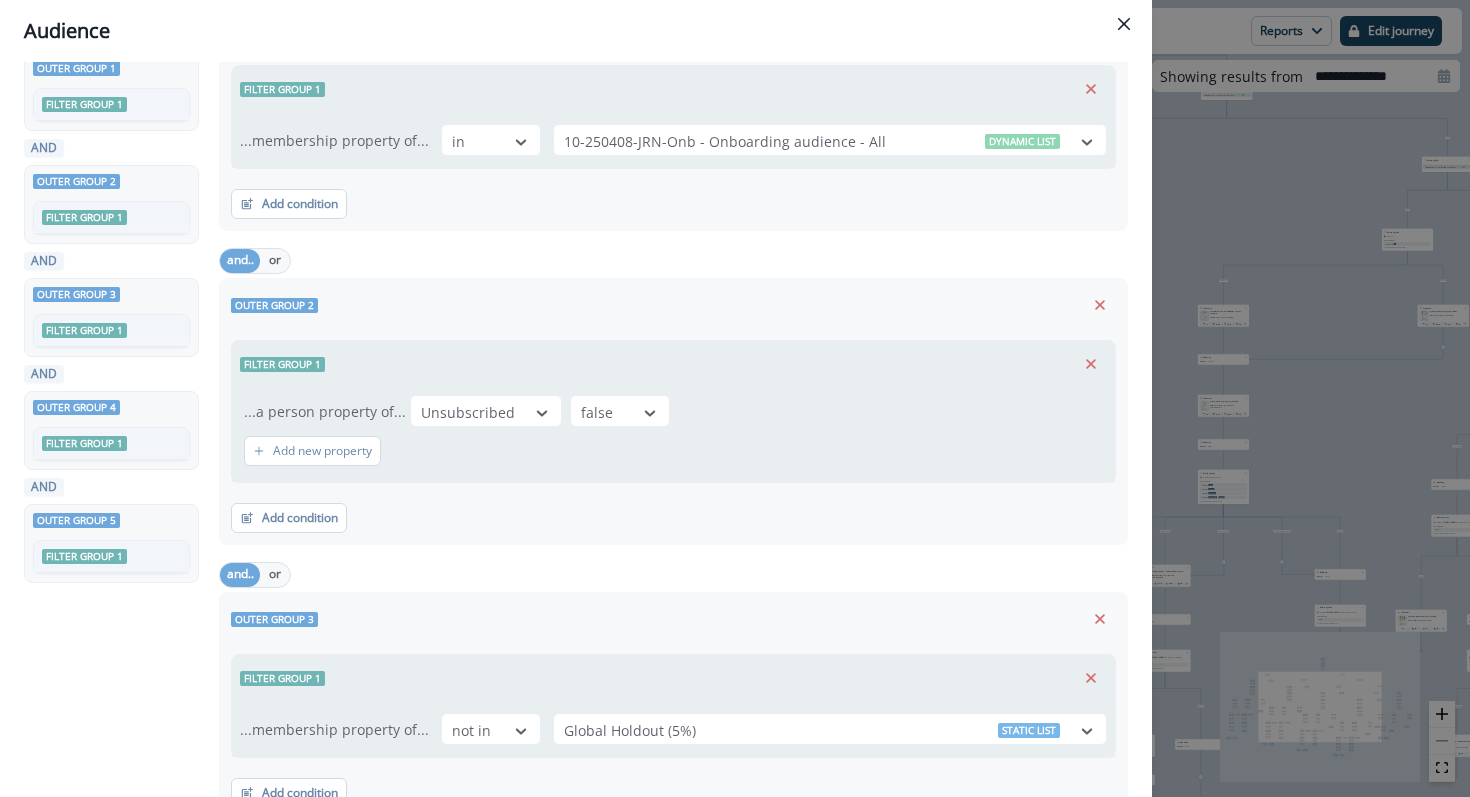 scroll, scrollTop: 0, scrollLeft: 0, axis: both 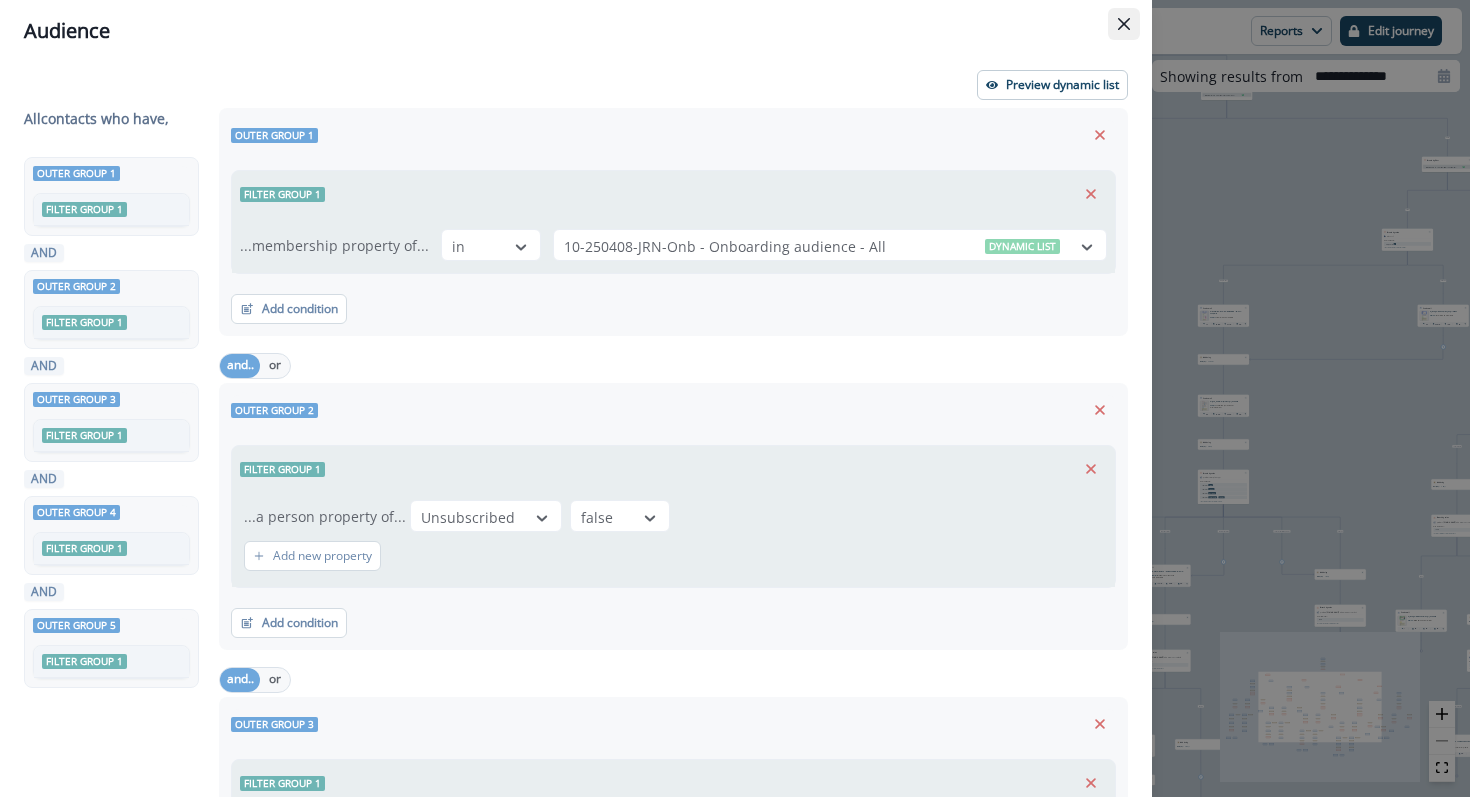 click at bounding box center (1124, 24) 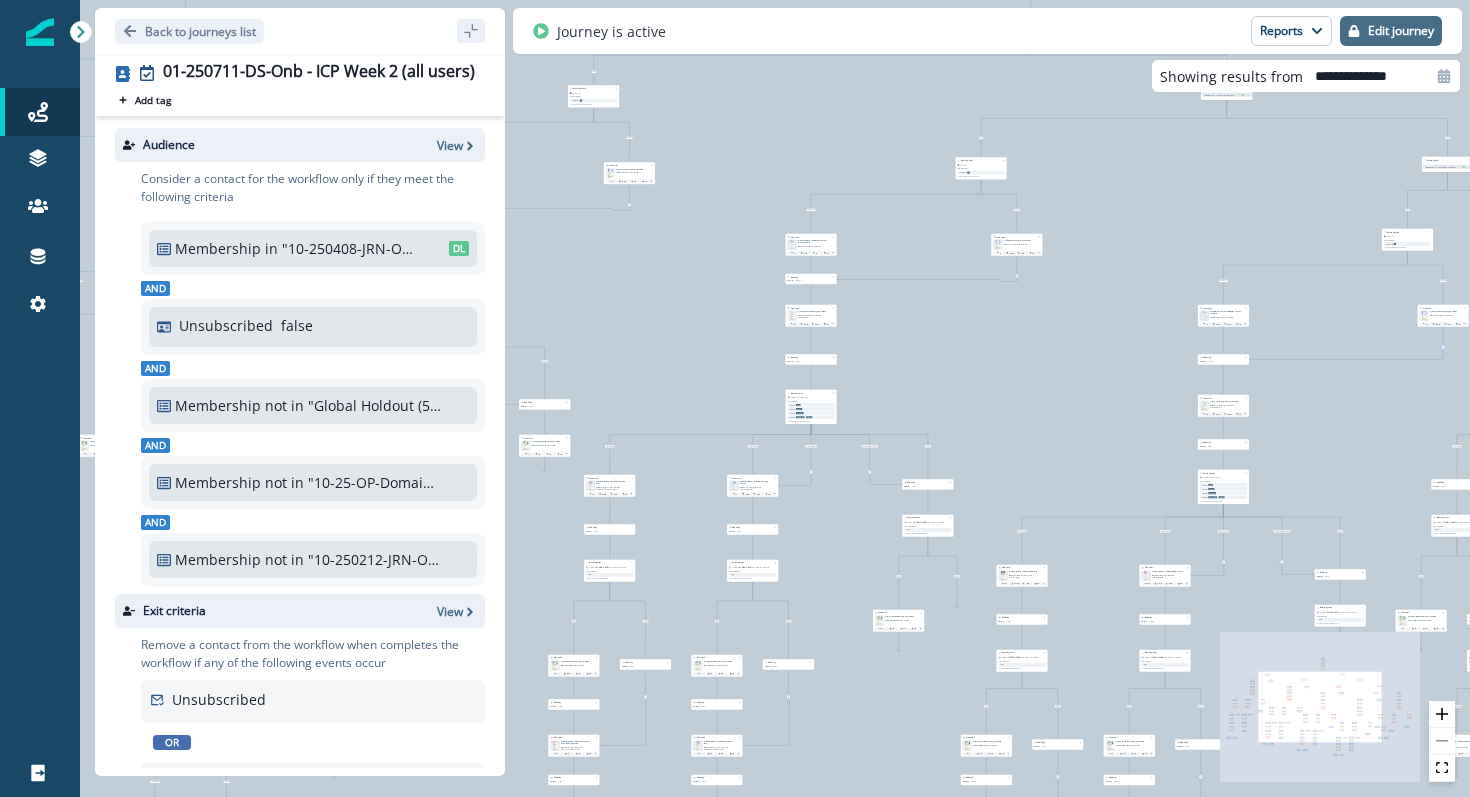 click on "Edit journey" at bounding box center [1401, 31] 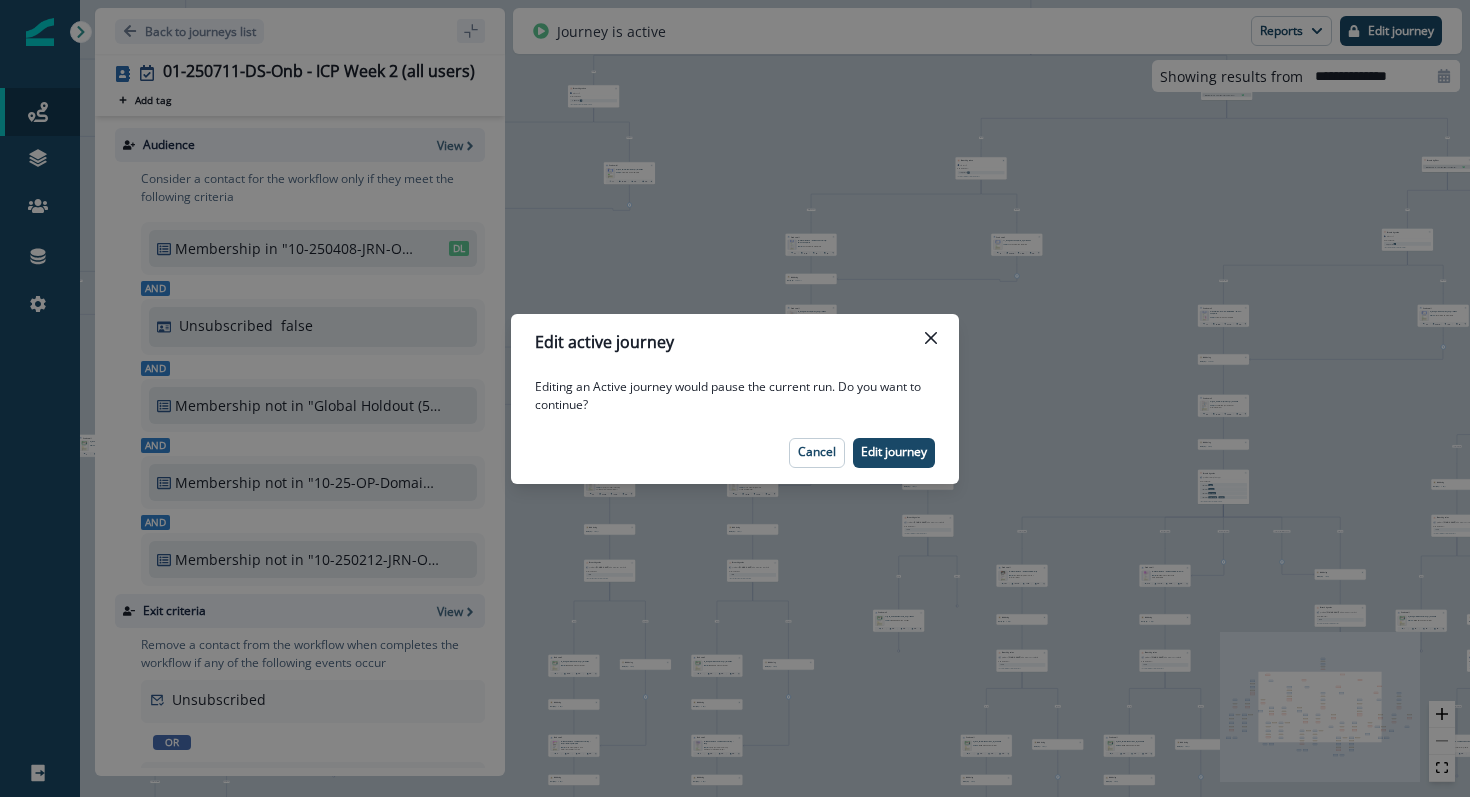 click on "Edit active journey" at bounding box center [735, 342] 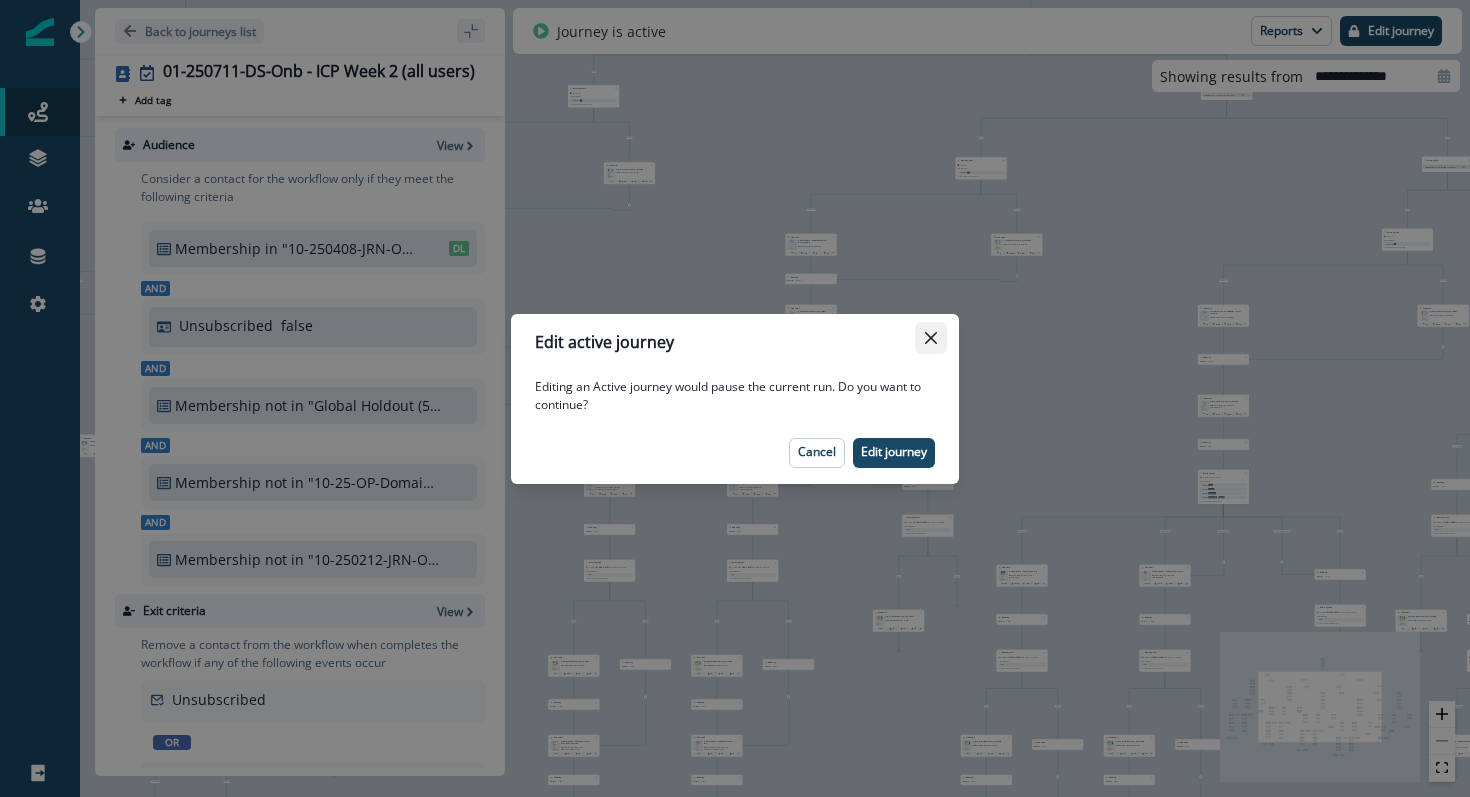 click at bounding box center [931, 338] 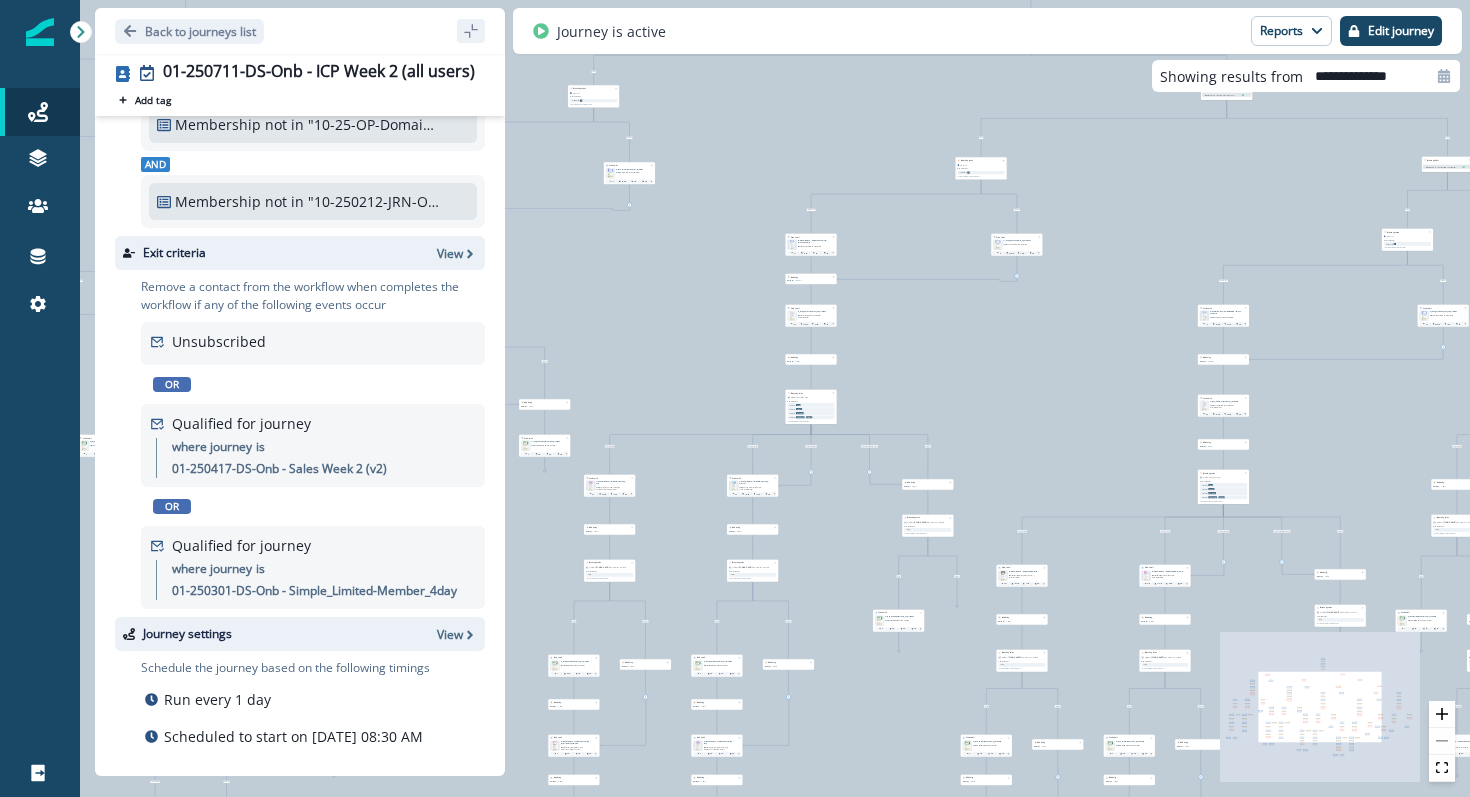 scroll, scrollTop: 0, scrollLeft: 0, axis: both 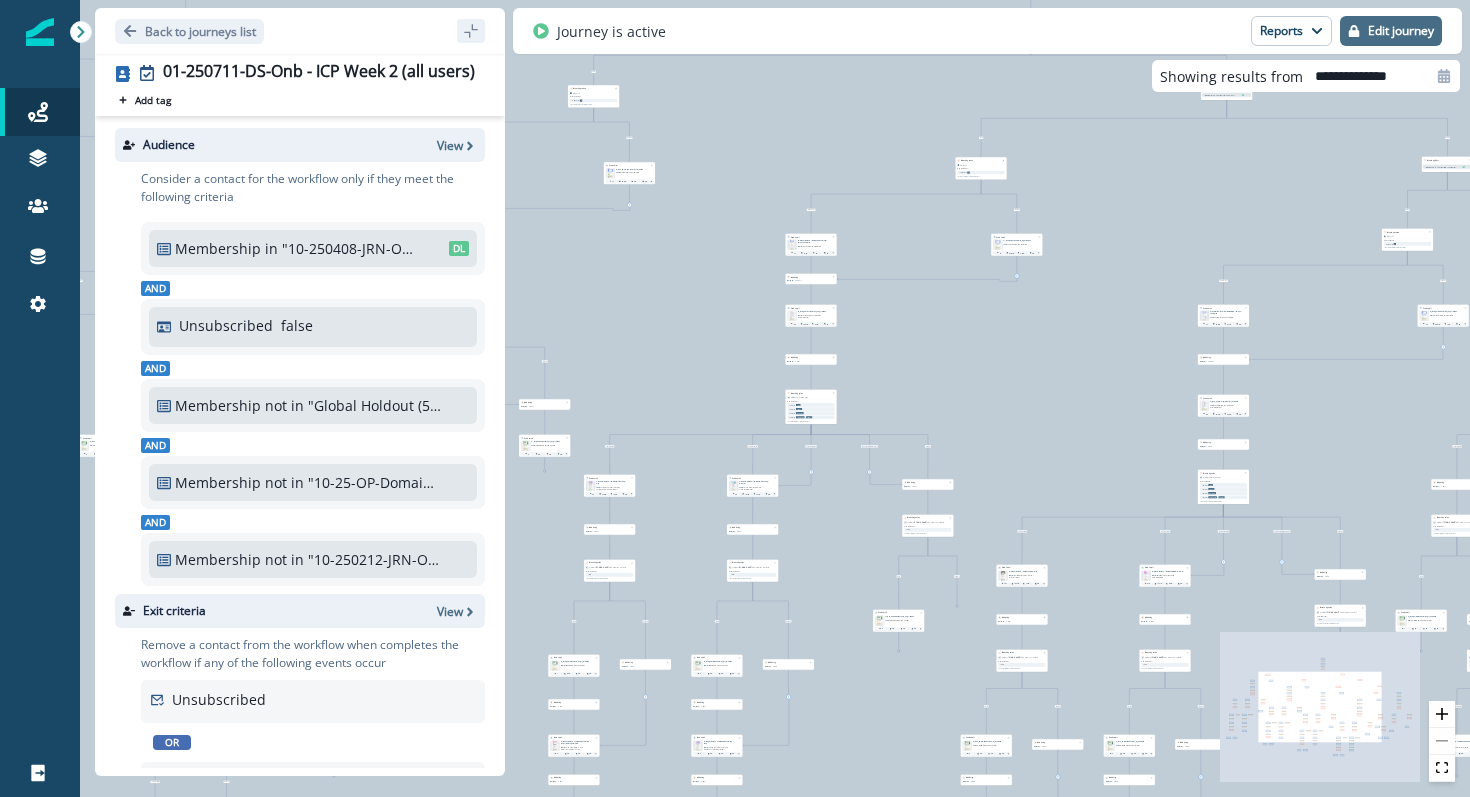 click on "Edit journey" at bounding box center (1391, 31) 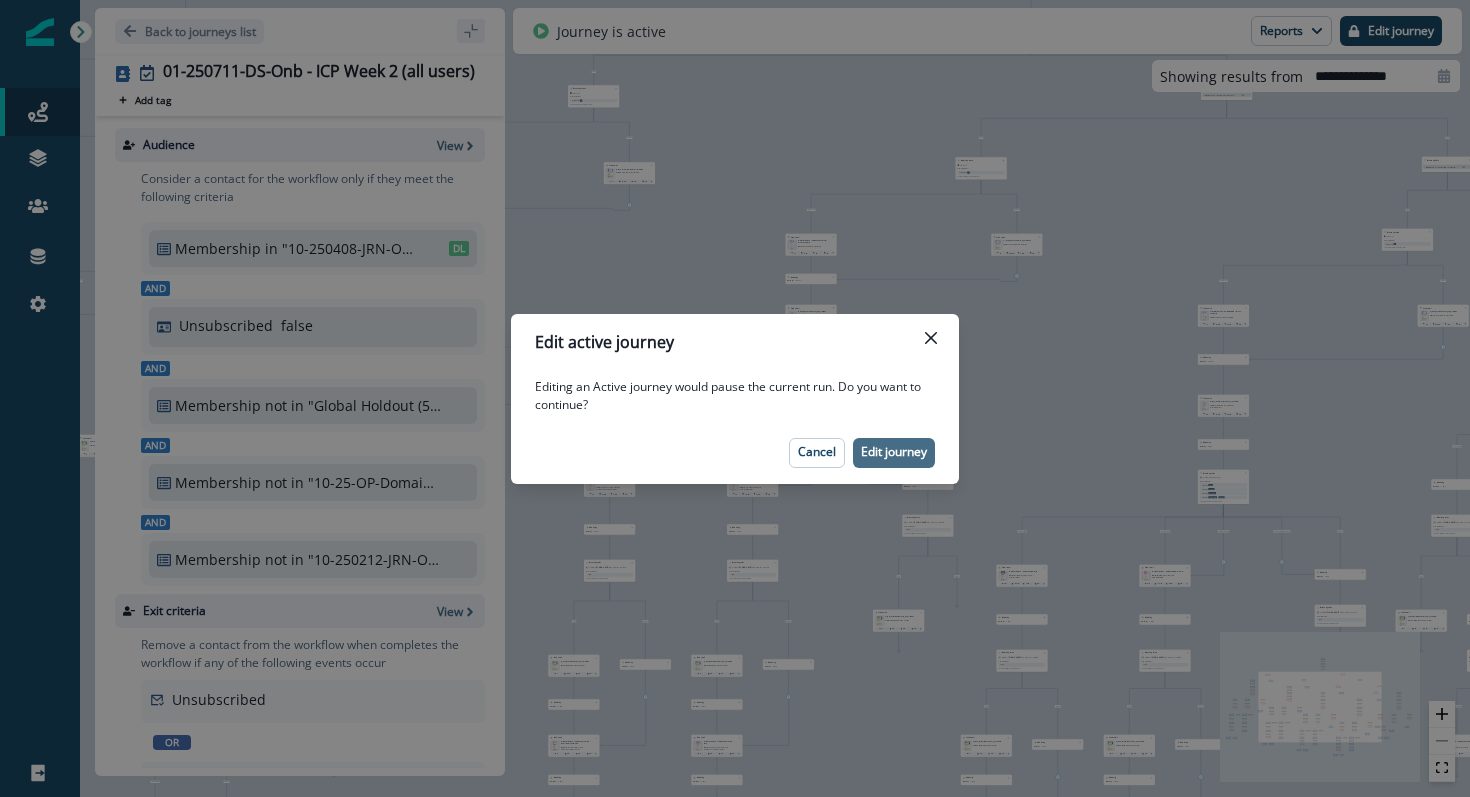 click on "Edit journey" at bounding box center (894, 452) 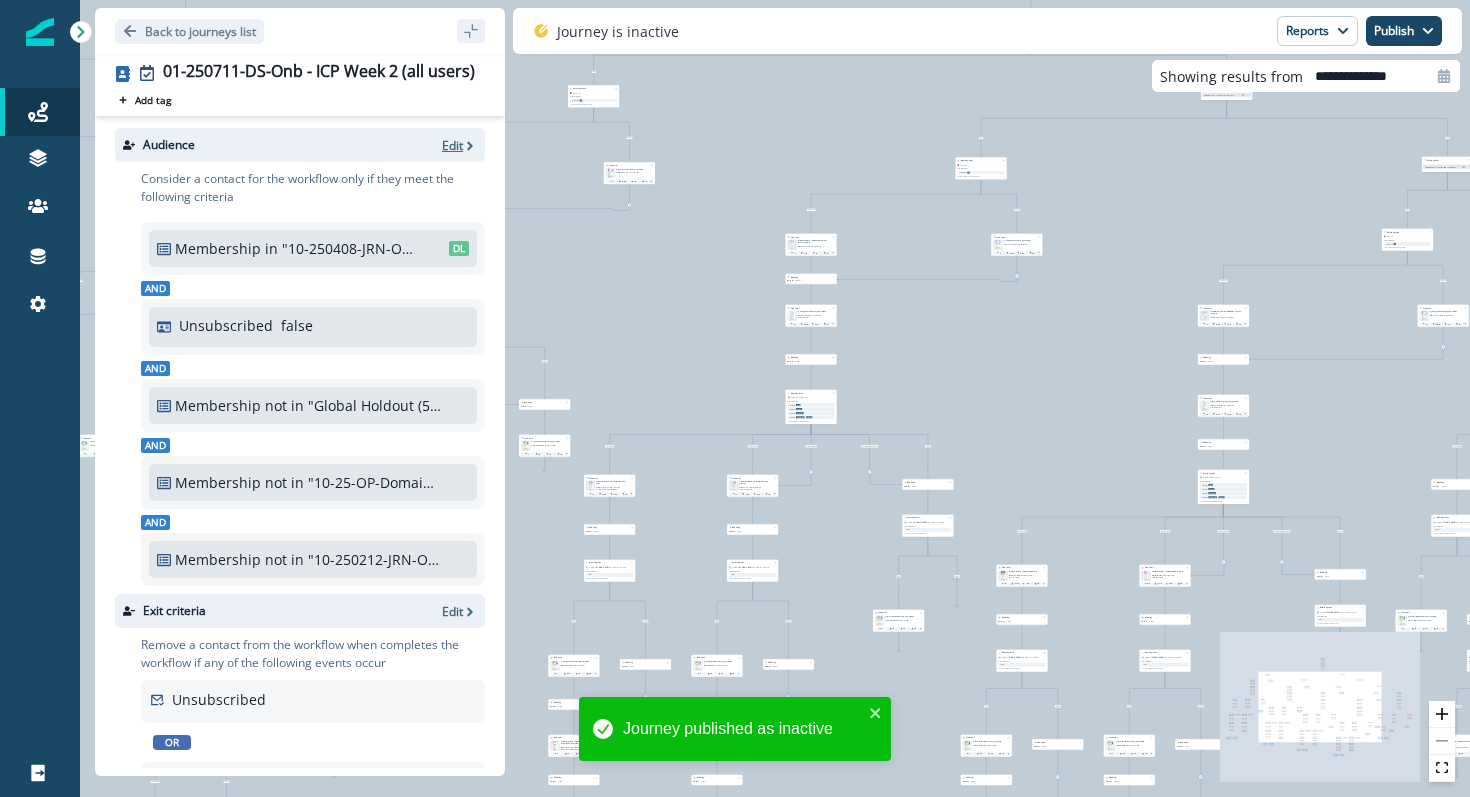 click on "Edit" at bounding box center (452, 145) 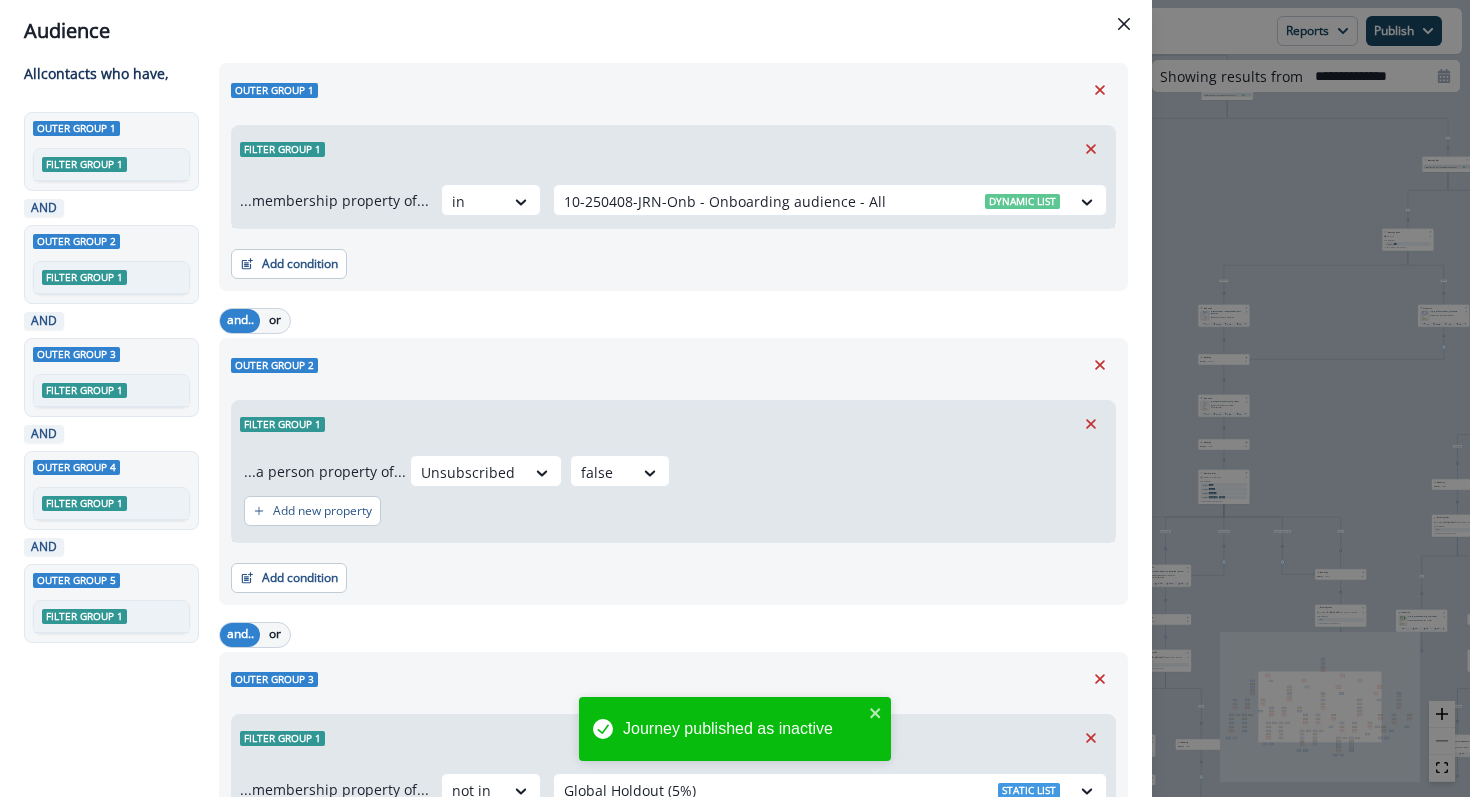 scroll, scrollTop: 46, scrollLeft: 0, axis: vertical 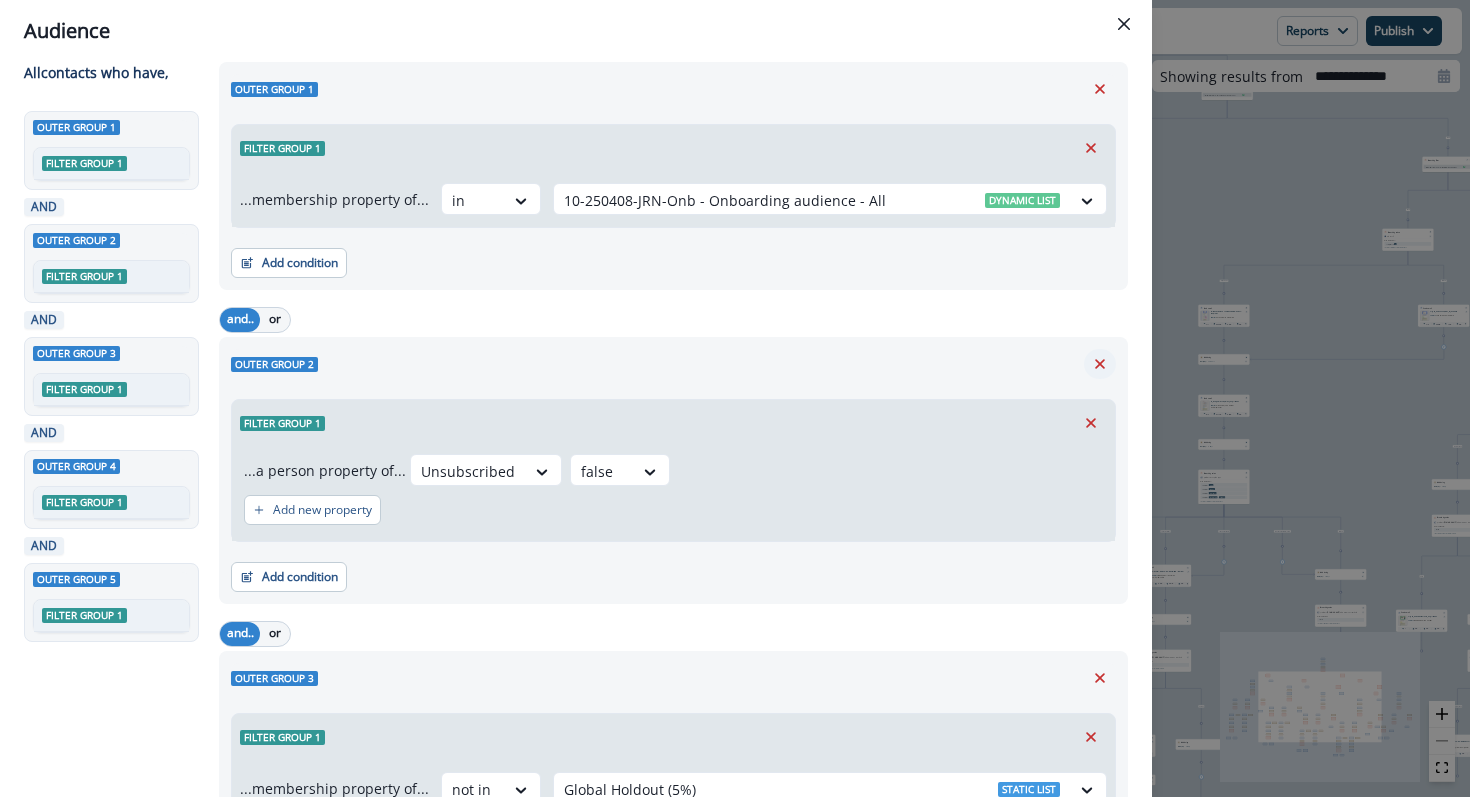 click 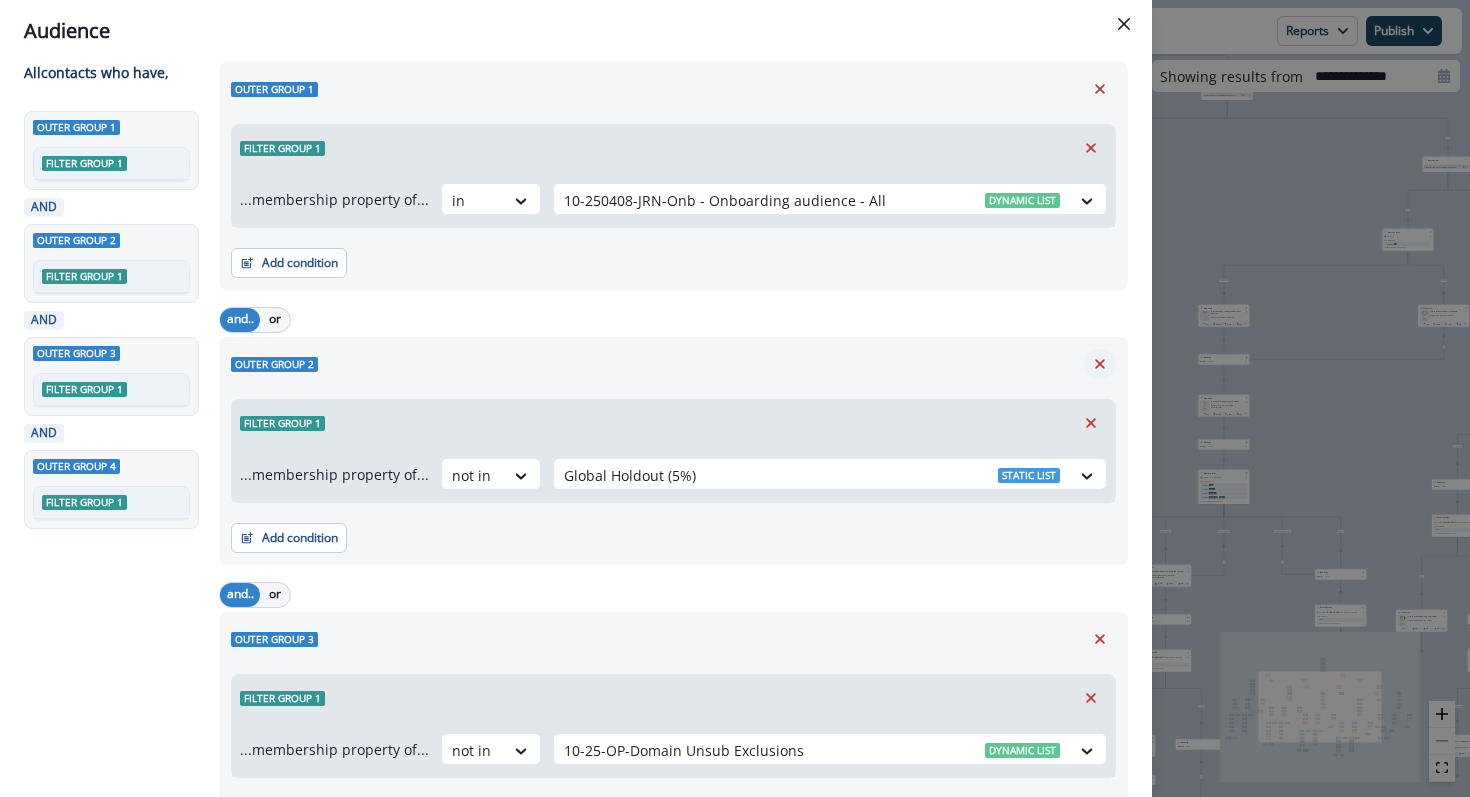 click 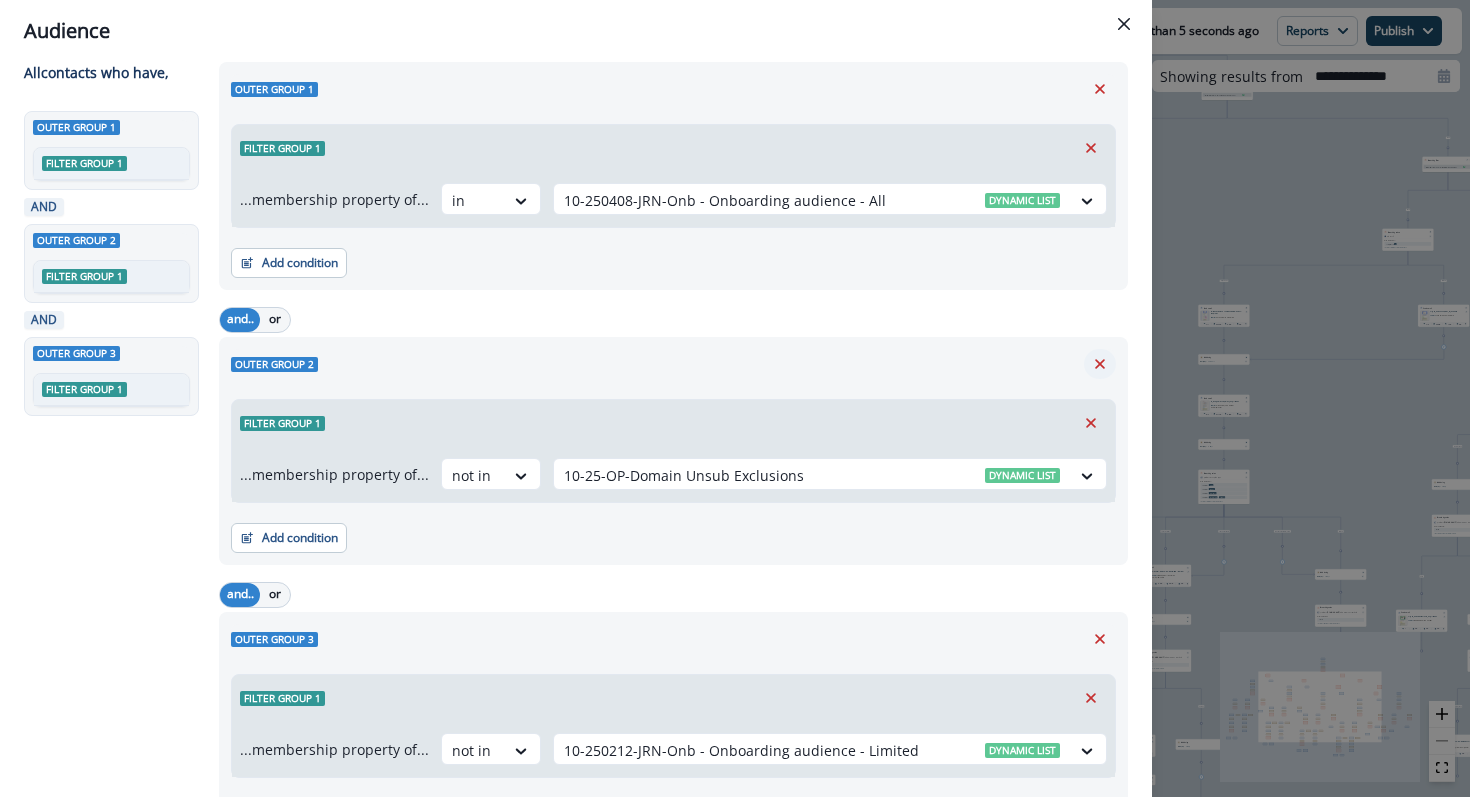 click 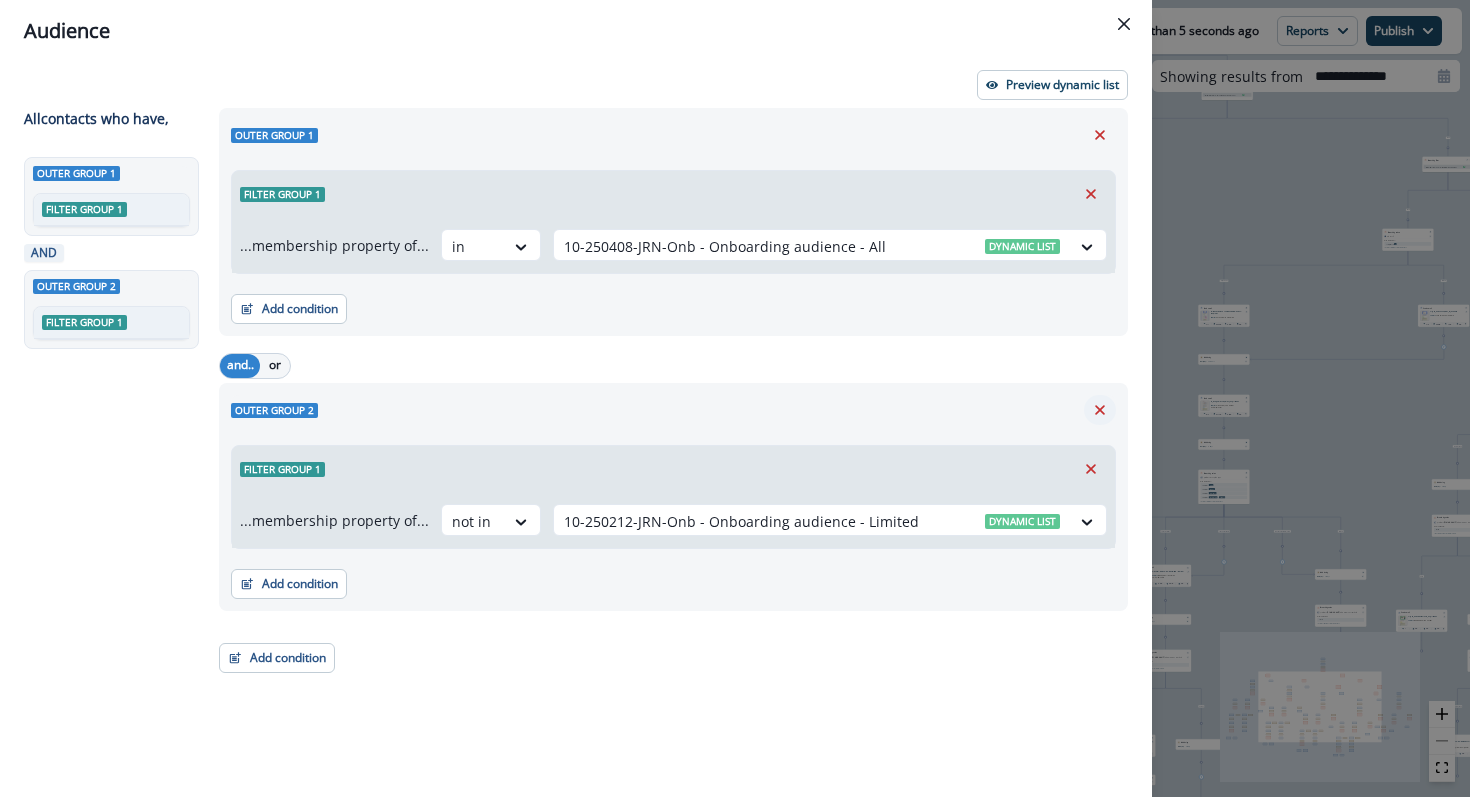 scroll, scrollTop: 0, scrollLeft: 0, axis: both 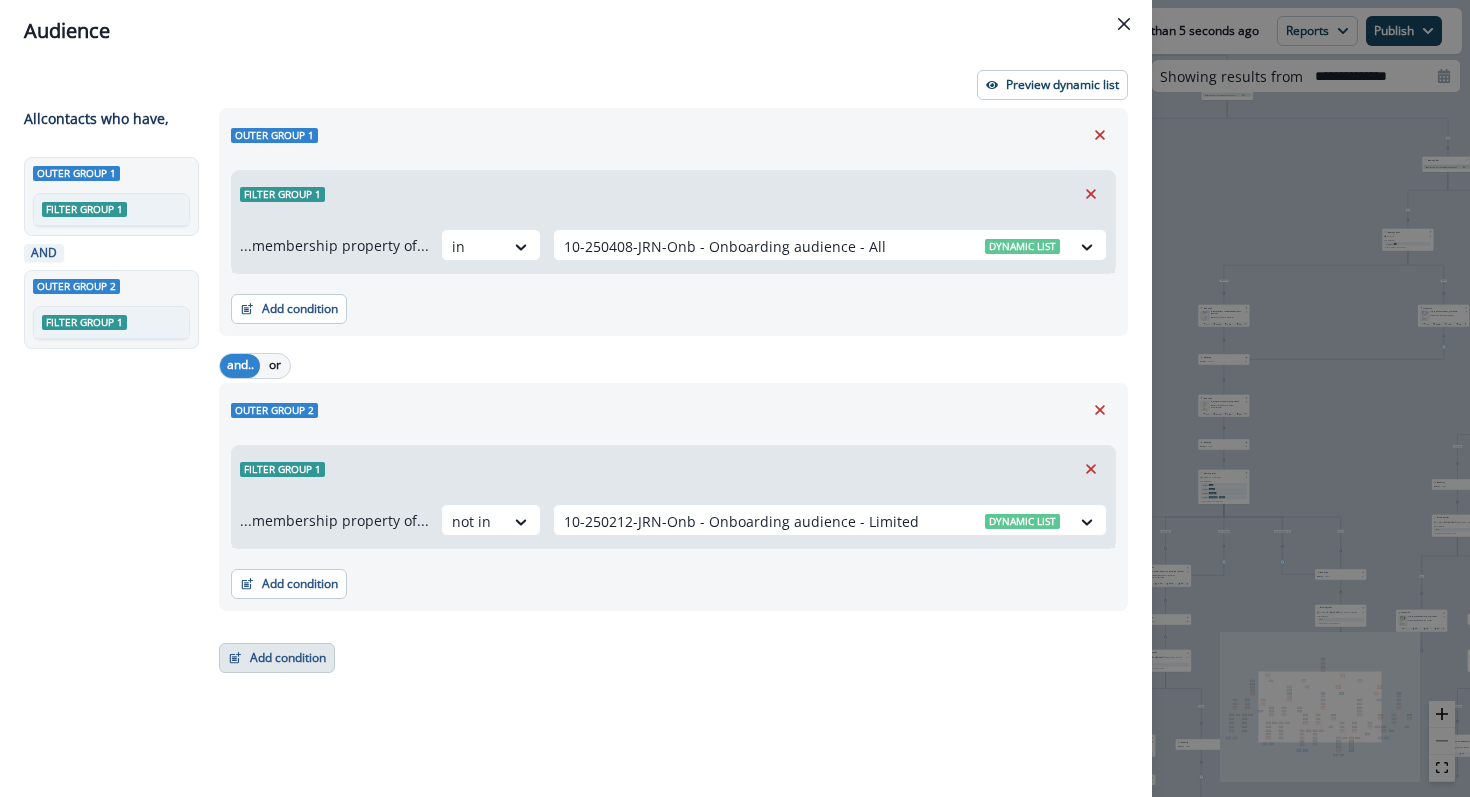 click on "Add condition" at bounding box center (277, 658) 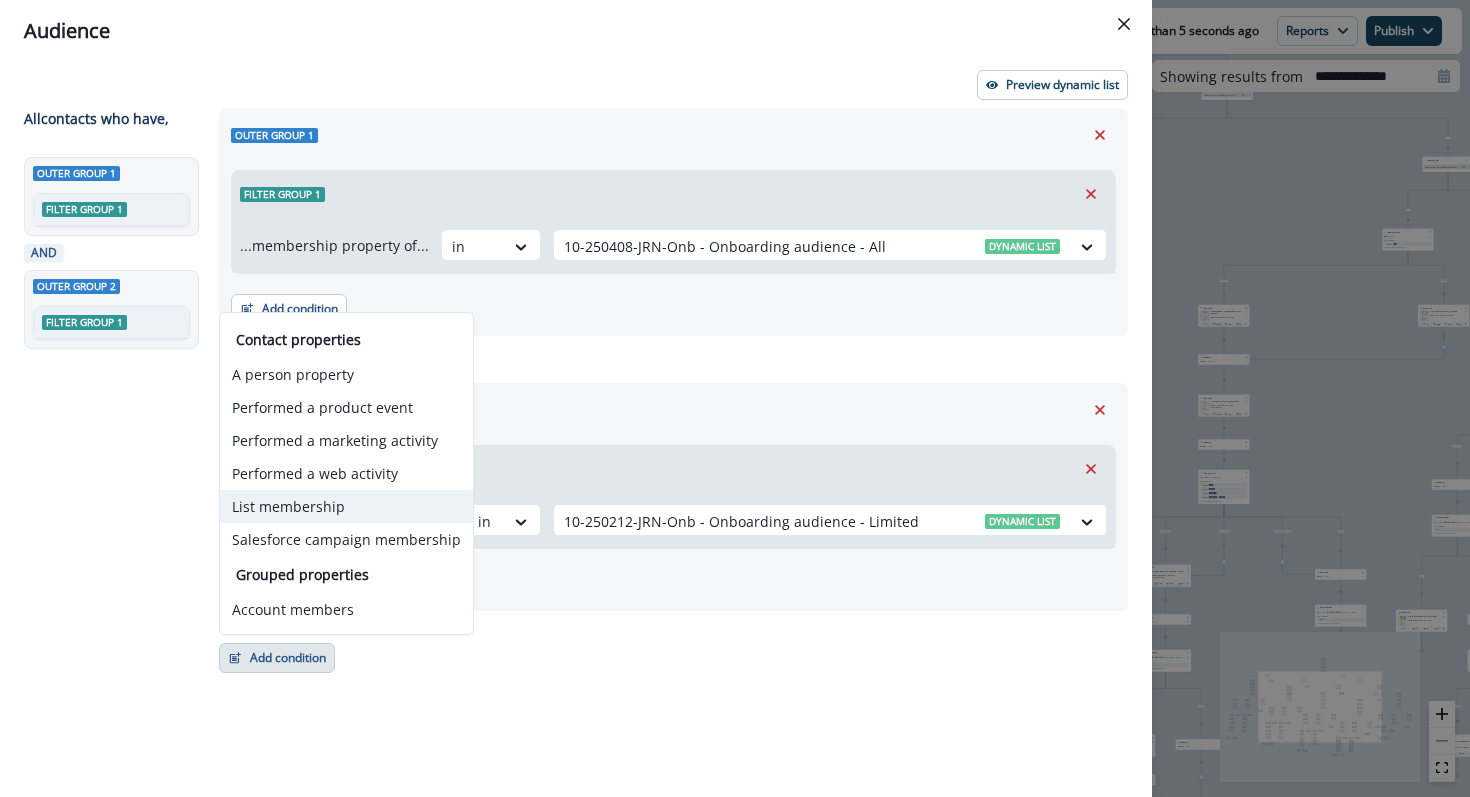 click on "List membership" at bounding box center [346, 506] 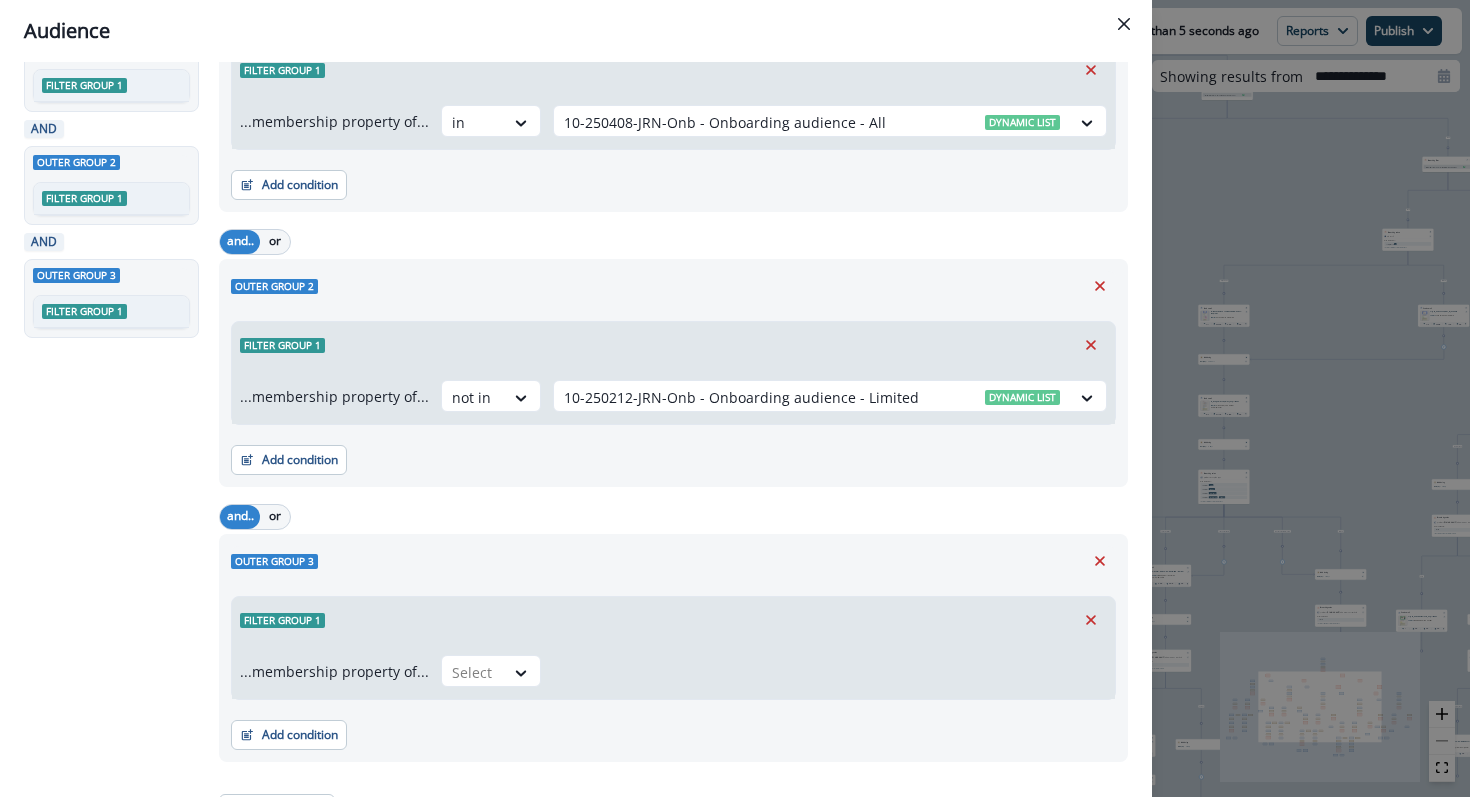 scroll, scrollTop: 159, scrollLeft: 0, axis: vertical 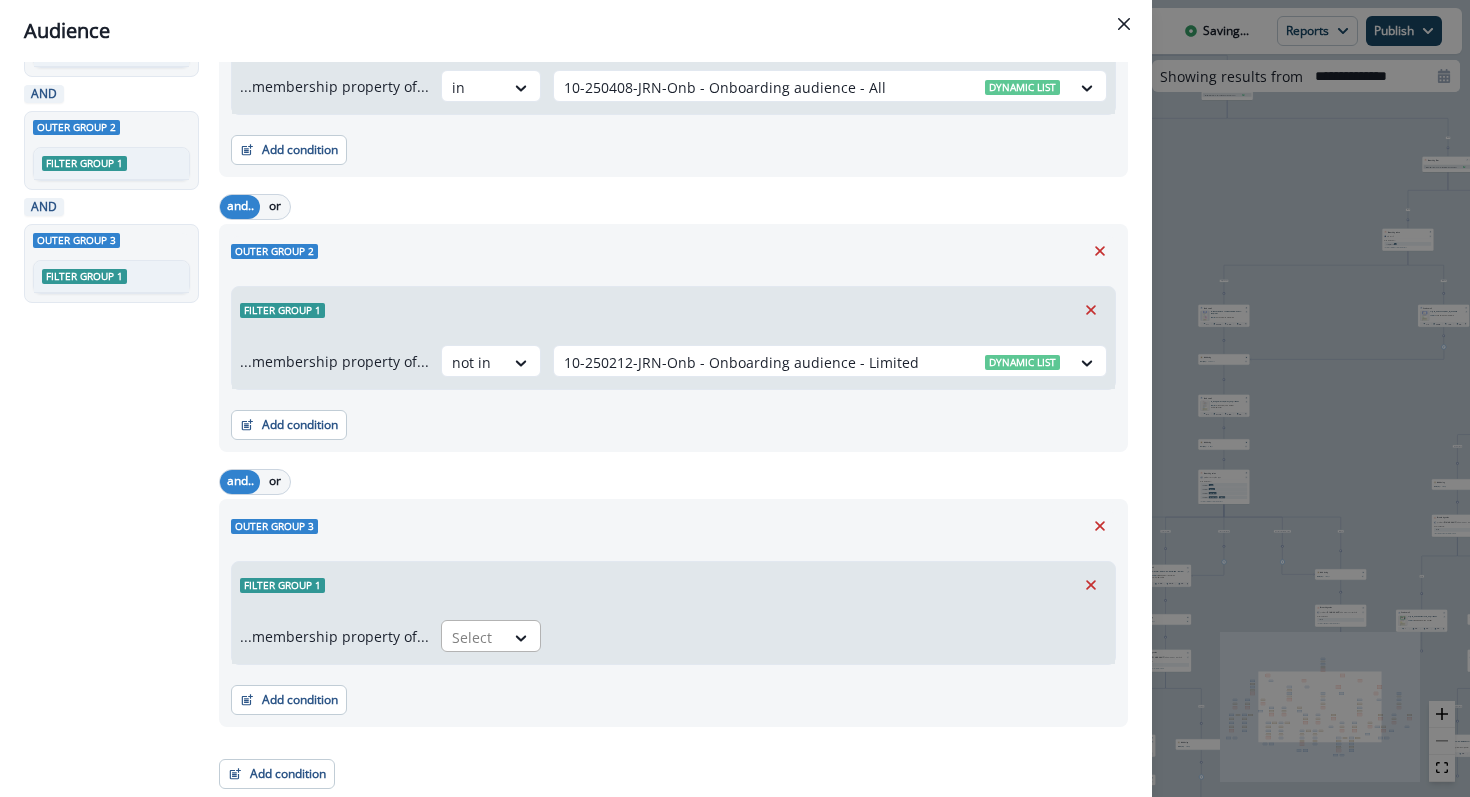 click at bounding box center [473, 637] 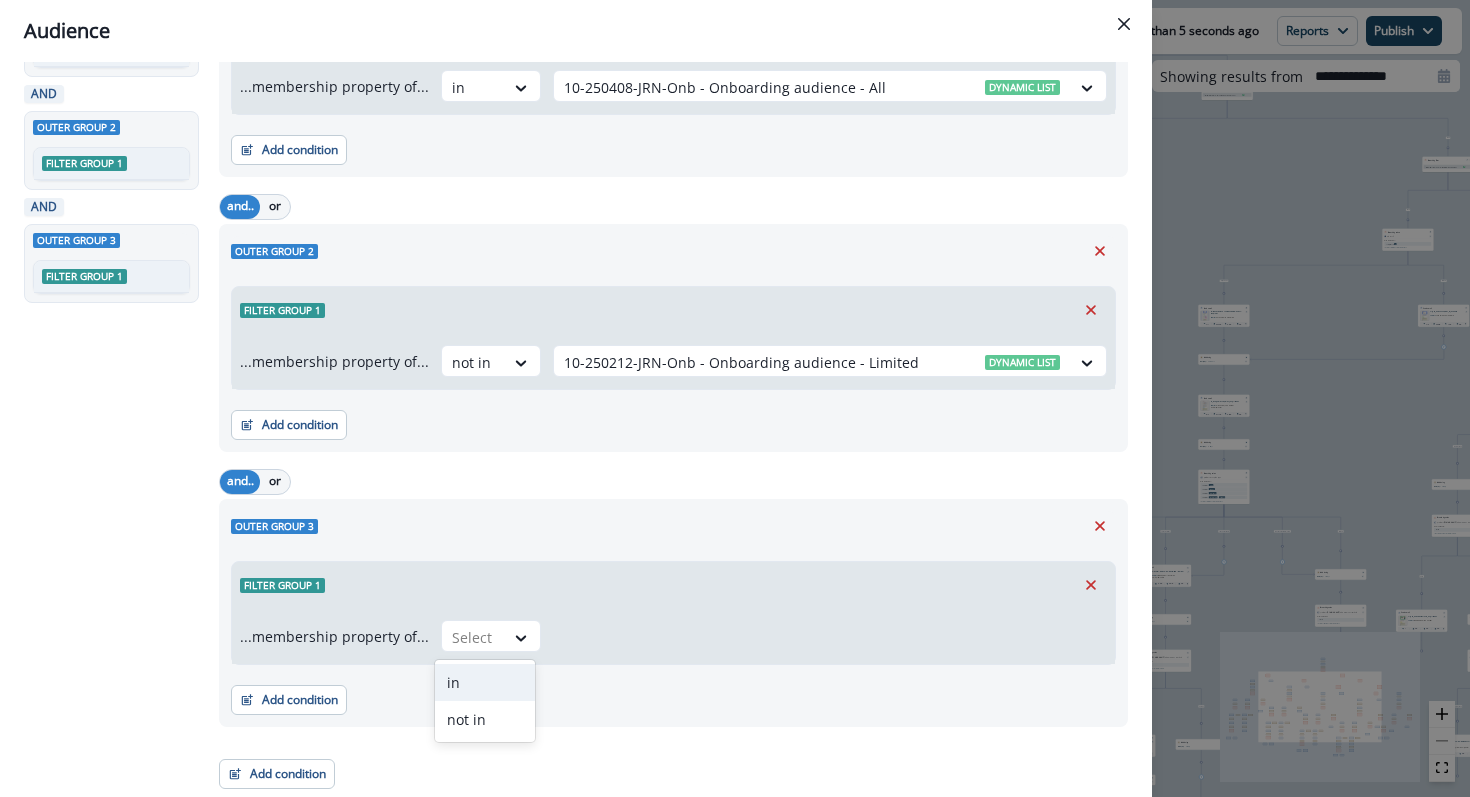 click on "in" at bounding box center (485, 682) 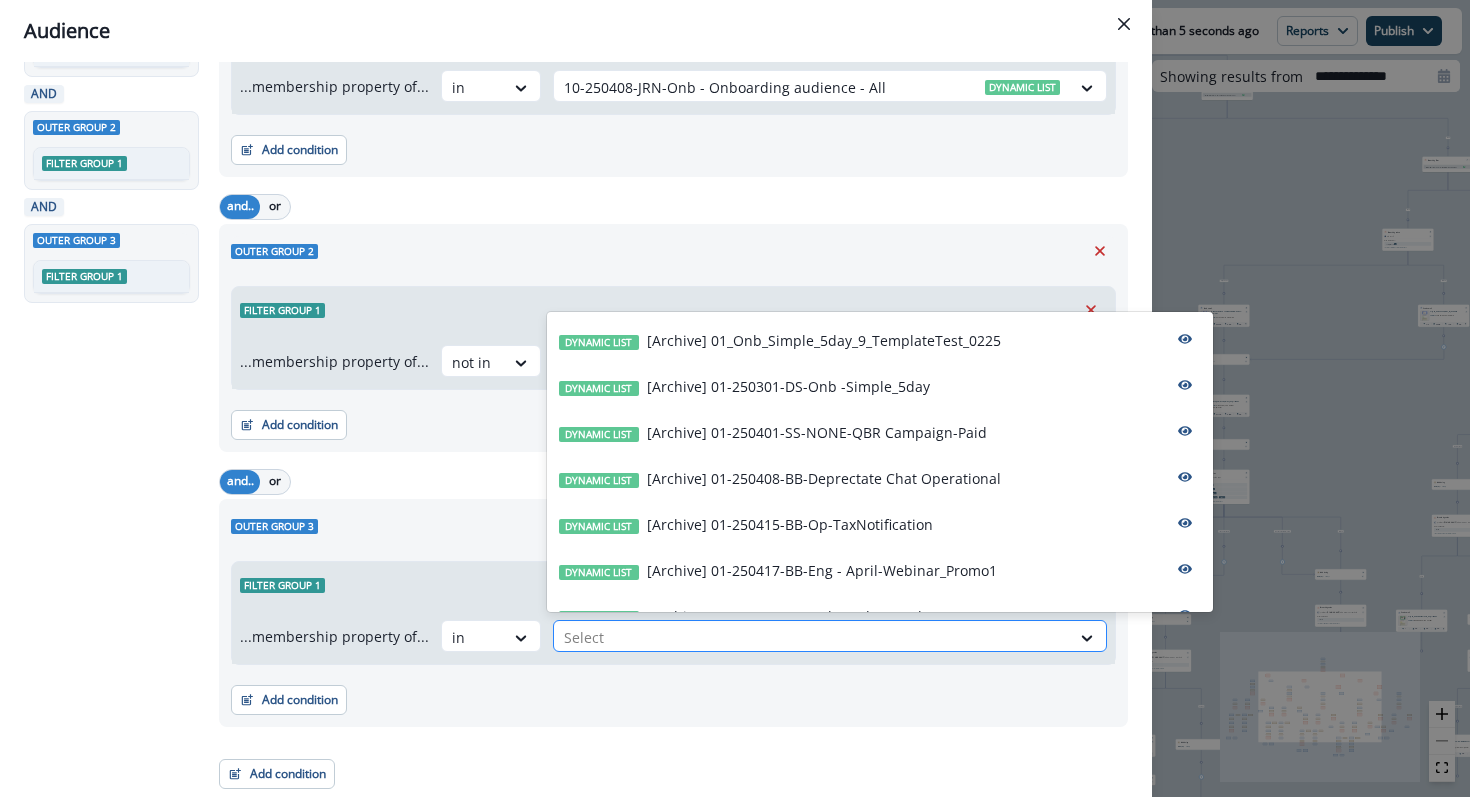 click at bounding box center (812, 637) 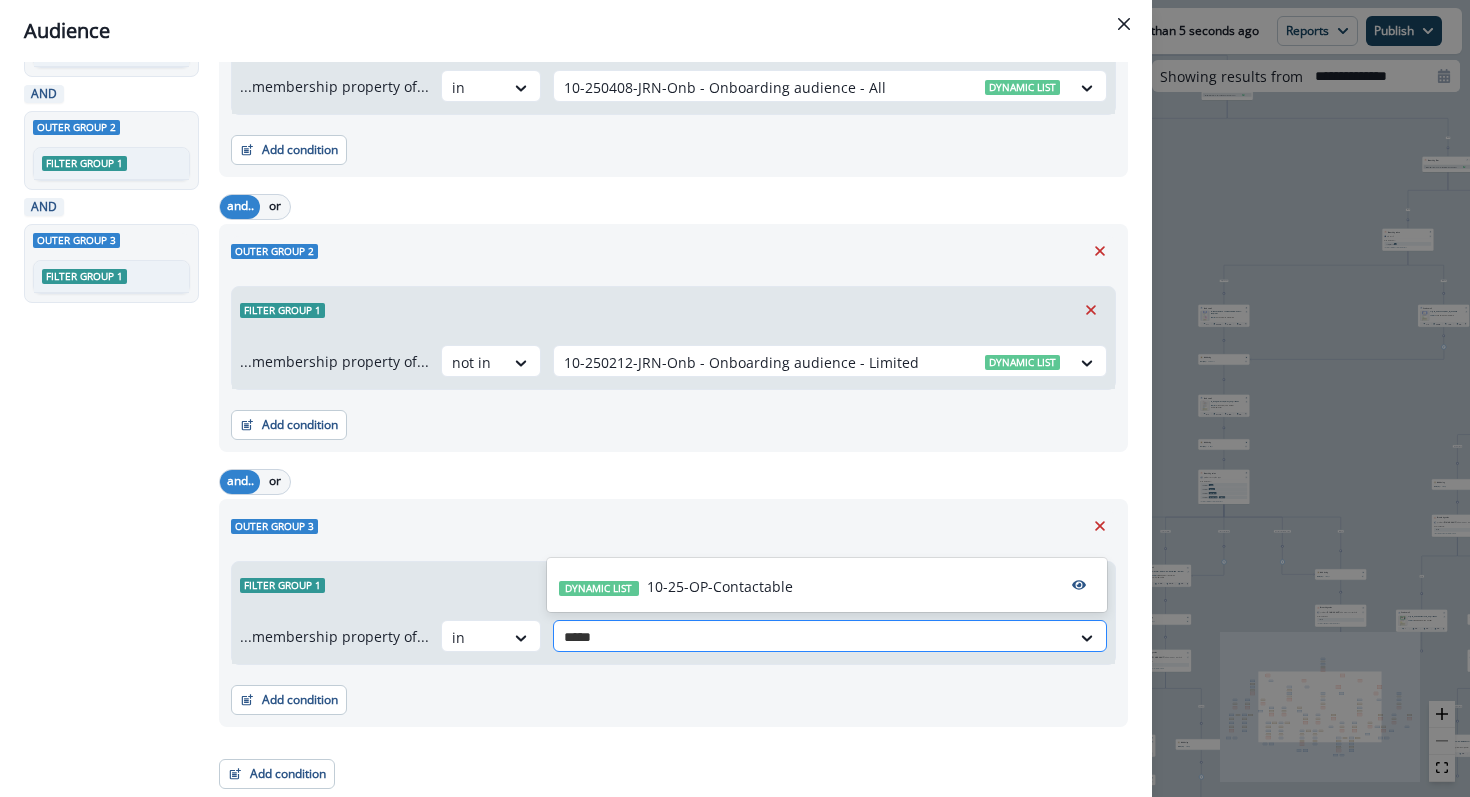 type on "******" 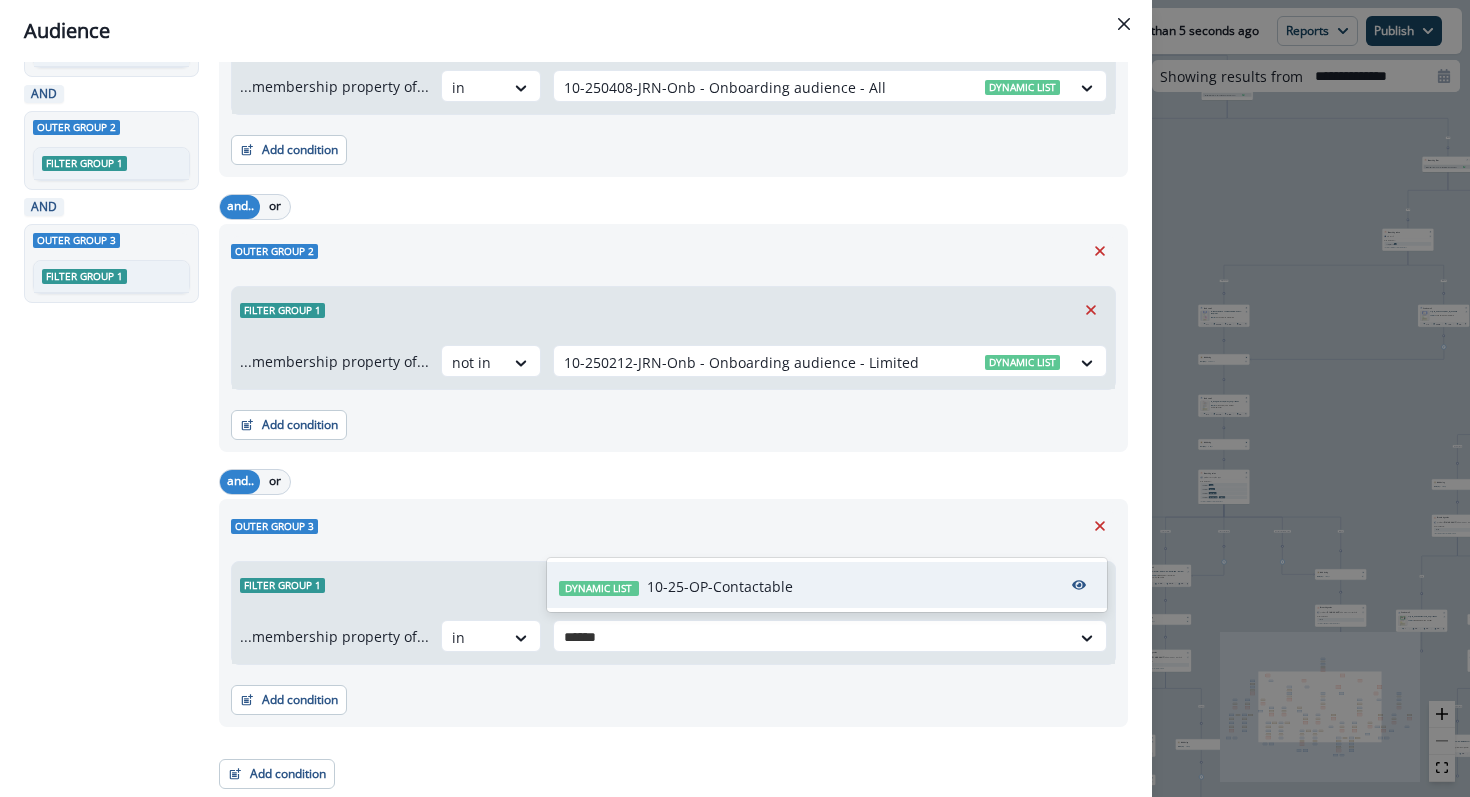 click on "10-25-OP-Contactable" at bounding box center (720, 586) 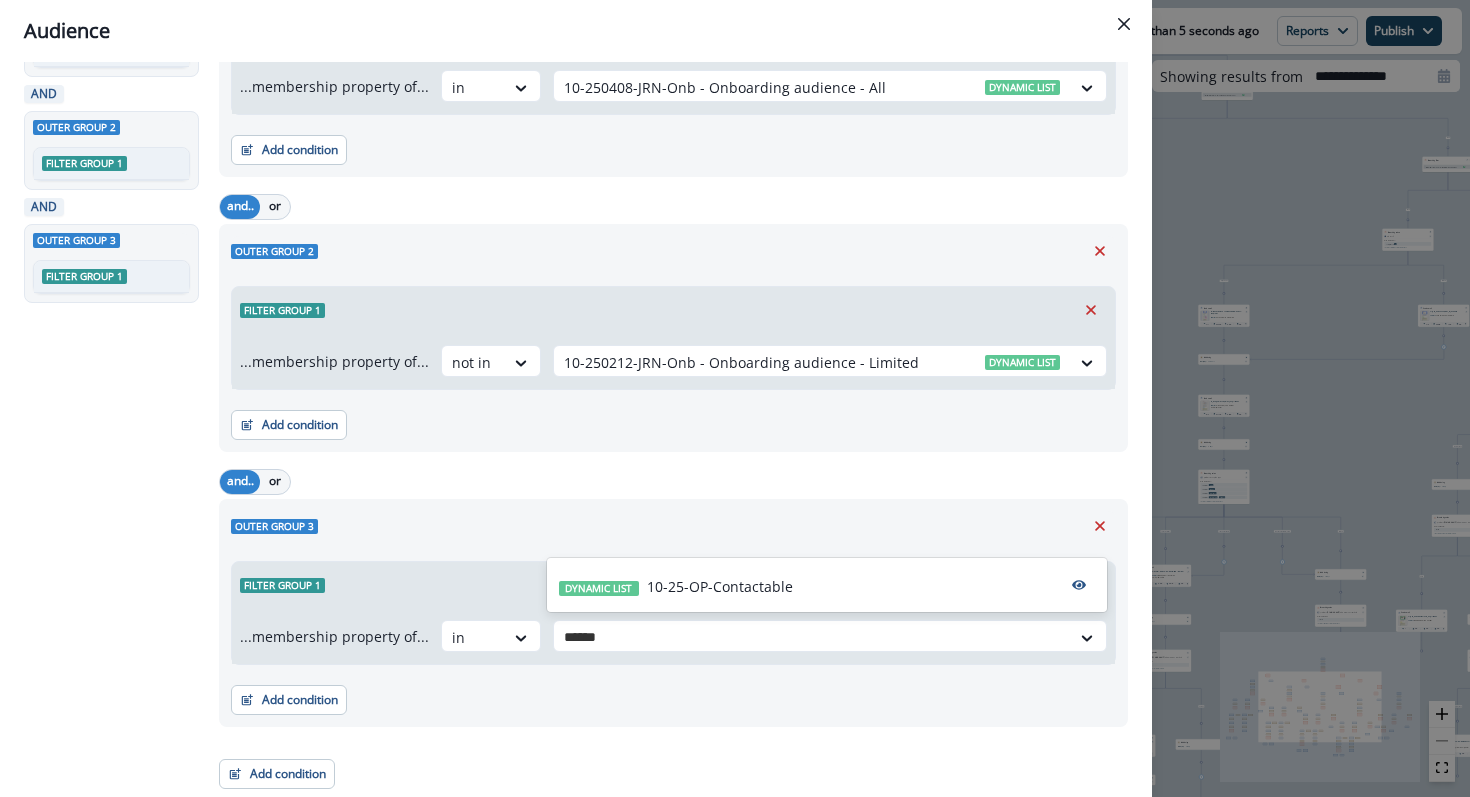type 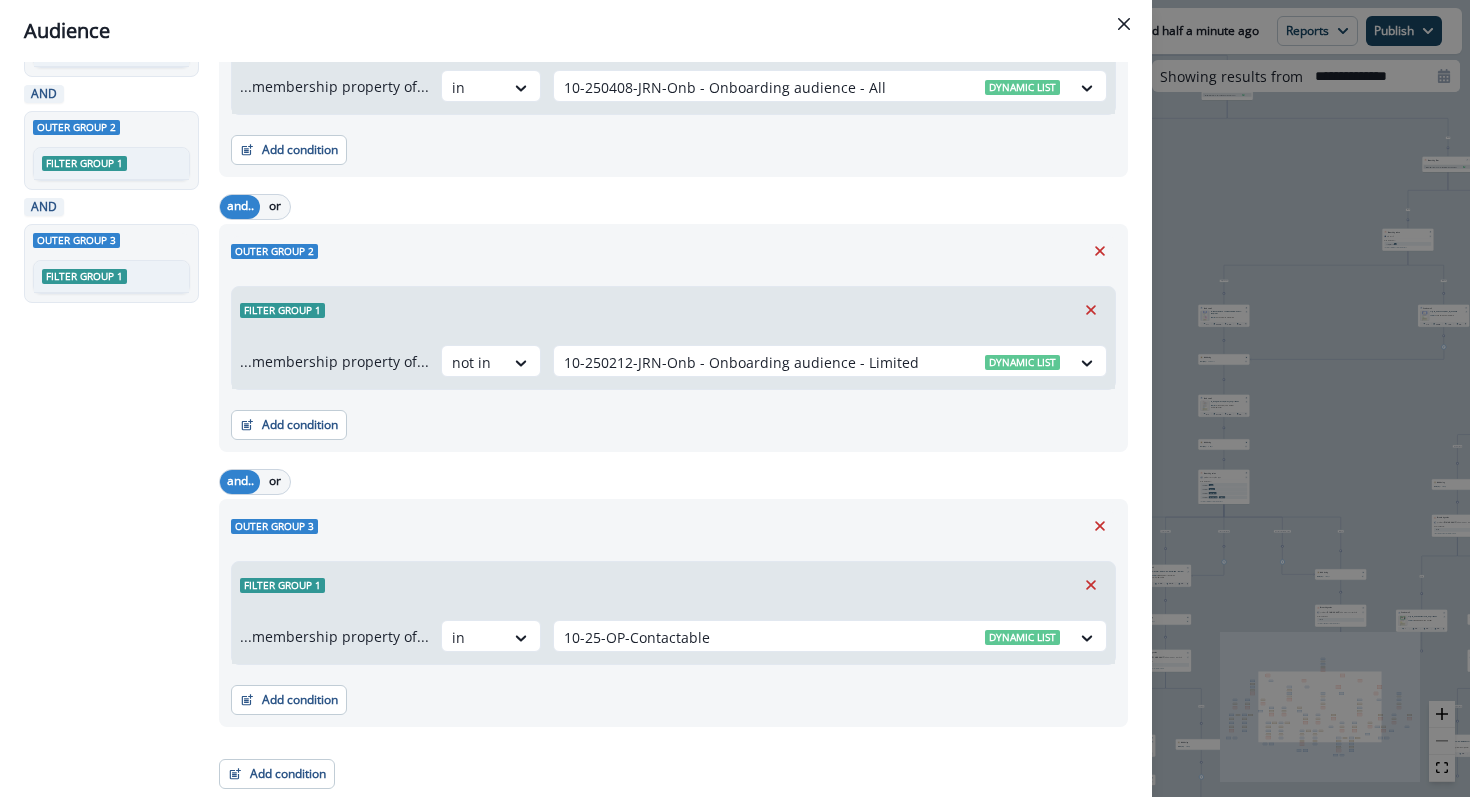 scroll, scrollTop: 0, scrollLeft: 0, axis: both 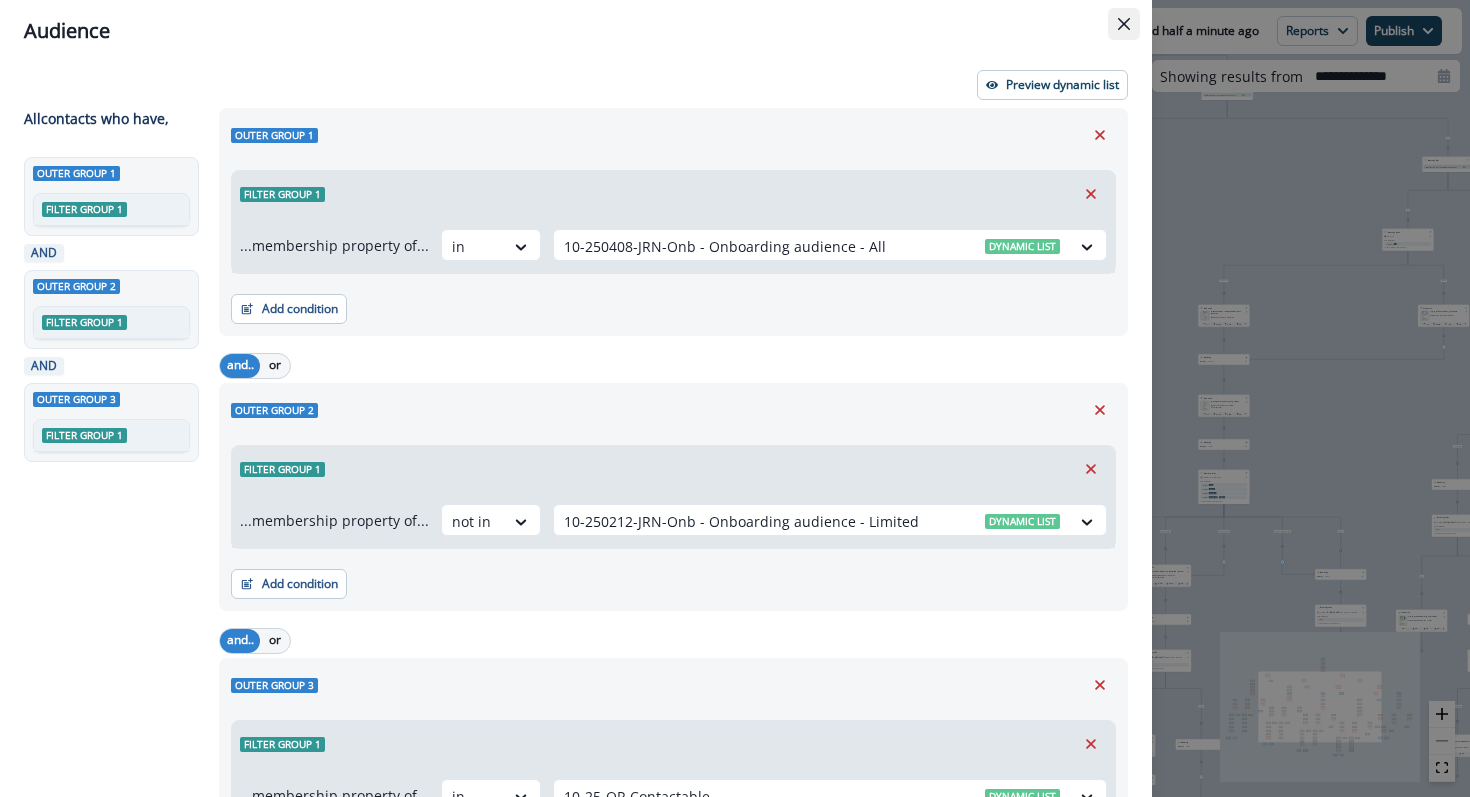 click at bounding box center [1124, 24] 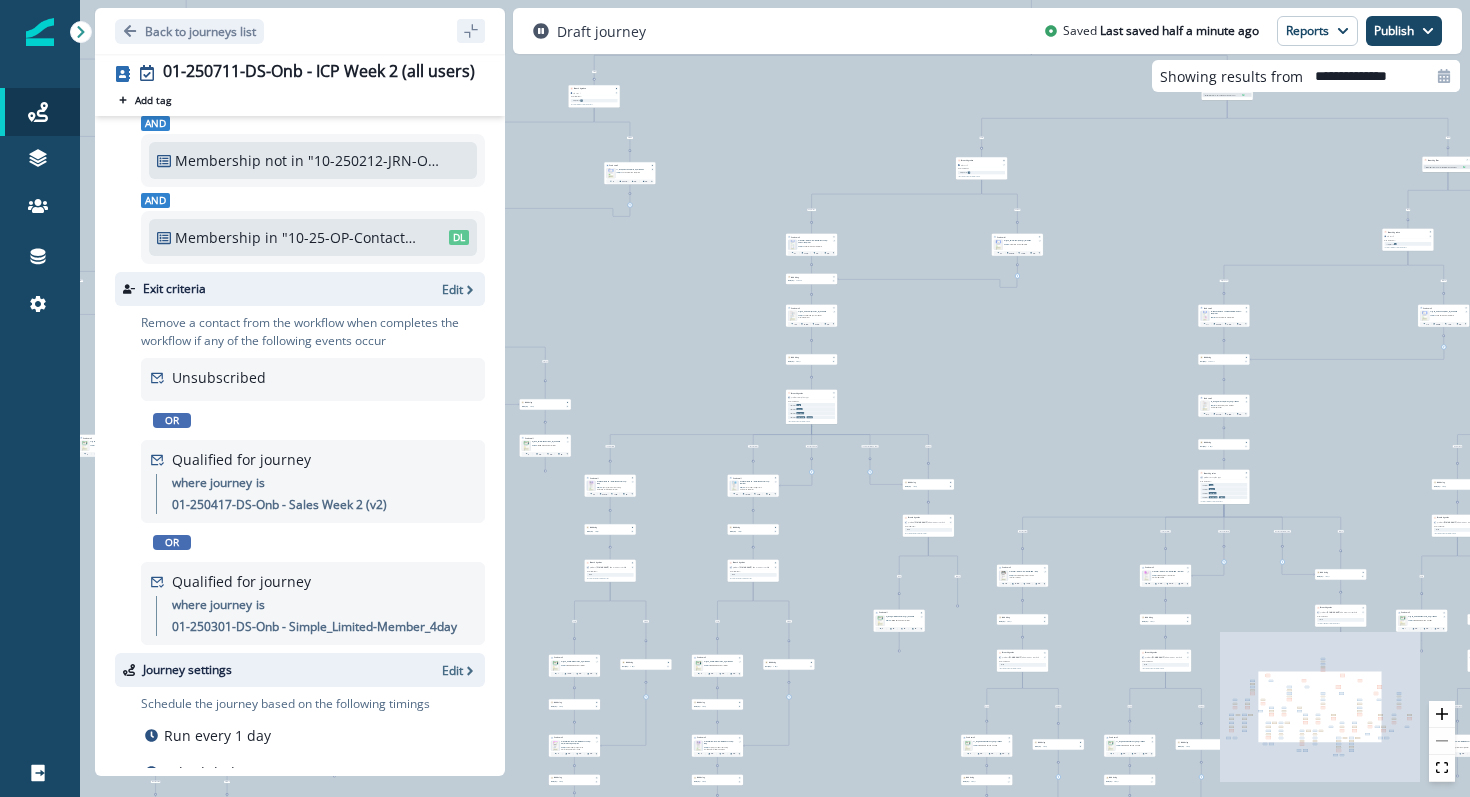 scroll, scrollTop: 0, scrollLeft: 0, axis: both 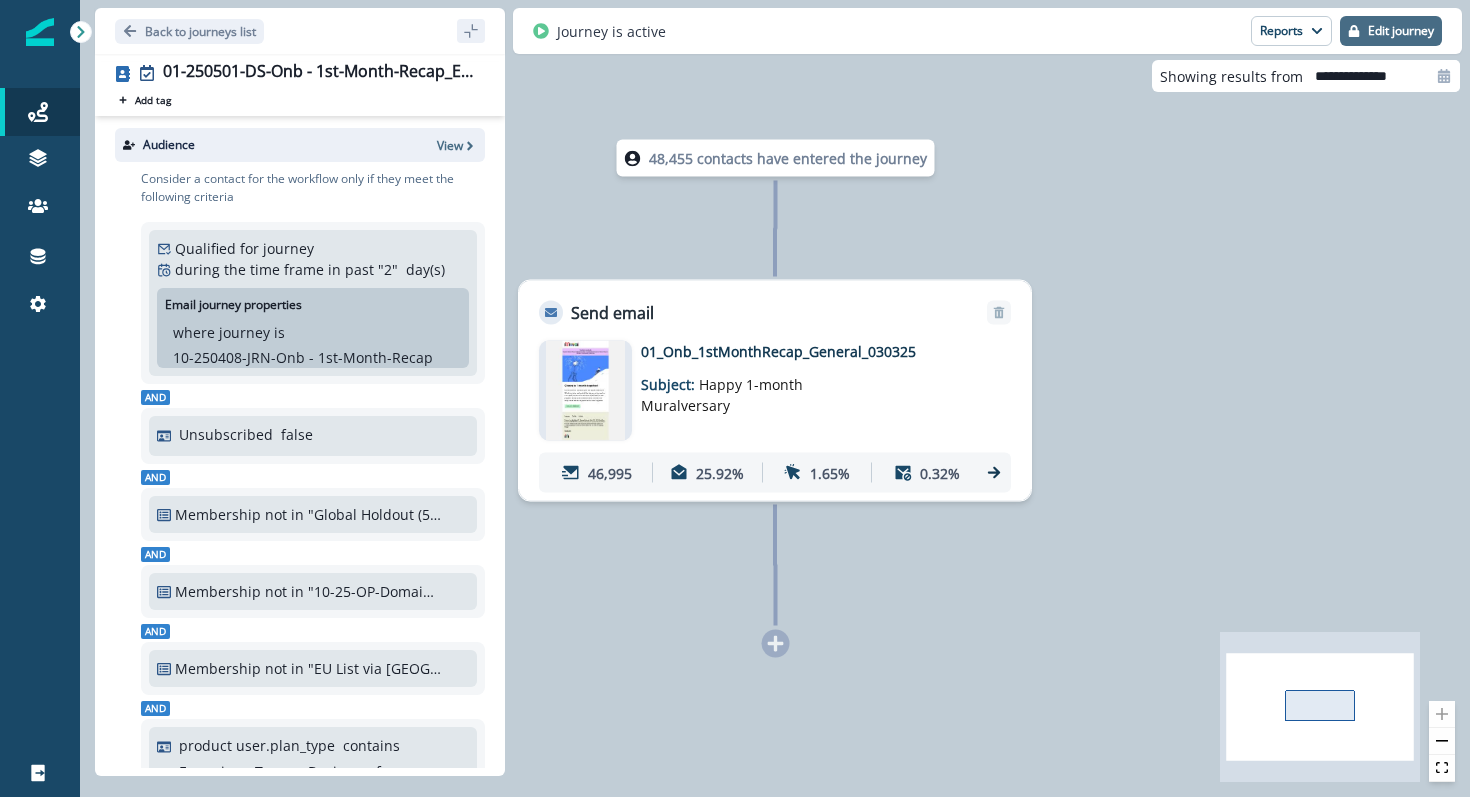 click on "Edit journey" at bounding box center (1401, 31) 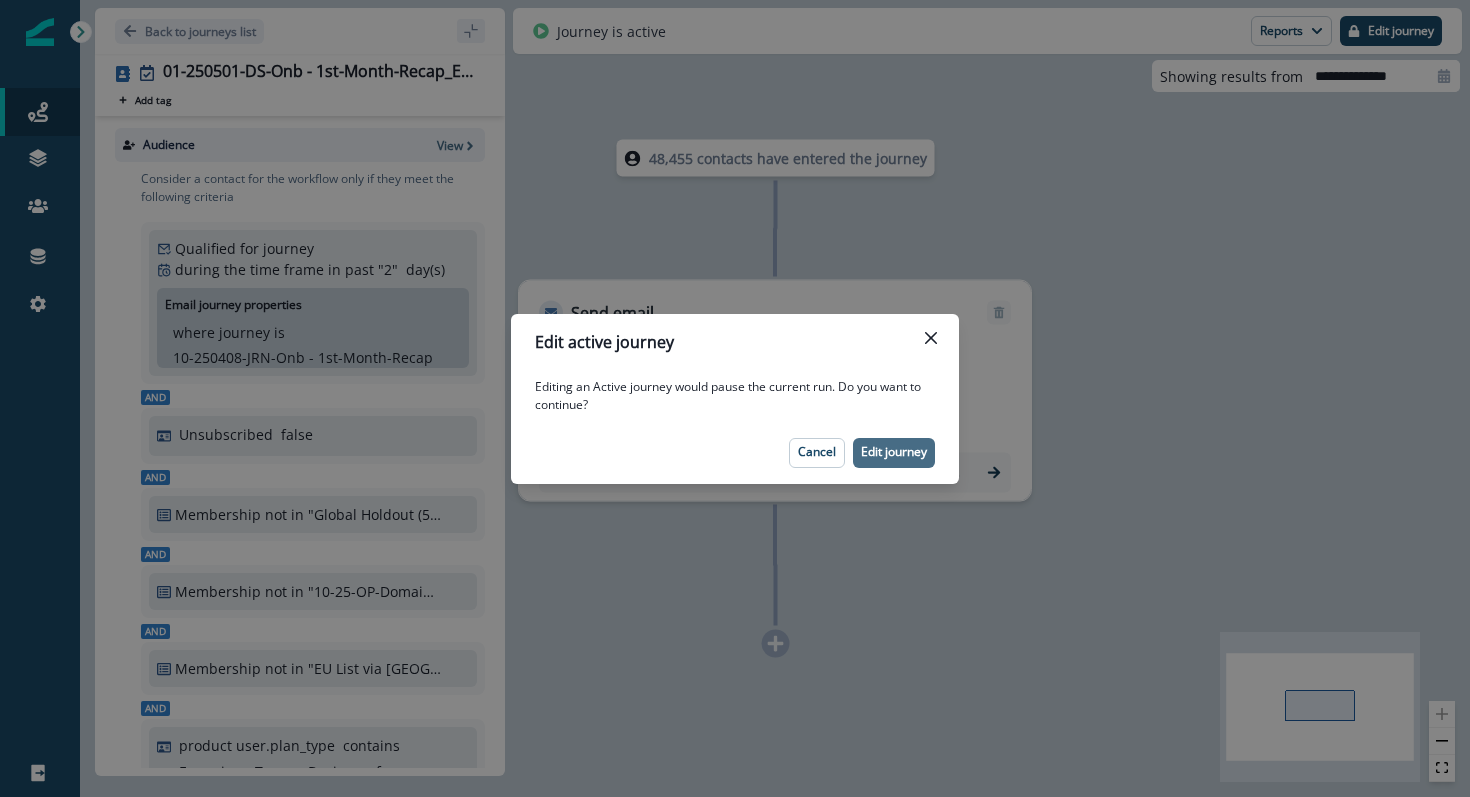 click on "Edit journey" at bounding box center (894, 452) 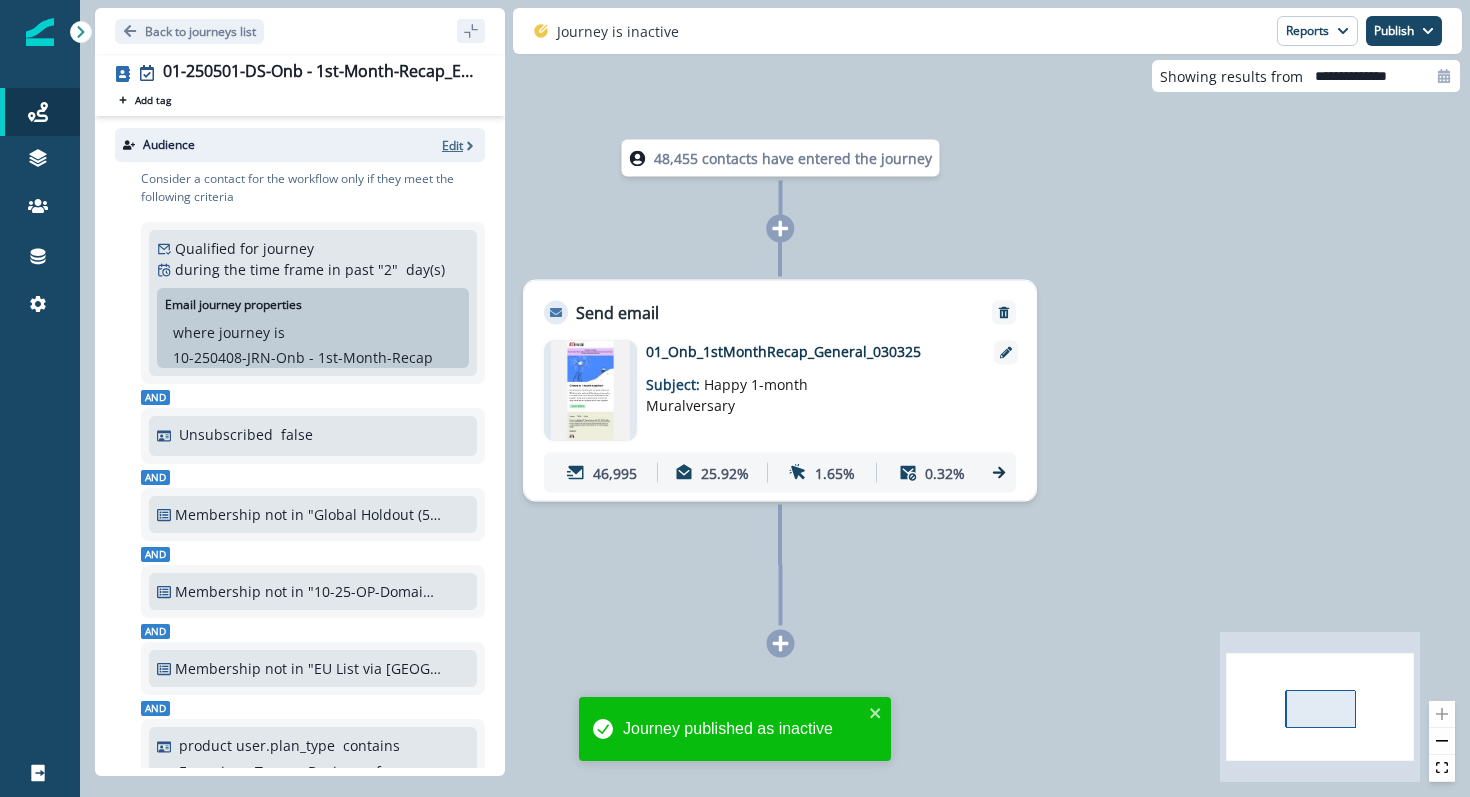 click on "Edit" at bounding box center [452, 145] 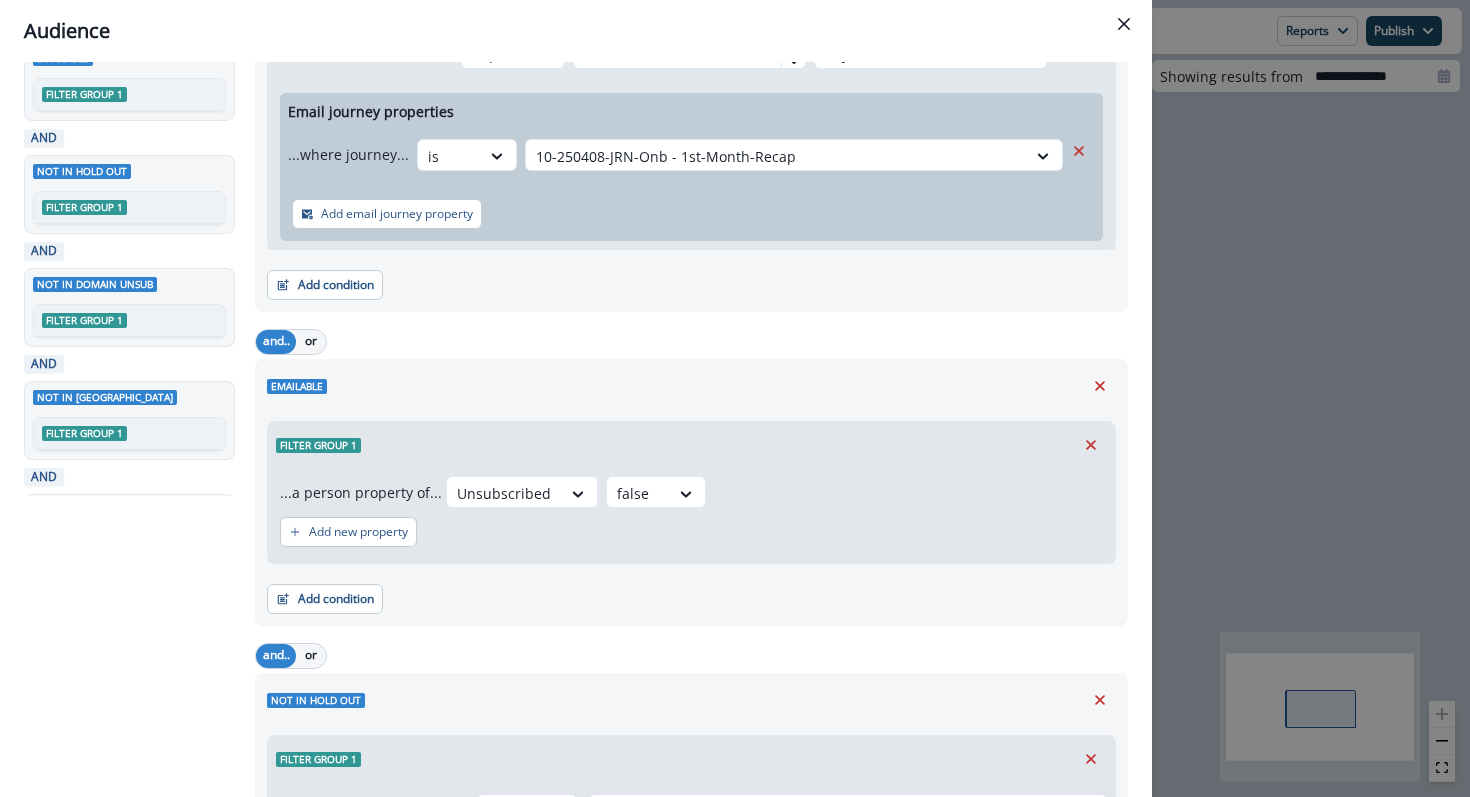 scroll, scrollTop: 334, scrollLeft: 0, axis: vertical 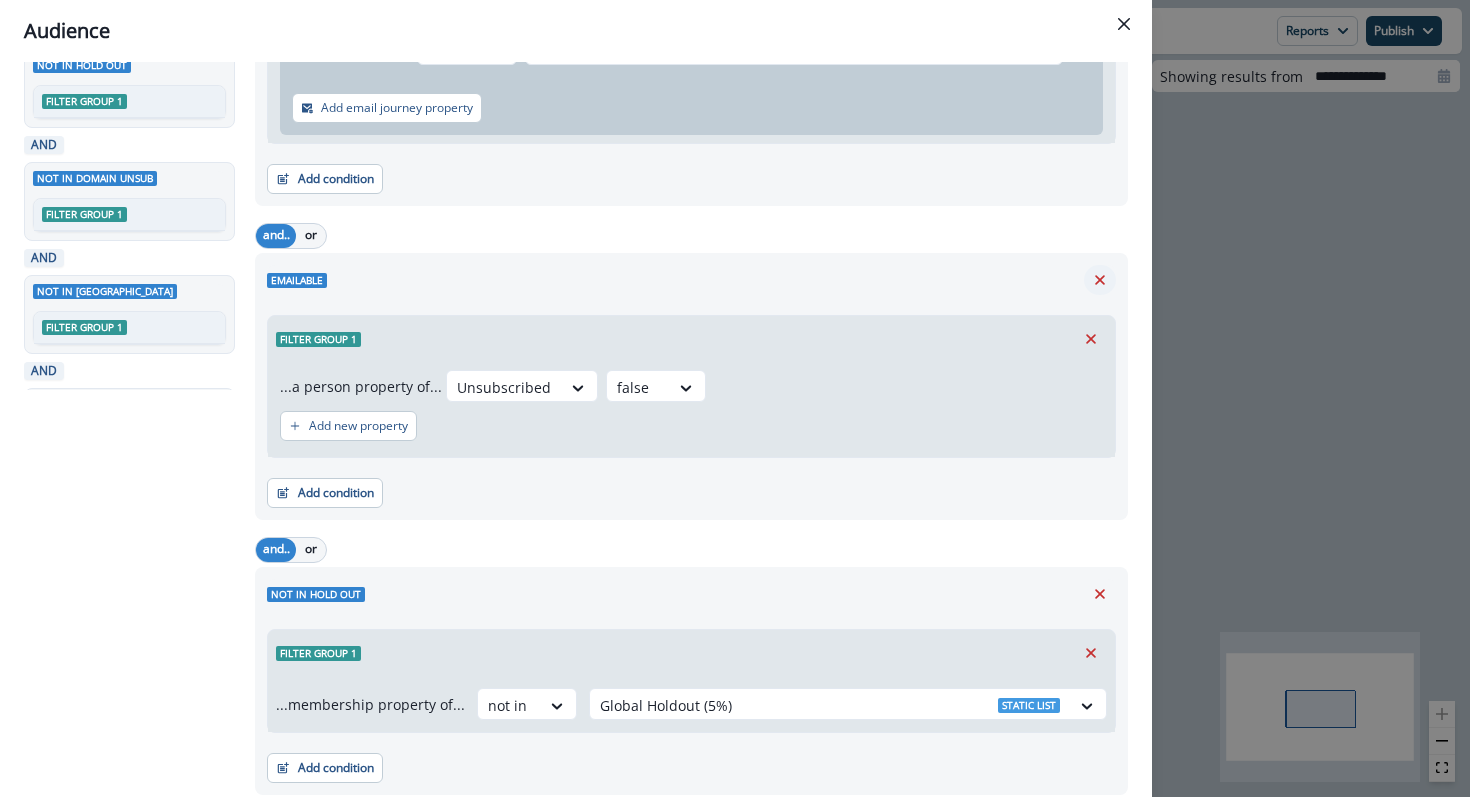 click 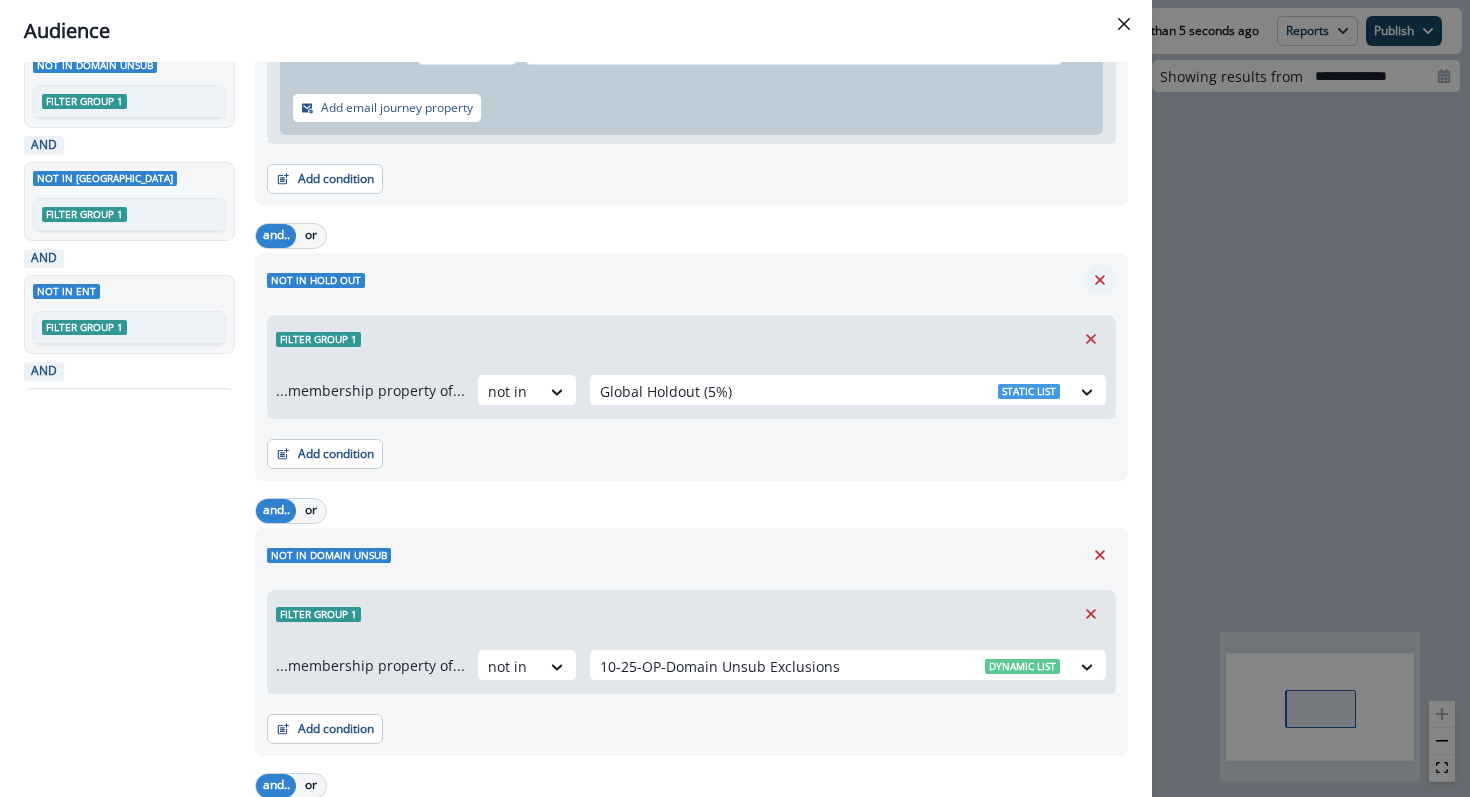 click 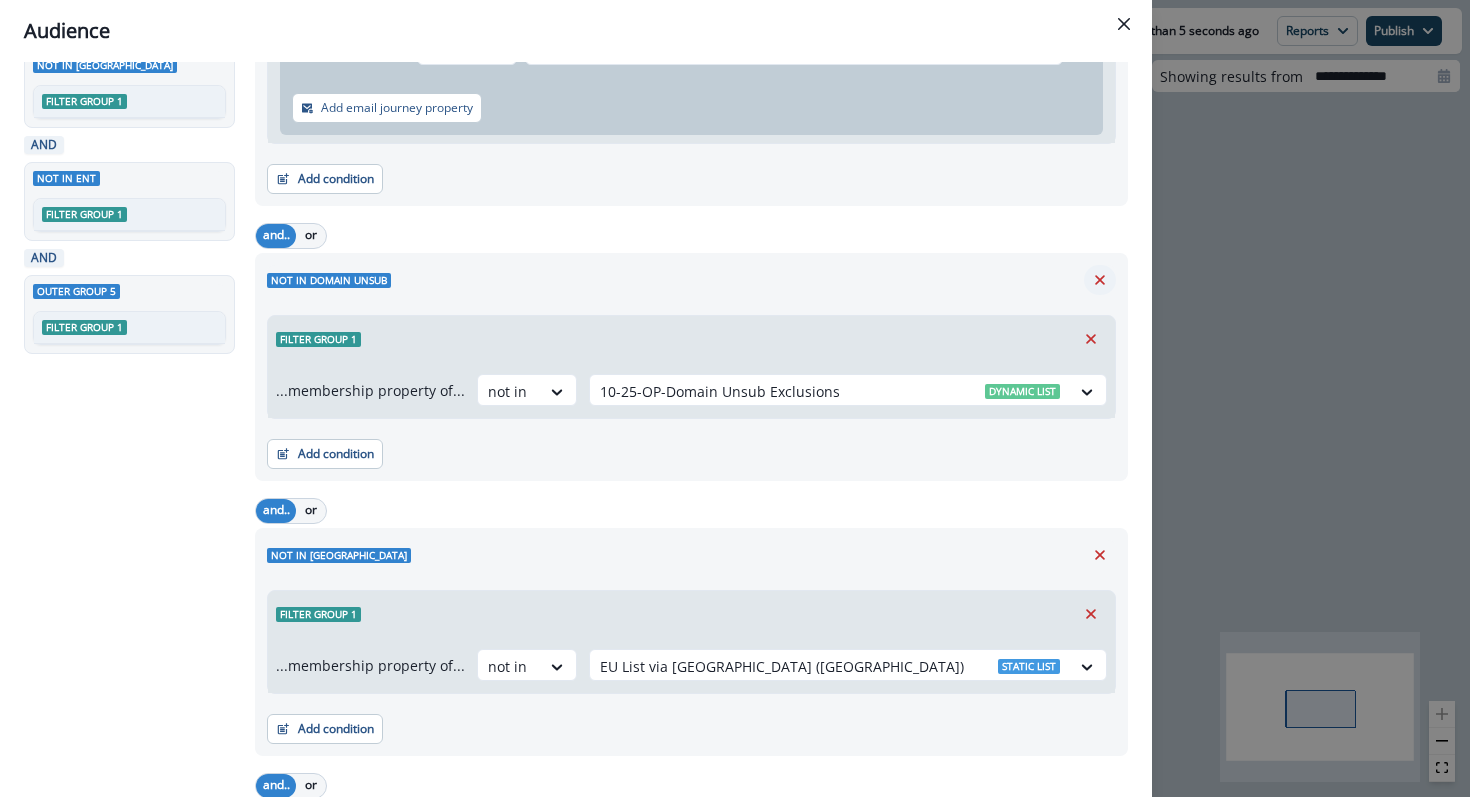 click 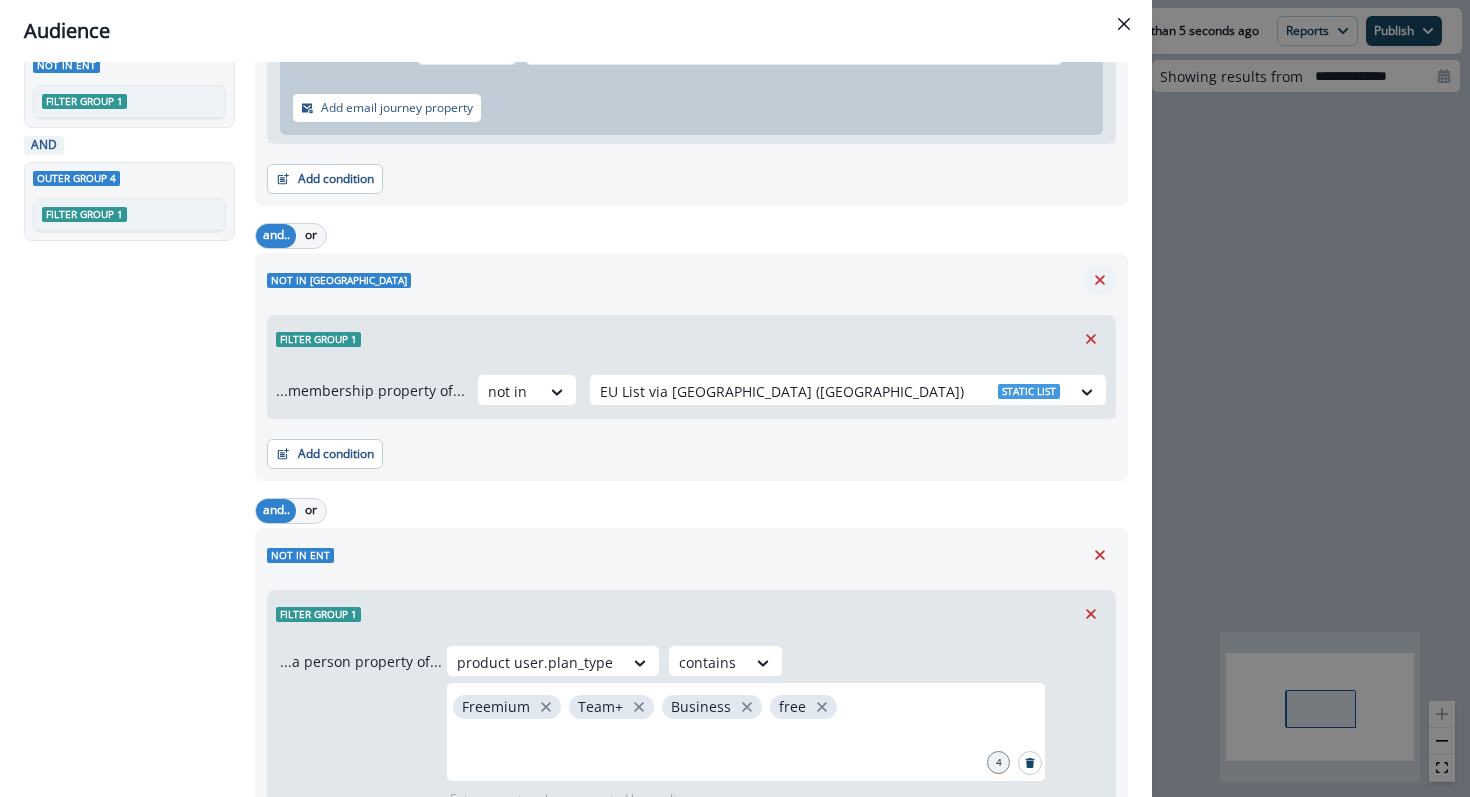 click 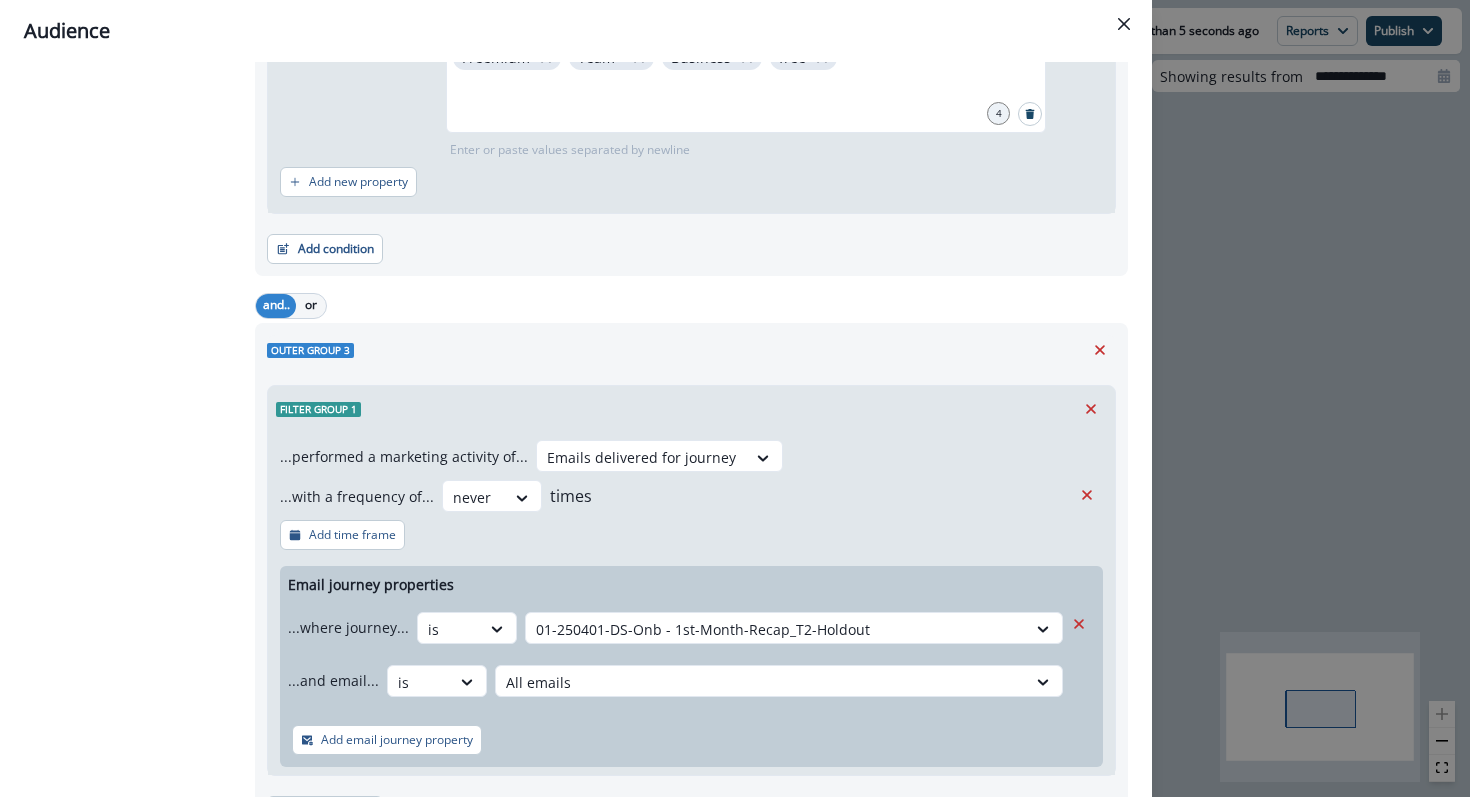 scroll, scrollTop: 796, scrollLeft: 0, axis: vertical 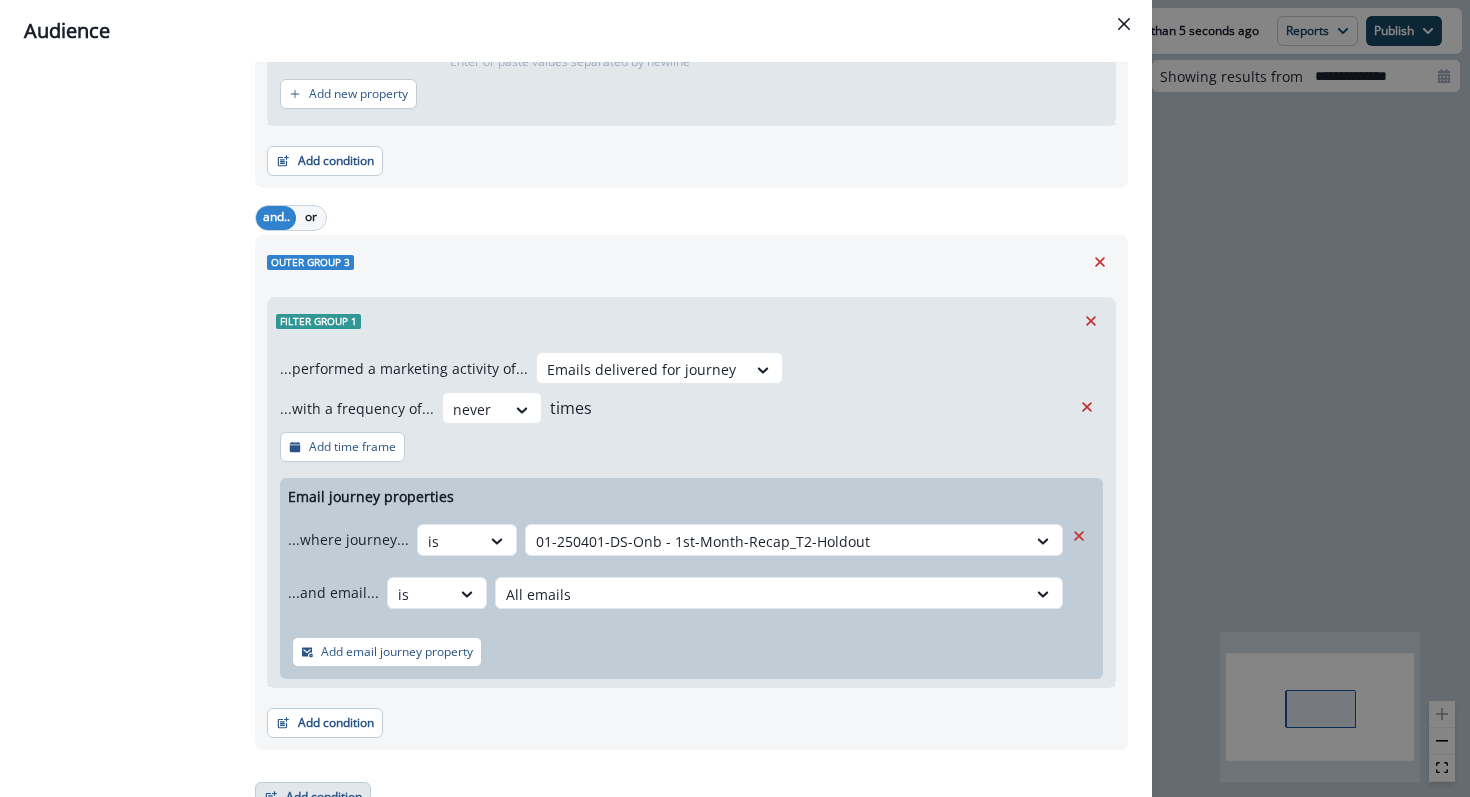 click on "Add condition" at bounding box center [313, 797] 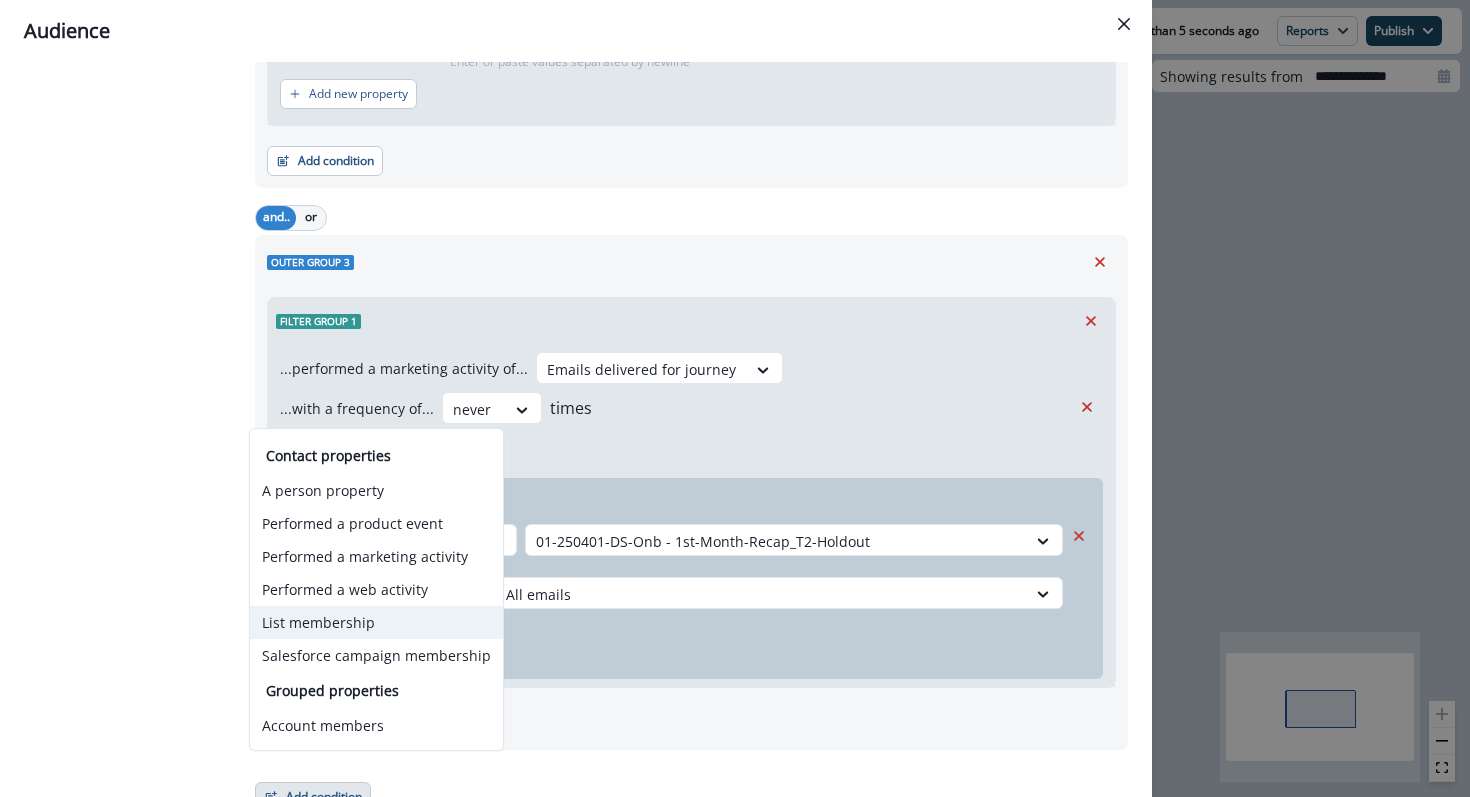click on "List membership" at bounding box center (376, 622) 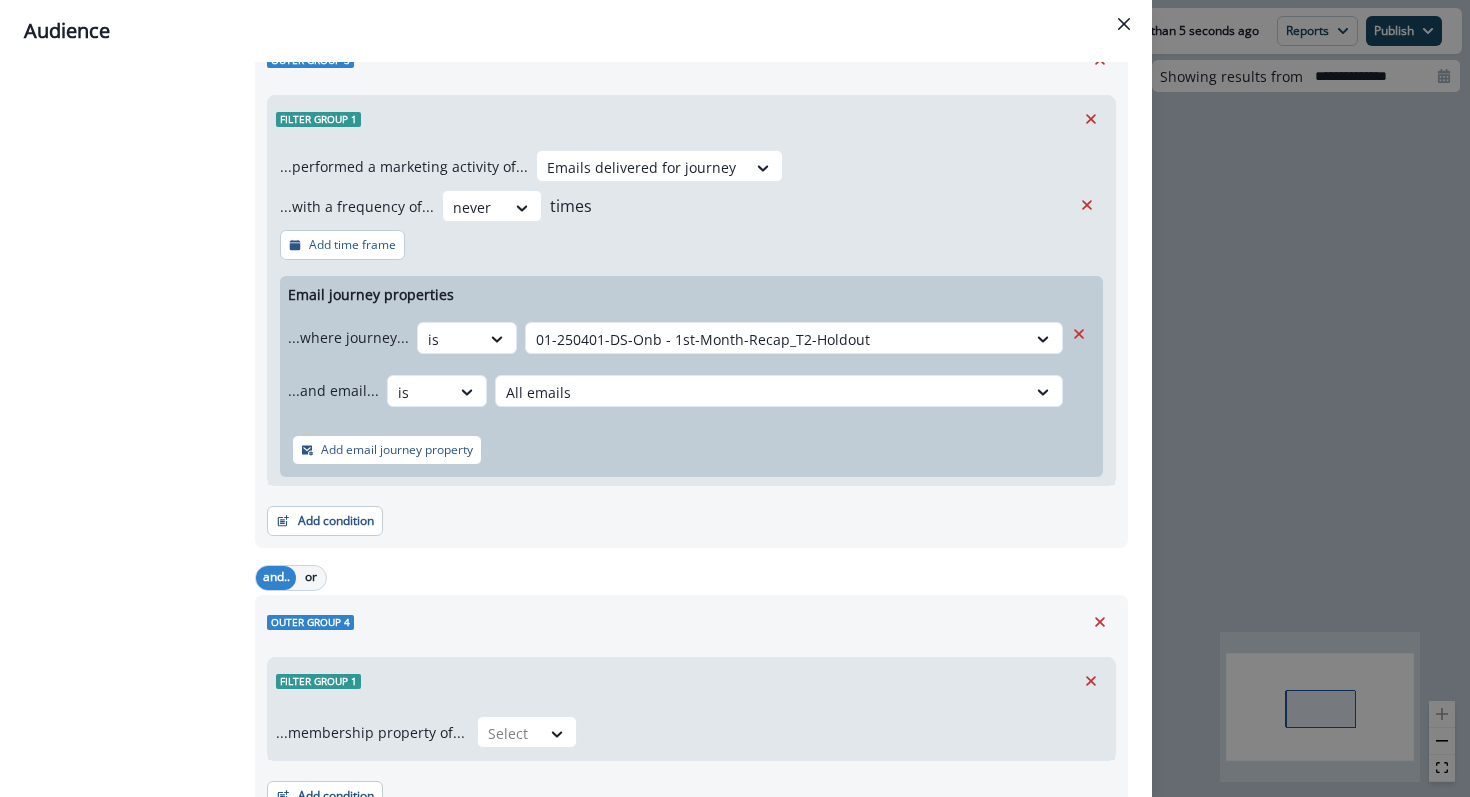 scroll, scrollTop: 1071, scrollLeft: 0, axis: vertical 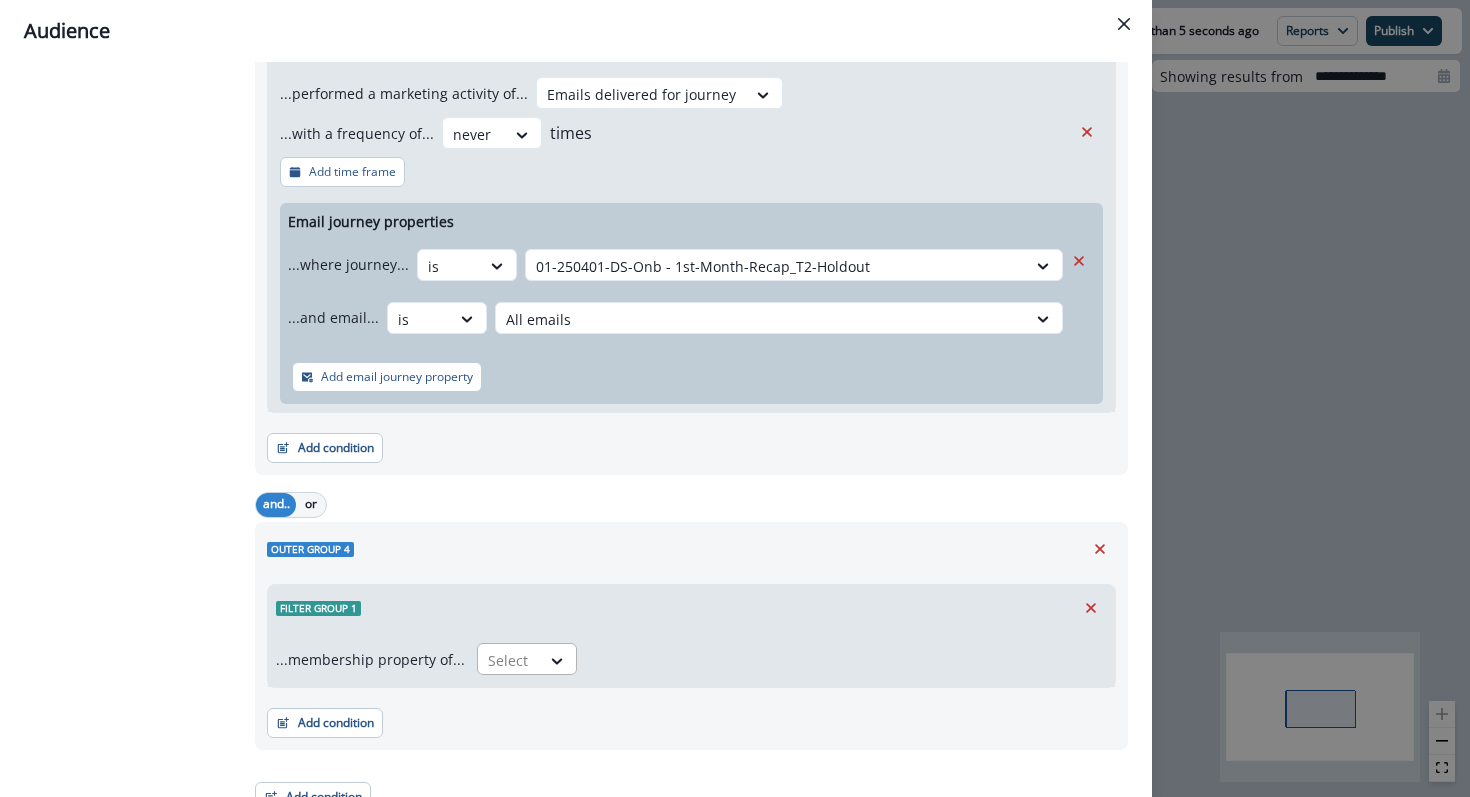 click at bounding box center (509, 660) 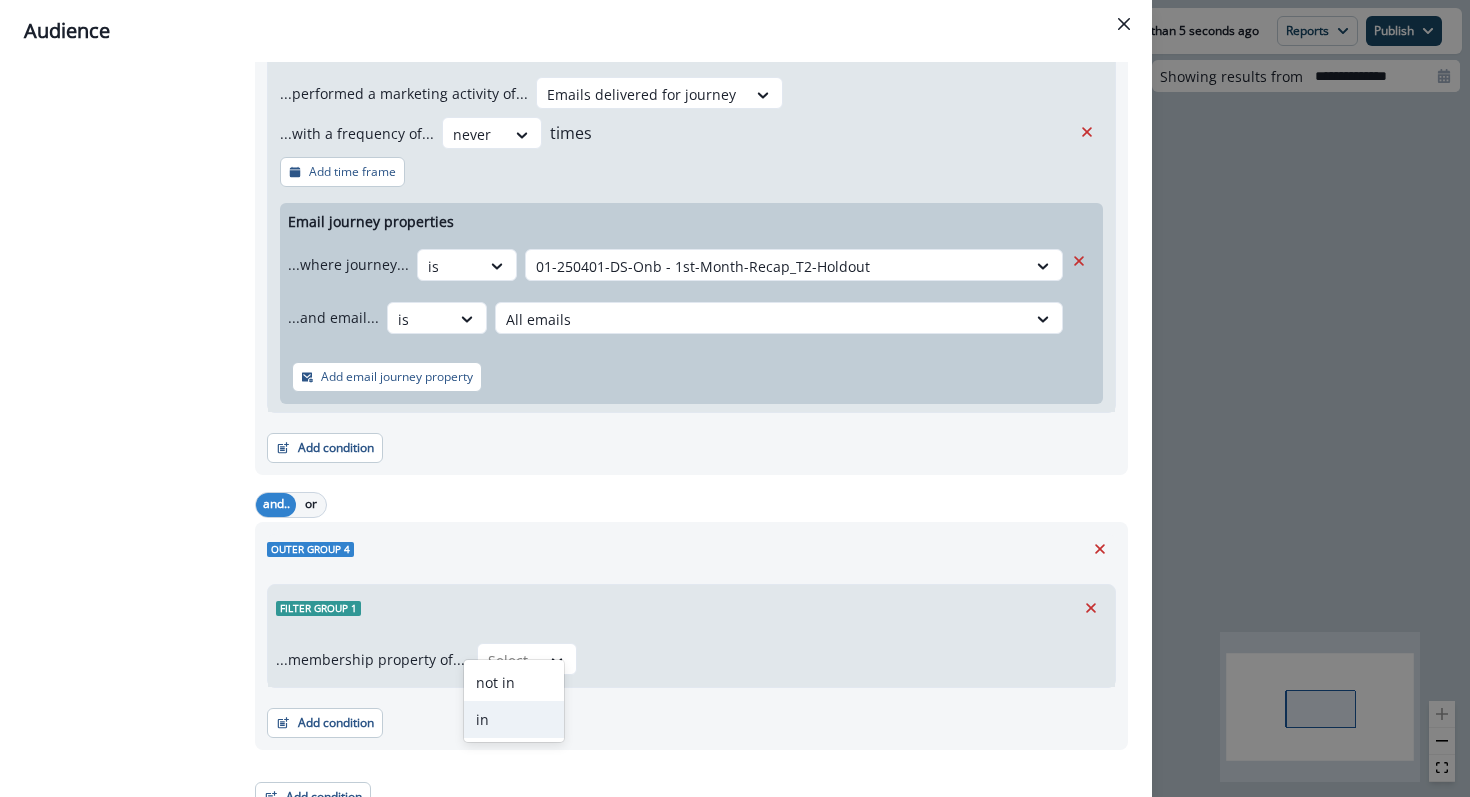 click on "in" at bounding box center (514, 719) 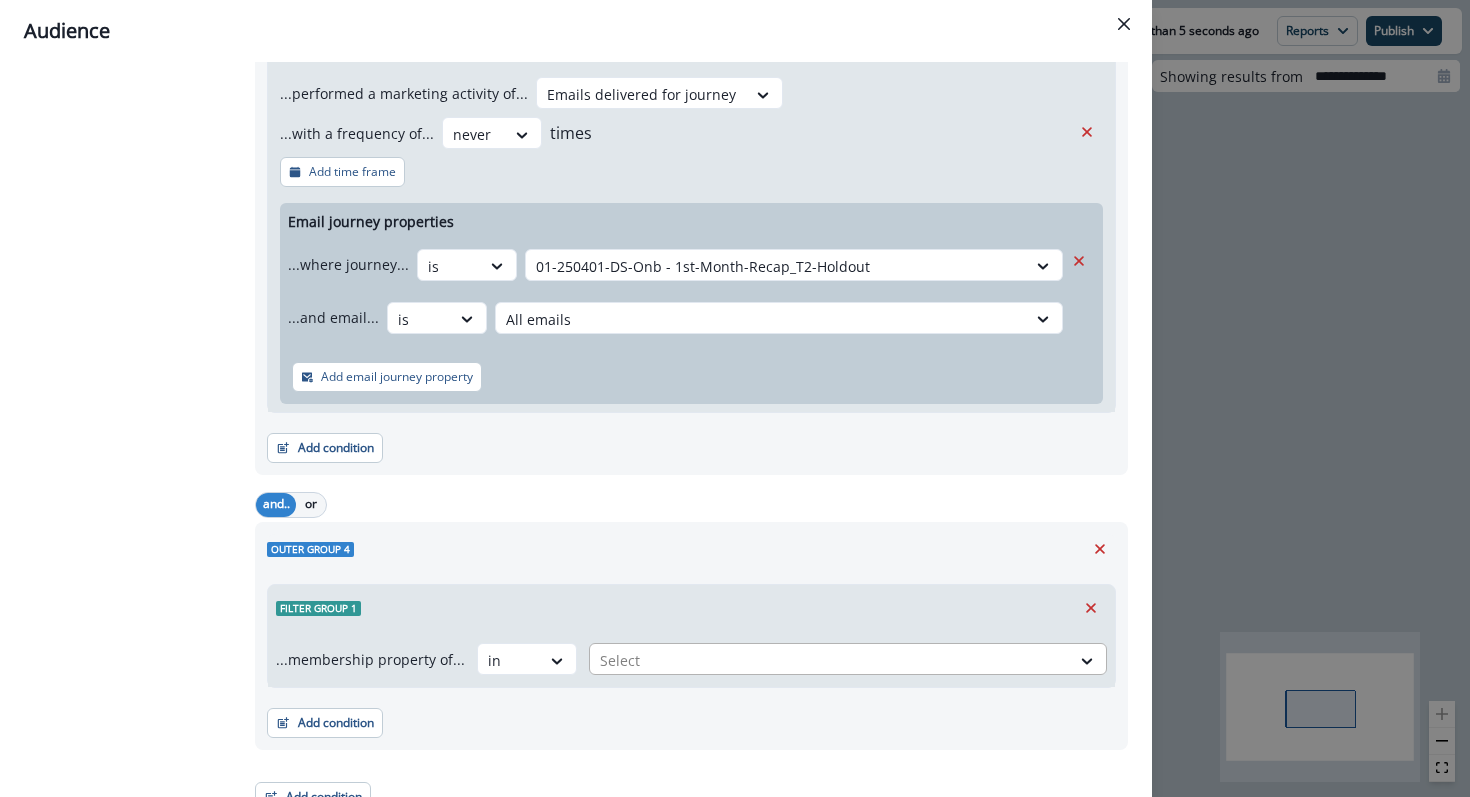 click at bounding box center [830, 660] 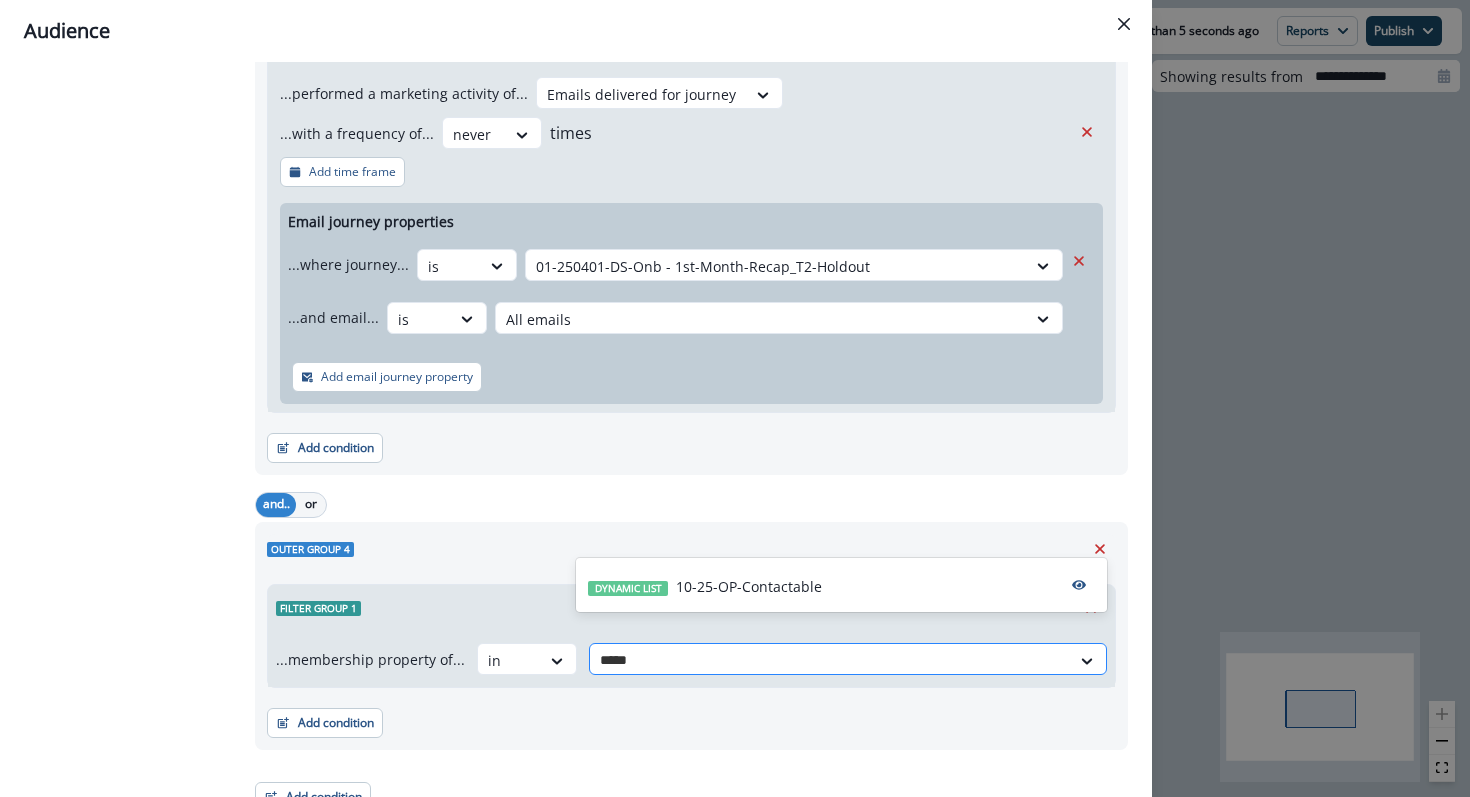 type on "******" 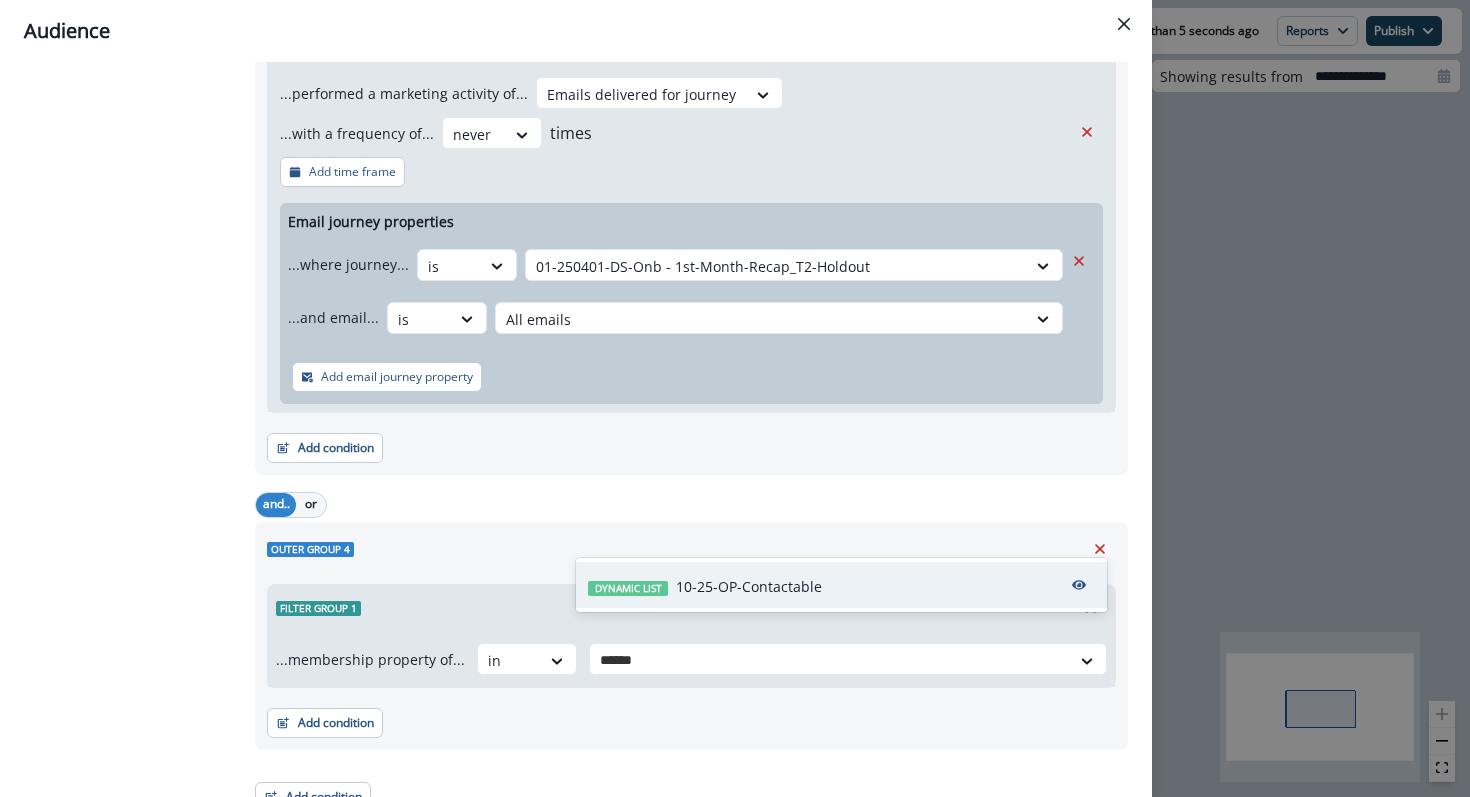 click on "10-25-OP-Contactable" at bounding box center [749, 586] 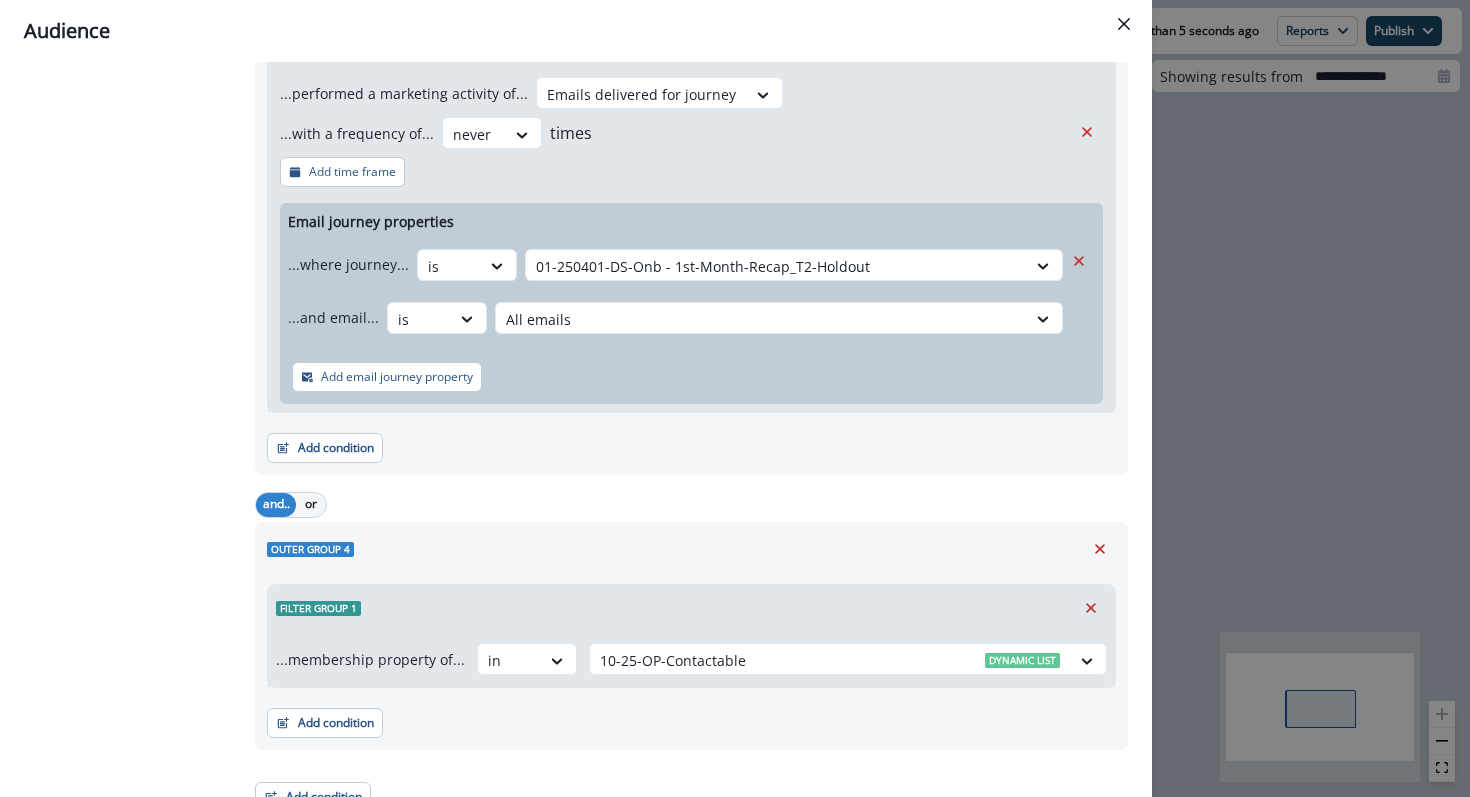 click on "Filter group 1" at bounding box center (691, 608) 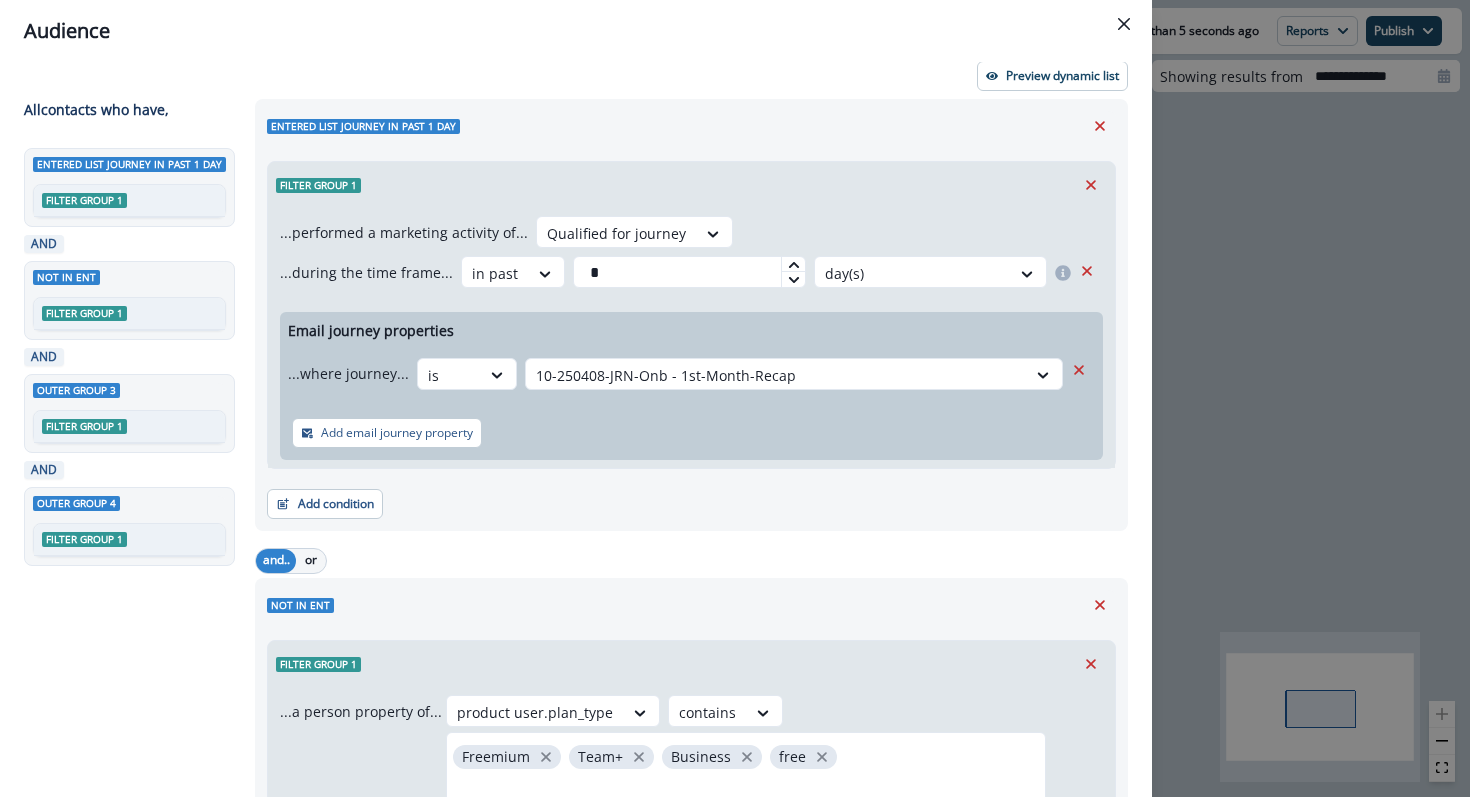 scroll, scrollTop: 0, scrollLeft: 0, axis: both 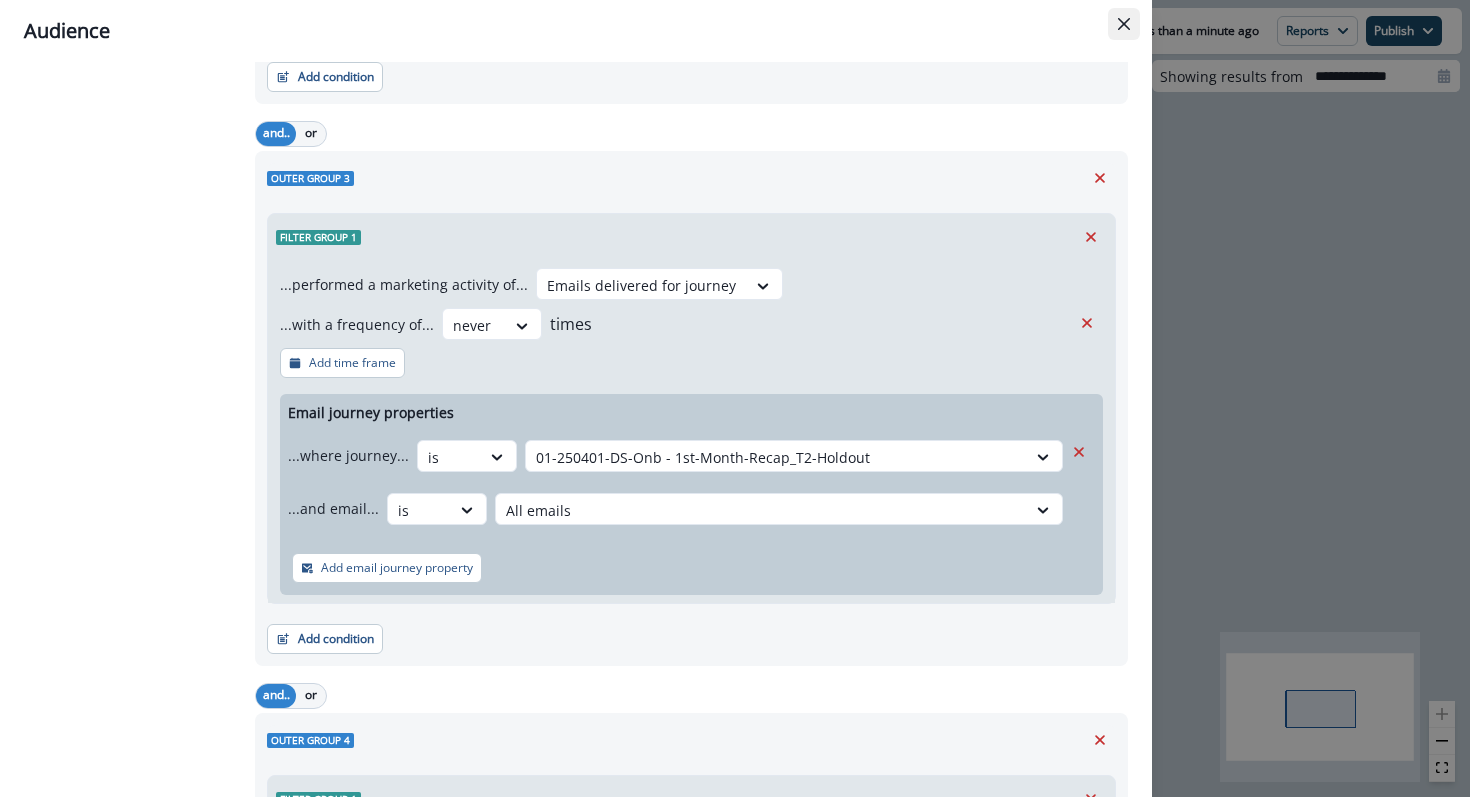 click 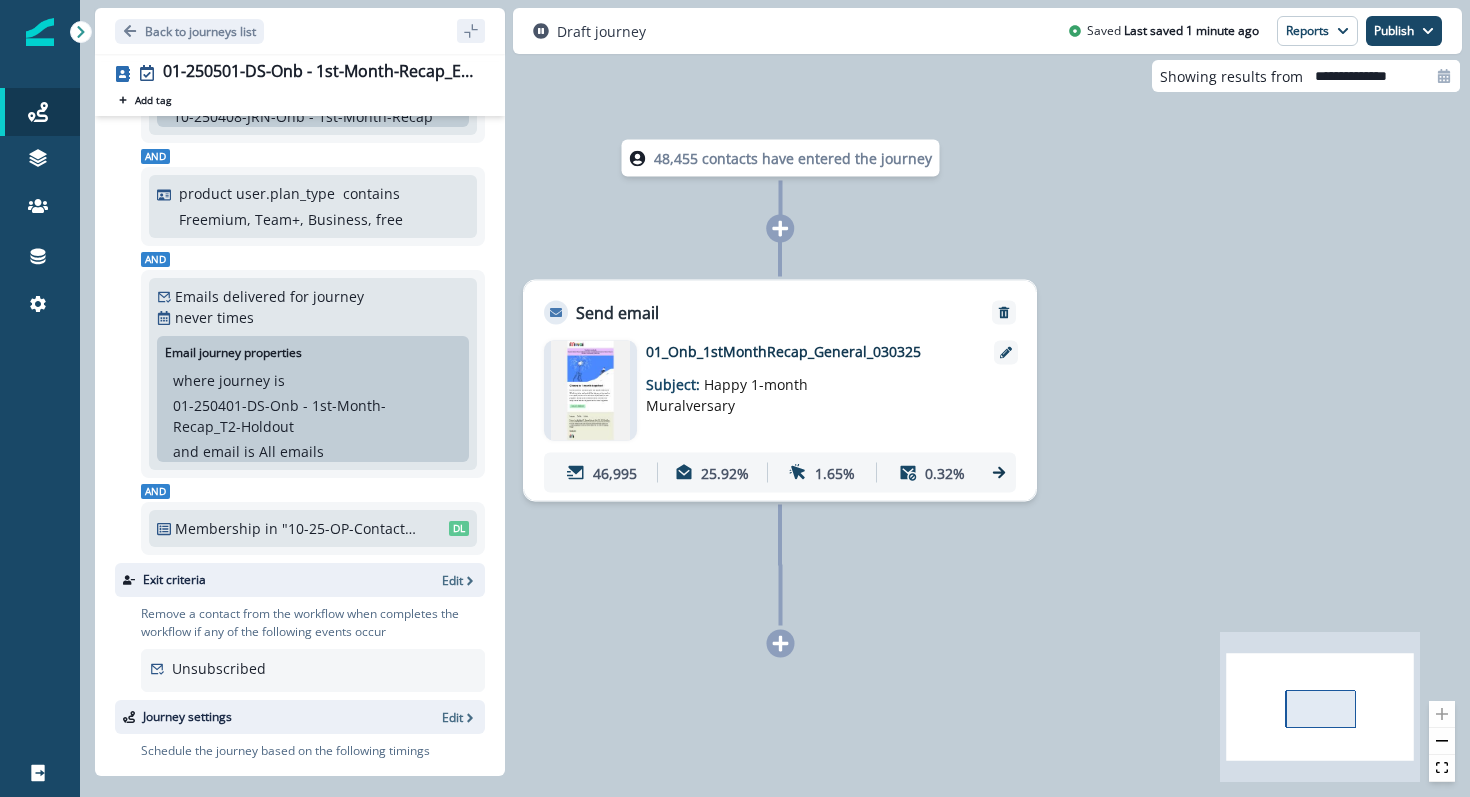 scroll, scrollTop: 260, scrollLeft: 0, axis: vertical 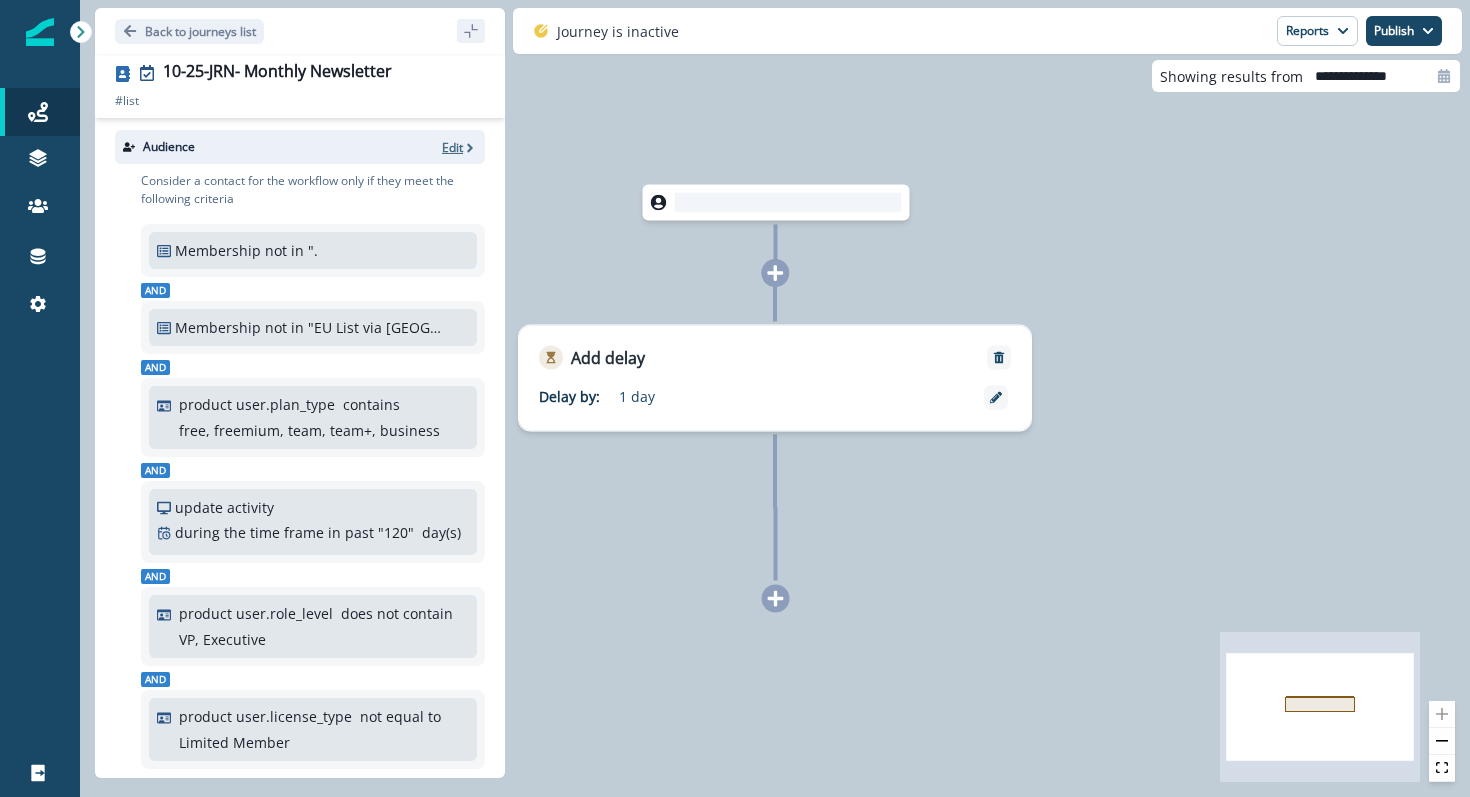 click on "Edit" at bounding box center [452, 147] 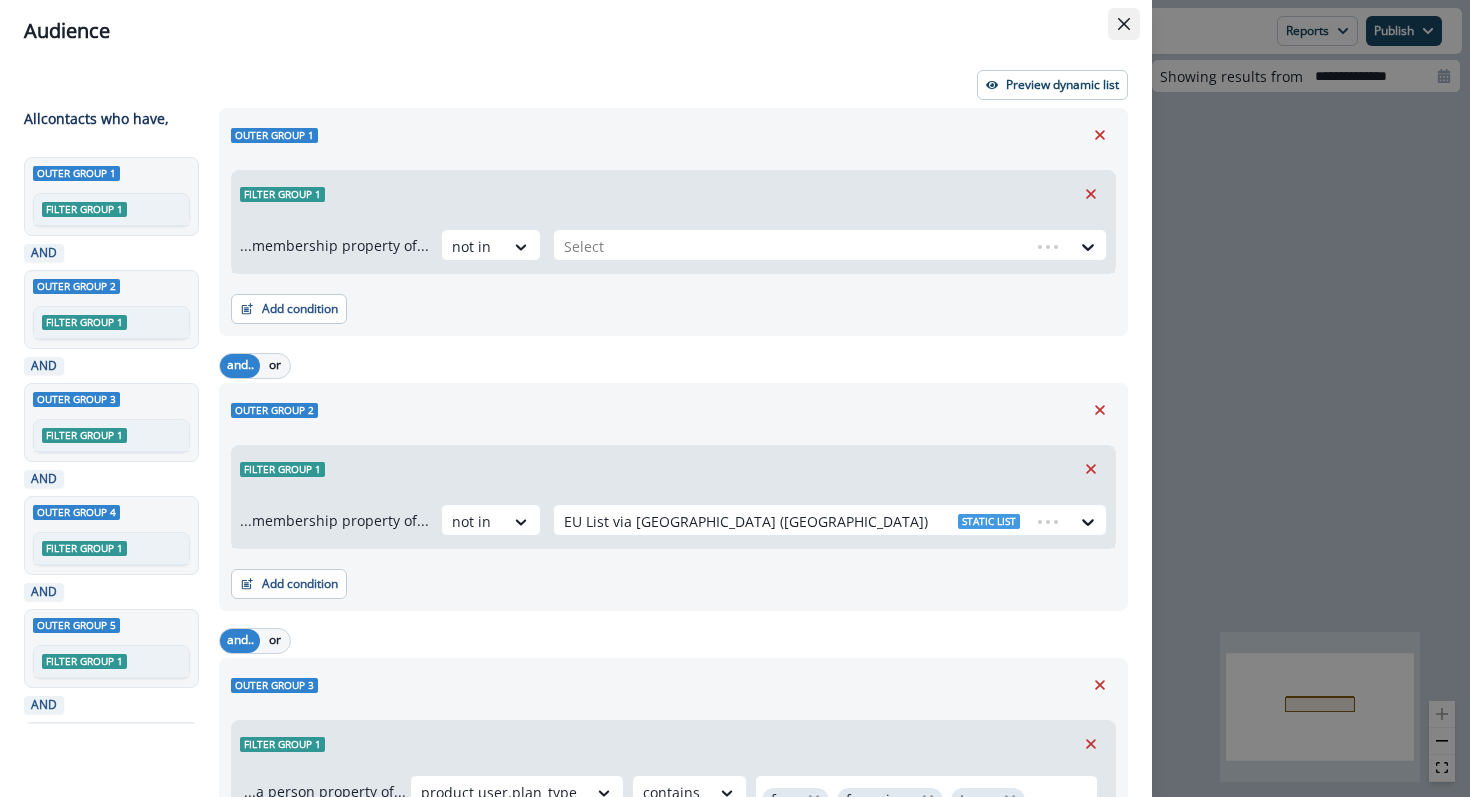 click 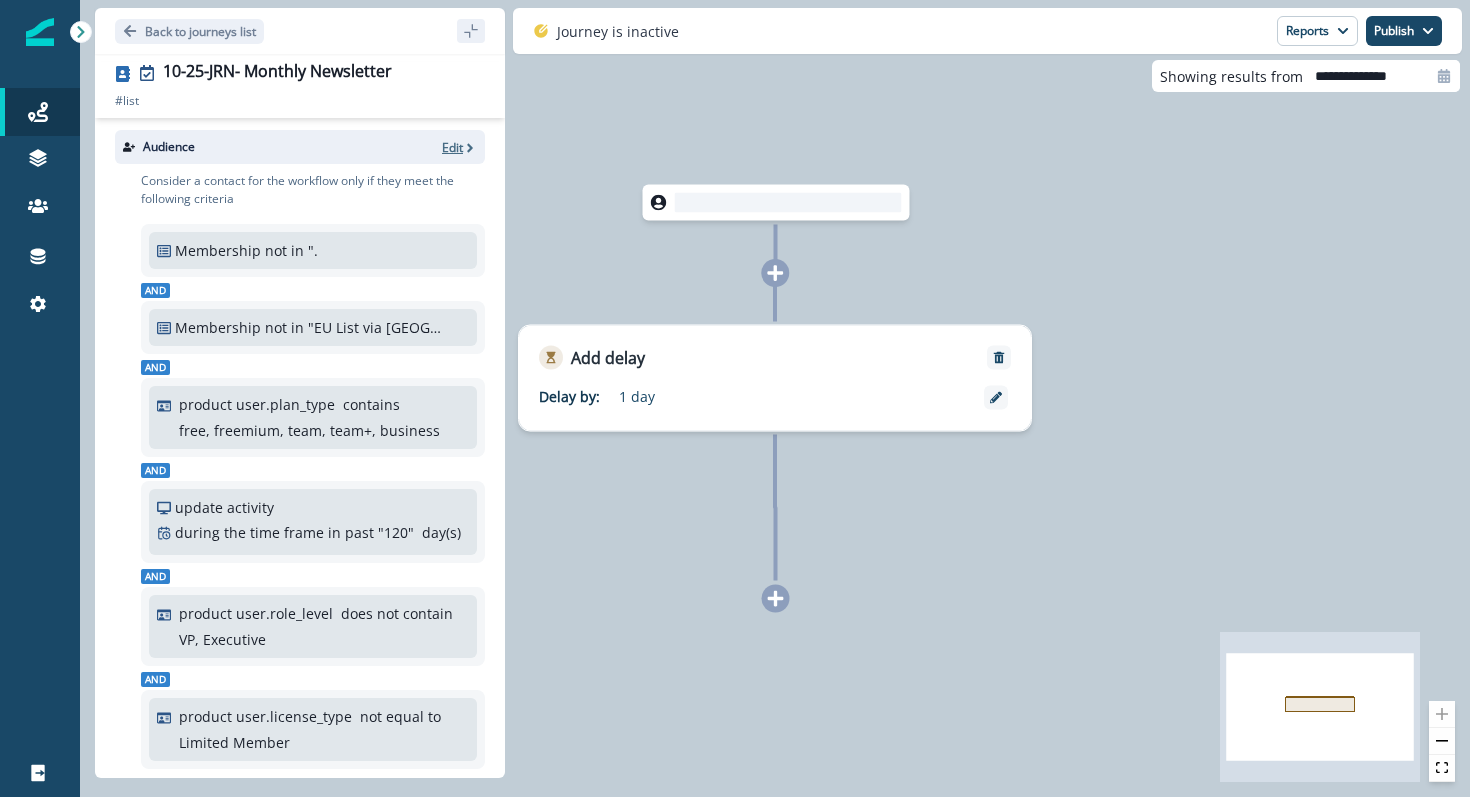 click on "Edit" at bounding box center (452, 147) 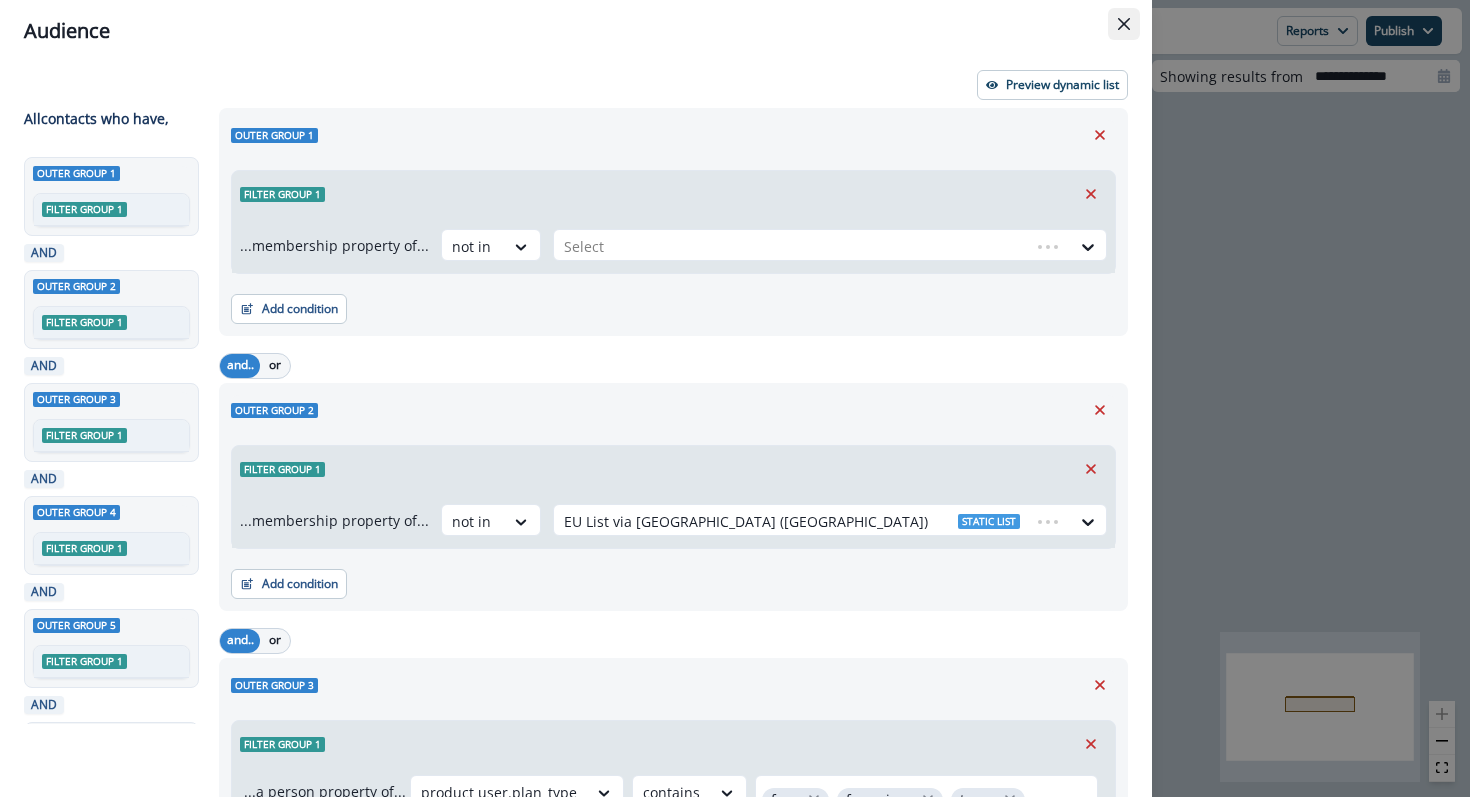 click 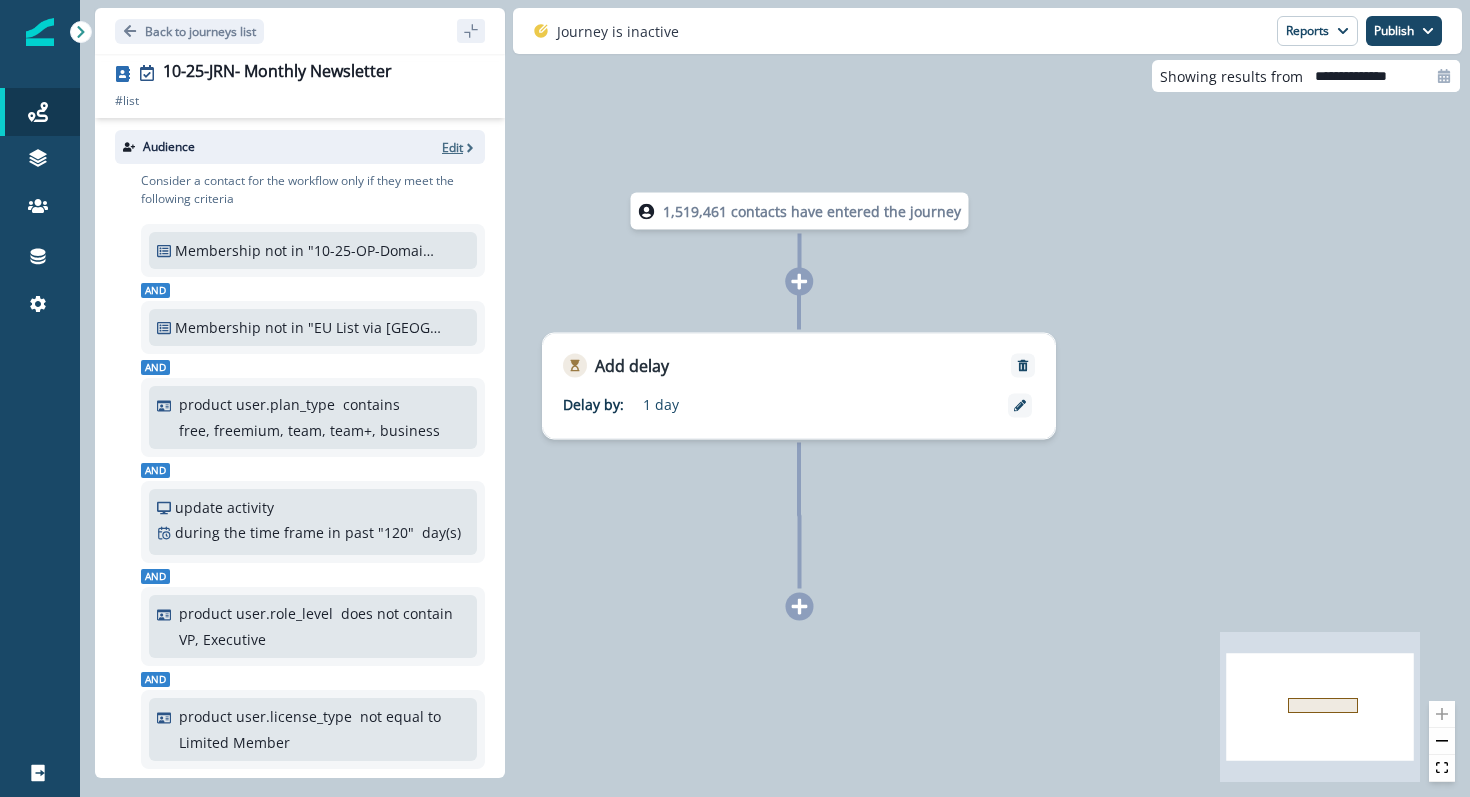 click on "Edit" at bounding box center [452, 147] 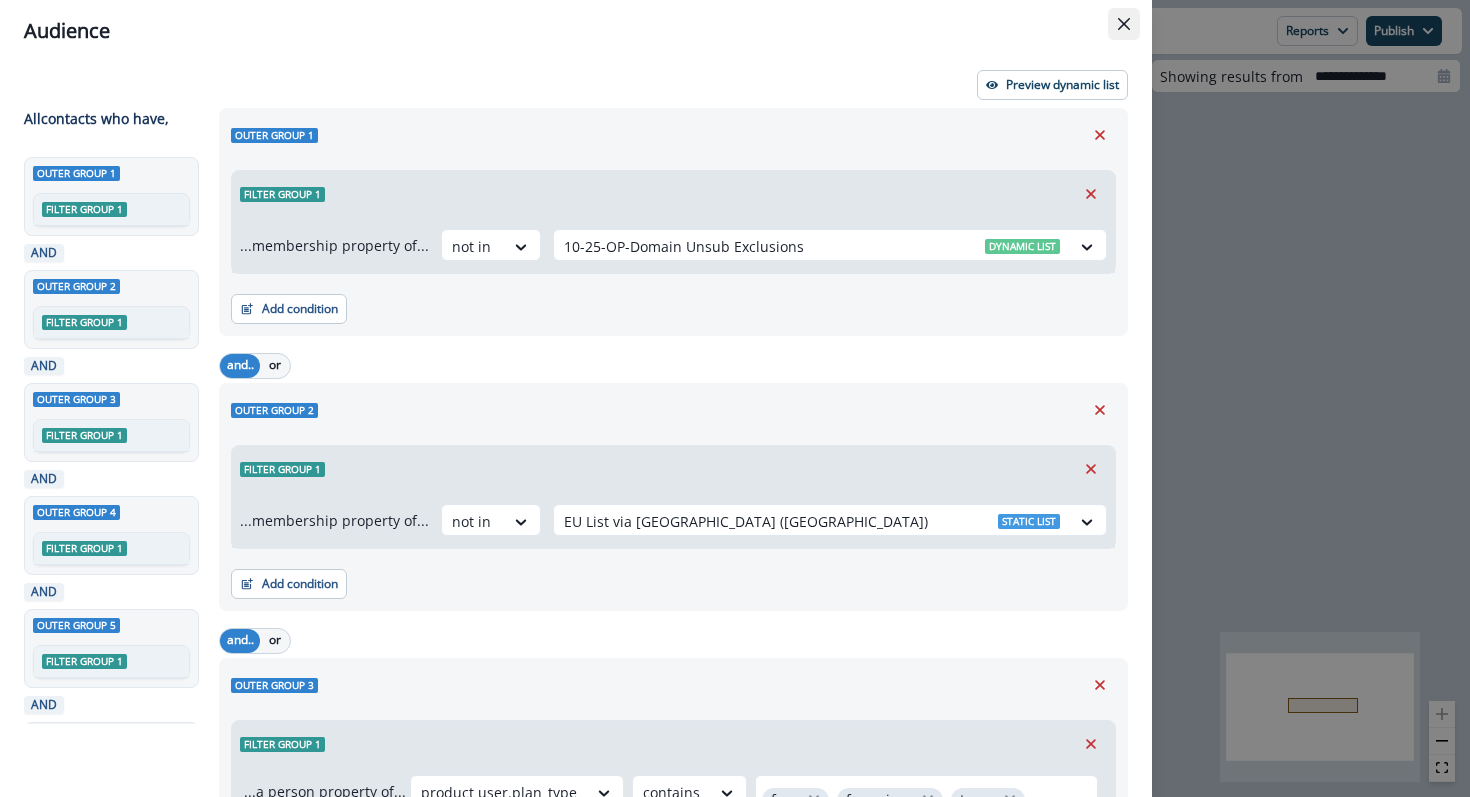 click 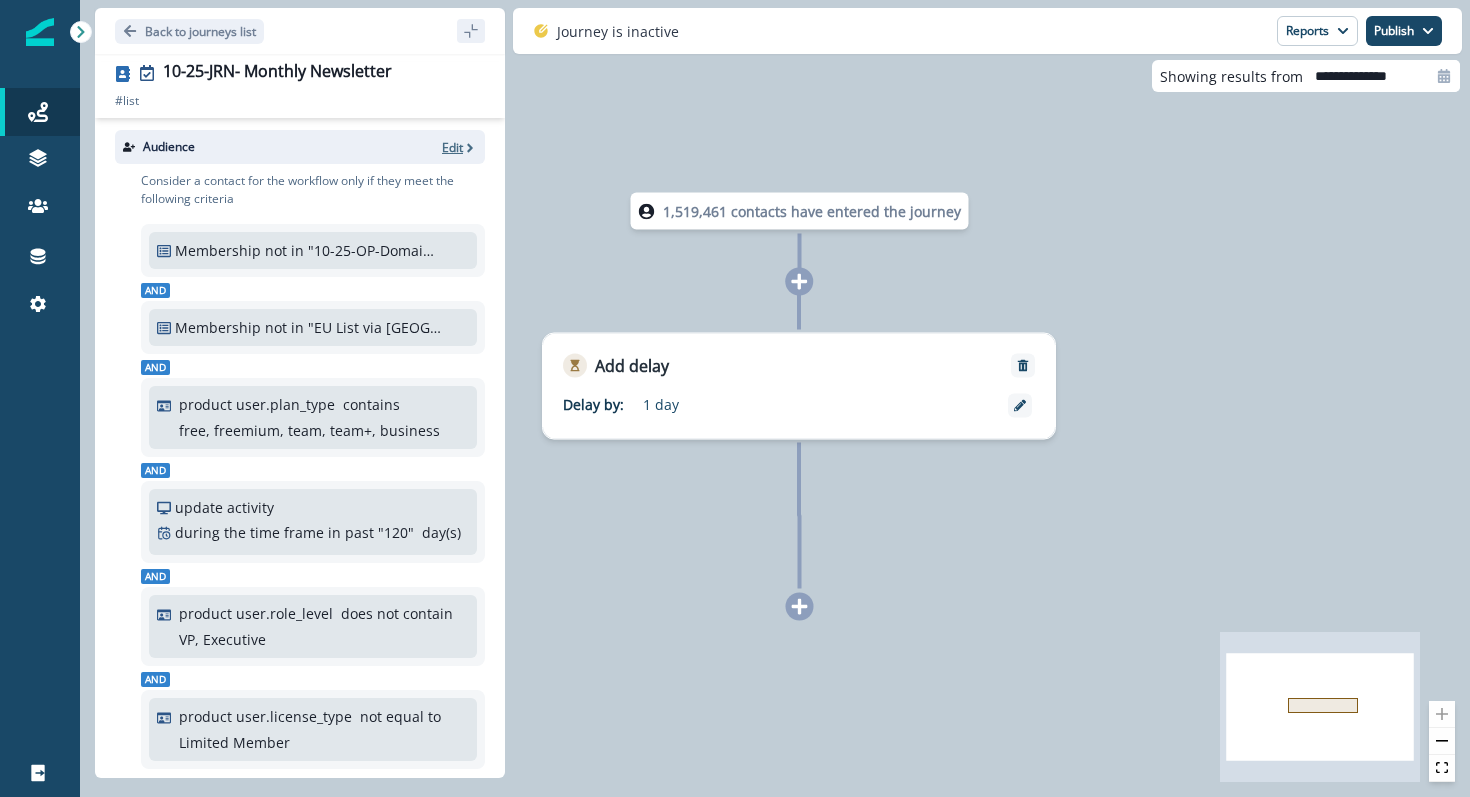 click on "Edit" at bounding box center (452, 147) 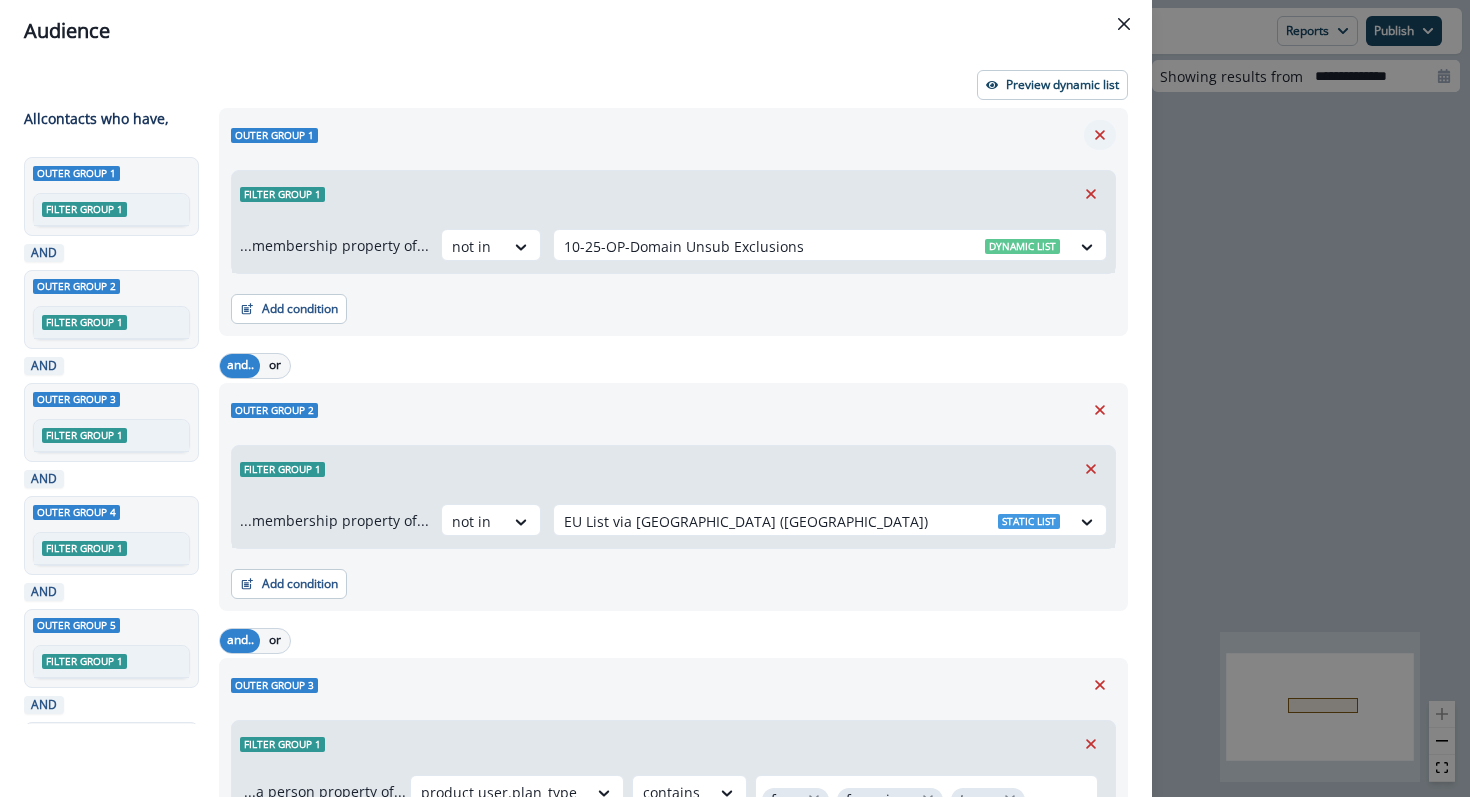 click at bounding box center [1100, 135] 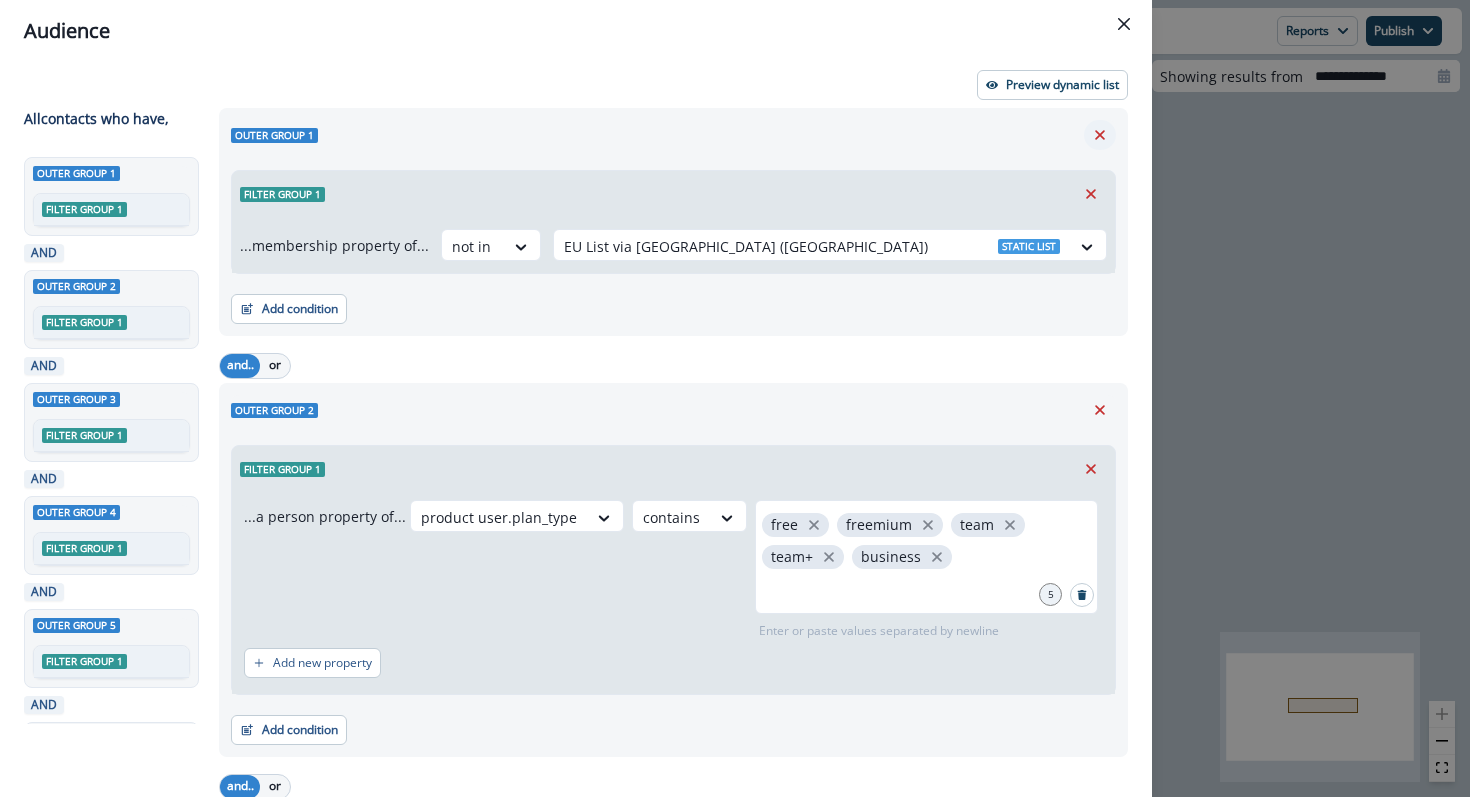 click at bounding box center [1100, 135] 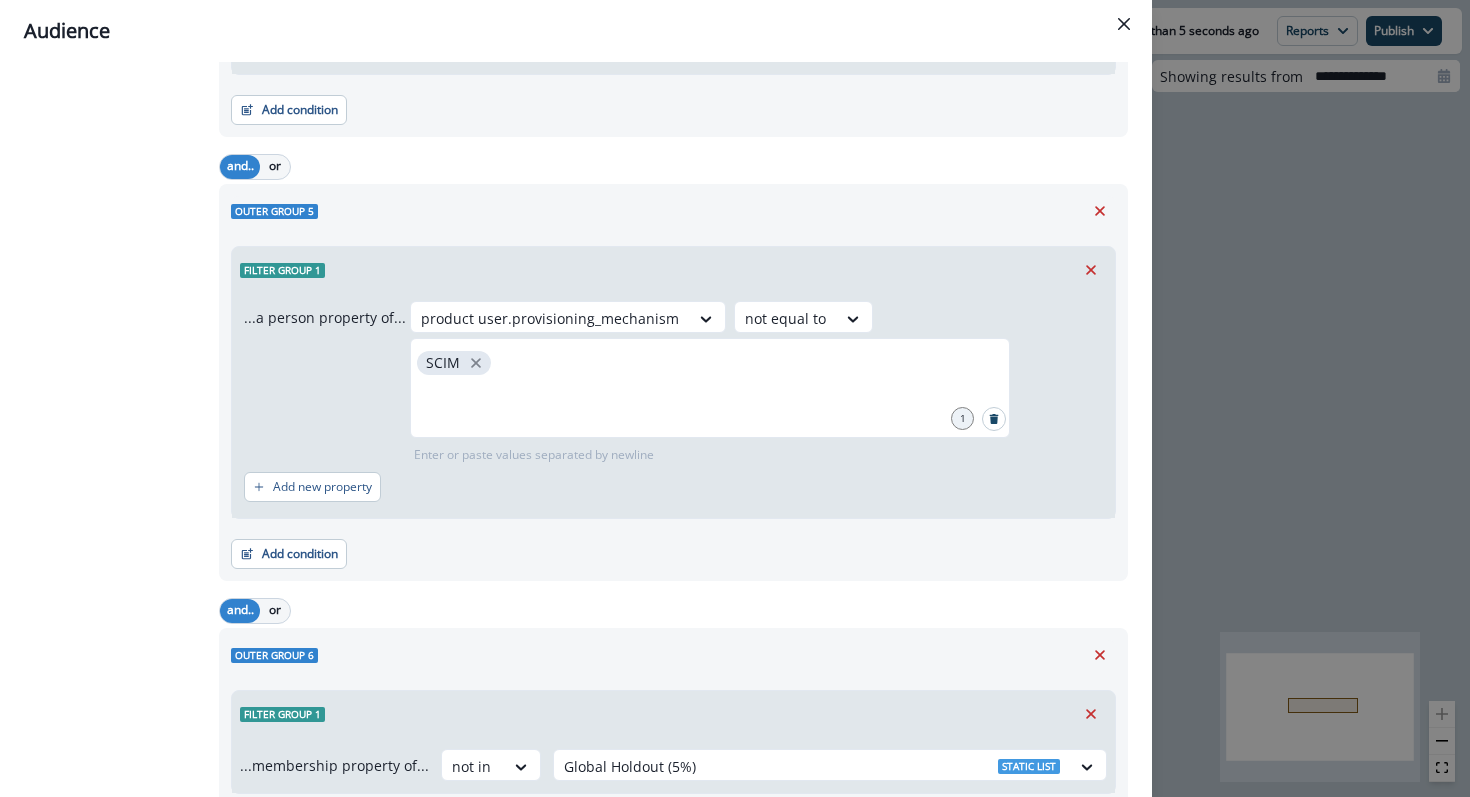 scroll, scrollTop: 1682, scrollLeft: 0, axis: vertical 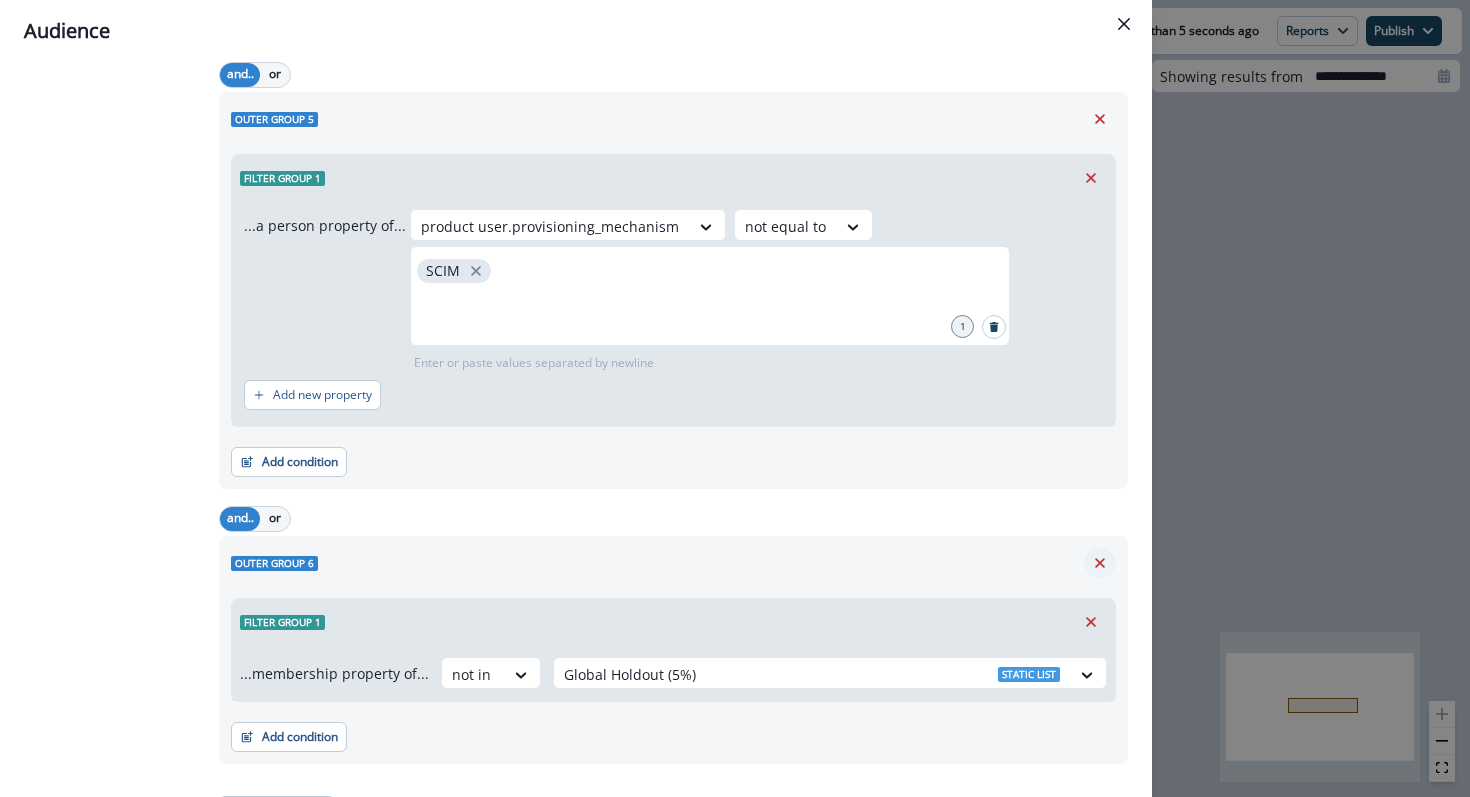 click 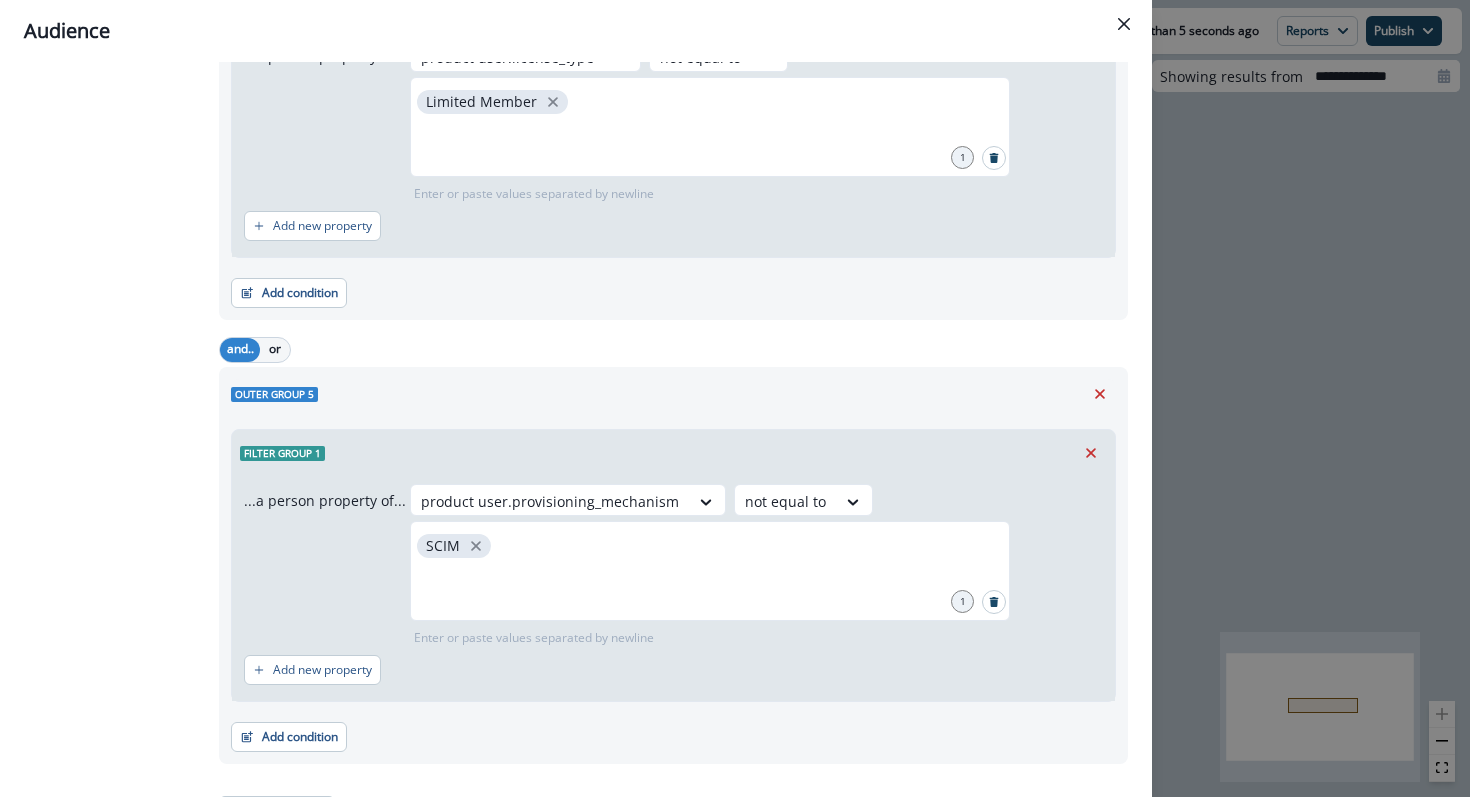 click on "Add condition" at bounding box center [277, 811] 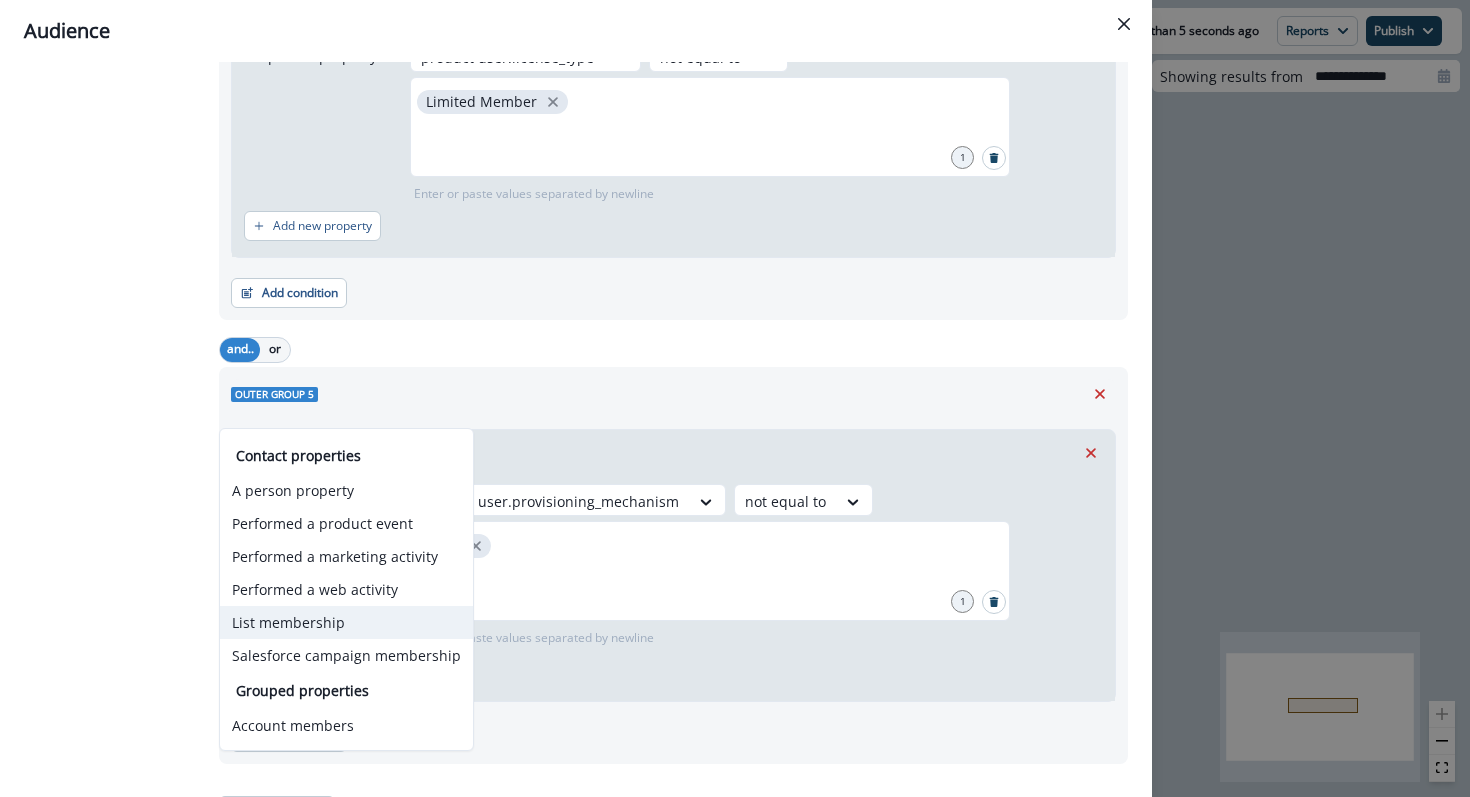 click on "List membership" at bounding box center [346, 622] 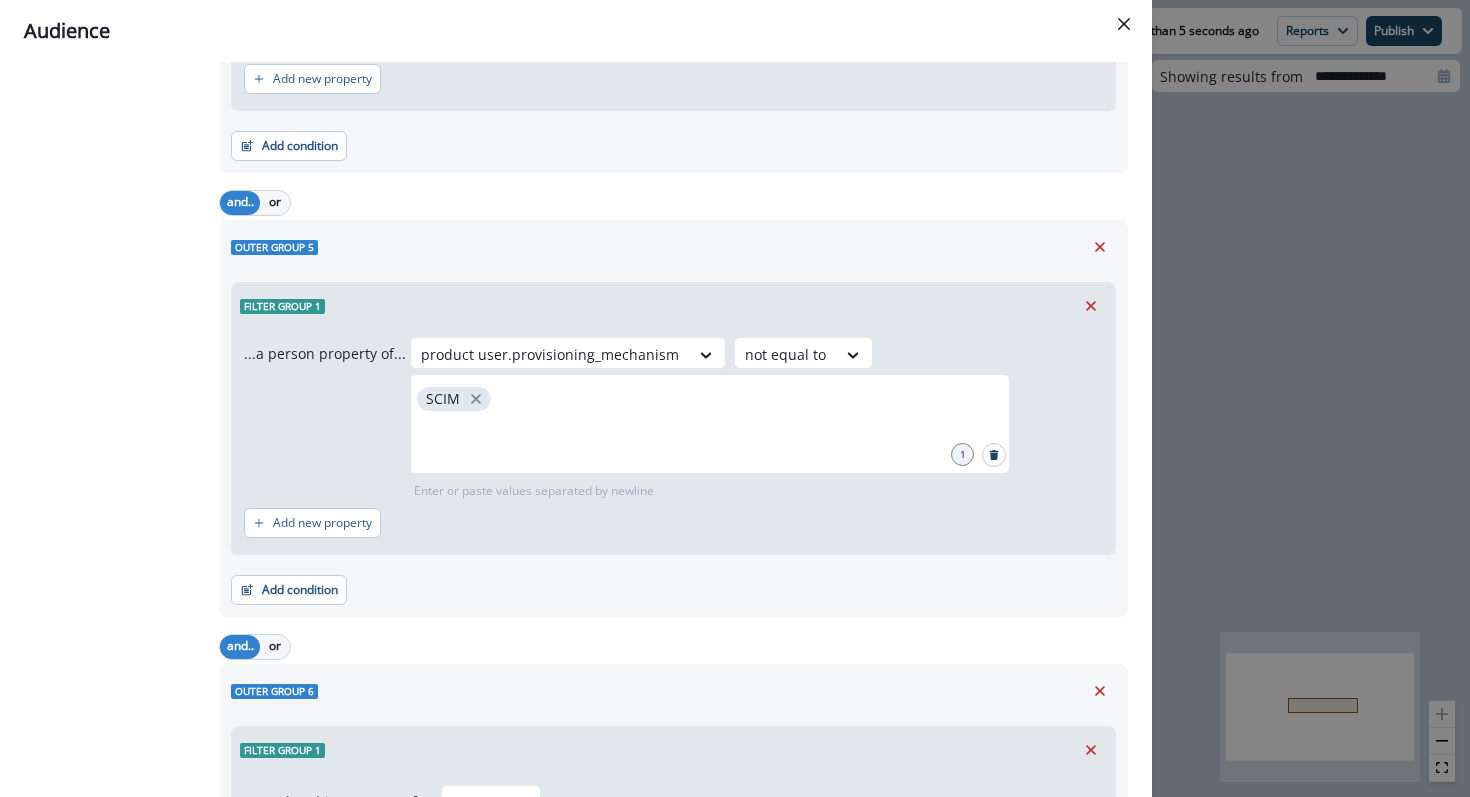 scroll, scrollTop: 1682, scrollLeft: 0, axis: vertical 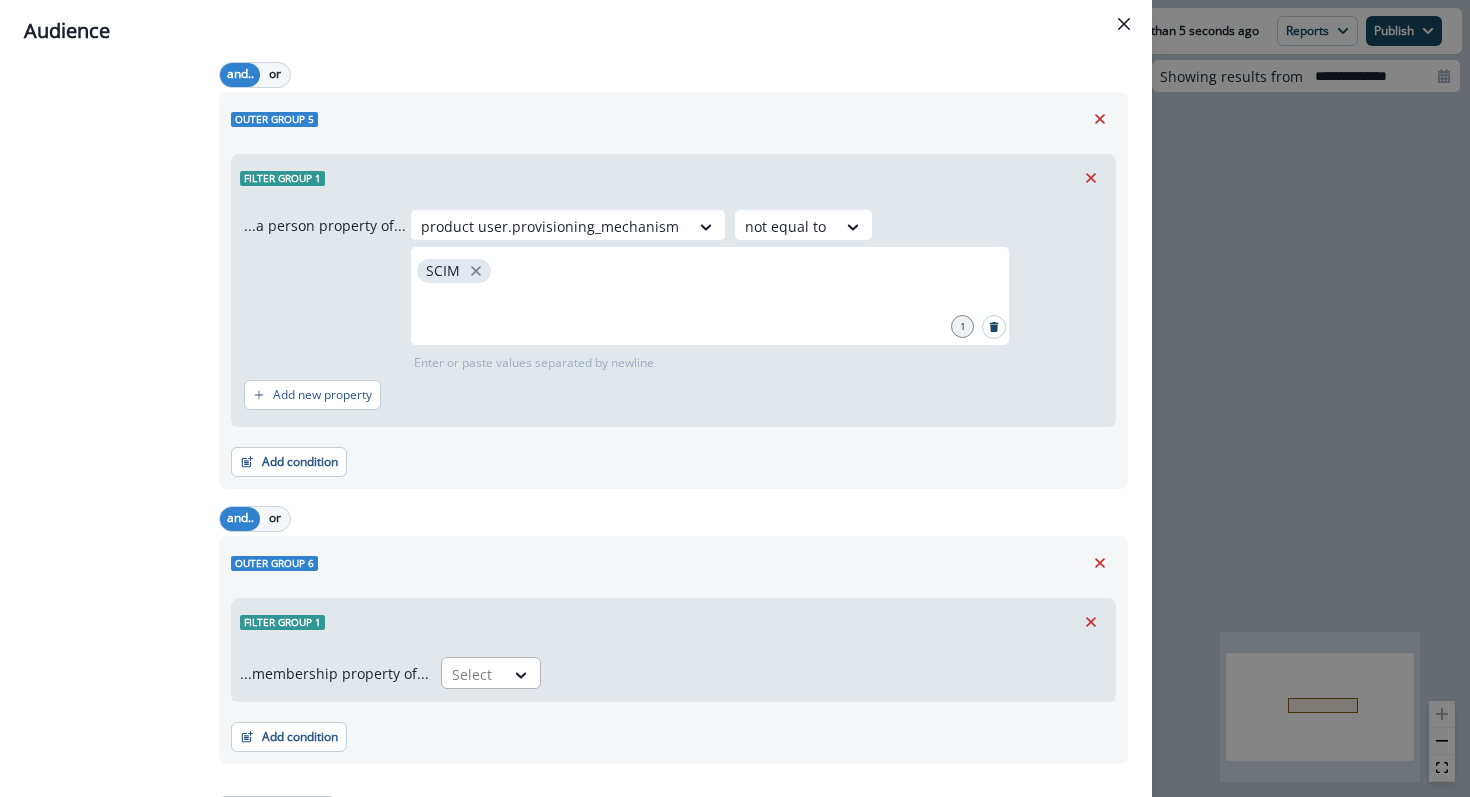 click at bounding box center [473, 674] 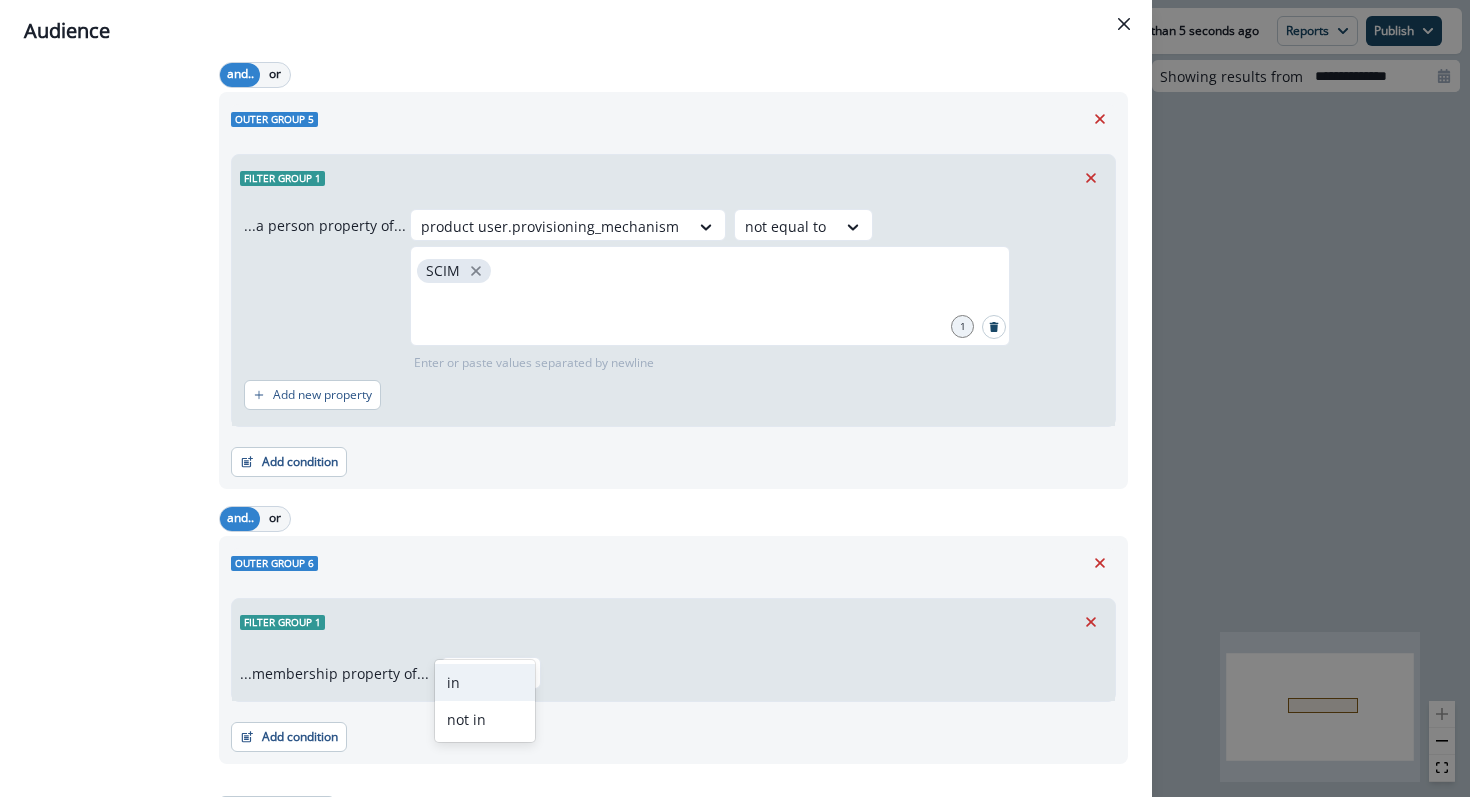 click on "in" at bounding box center (485, 682) 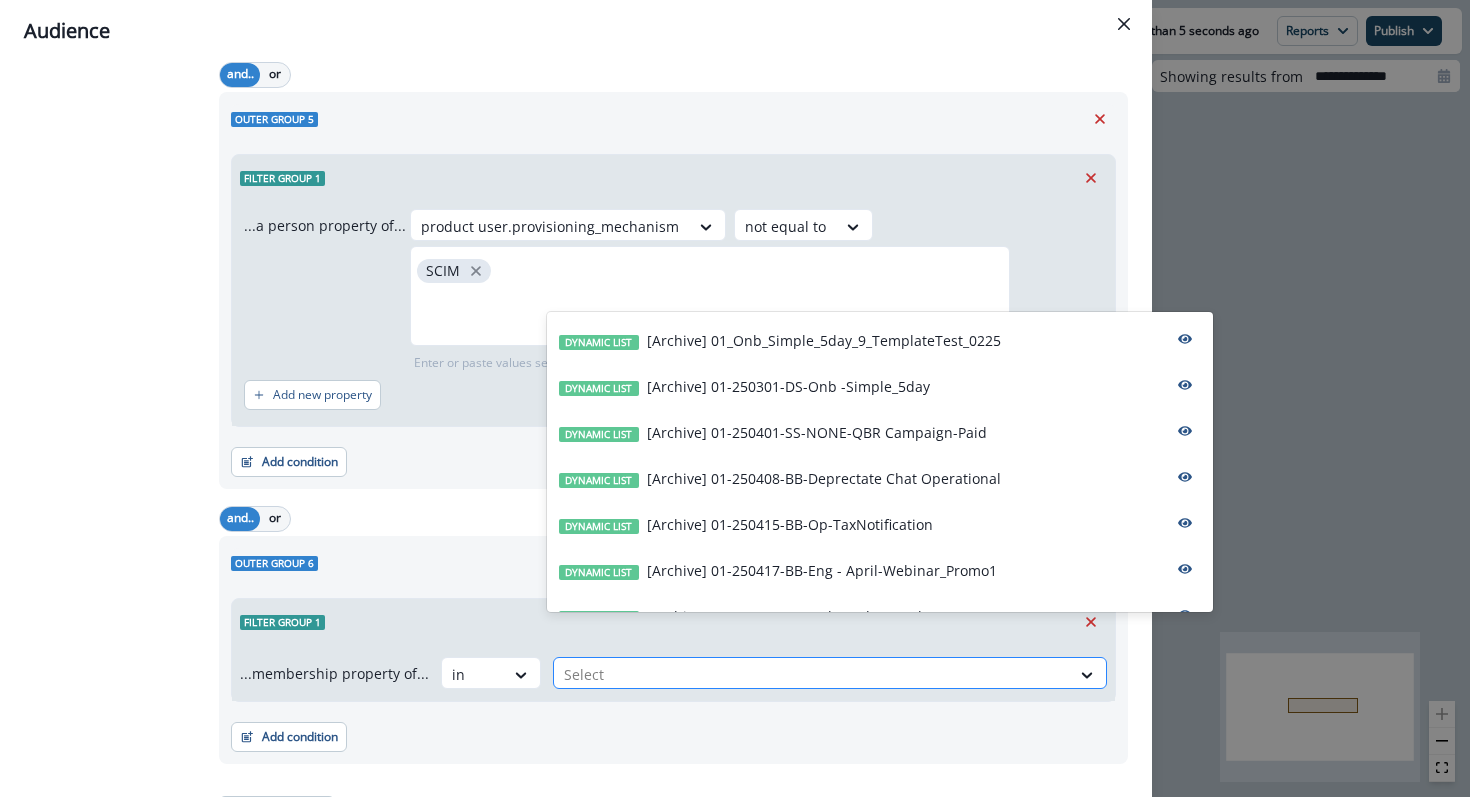 click at bounding box center [812, 674] 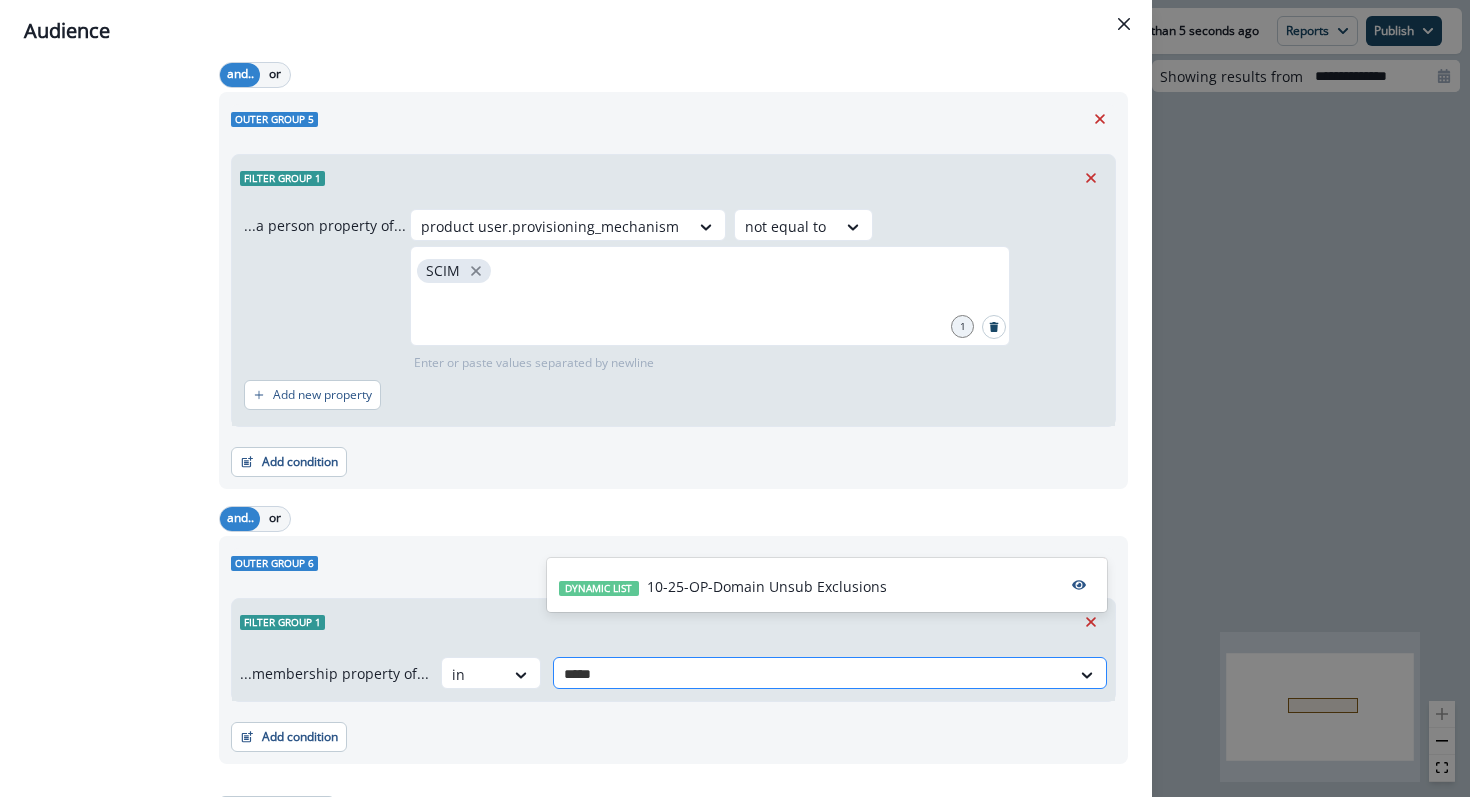 type on "******" 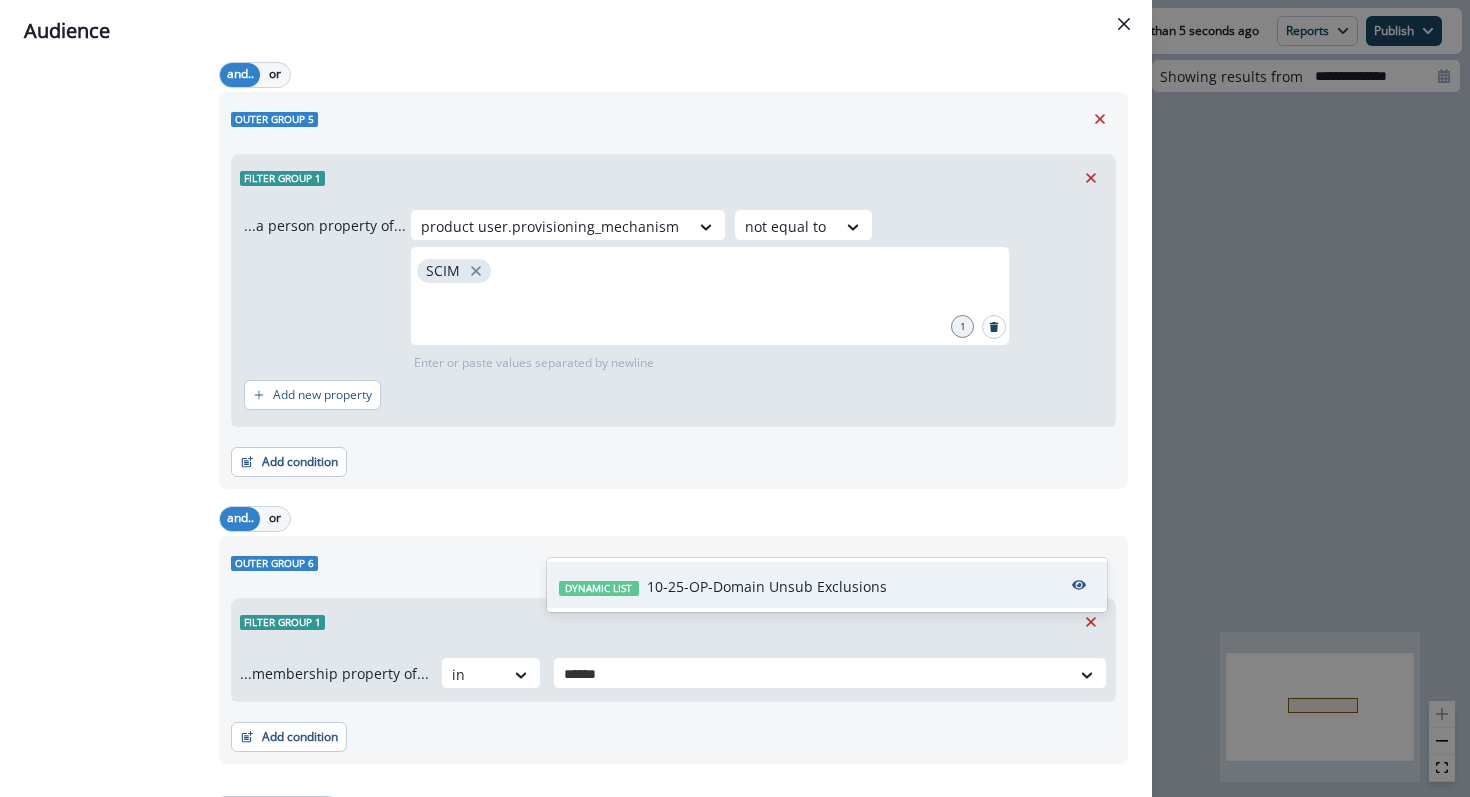 click on "10-25-OP-Domain Unsub Exclusions" at bounding box center [767, 586] 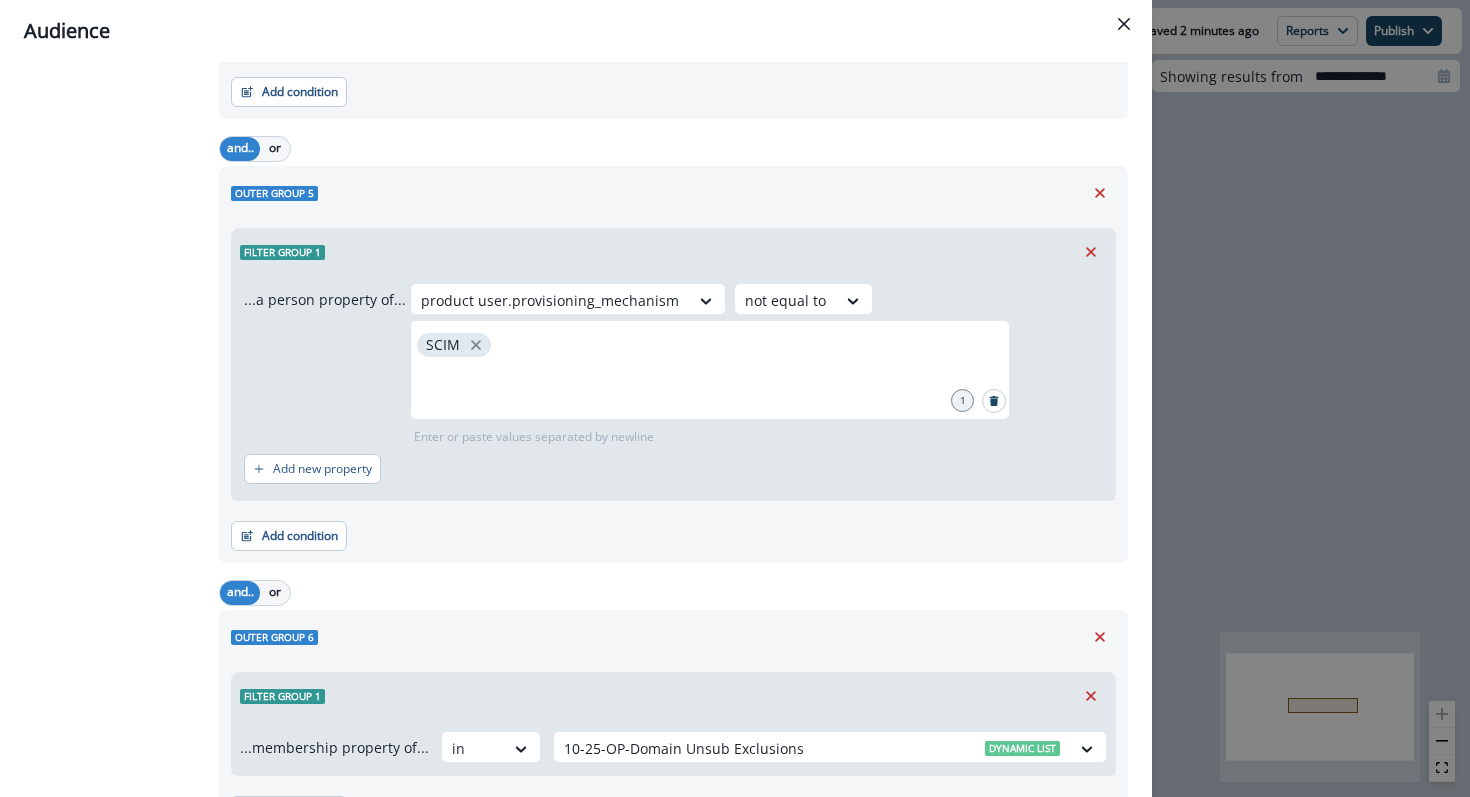 scroll, scrollTop: 1682, scrollLeft: 0, axis: vertical 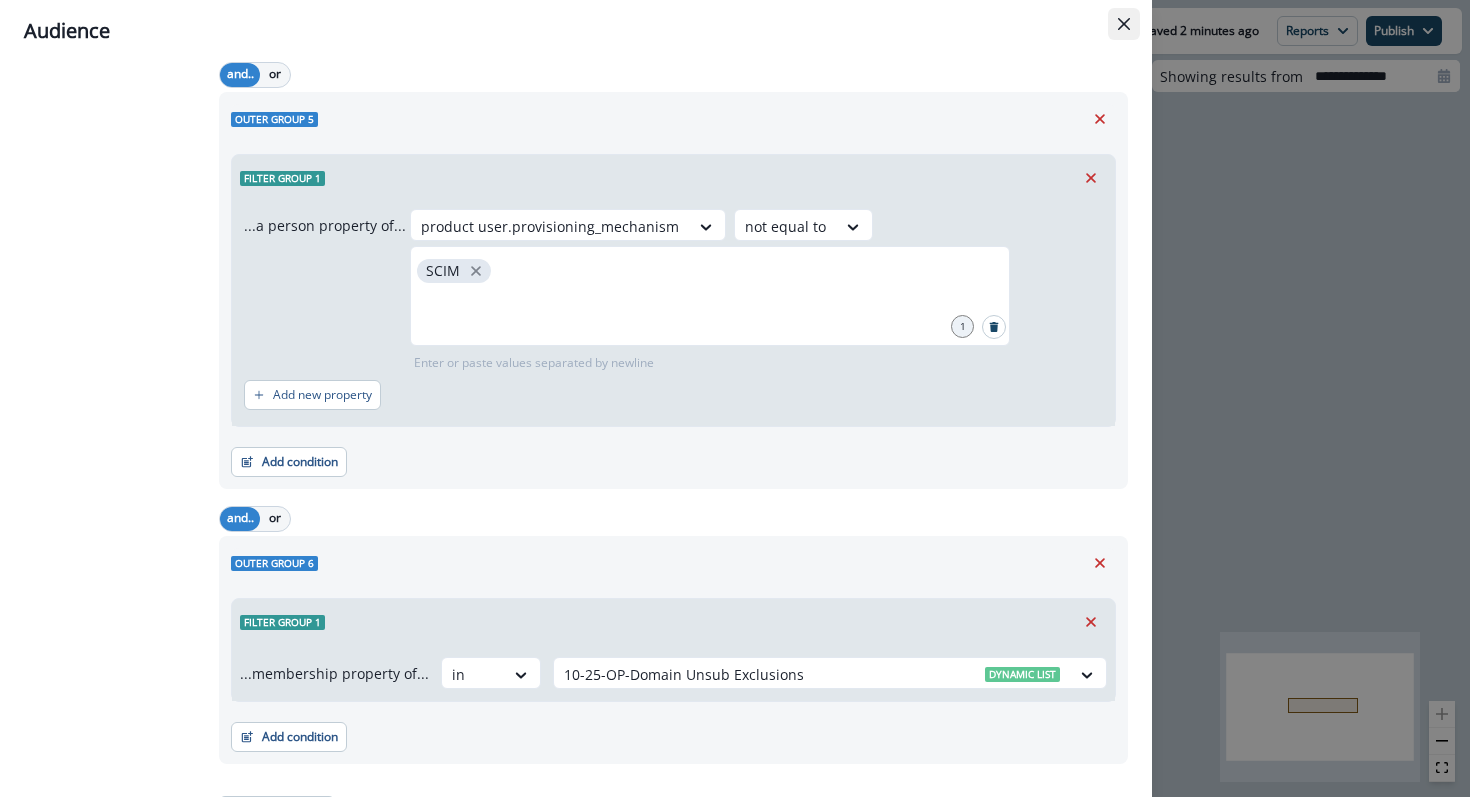 click at bounding box center [1124, 24] 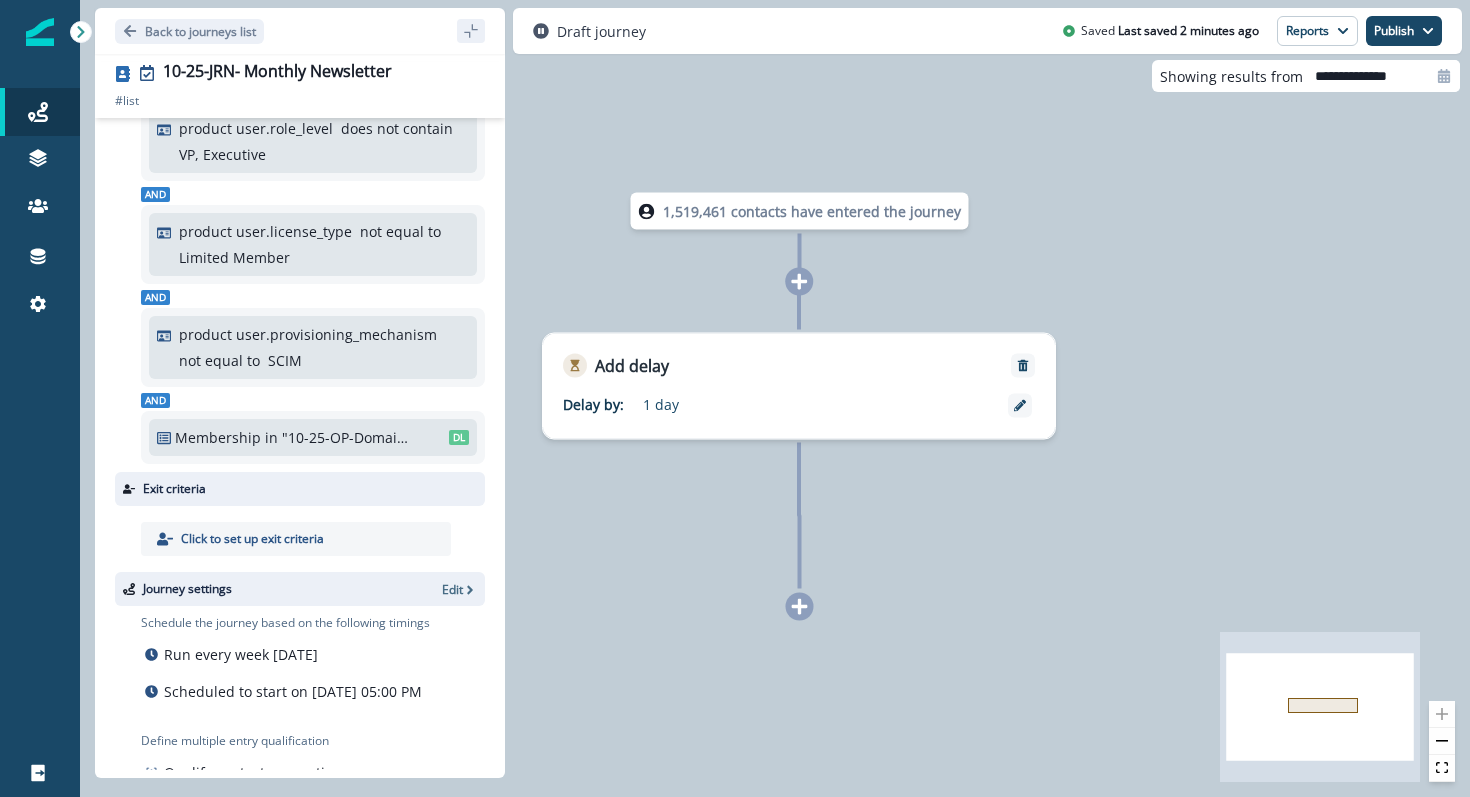 scroll, scrollTop: 447, scrollLeft: 0, axis: vertical 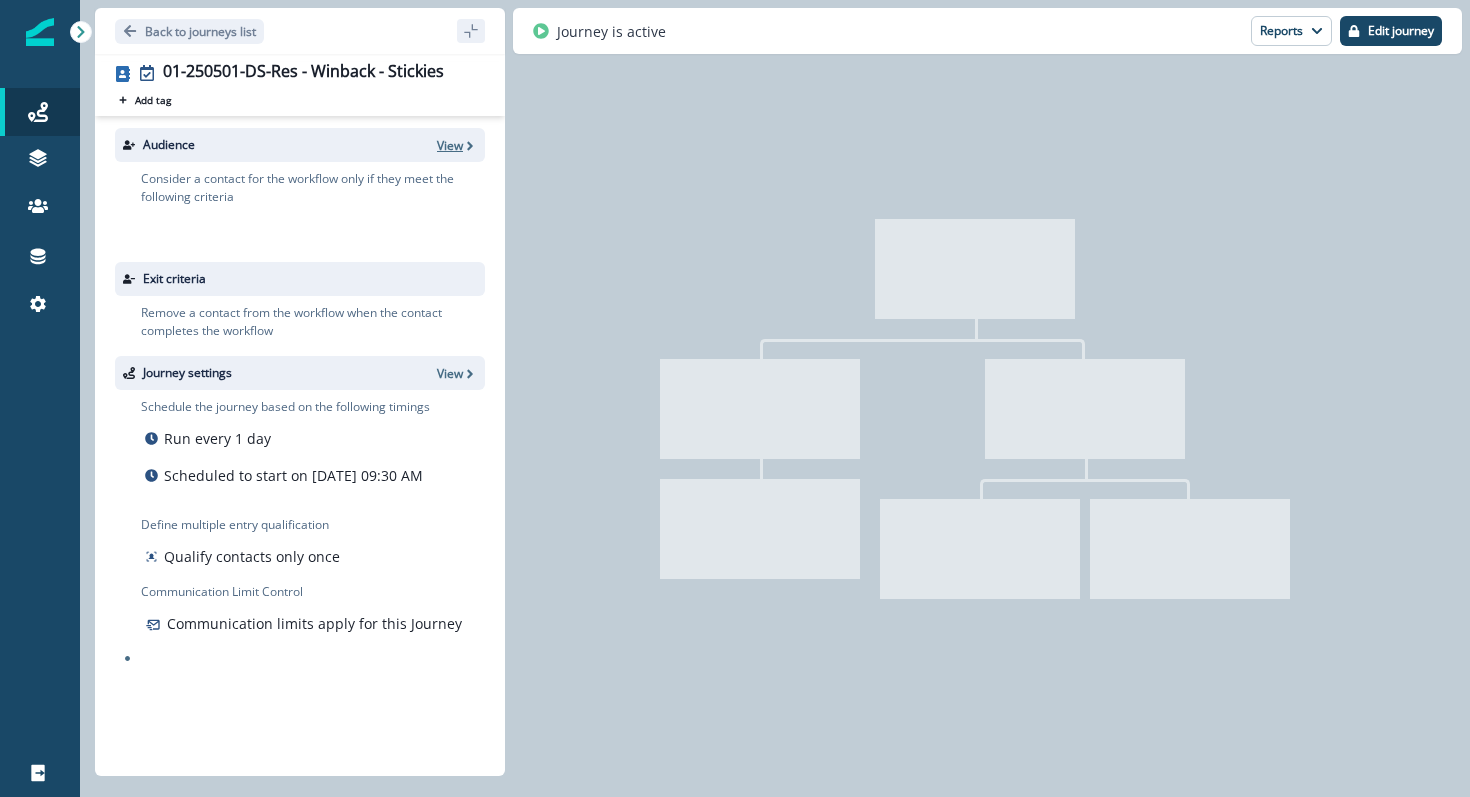click on "View" at bounding box center (450, 145) 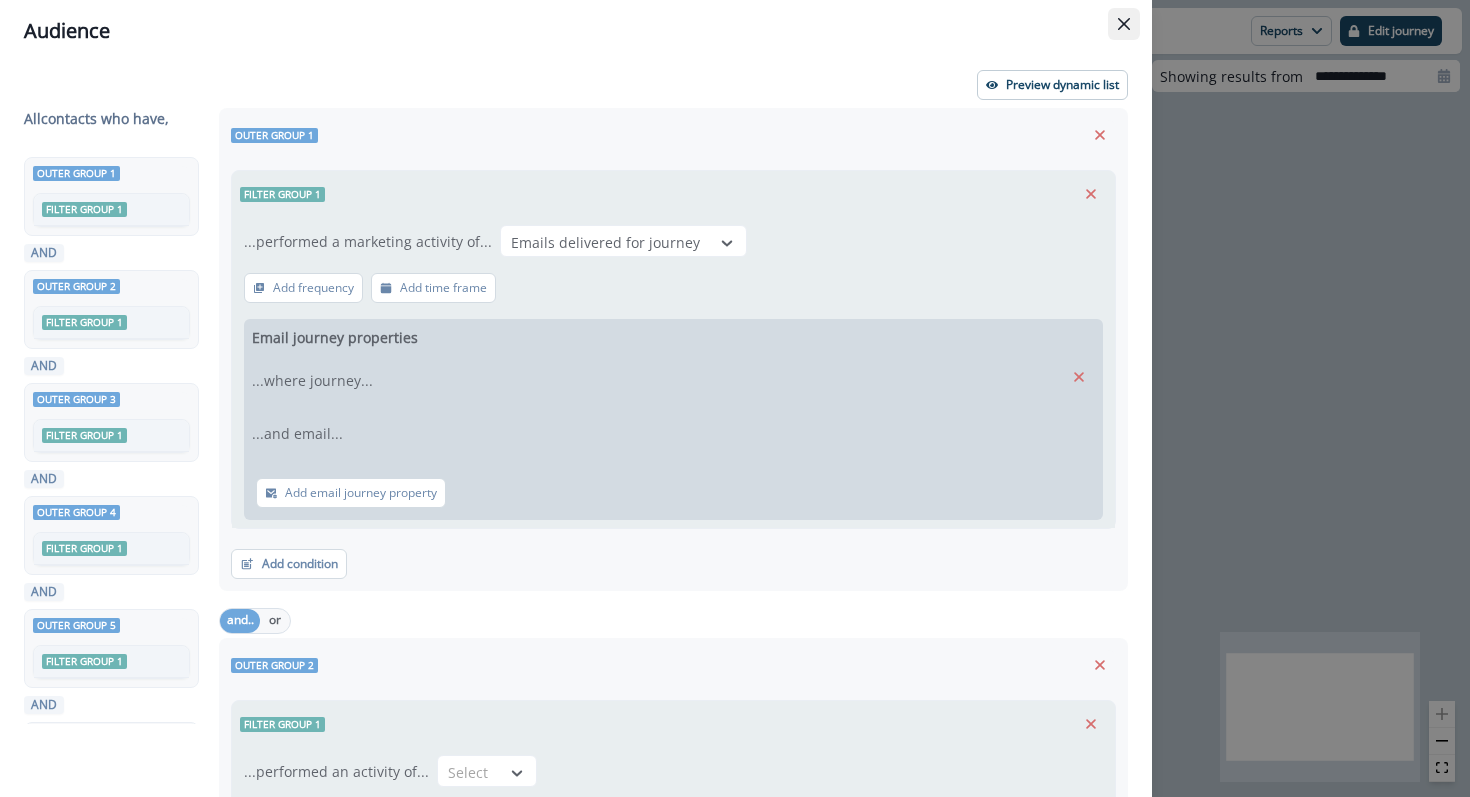 click at bounding box center (1124, 24) 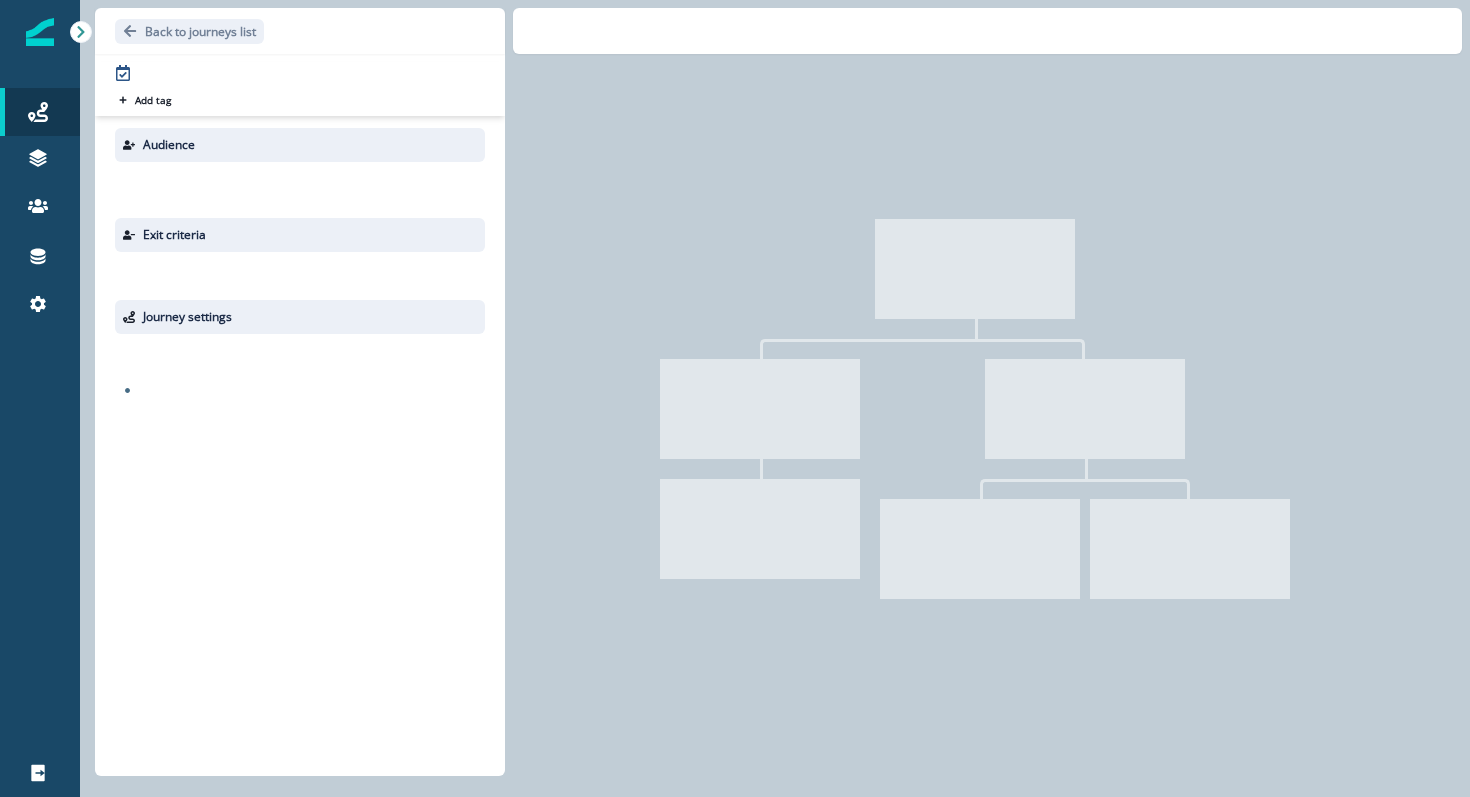 scroll, scrollTop: 0, scrollLeft: 0, axis: both 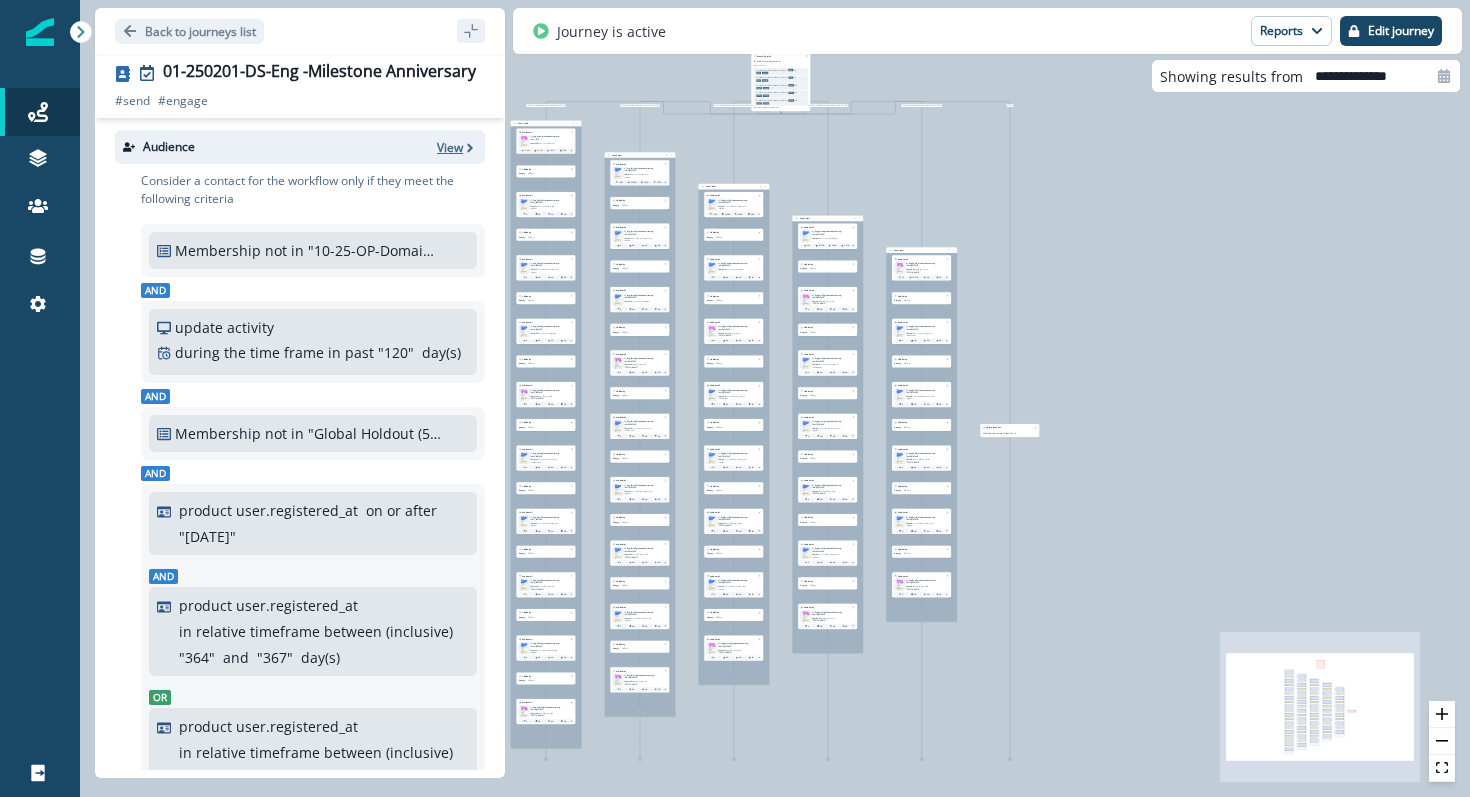 click on "View" at bounding box center (450, 147) 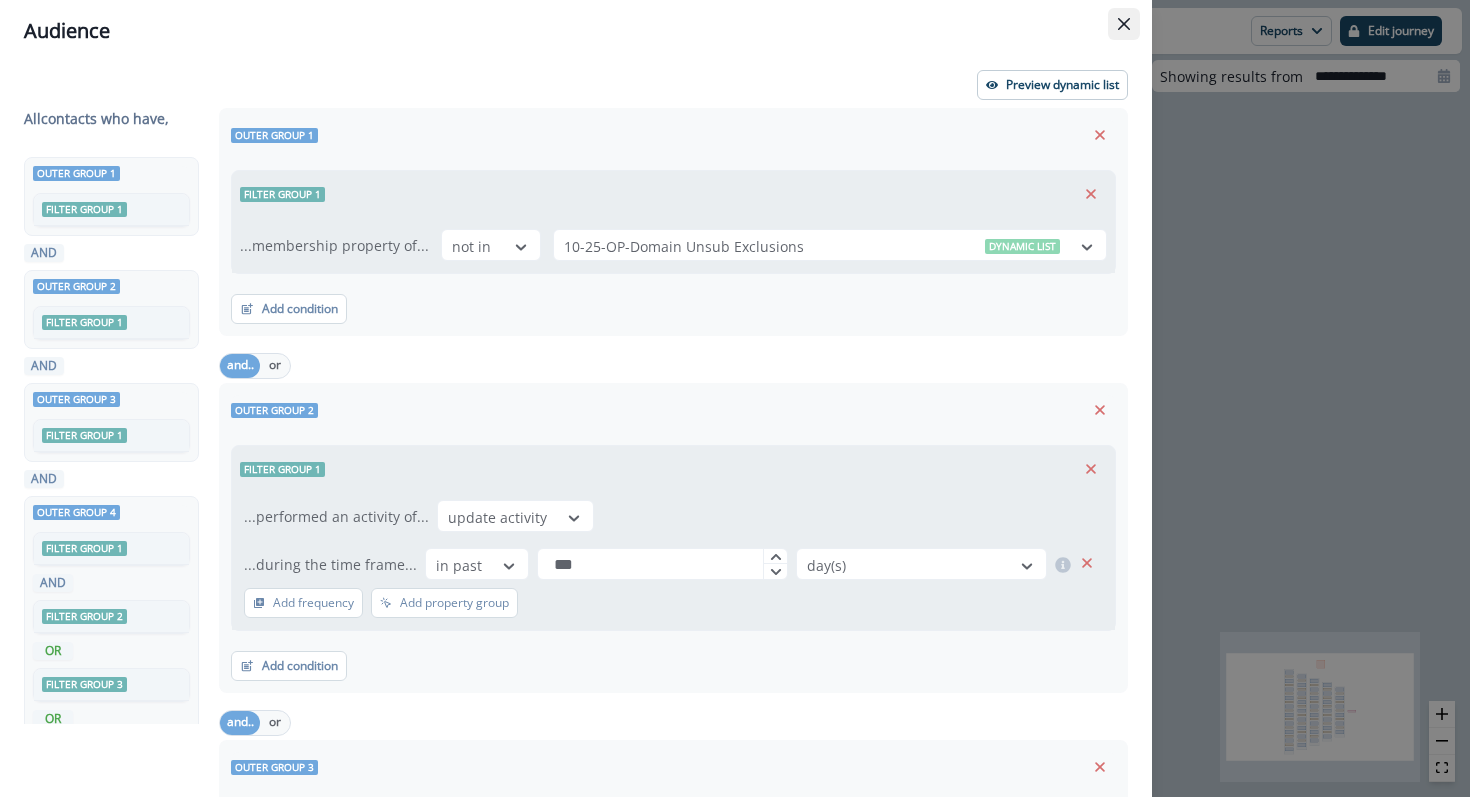 click 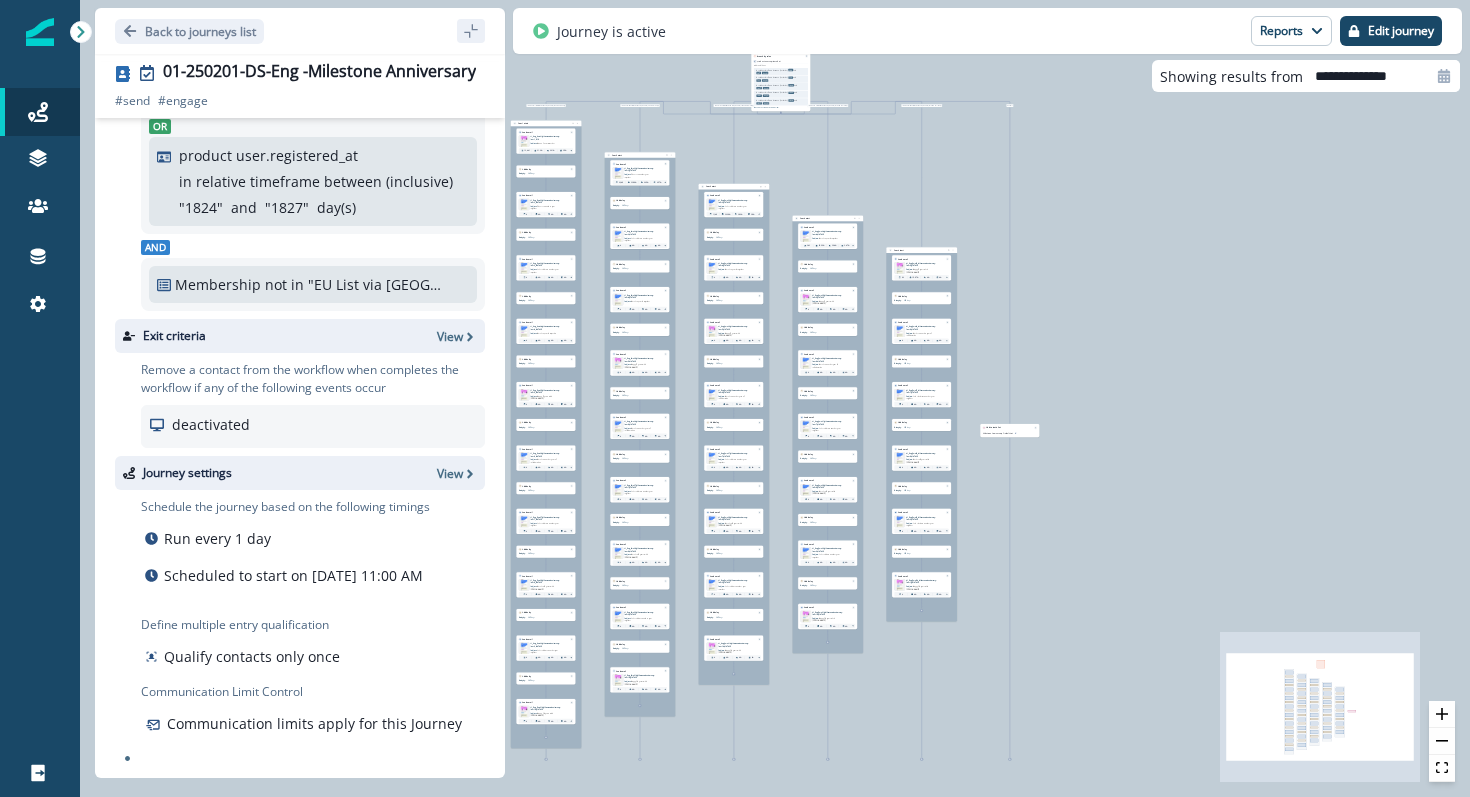 scroll, scrollTop: 947, scrollLeft: 0, axis: vertical 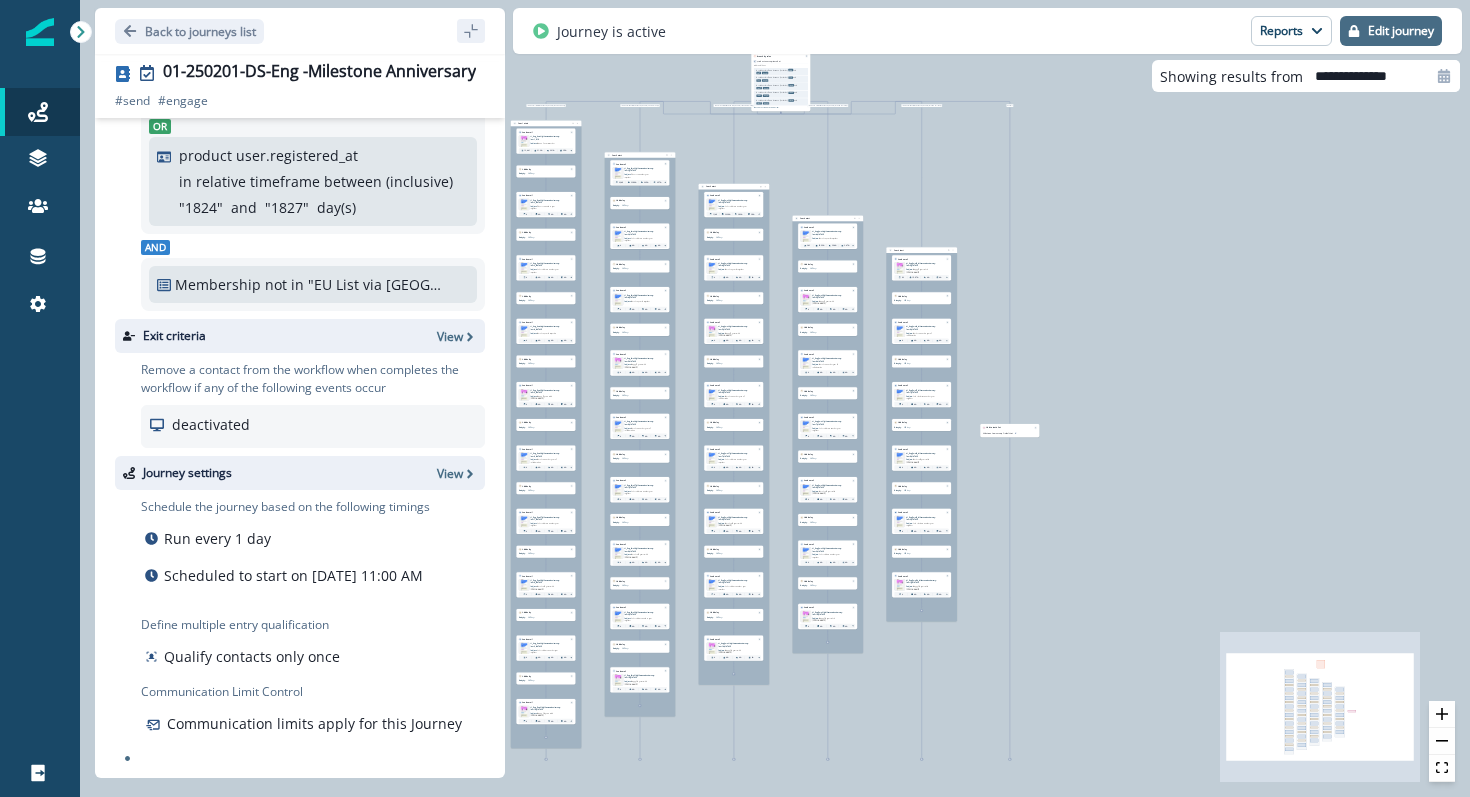 click on "Edit journey" at bounding box center [1401, 31] 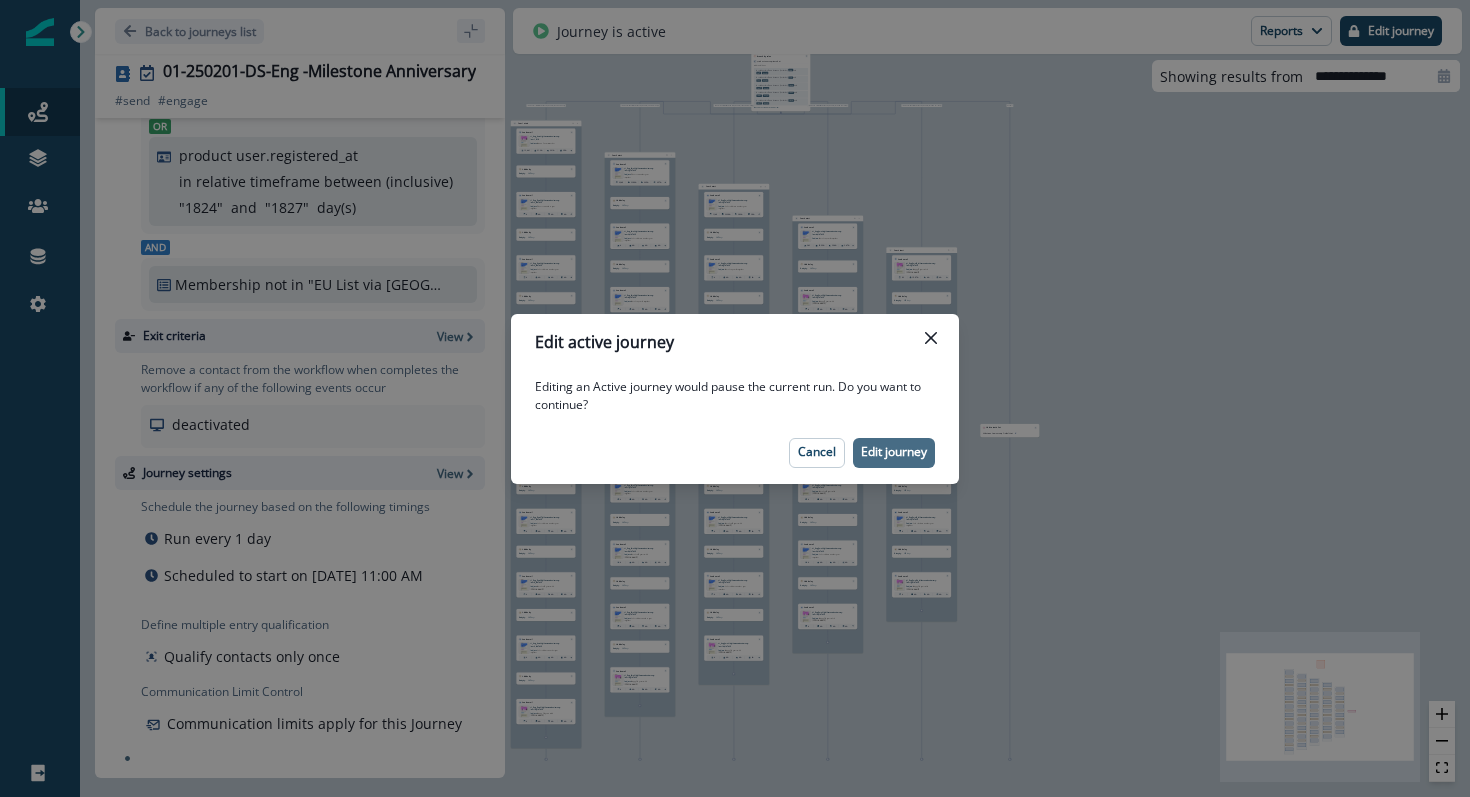 click on "Edit journey" at bounding box center [894, 452] 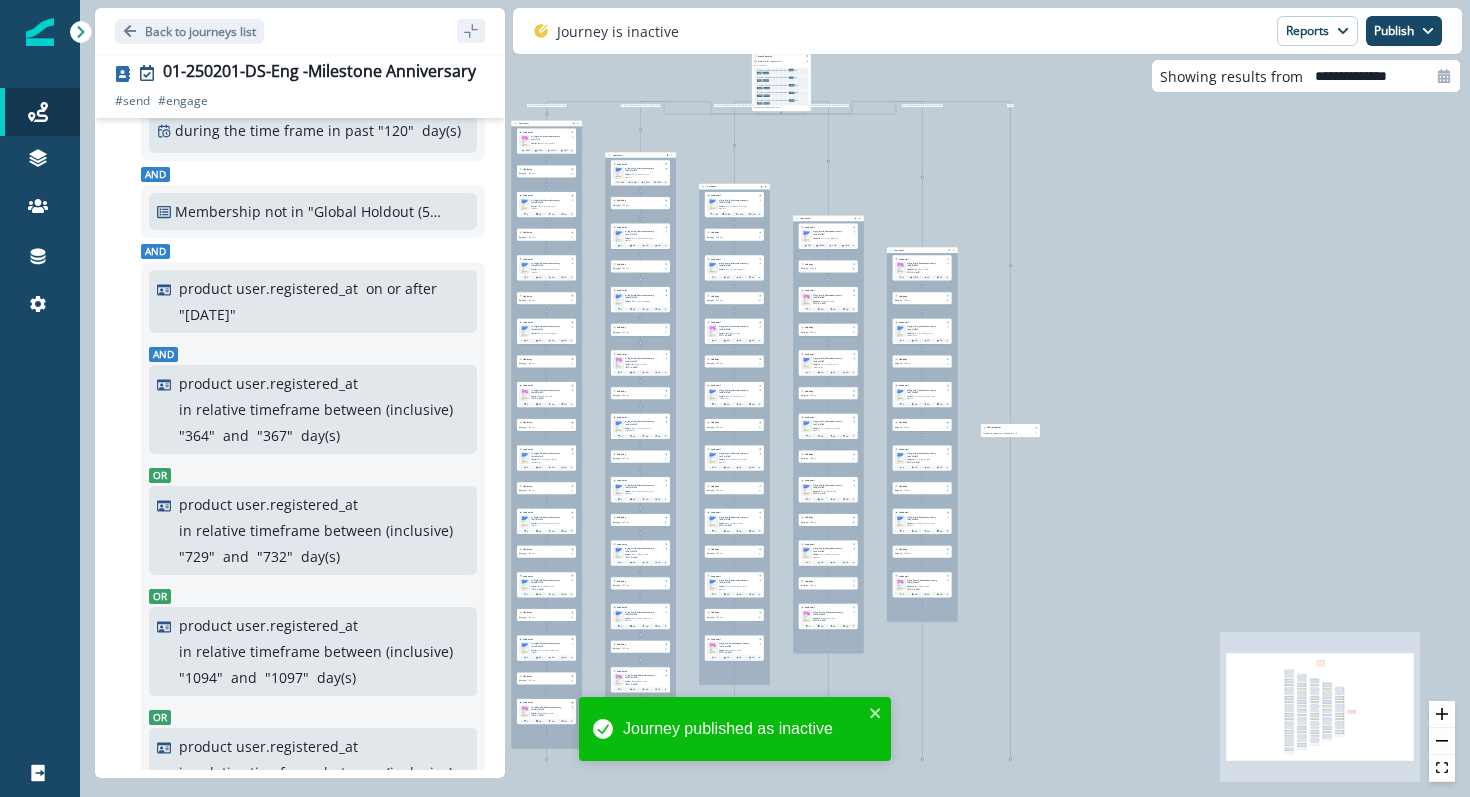 scroll, scrollTop: 0, scrollLeft: 0, axis: both 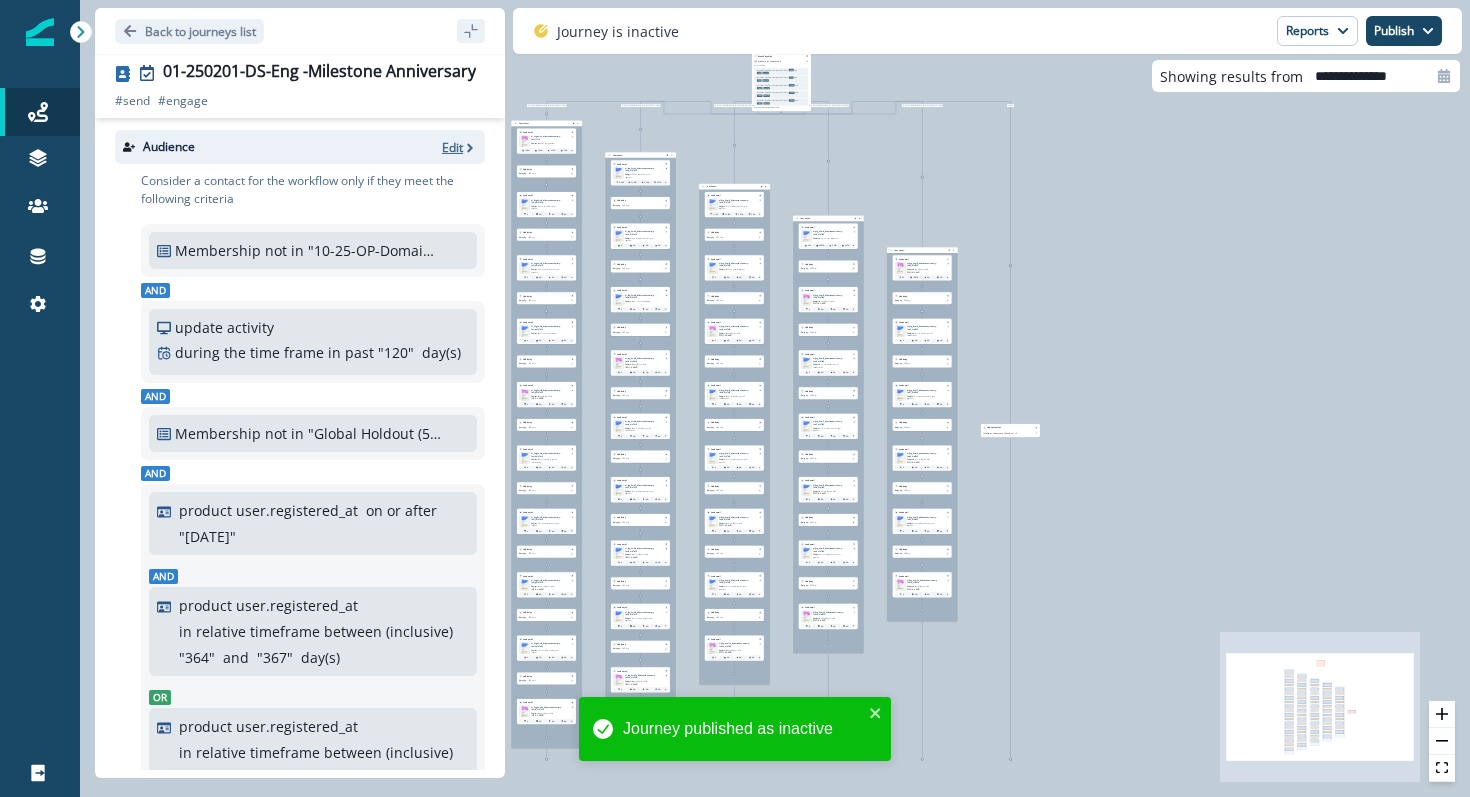click on "Edit" at bounding box center (452, 147) 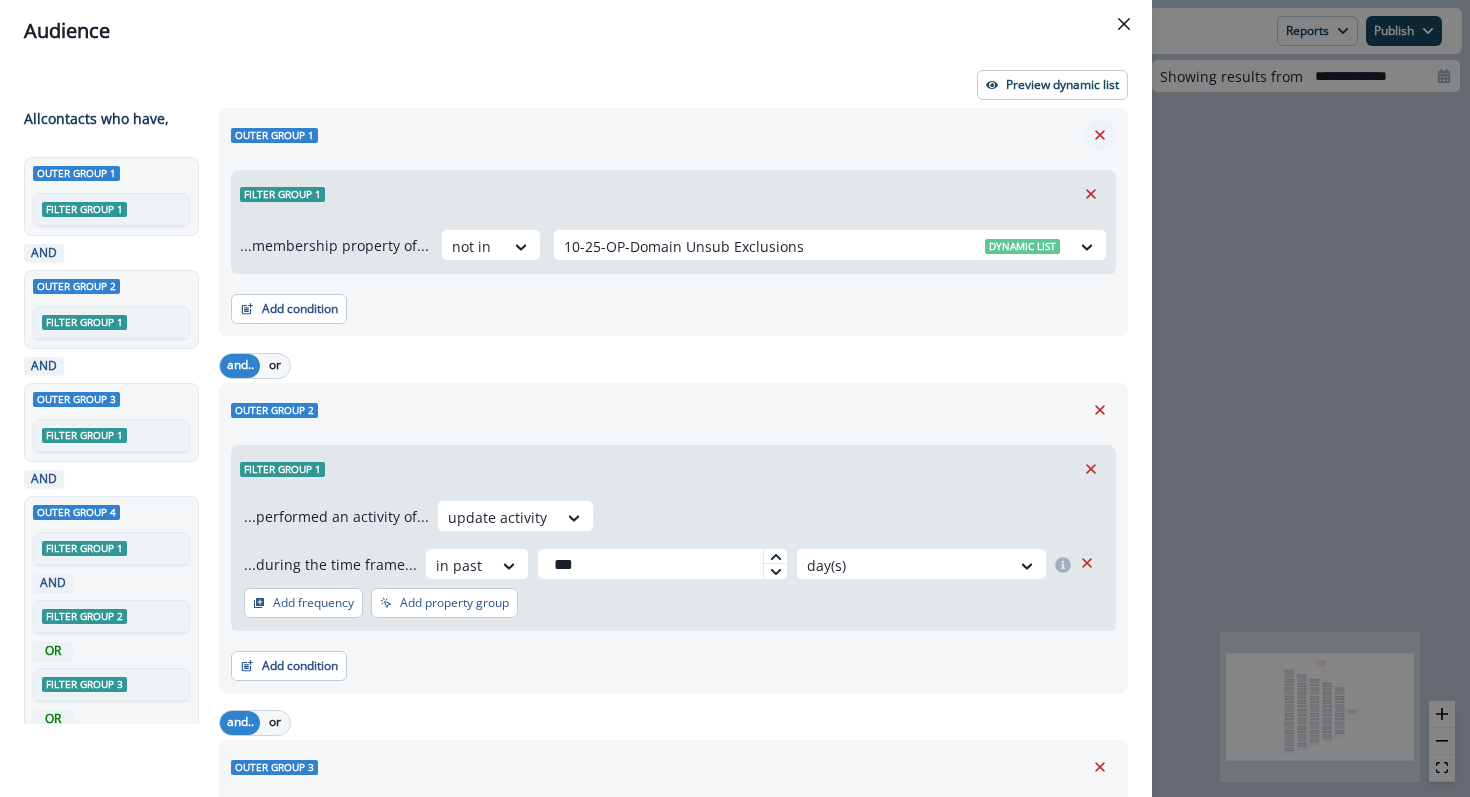 click 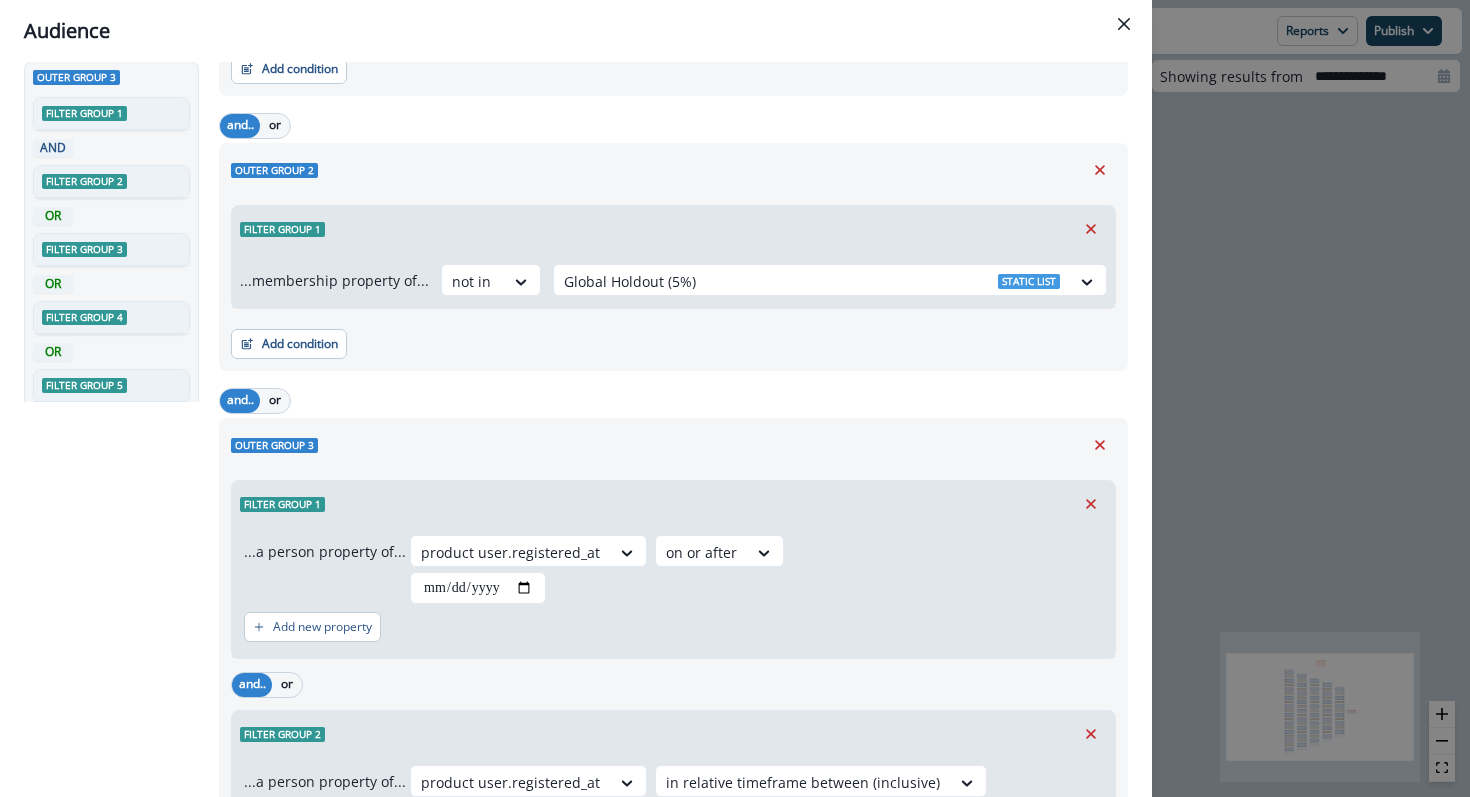 scroll, scrollTop: 335, scrollLeft: 0, axis: vertical 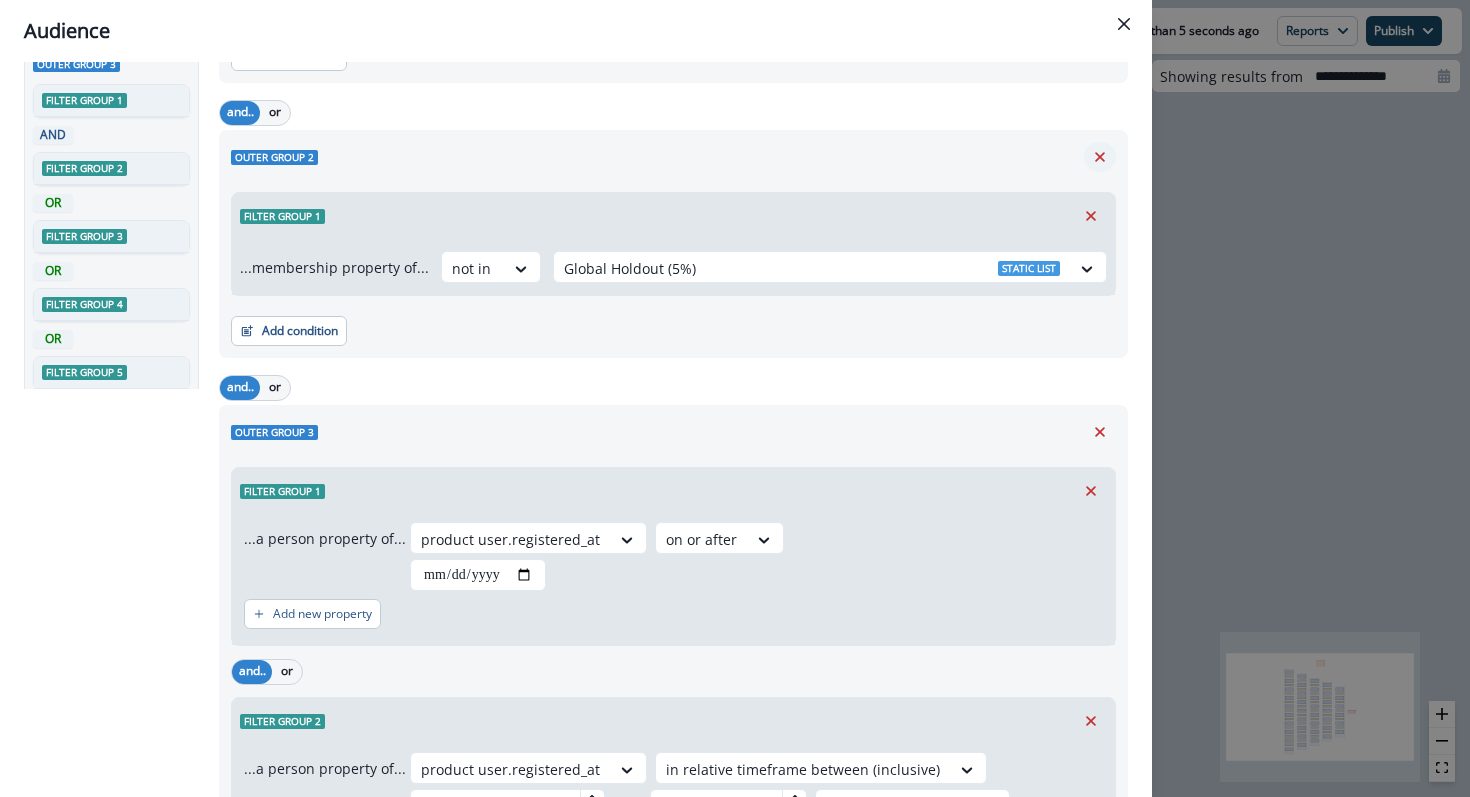 click 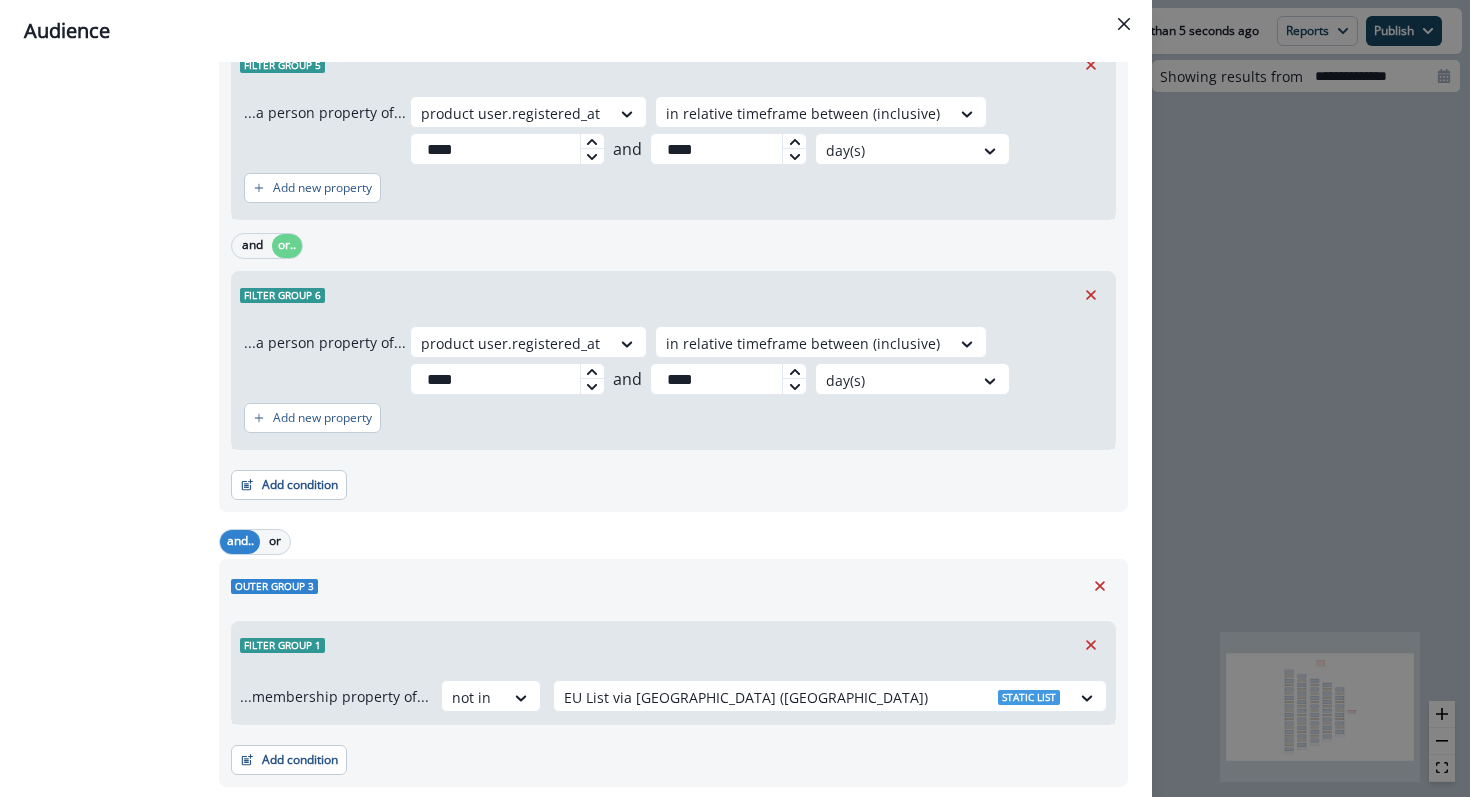 scroll, scrollTop: 1430, scrollLeft: 0, axis: vertical 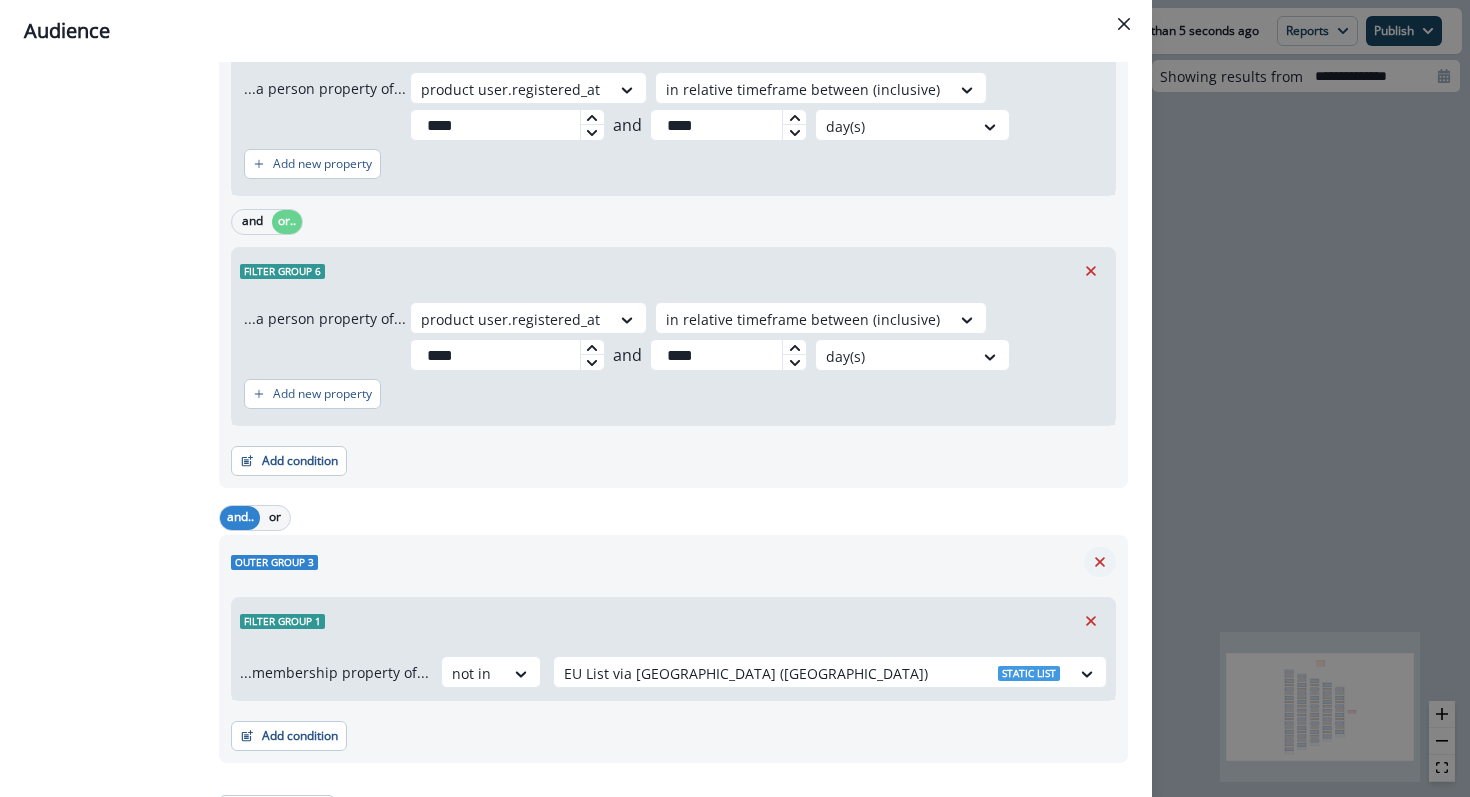 click 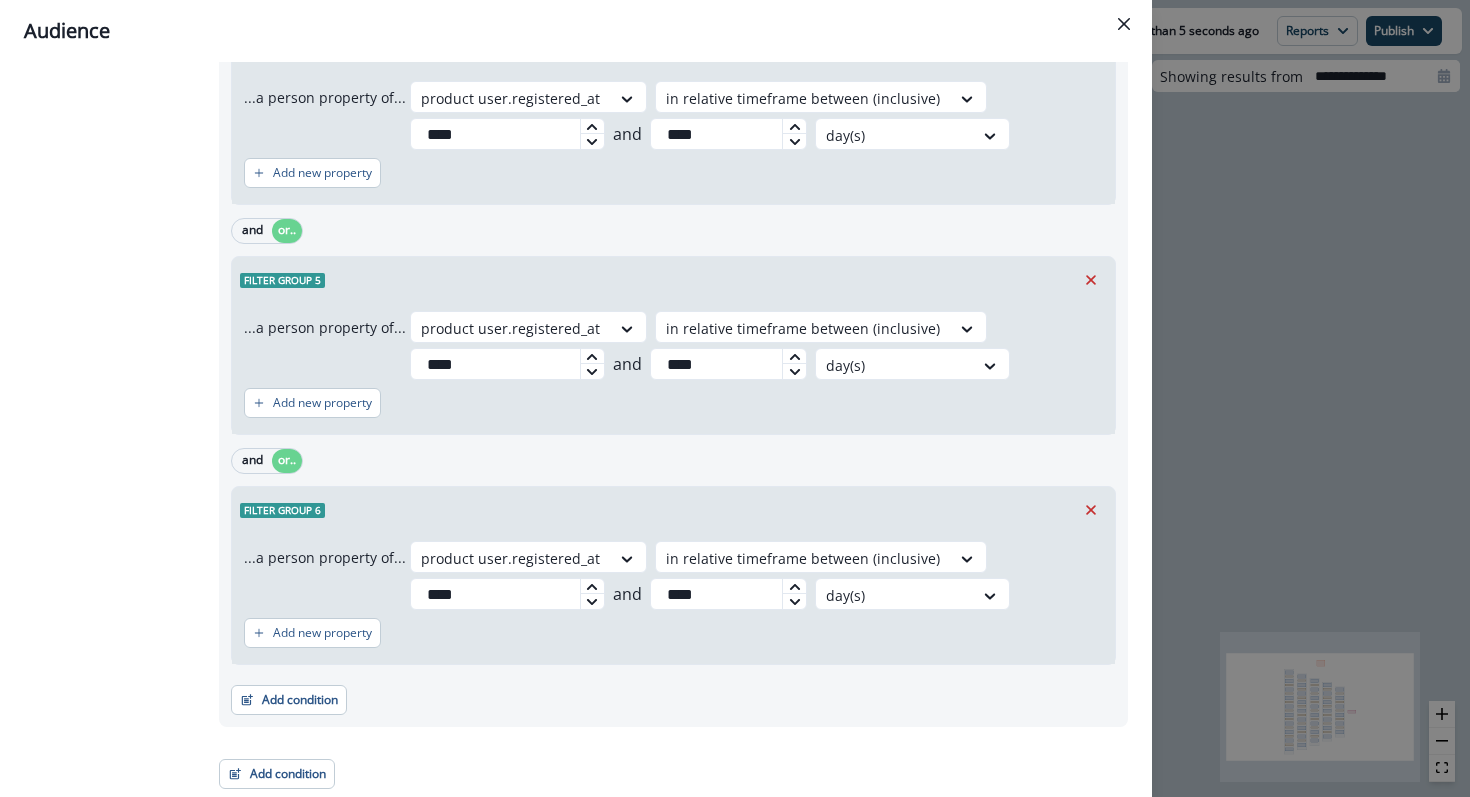 scroll, scrollTop: 1155, scrollLeft: 0, axis: vertical 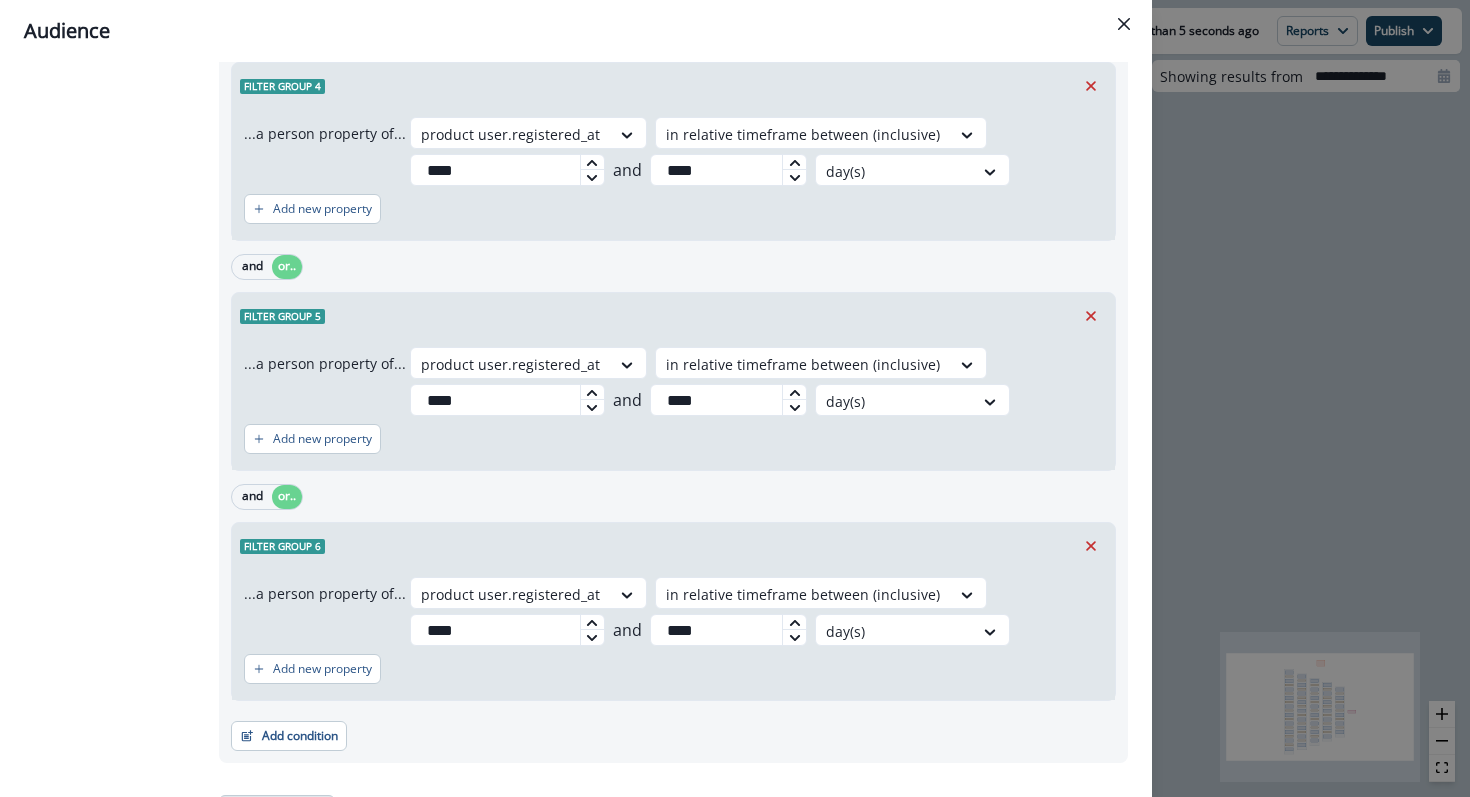 click on "Add condition" at bounding box center [277, 810] 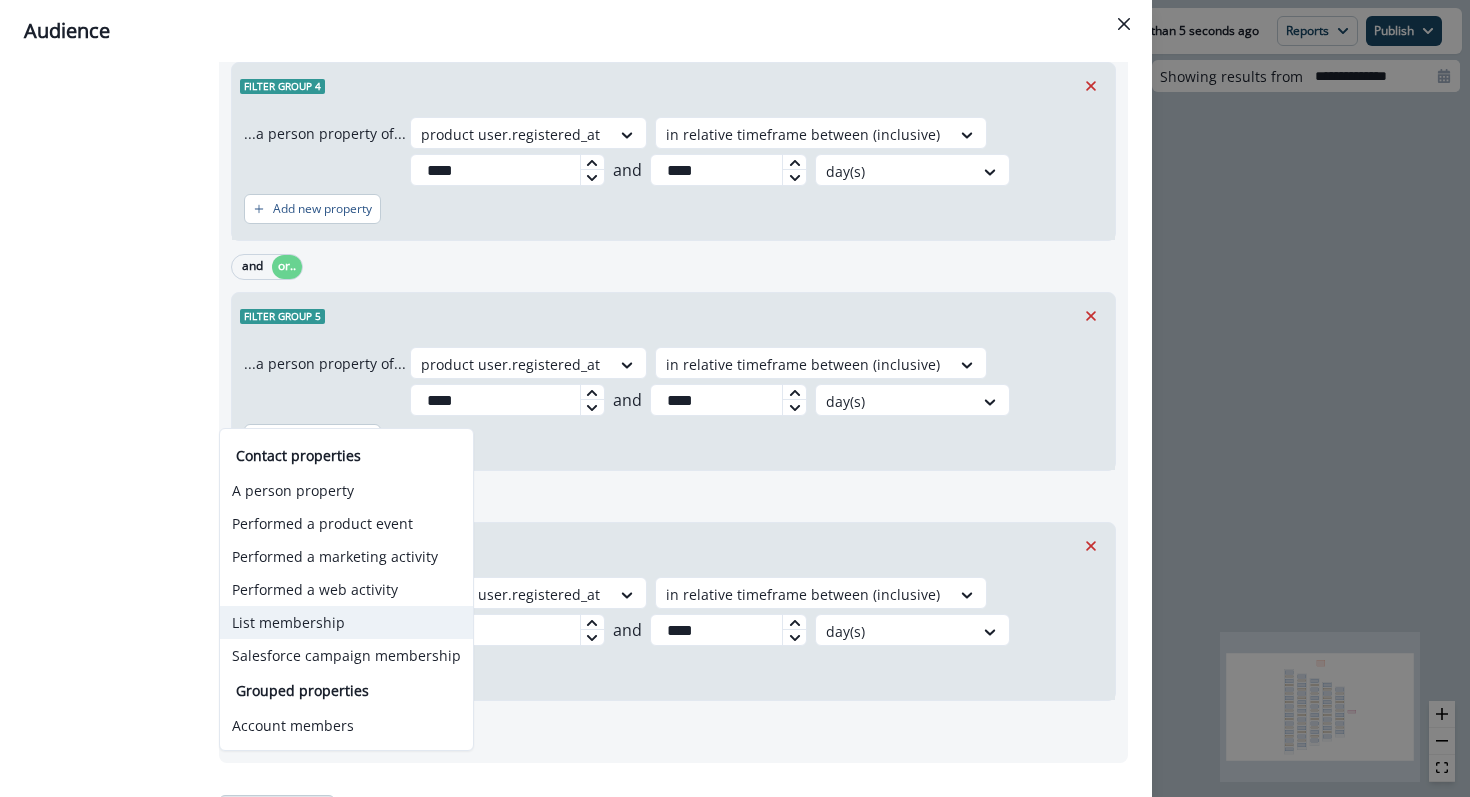 click on "List membership" at bounding box center (346, 622) 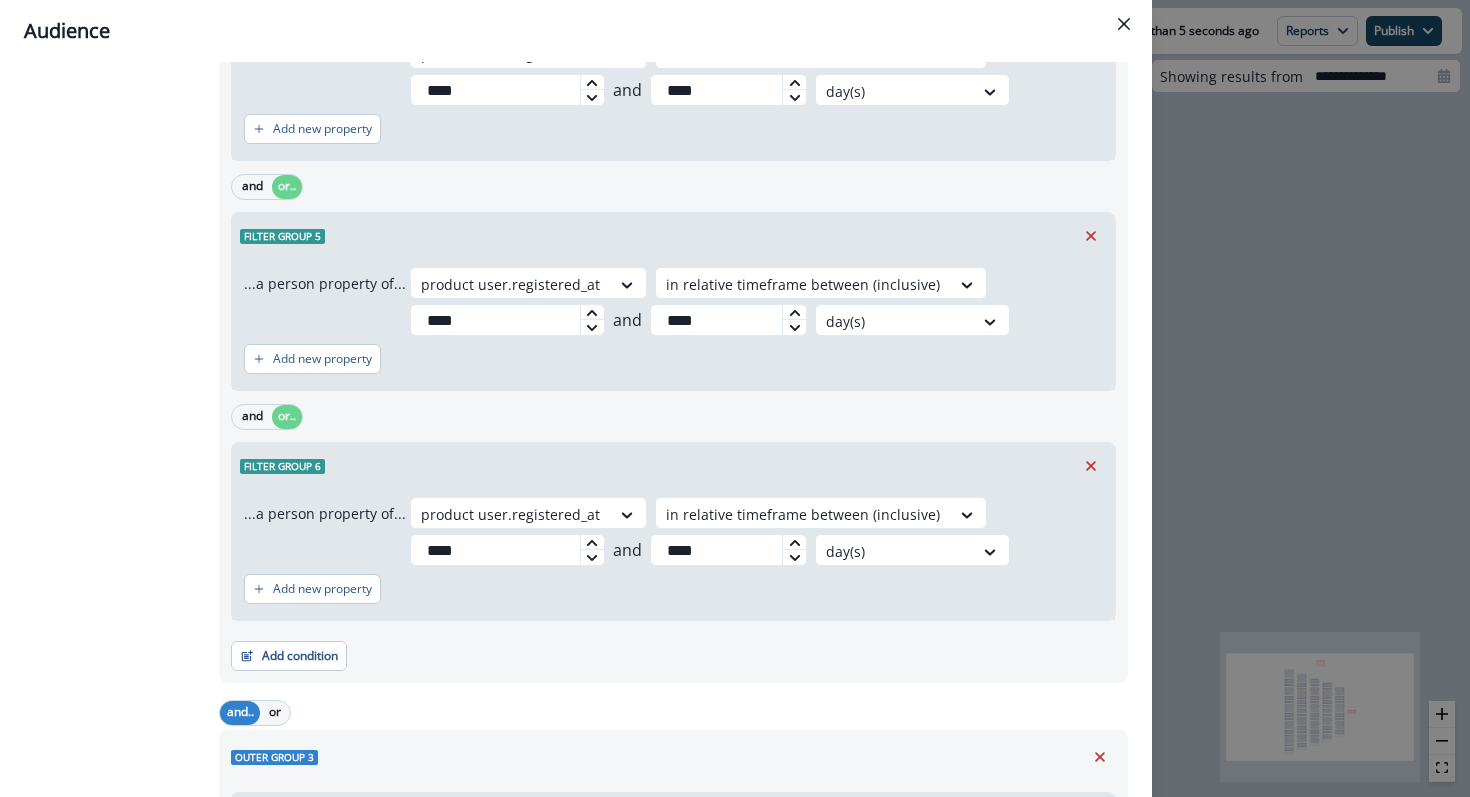 scroll, scrollTop: 1333, scrollLeft: 0, axis: vertical 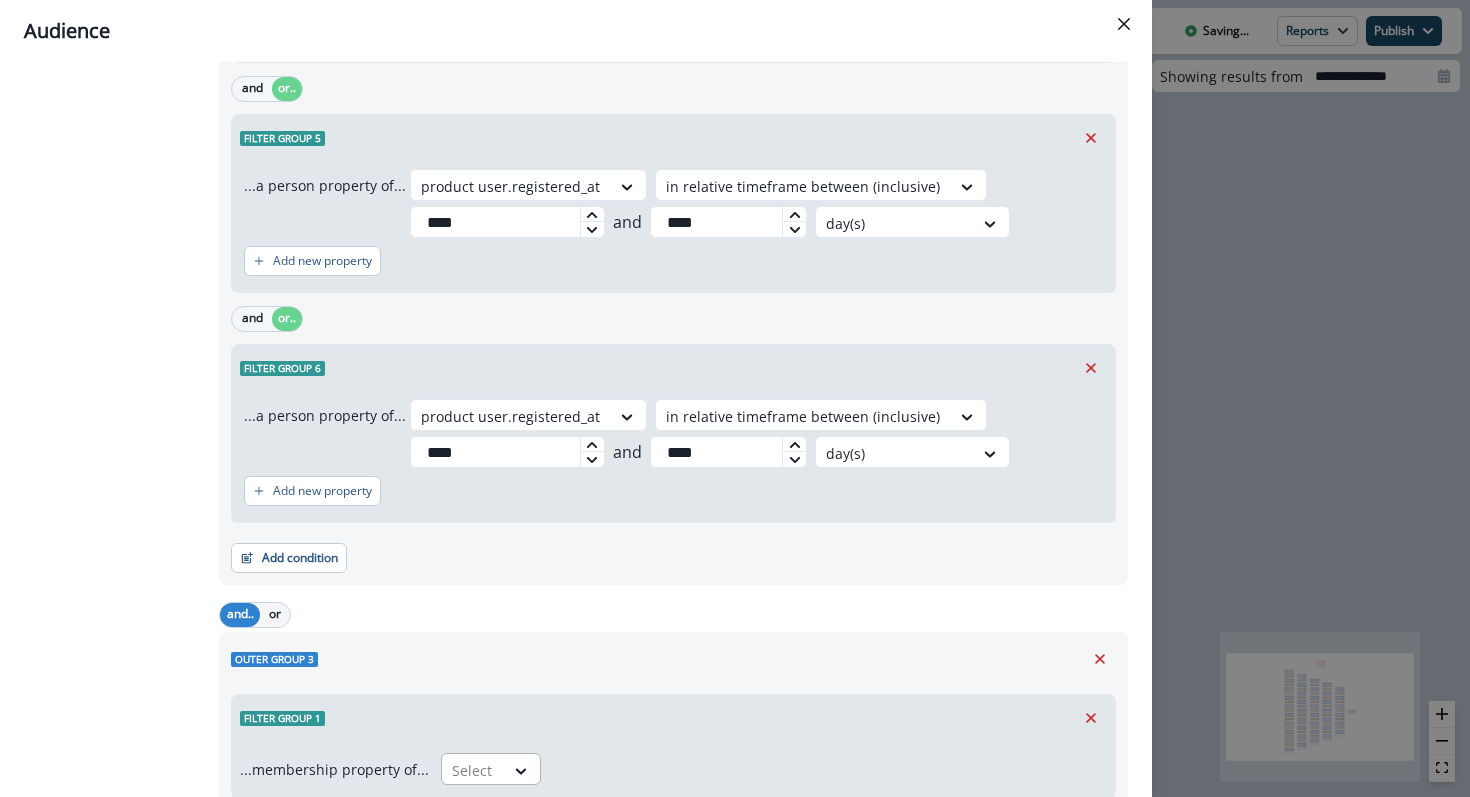 click at bounding box center [473, 770] 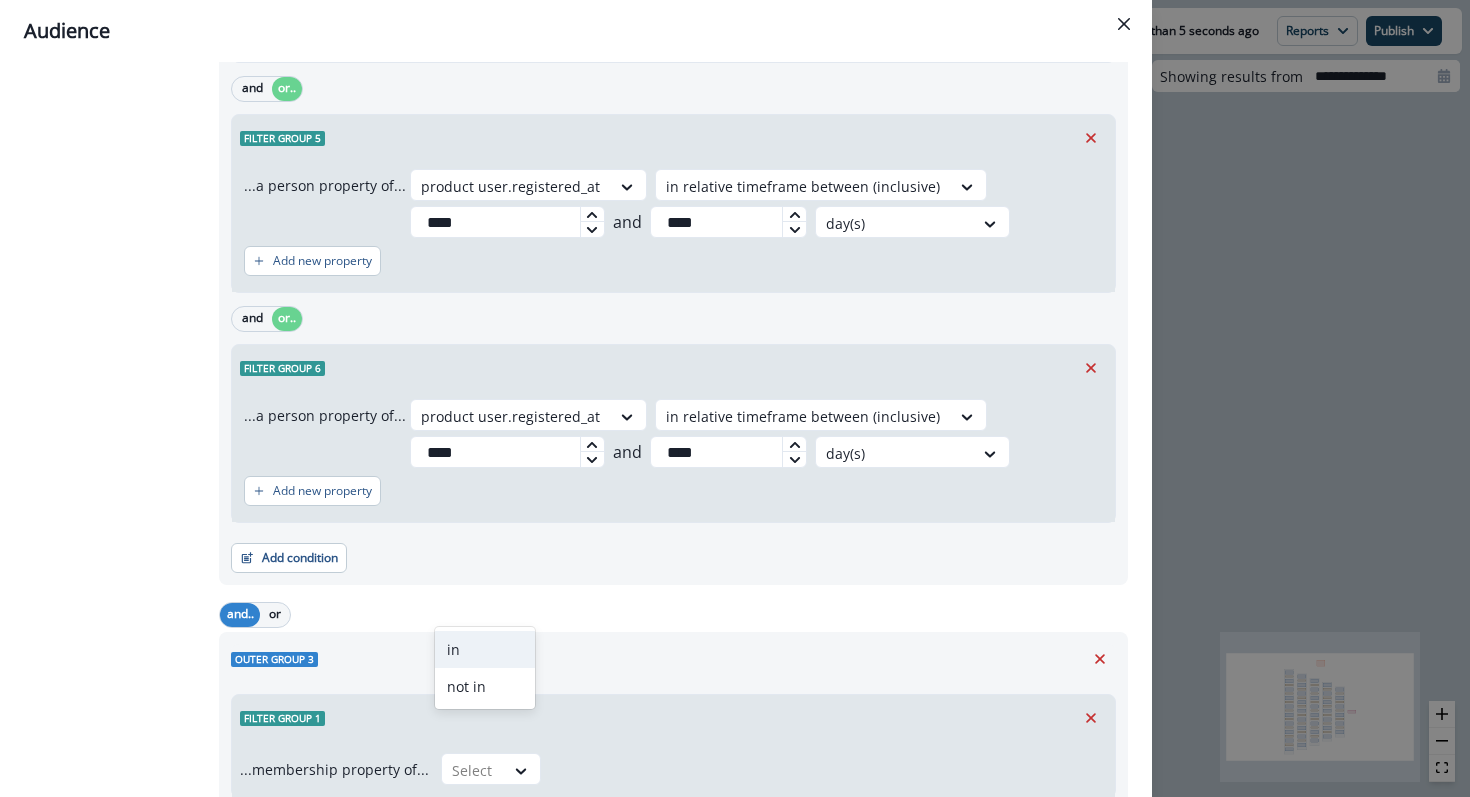 click on "in" at bounding box center (485, 649) 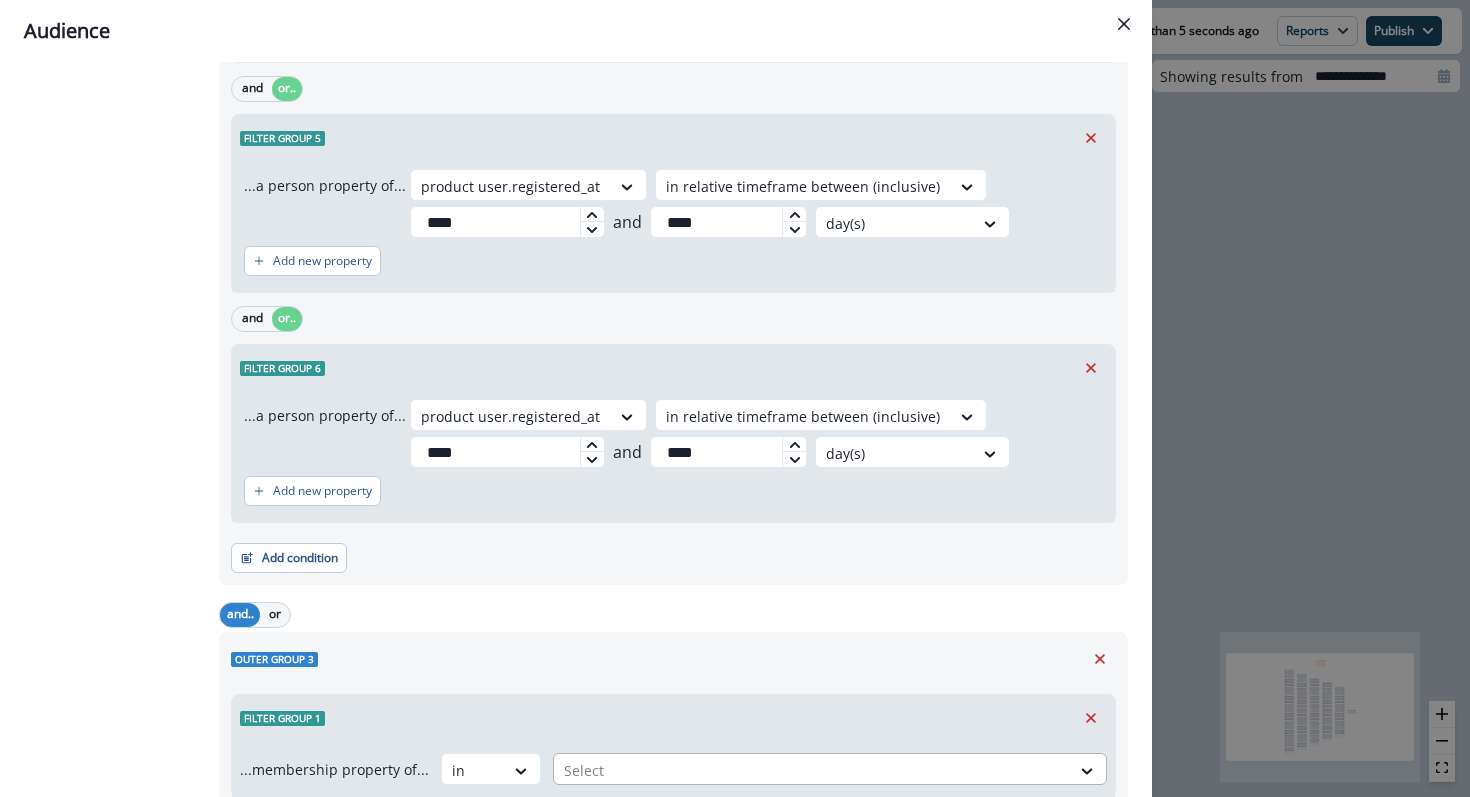click at bounding box center (812, 770) 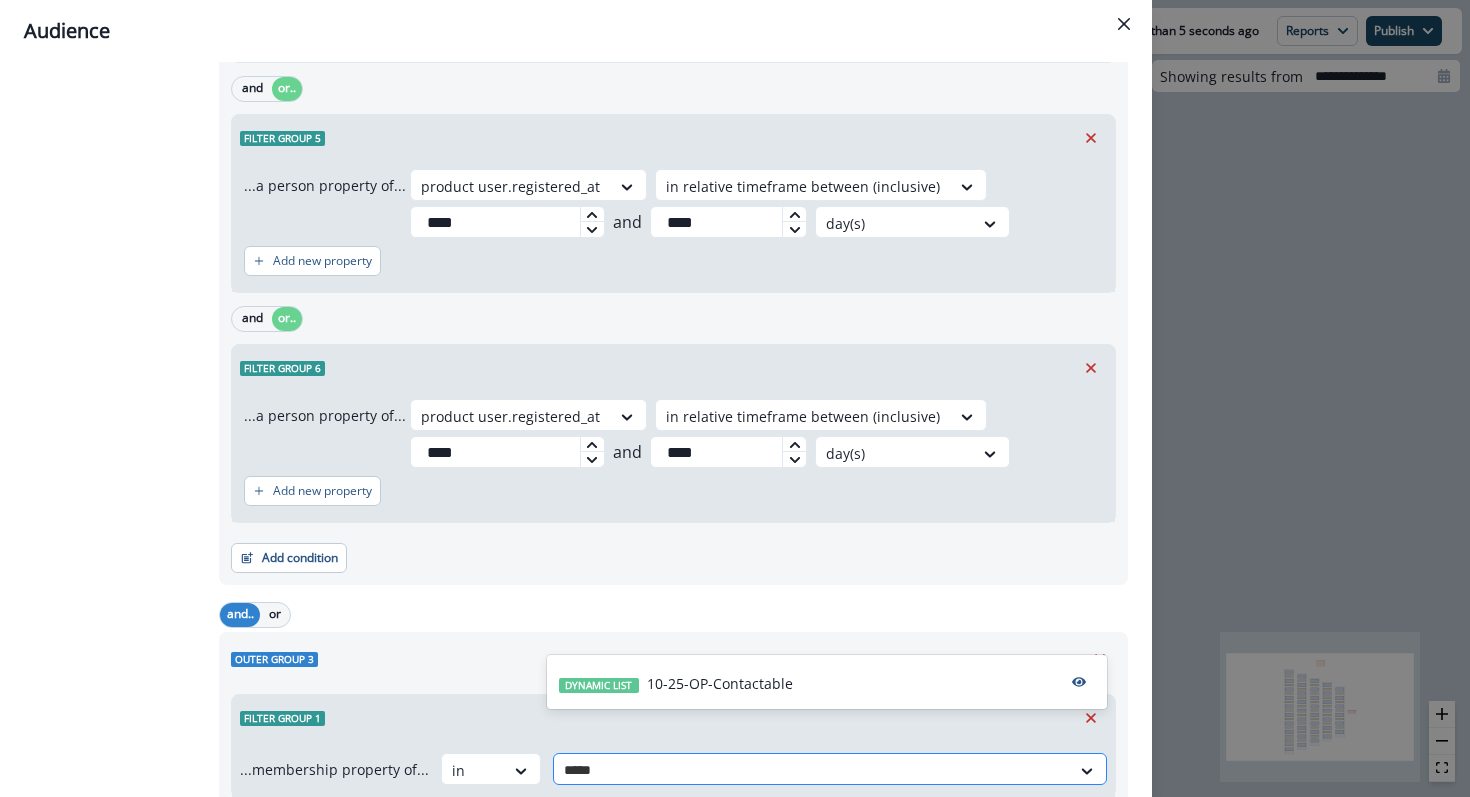 type on "******" 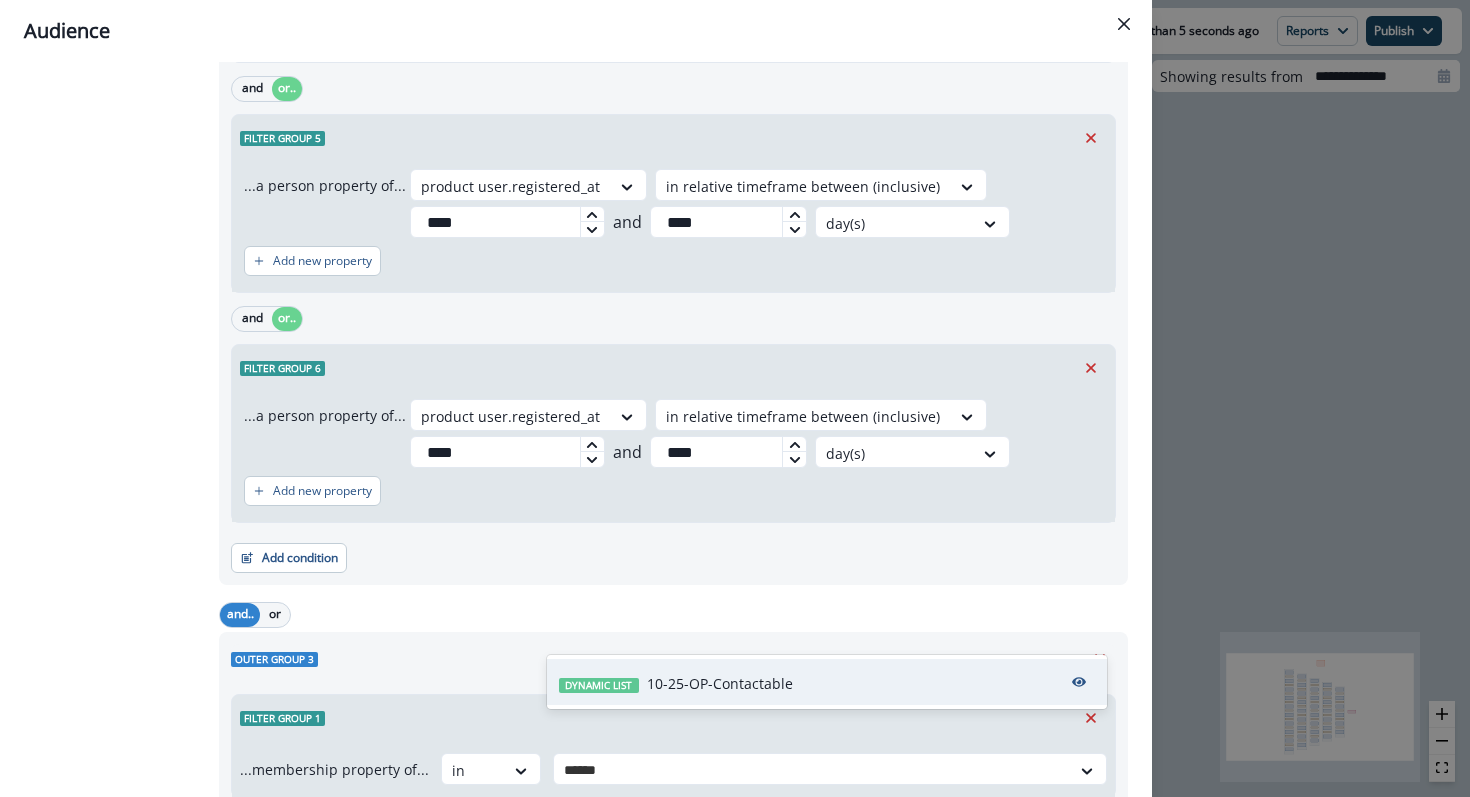 click on "10-25-OP-Contactable" at bounding box center [720, 683] 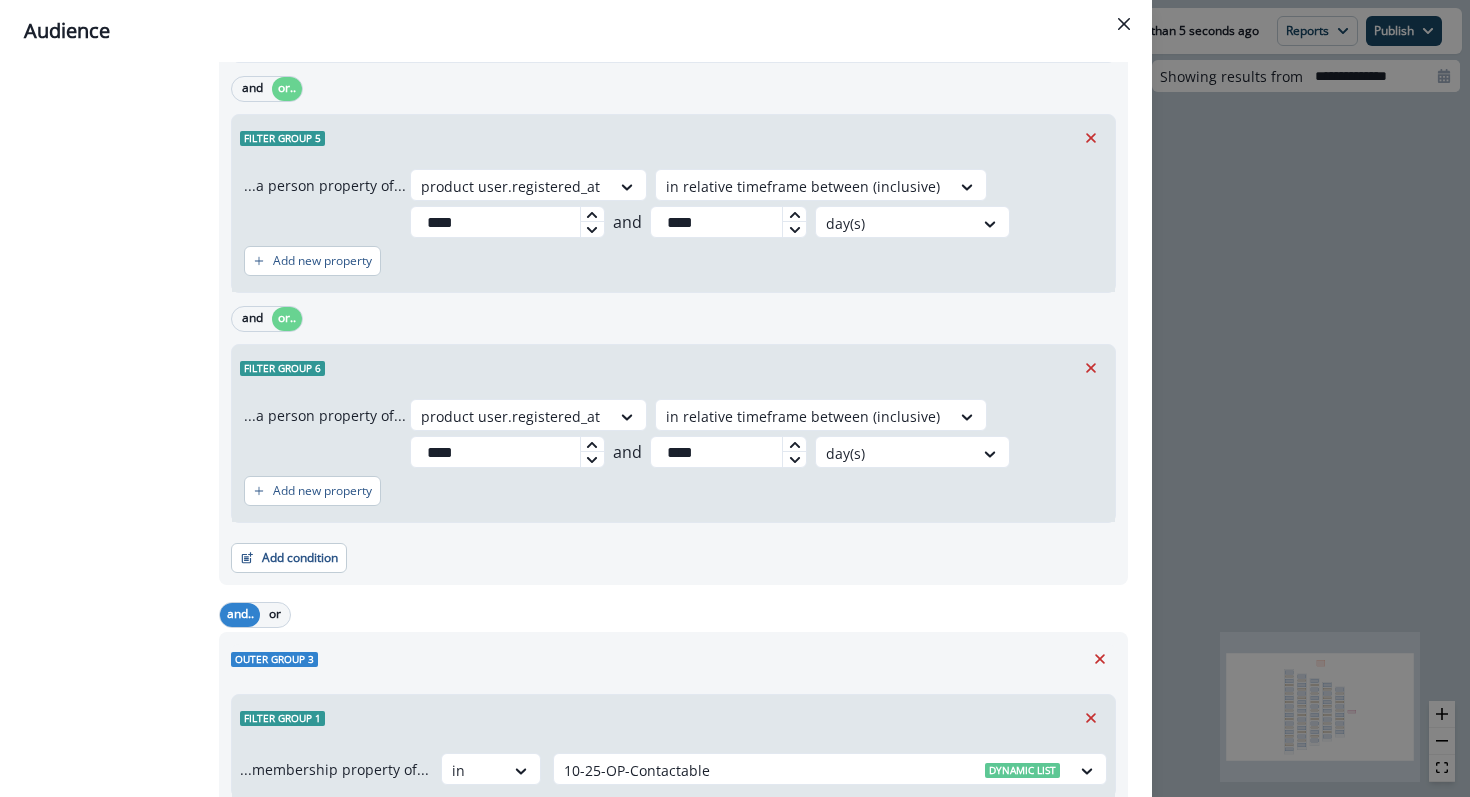 scroll, scrollTop: 1430, scrollLeft: 0, axis: vertical 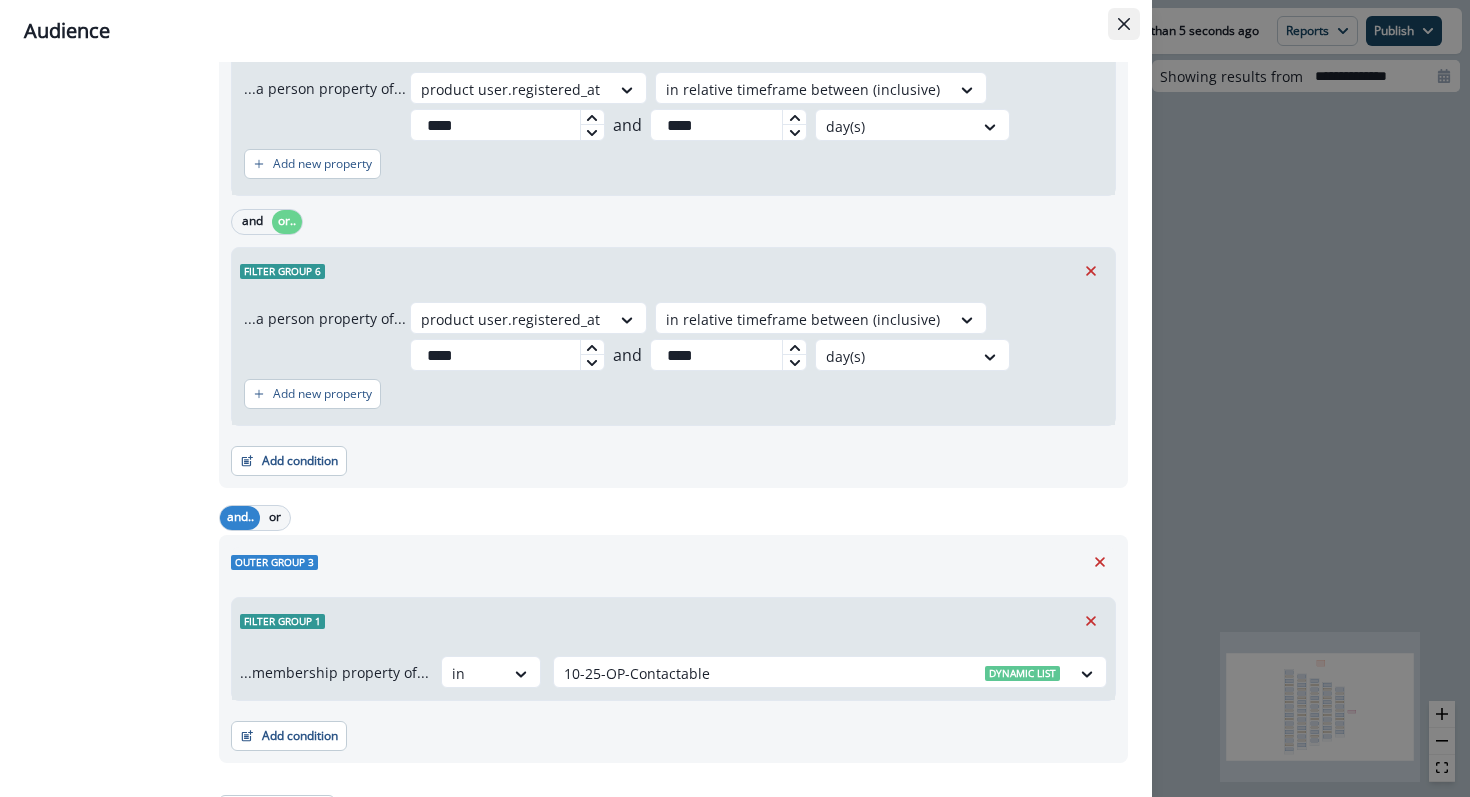 click at bounding box center (1124, 24) 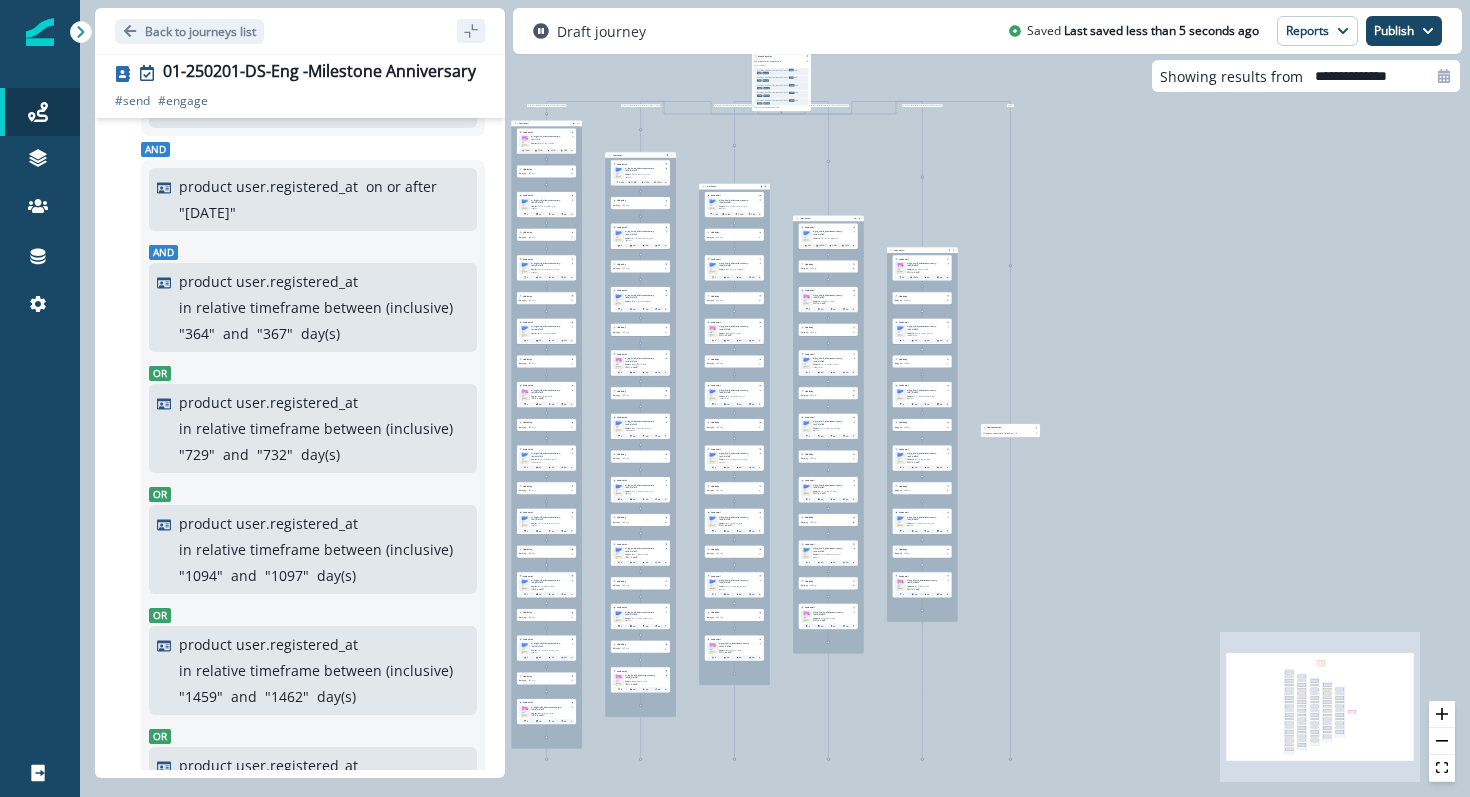 scroll, scrollTop: 0, scrollLeft: 0, axis: both 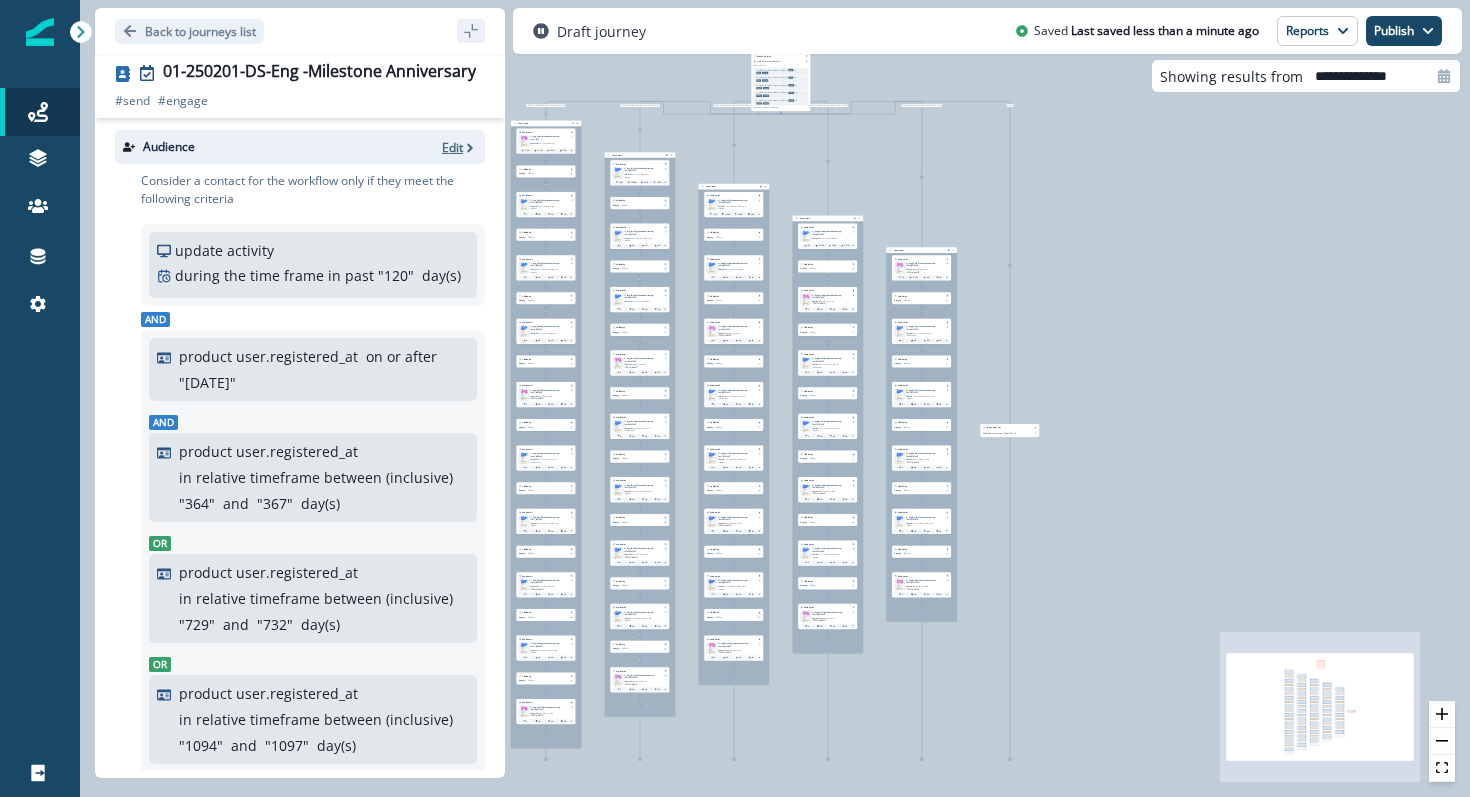 click on "Edit" at bounding box center (452, 147) 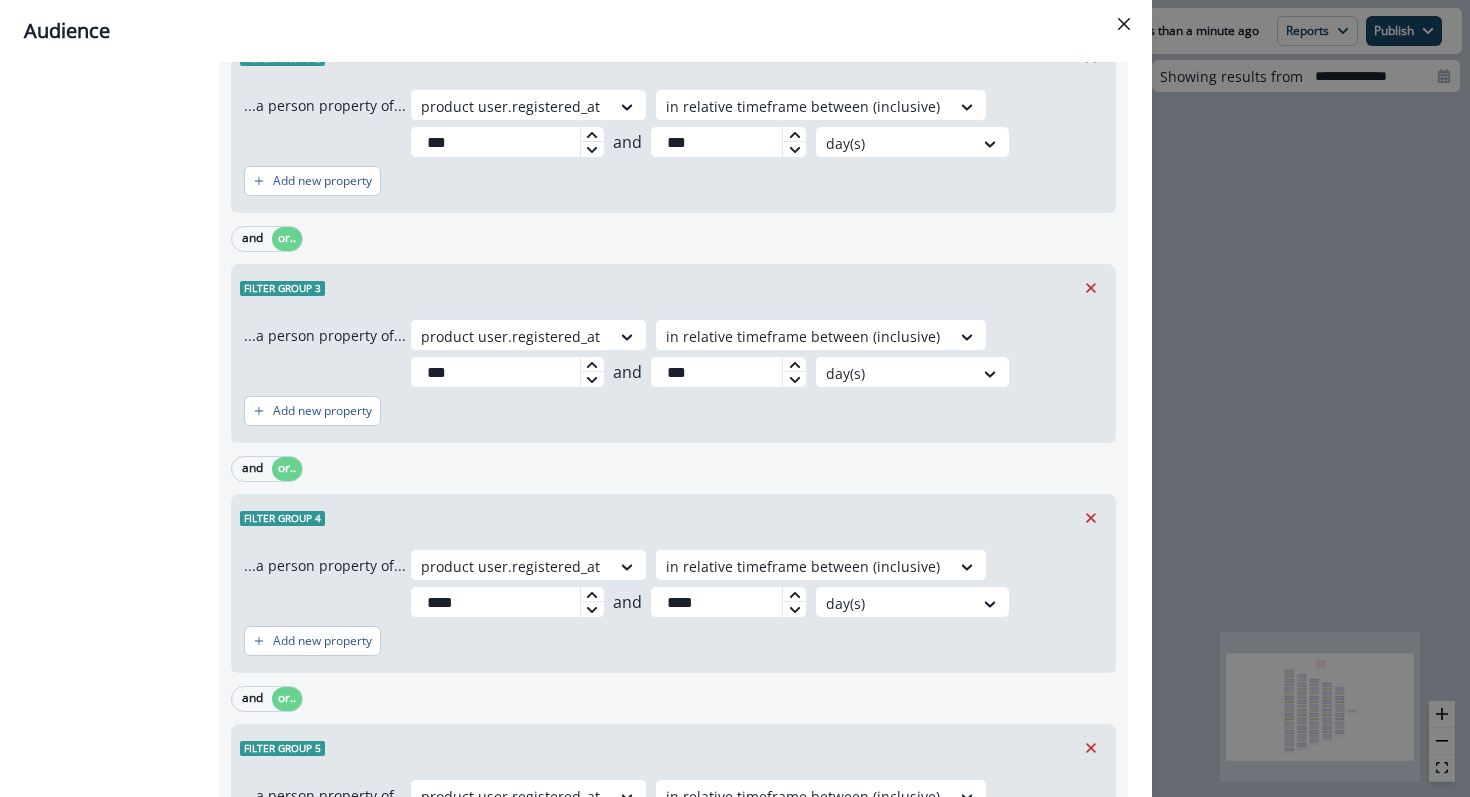 scroll, scrollTop: 99, scrollLeft: 0, axis: vertical 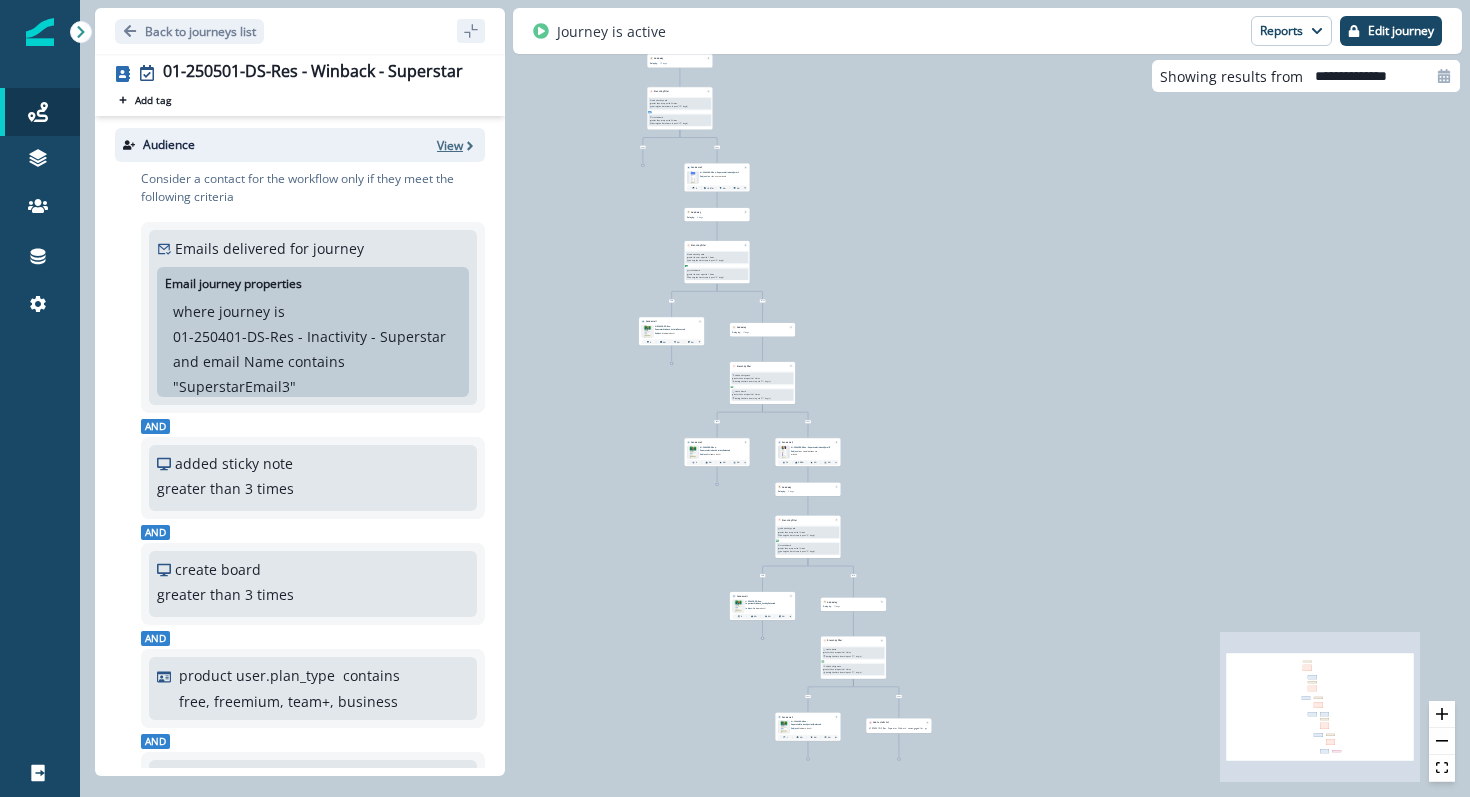 click on "View" at bounding box center (450, 145) 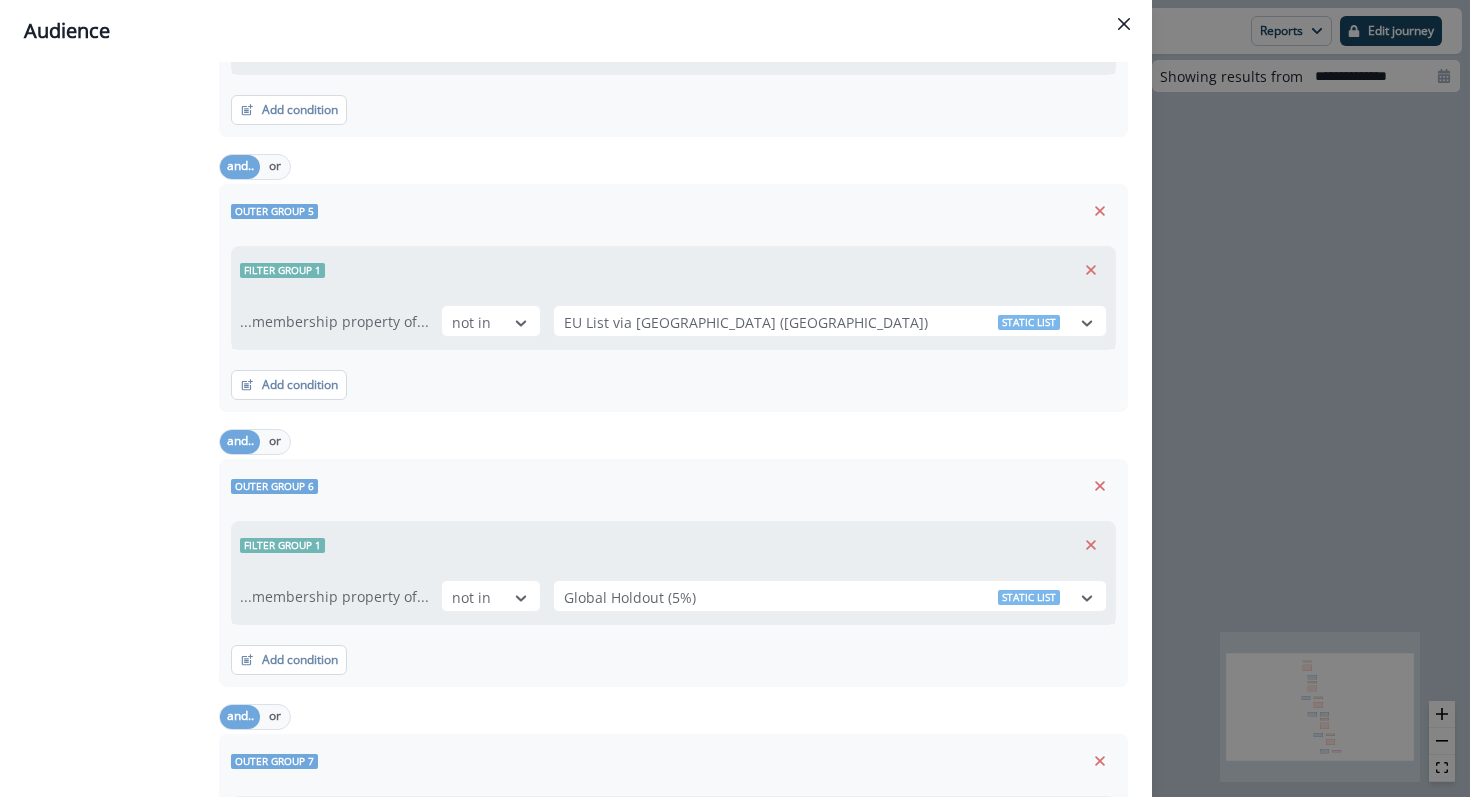 scroll, scrollTop: 1616, scrollLeft: 0, axis: vertical 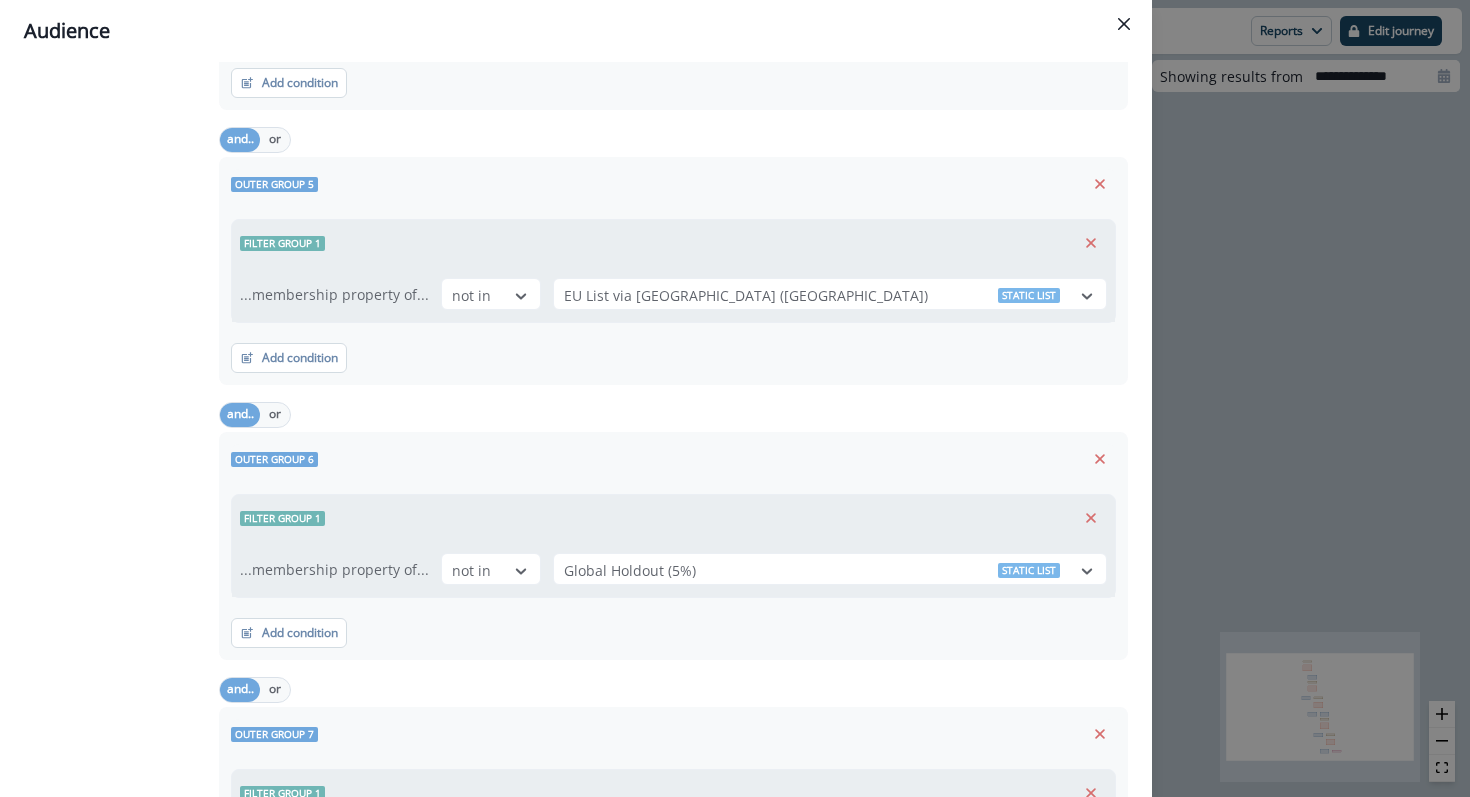 click on "**********" at bounding box center (576, -256) 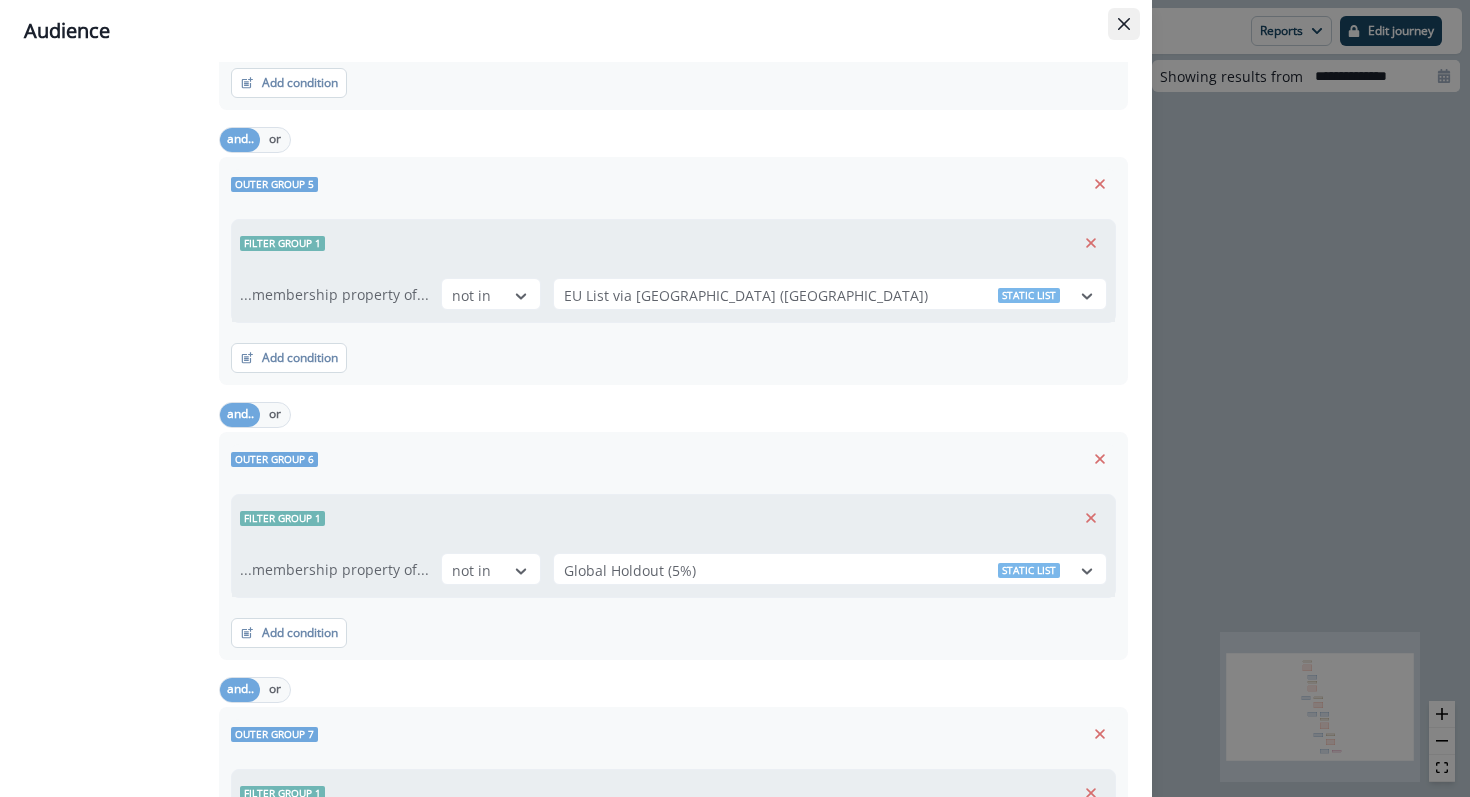 click at bounding box center (1124, 24) 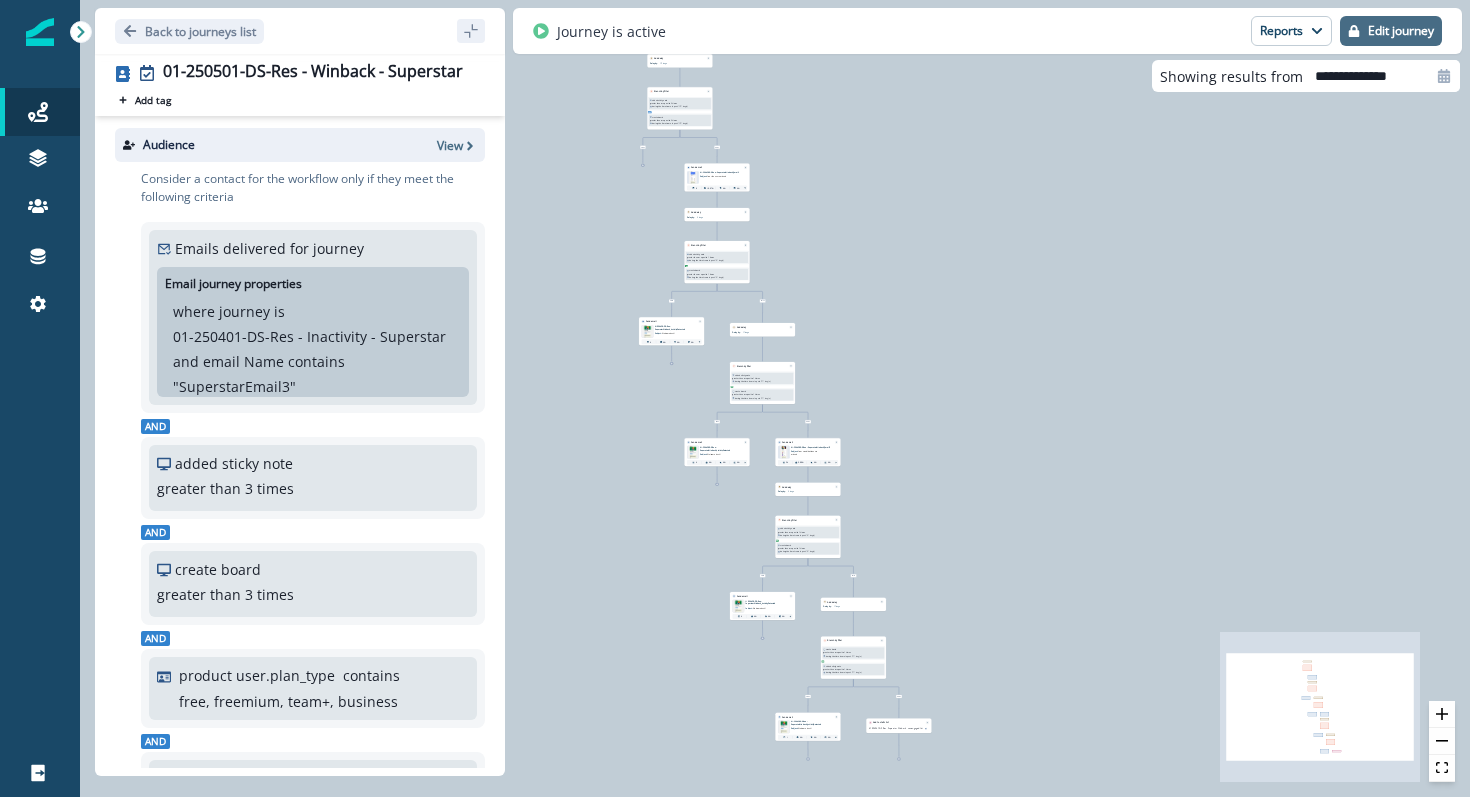 click on "Edit journey" at bounding box center [1401, 31] 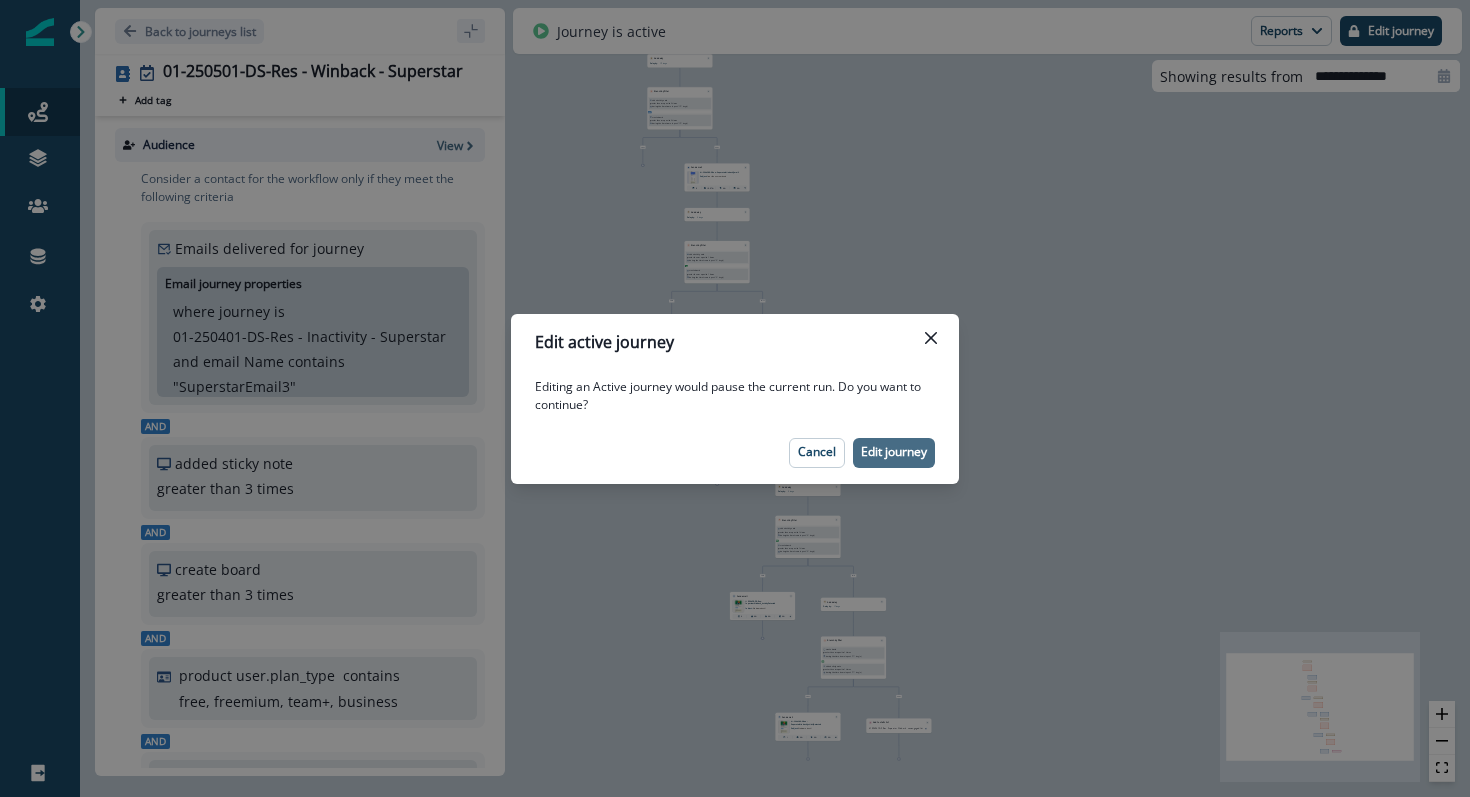 click on "Edit journey" at bounding box center (894, 452) 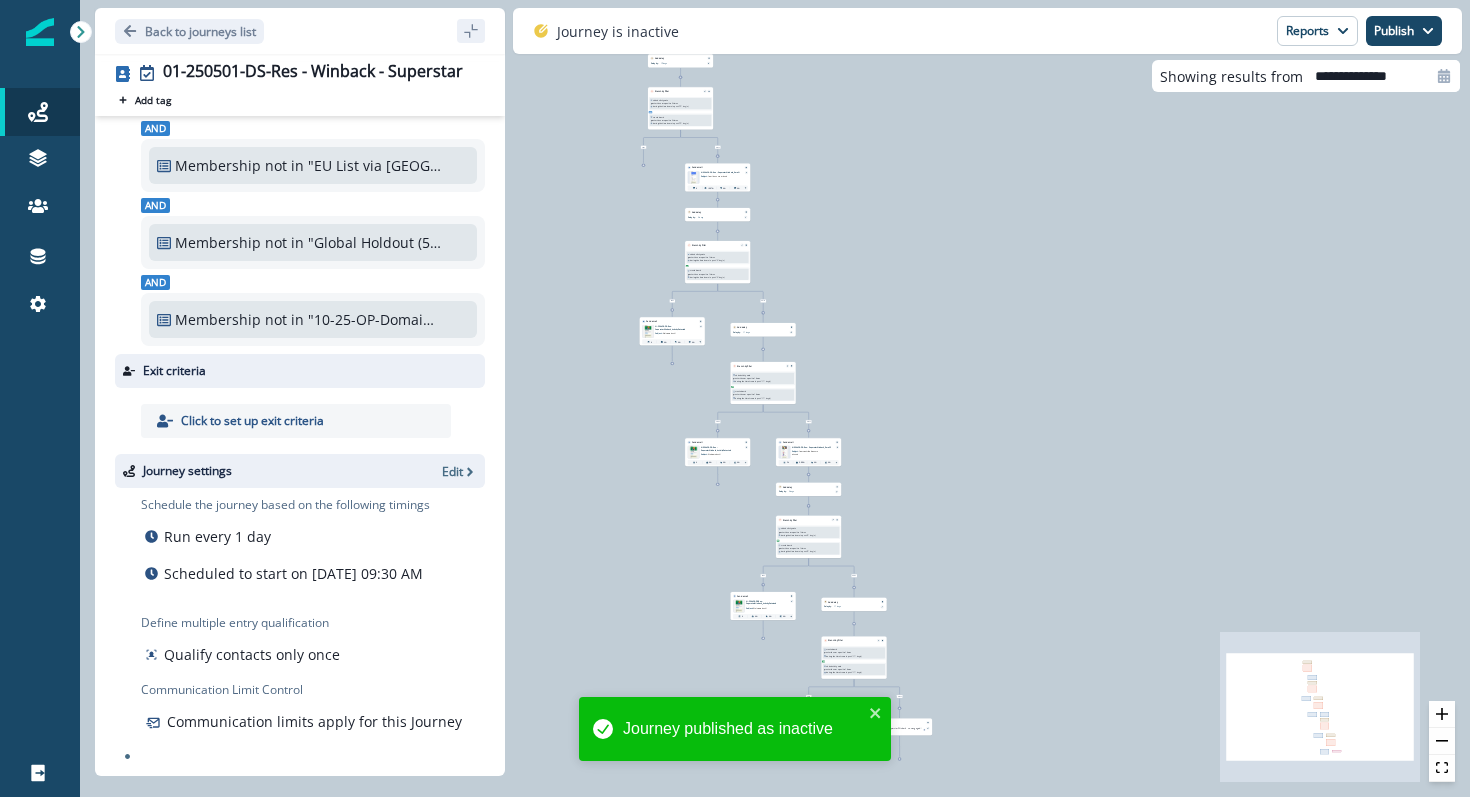 scroll, scrollTop: 0, scrollLeft: 0, axis: both 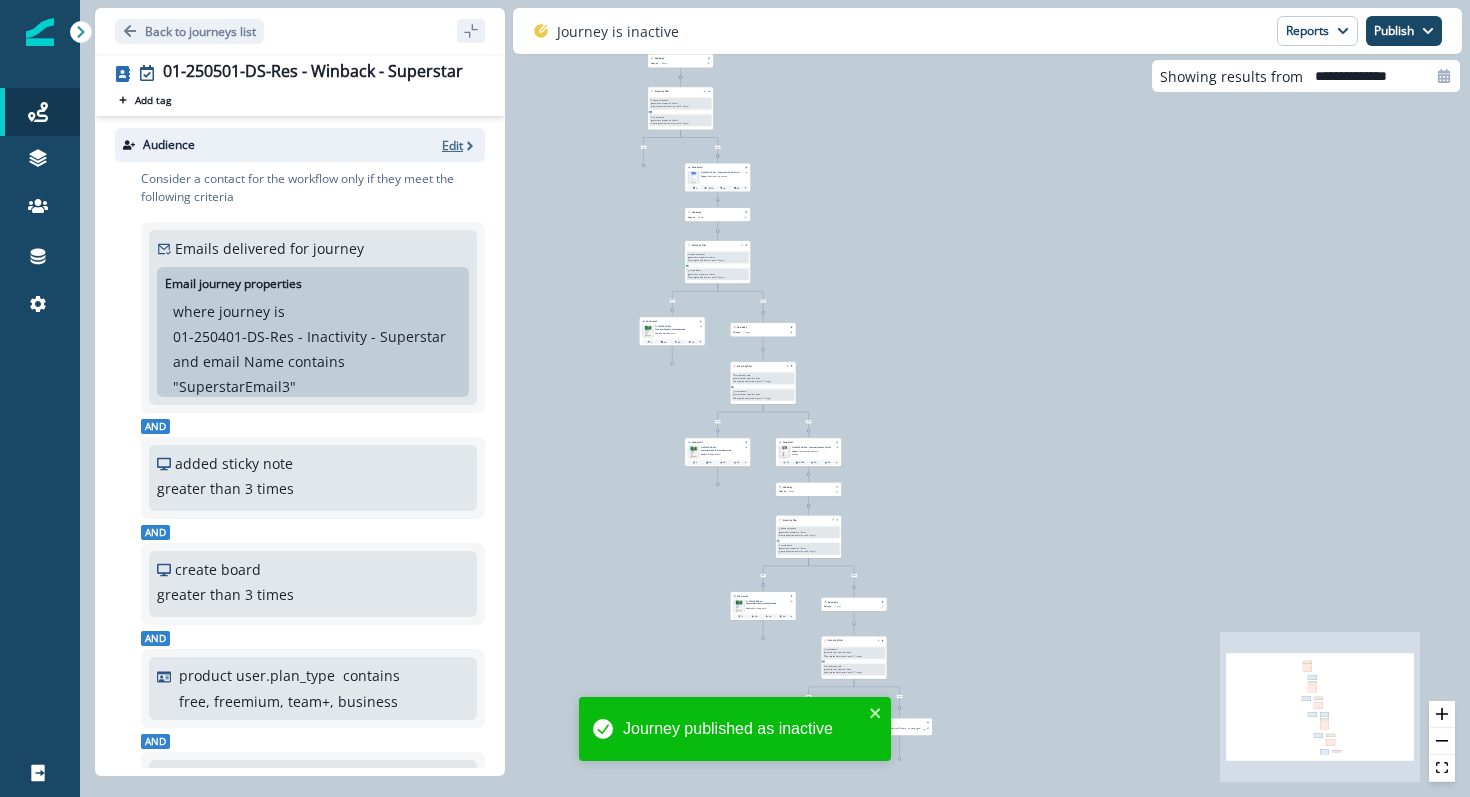click on "Edit" at bounding box center (452, 145) 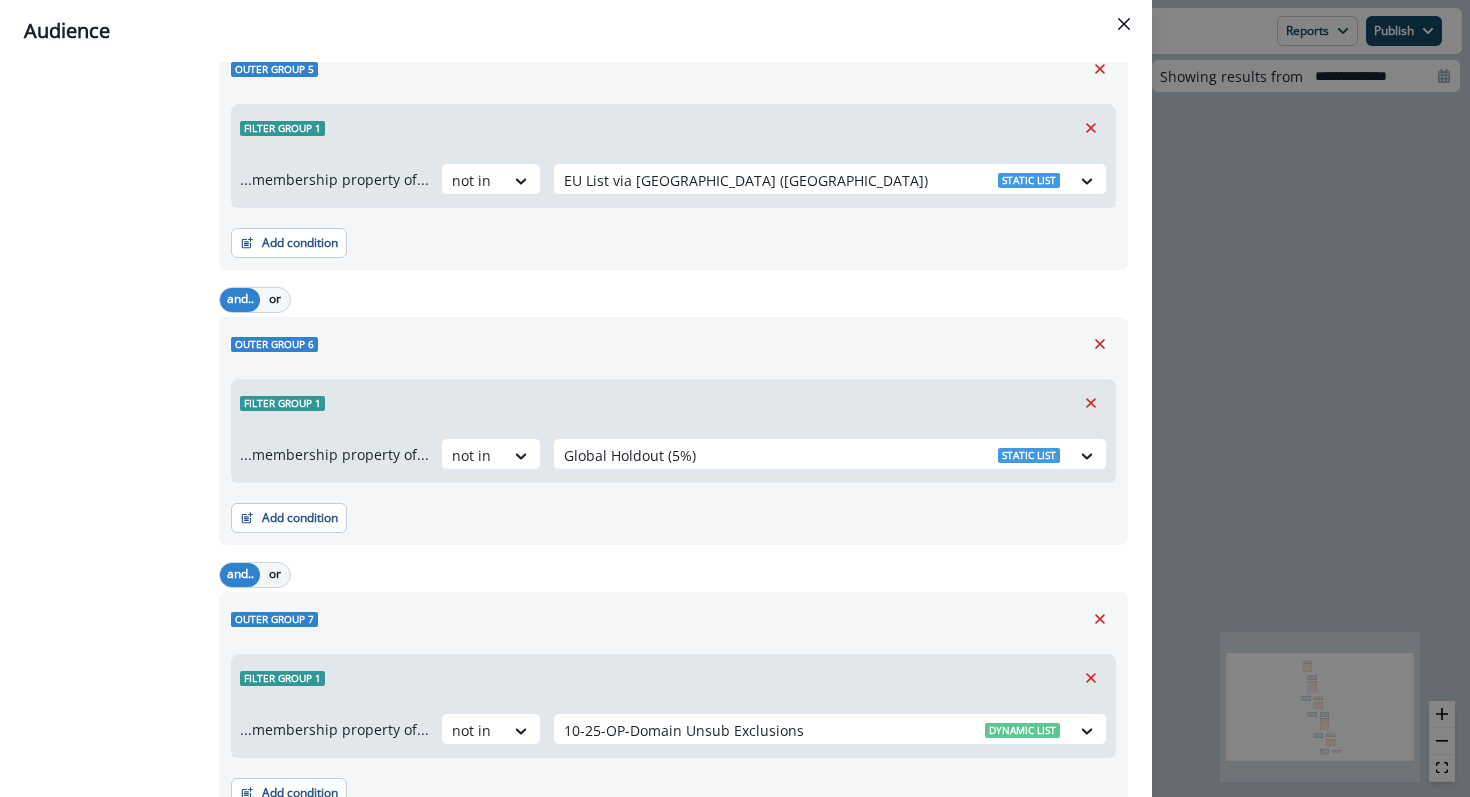 scroll, scrollTop: 1824, scrollLeft: 0, axis: vertical 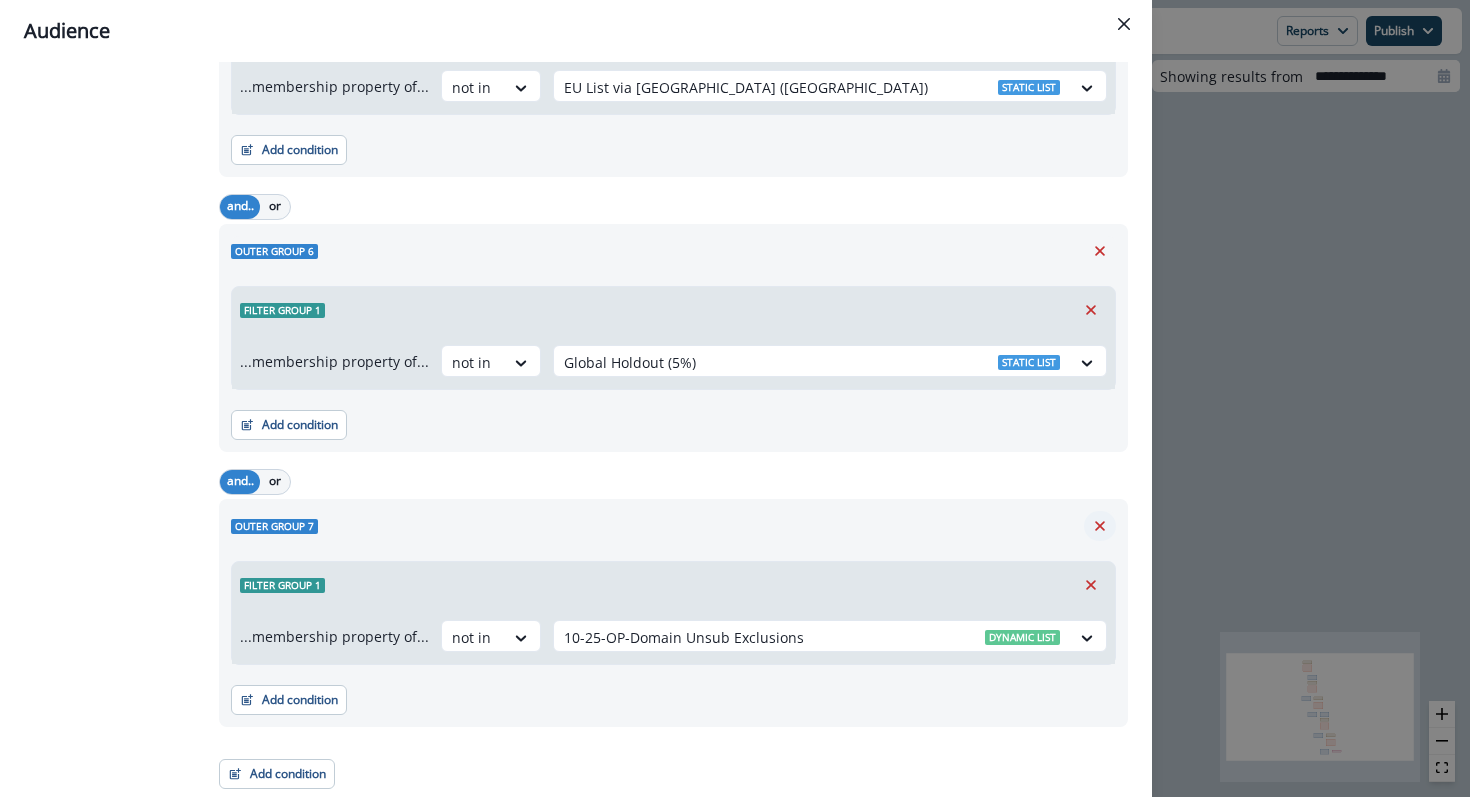 click 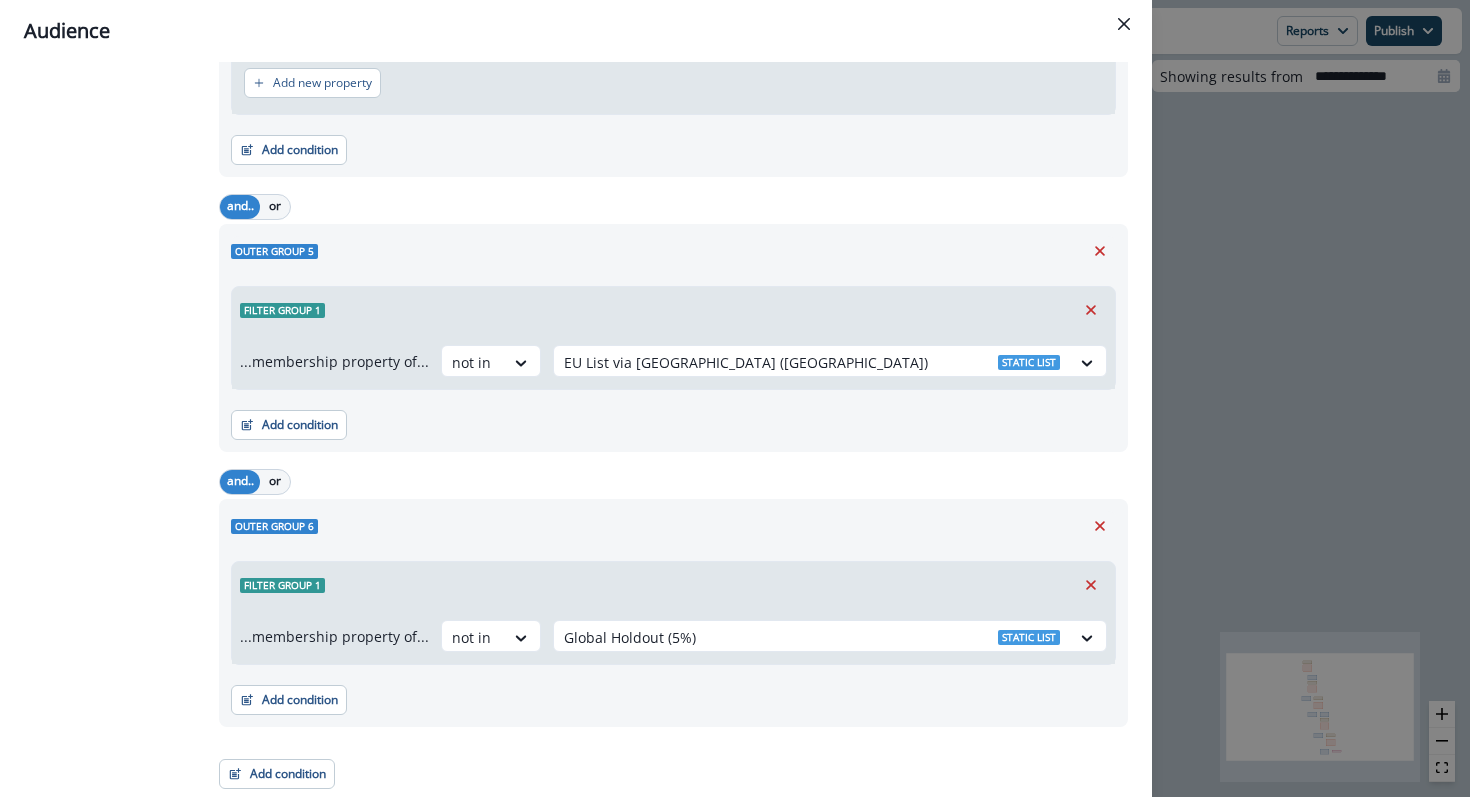 scroll, scrollTop: 1549, scrollLeft: 0, axis: vertical 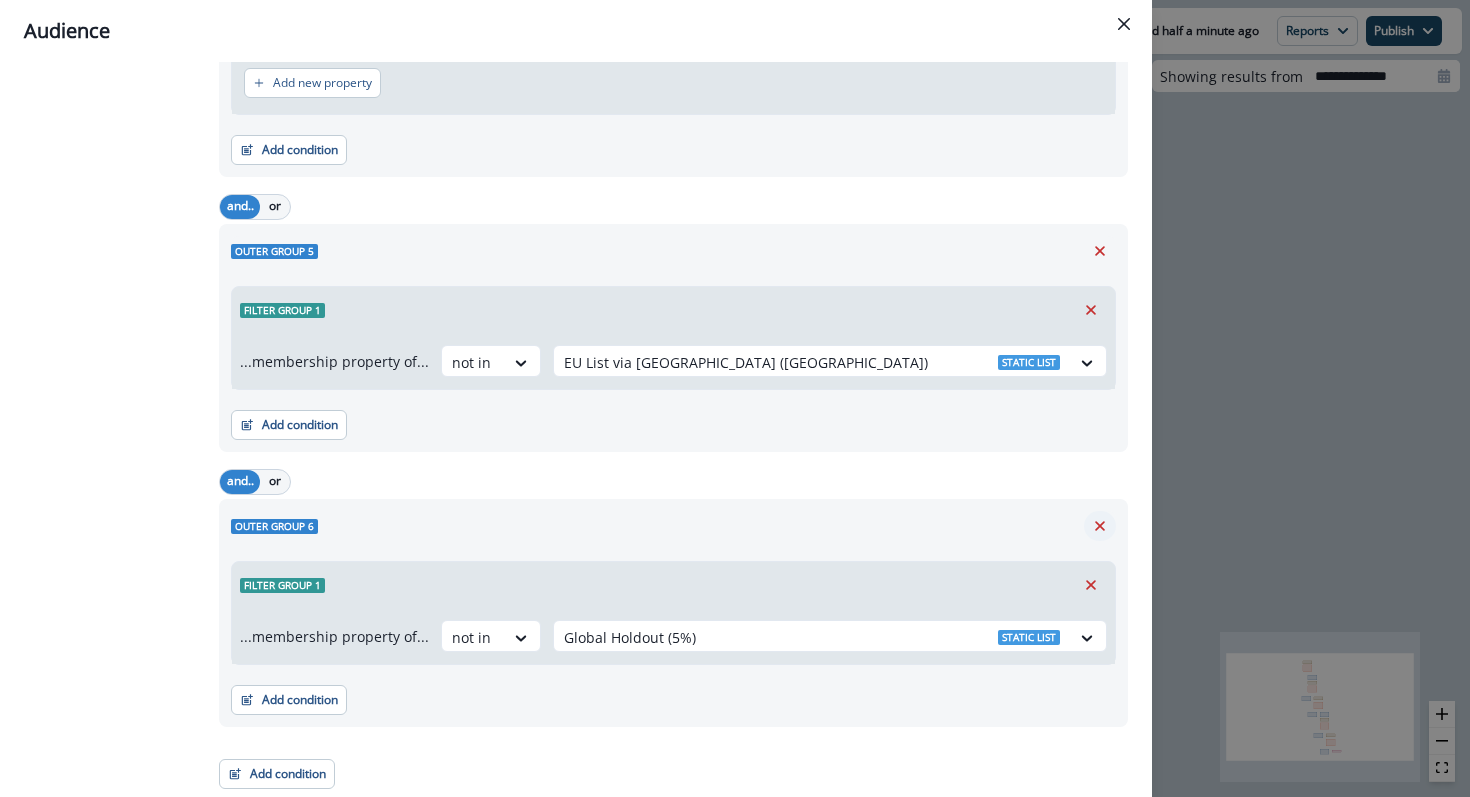 click 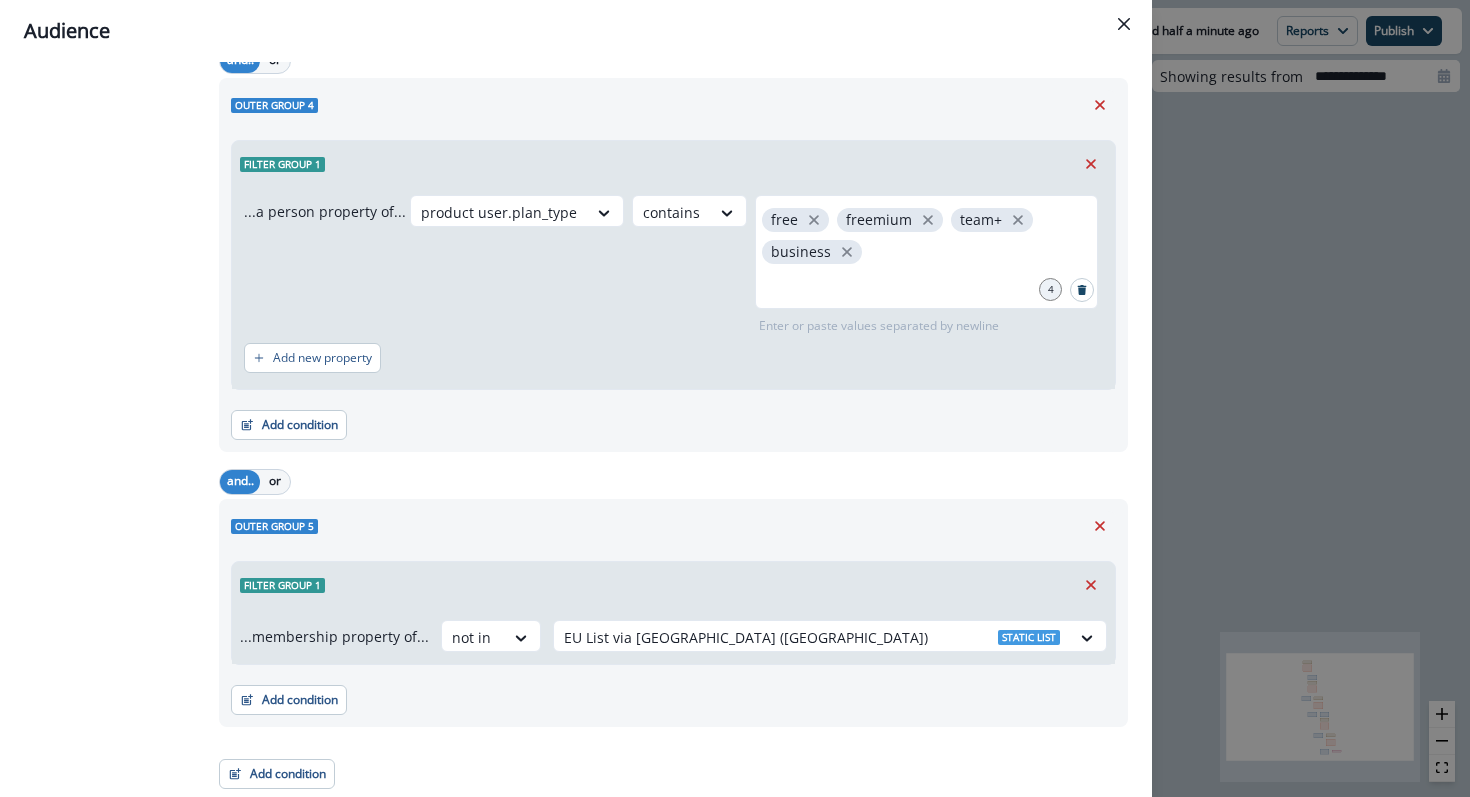 scroll, scrollTop: 1274, scrollLeft: 0, axis: vertical 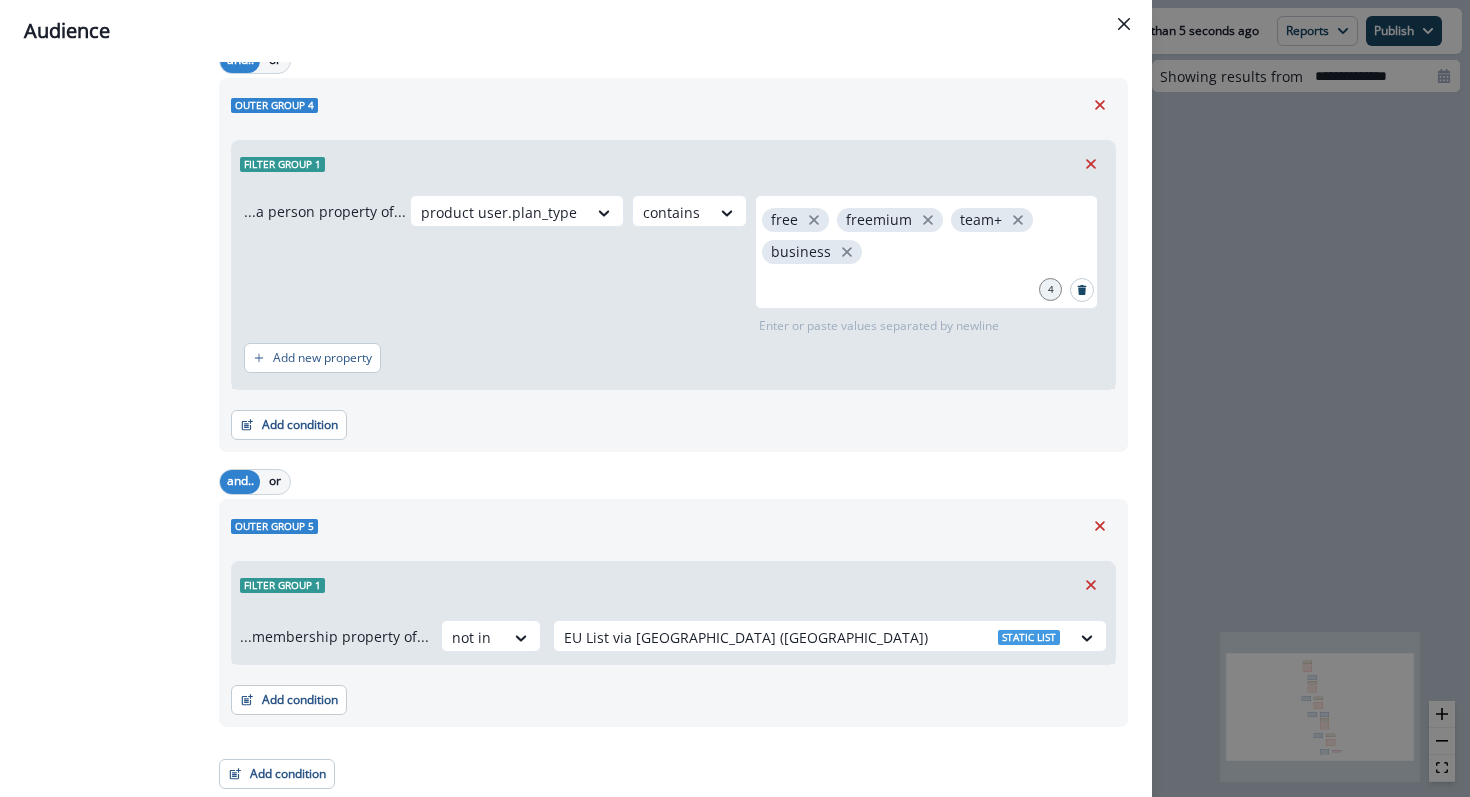 click 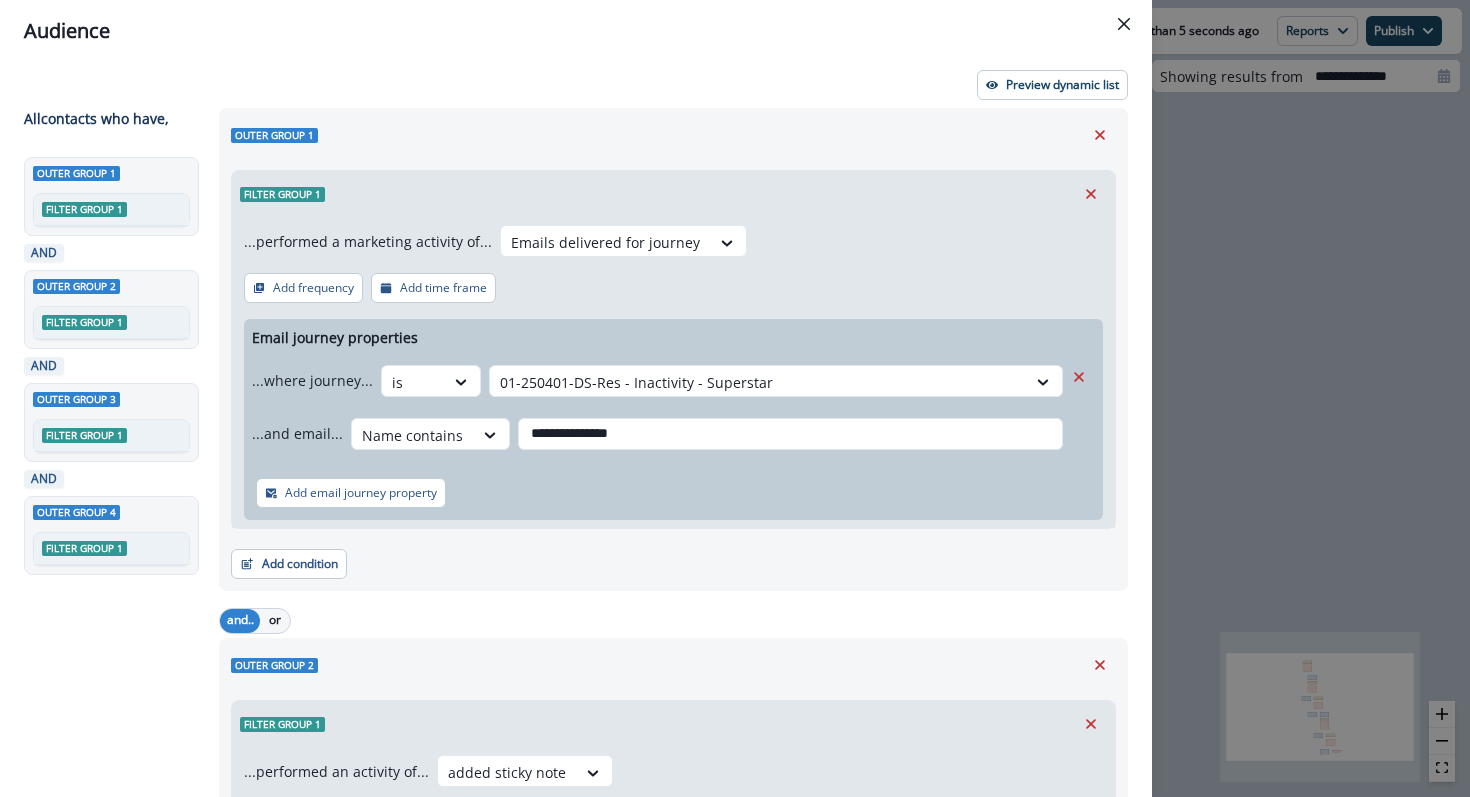 scroll, scrollTop: 999, scrollLeft: 0, axis: vertical 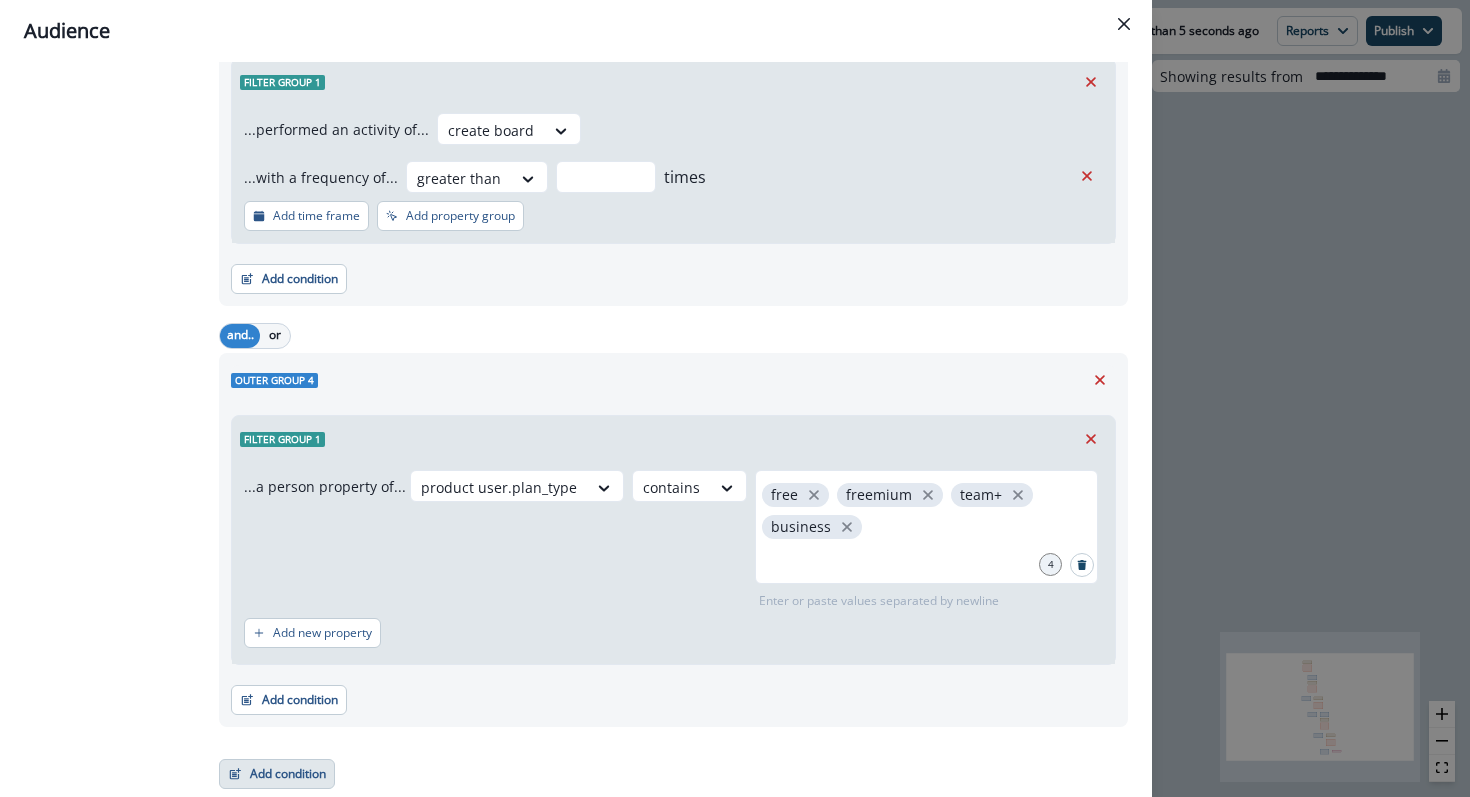 click on "Add condition" at bounding box center [277, 774] 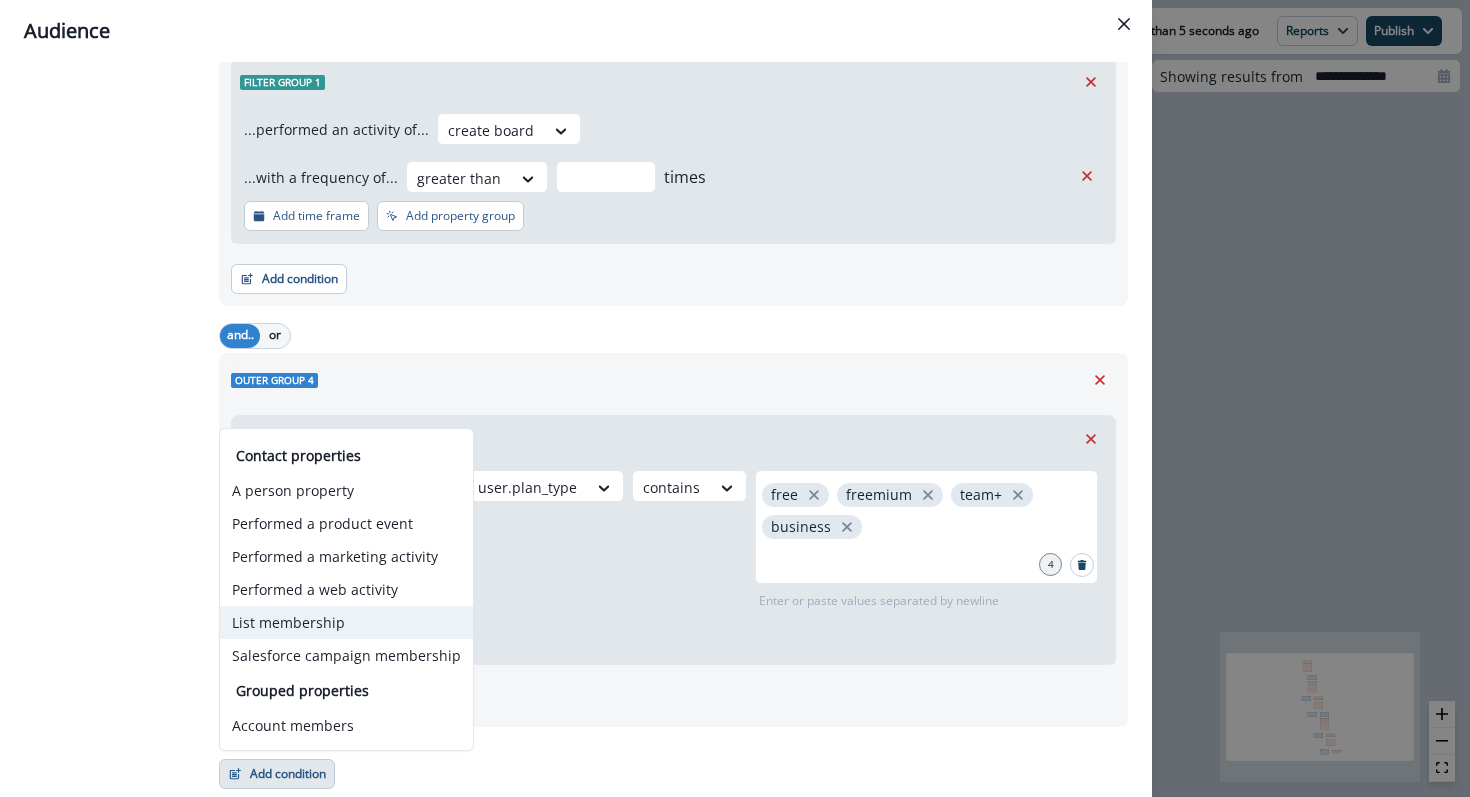 click on "List membership" at bounding box center [346, 622] 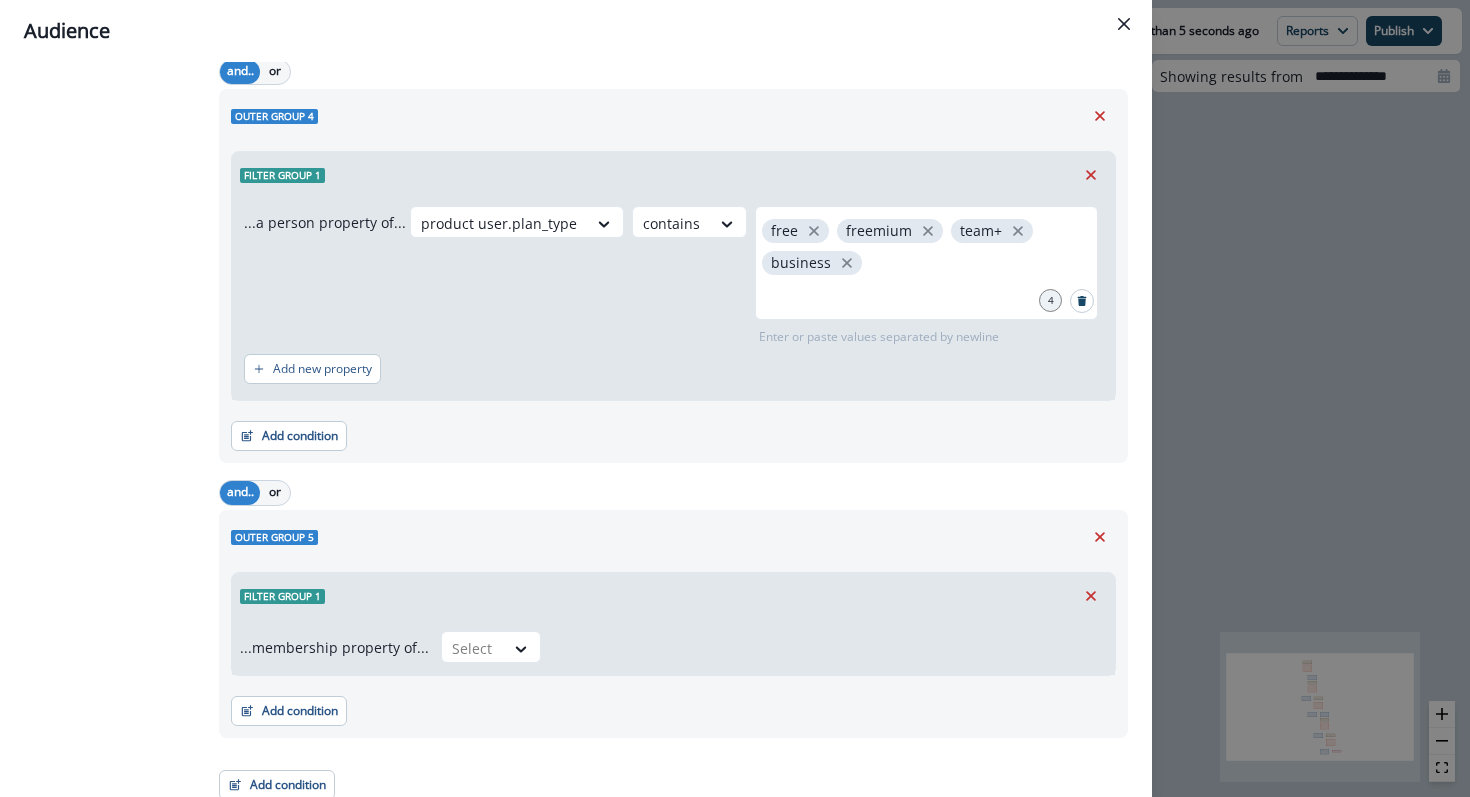 scroll, scrollTop: 1266, scrollLeft: 0, axis: vertical 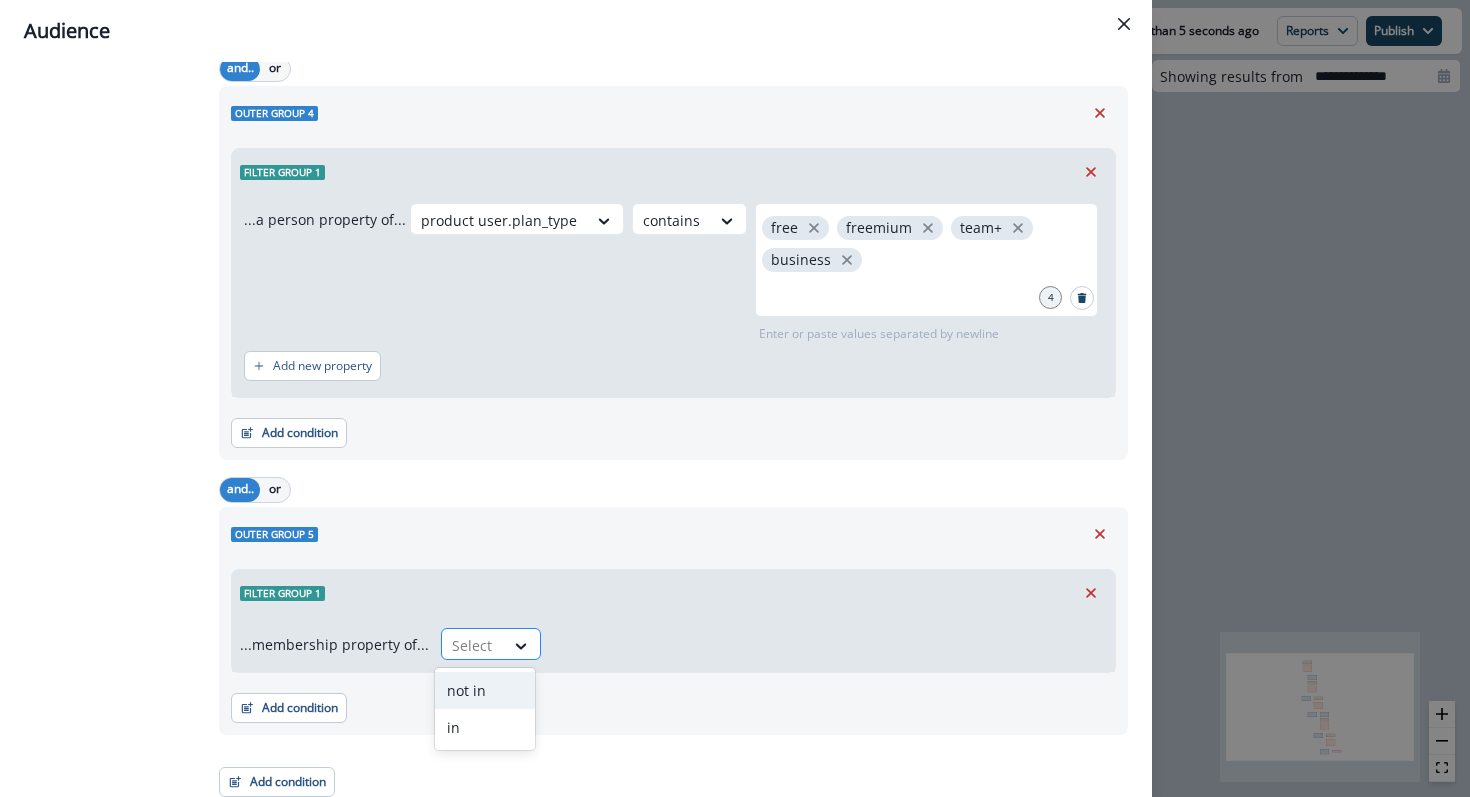 click at bounding box center [473, 645] 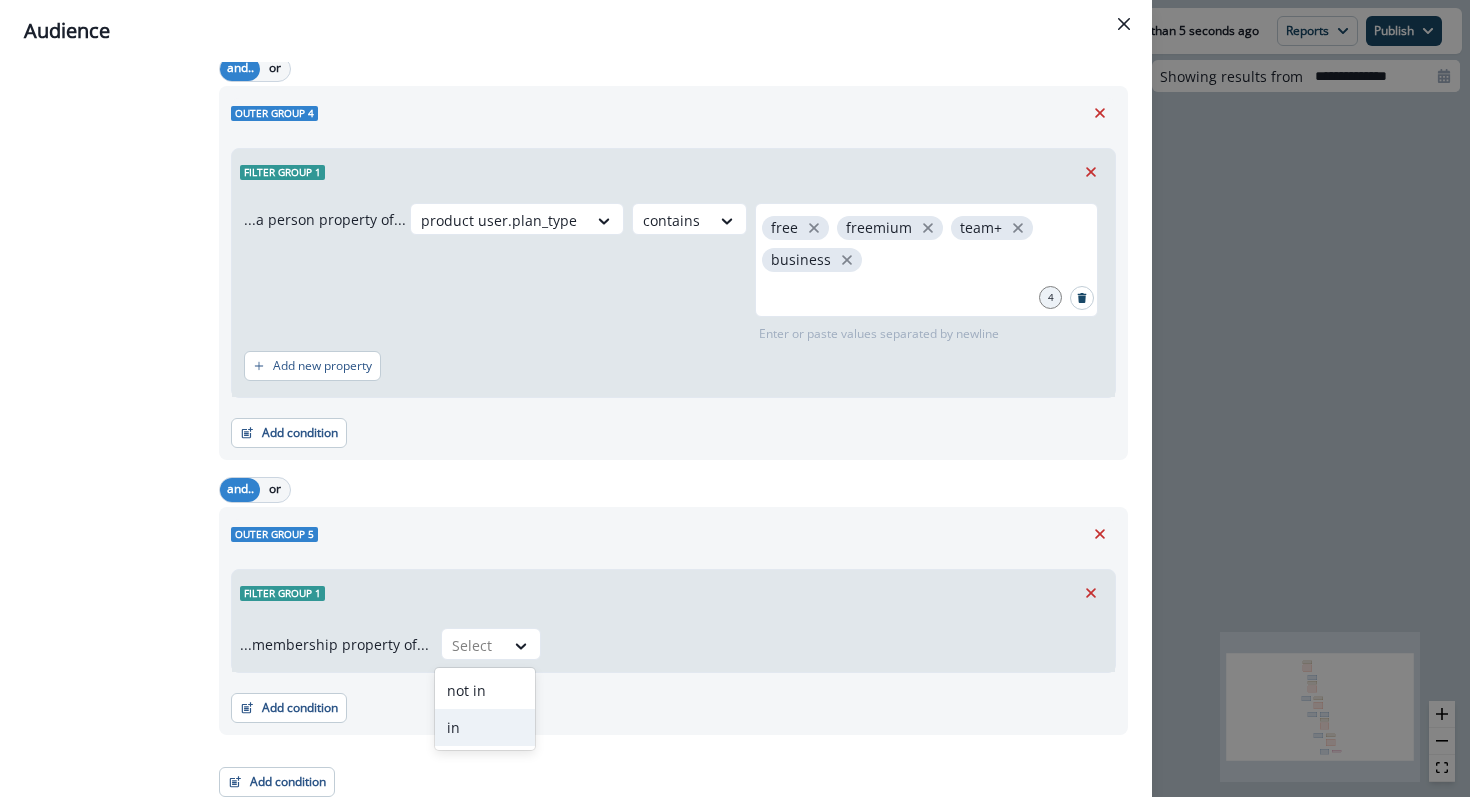 click on "in" at bounding box center (485, 727) 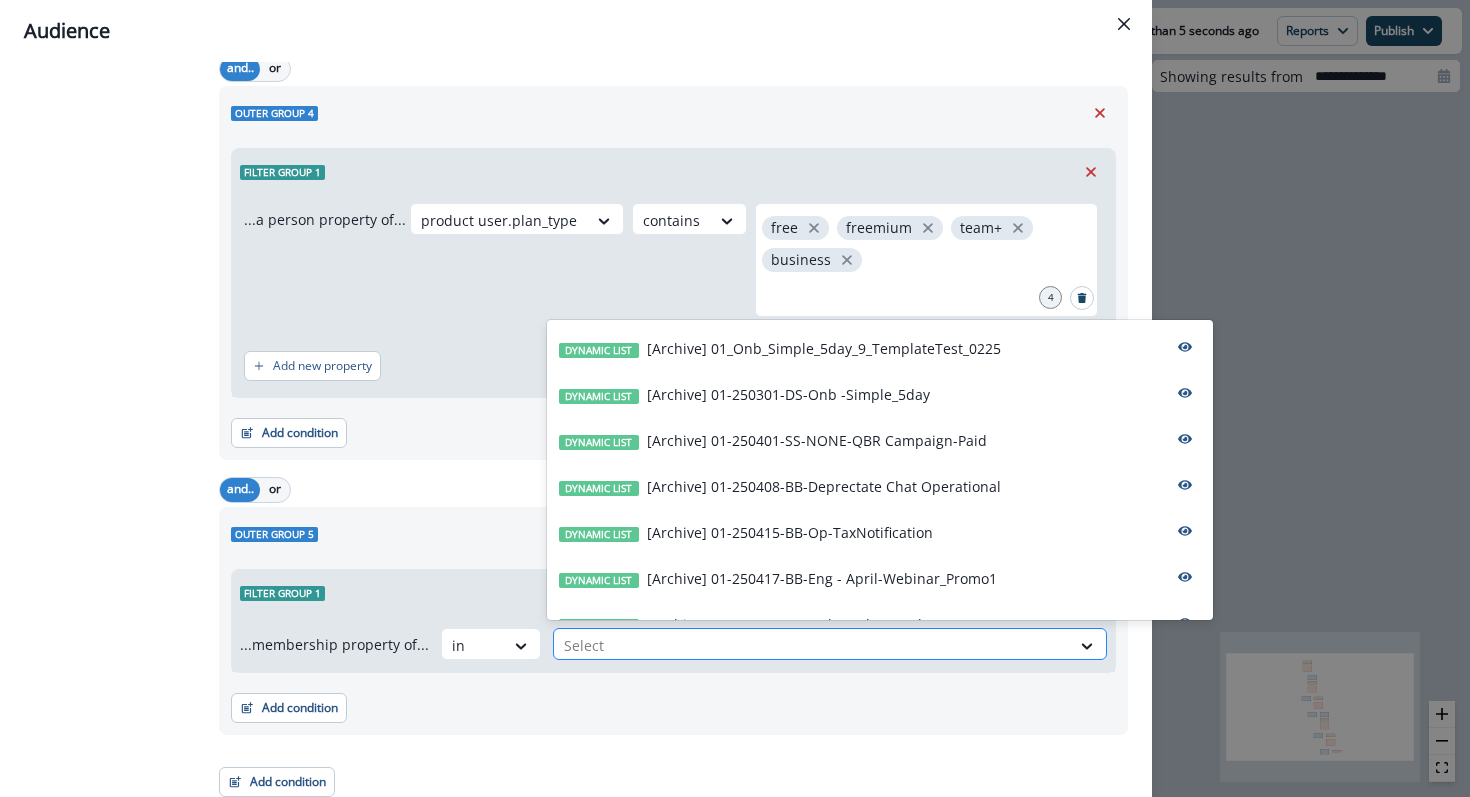 click at bounding box center [812, 645] 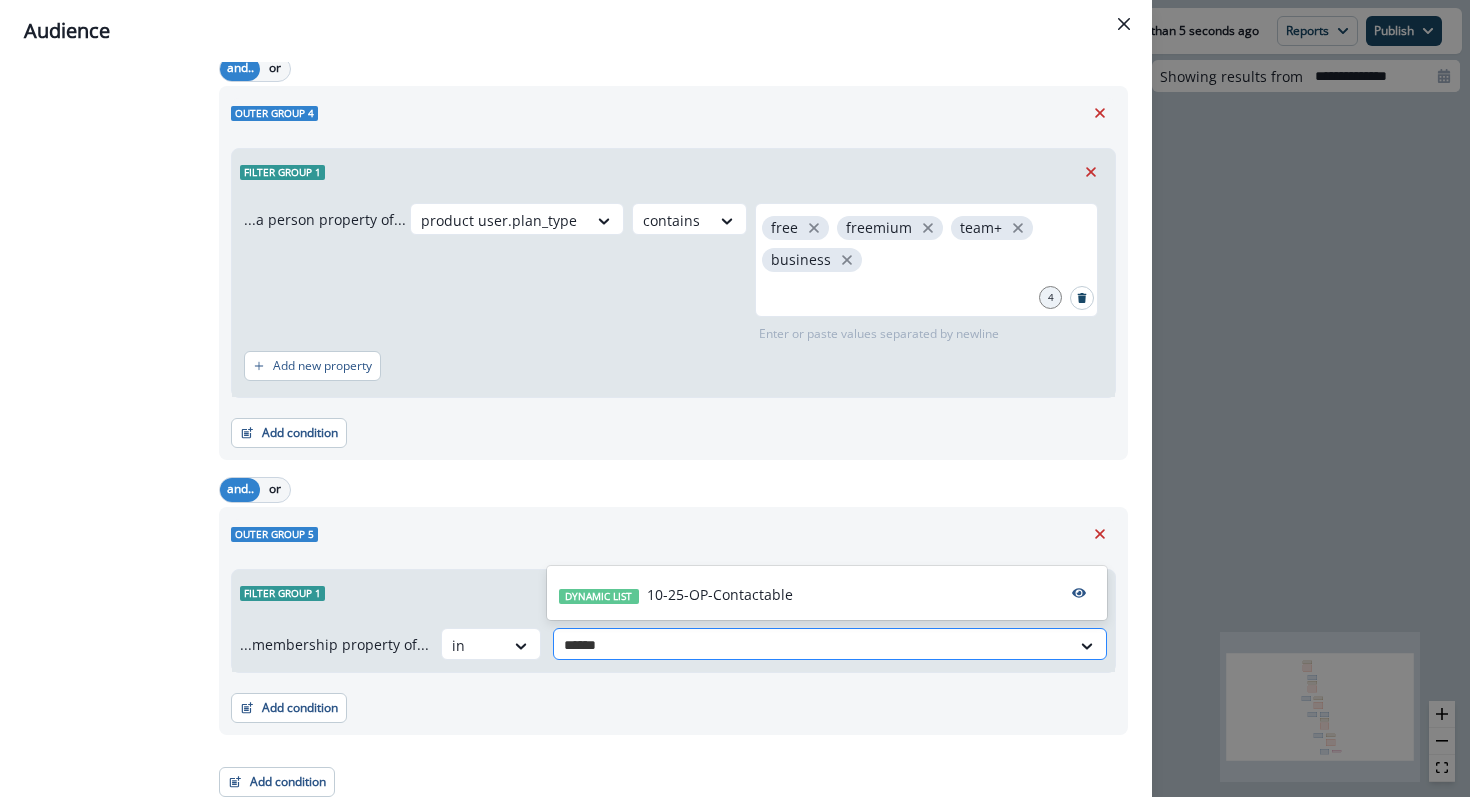 type on "*******" 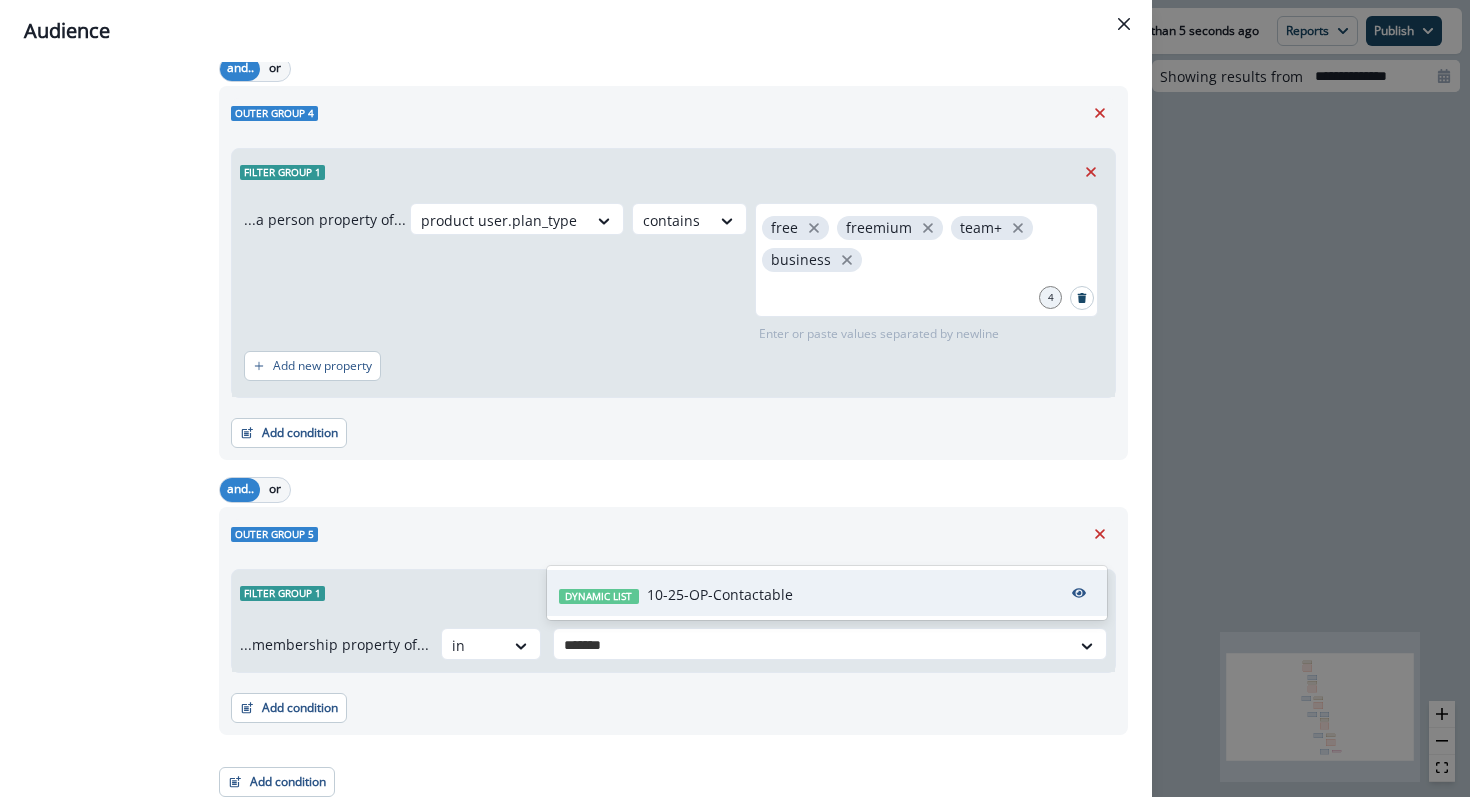 click on "10-25-OP-Contactable" at bounding box center [720, 594] 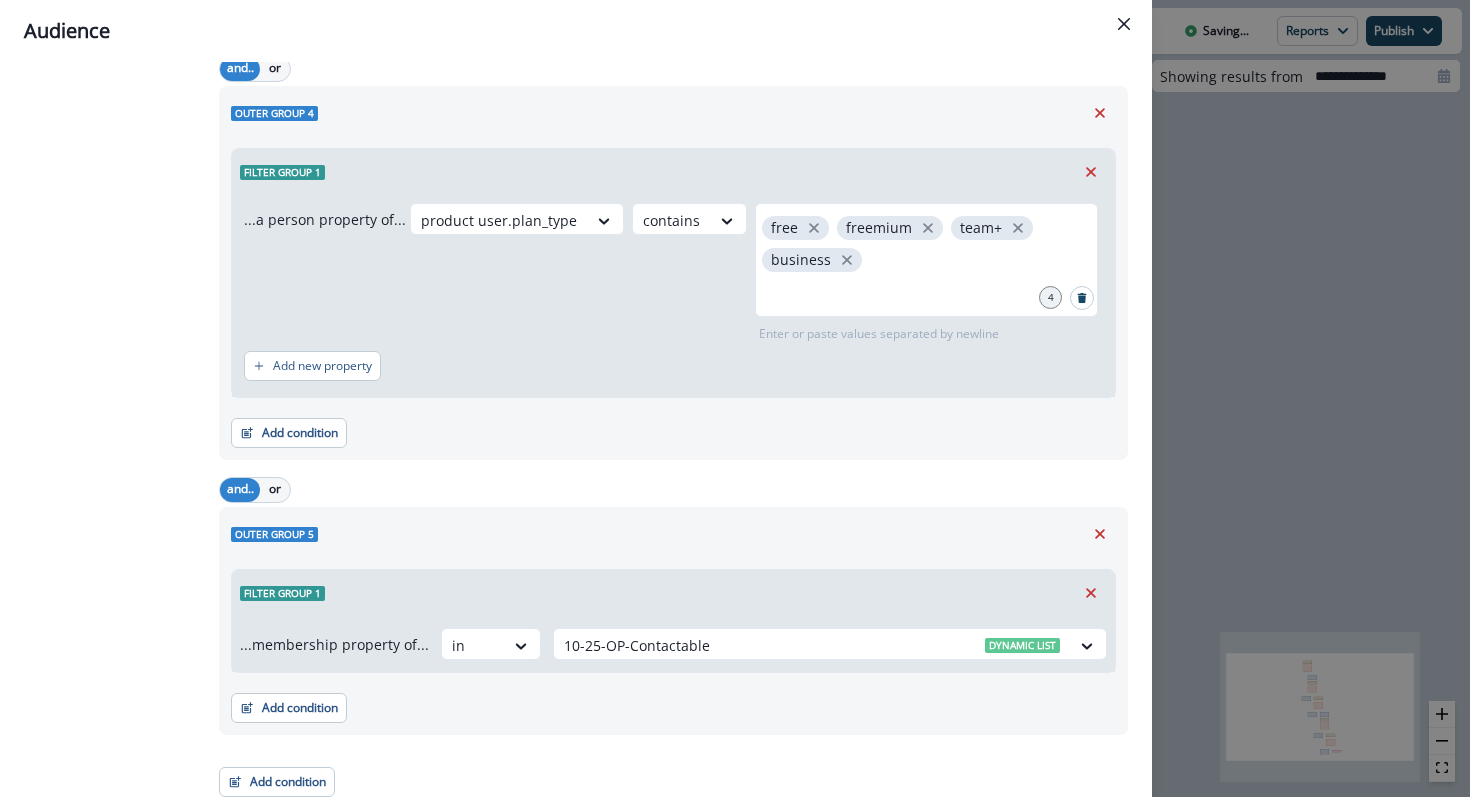click on "and.. or" at bounding box center [673, 489] 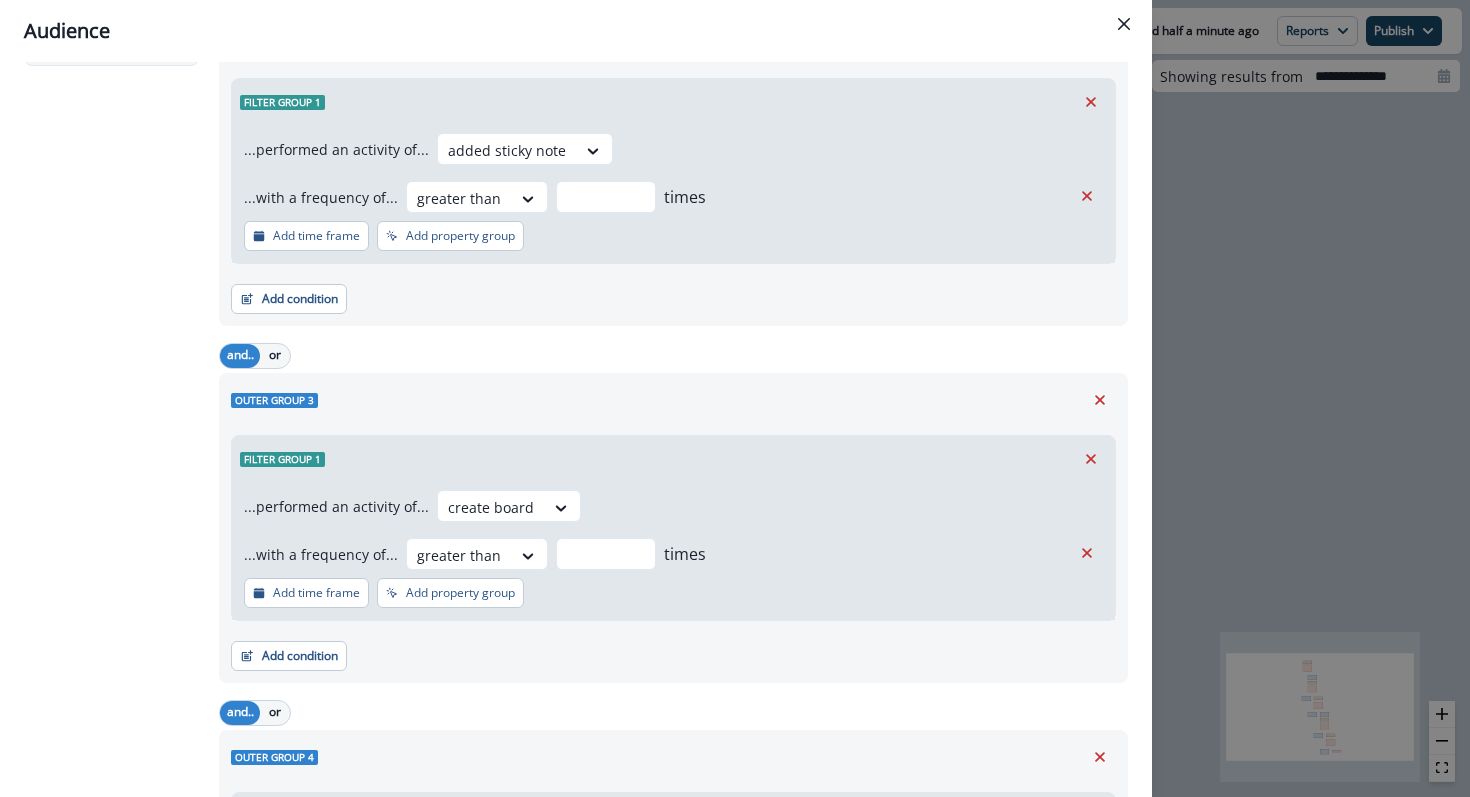 scroll, scrollTop: 0, scrollLeft: 0, axis: both 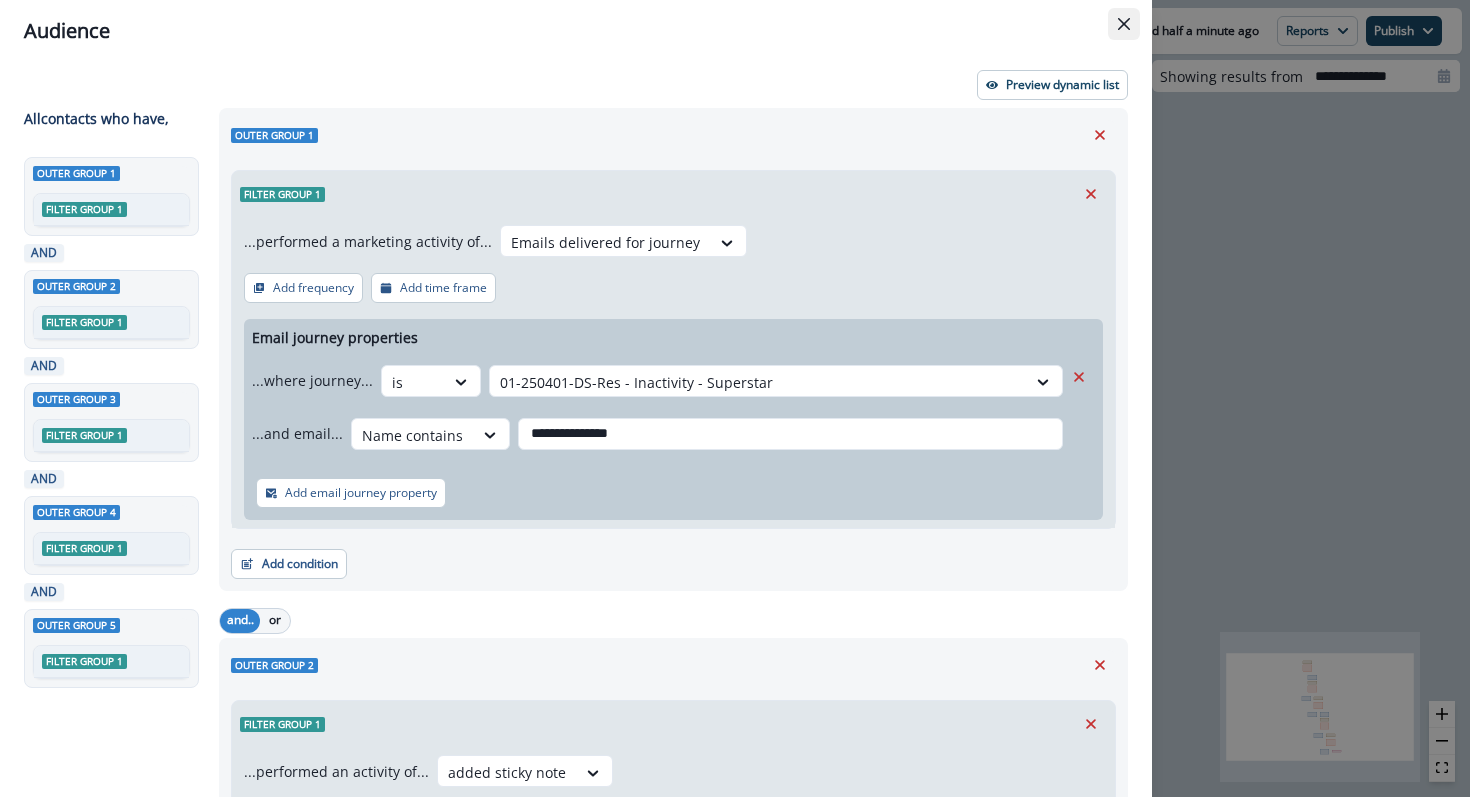 click at bounding box center [1124, 24] 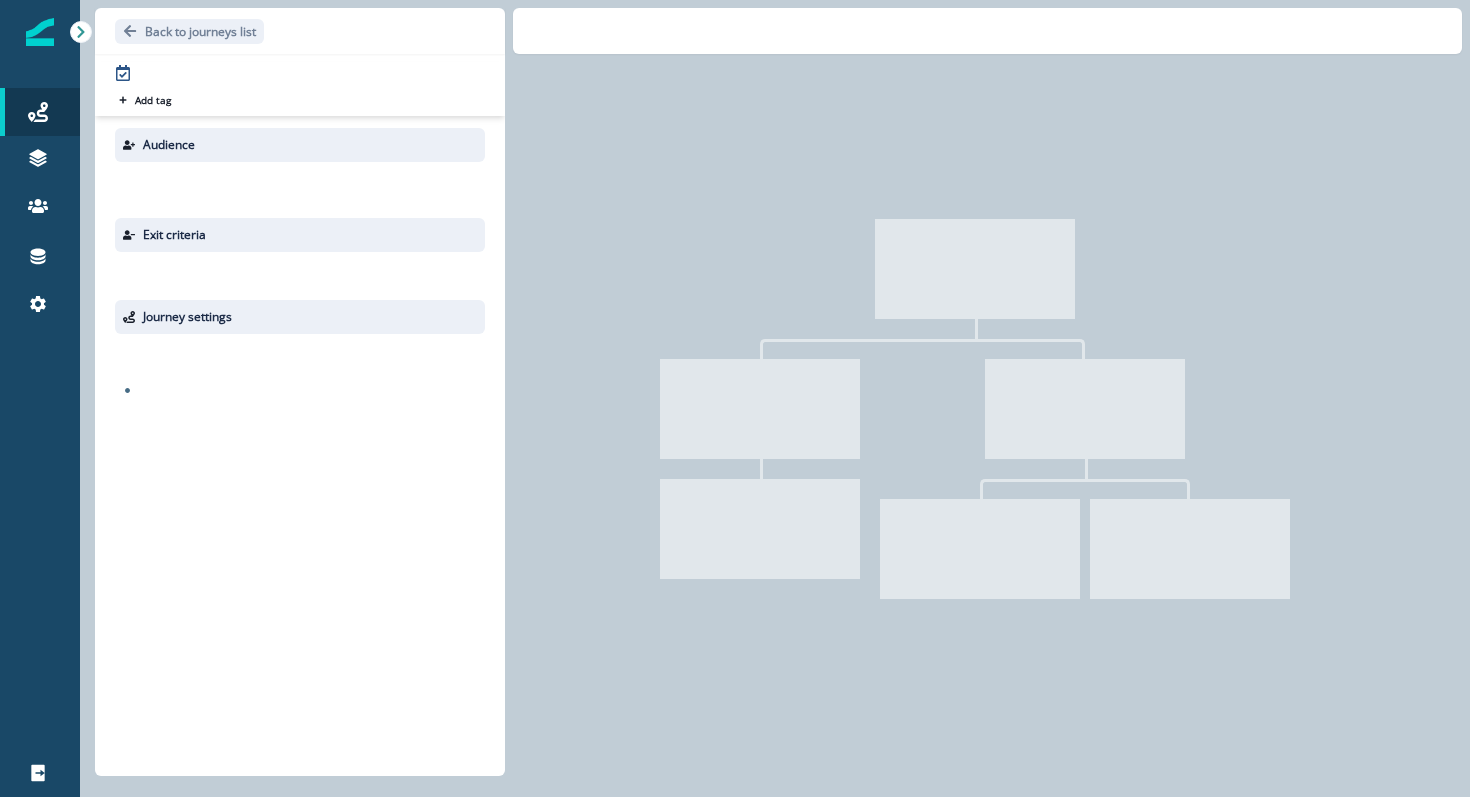 scroll, scrollTop: 0, scrollLeft: 0, axis: both 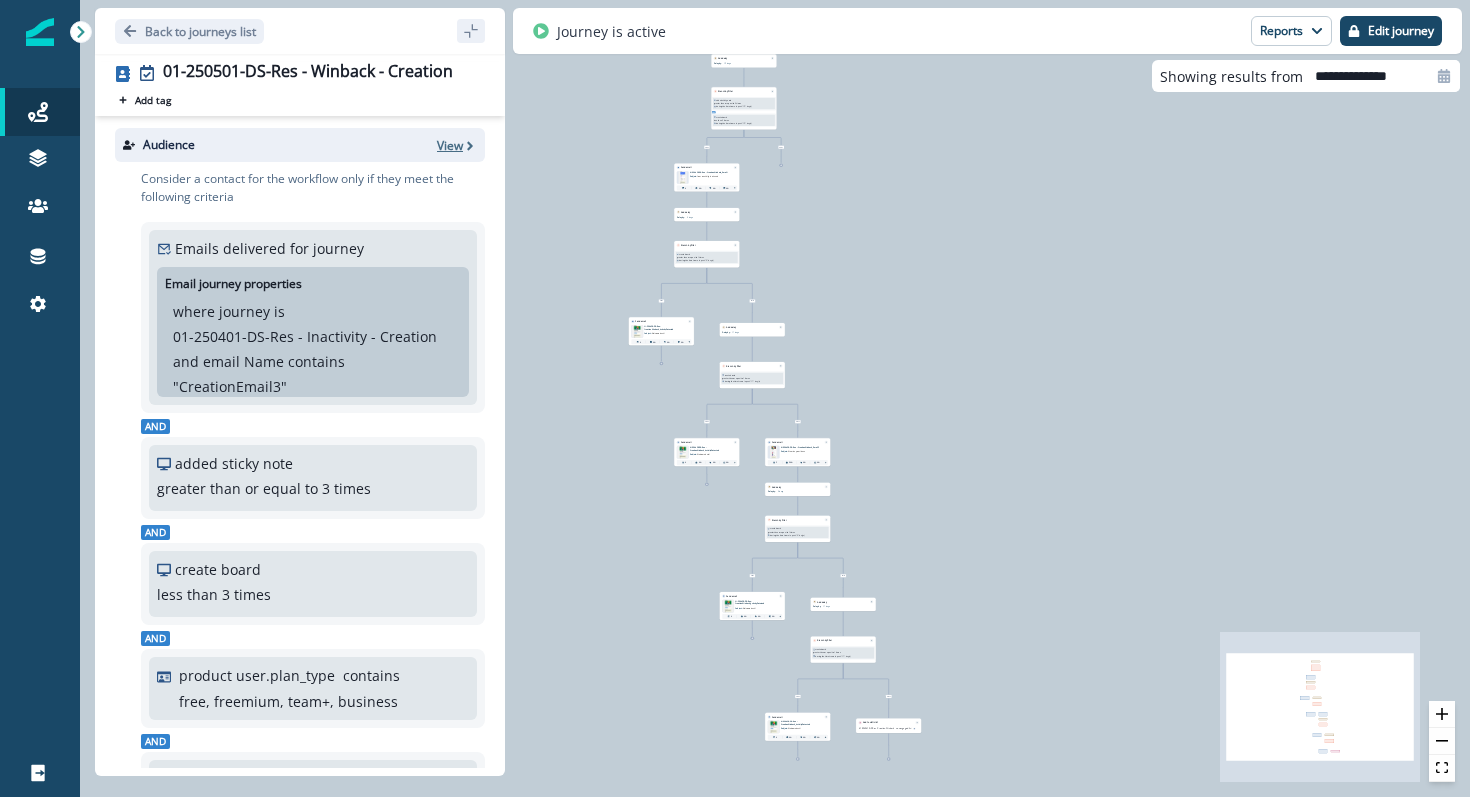 click 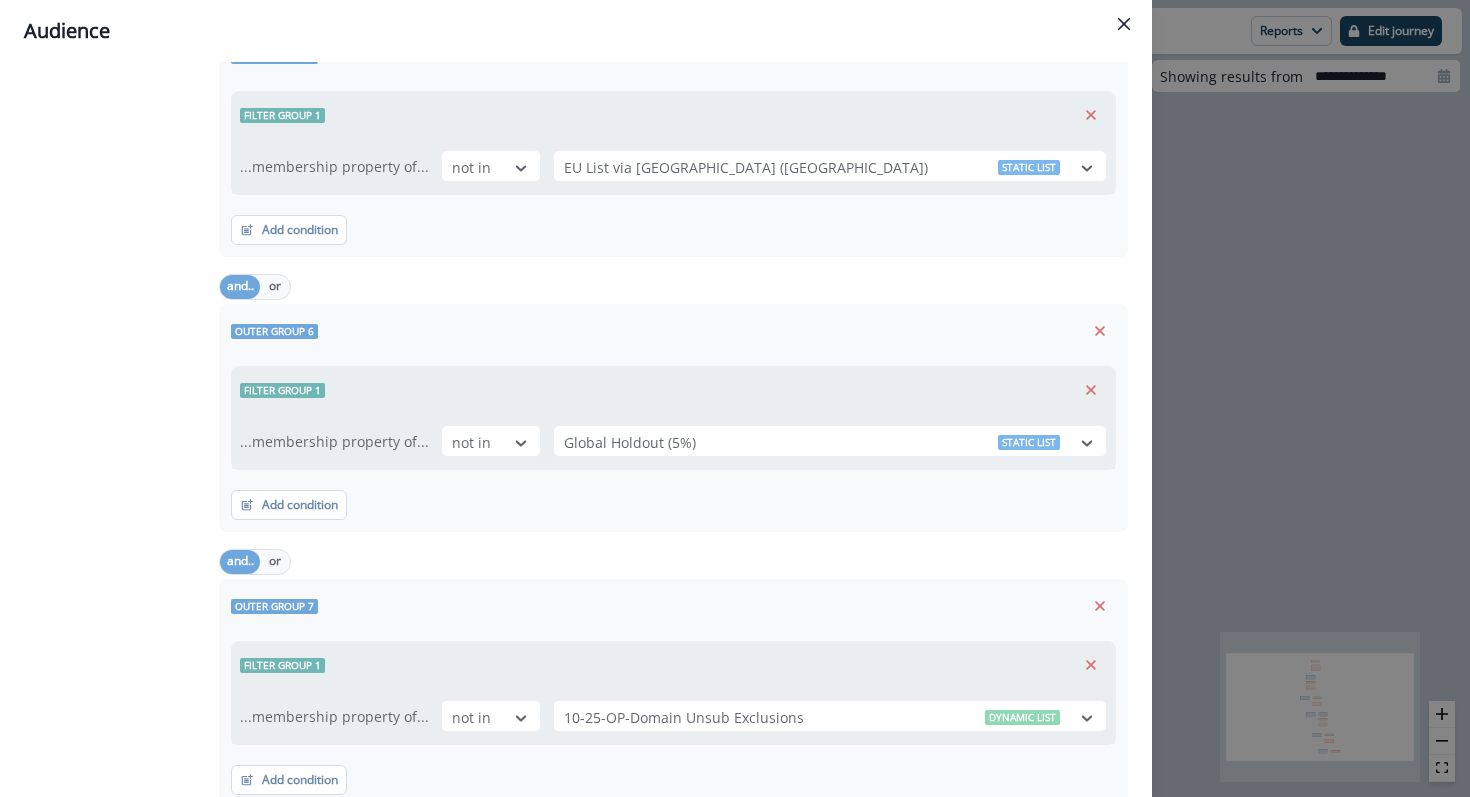 scroll, scrollTop: 1760, scrollLeft: 0, axis: vertical 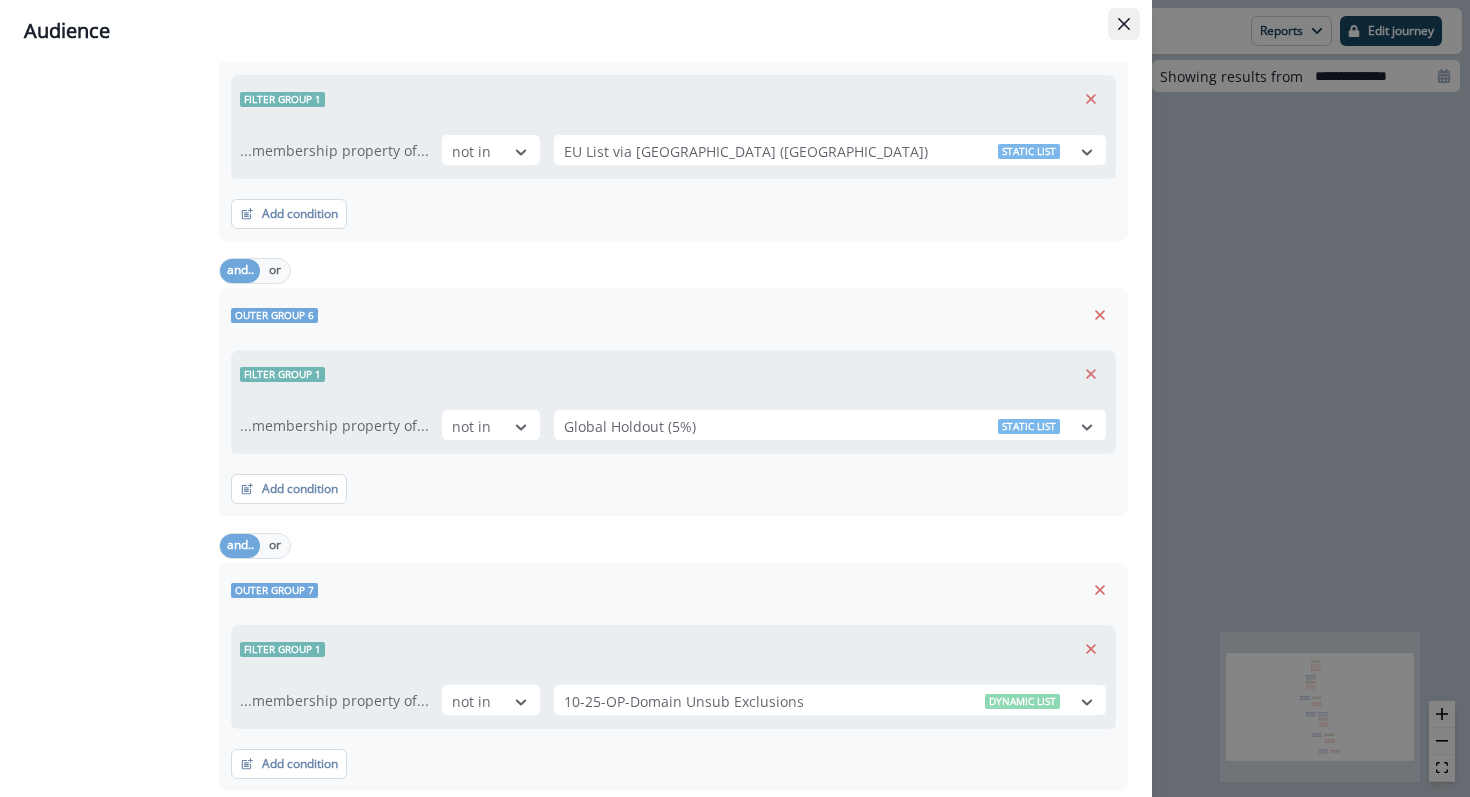 click at bounding box center [1124, 24] 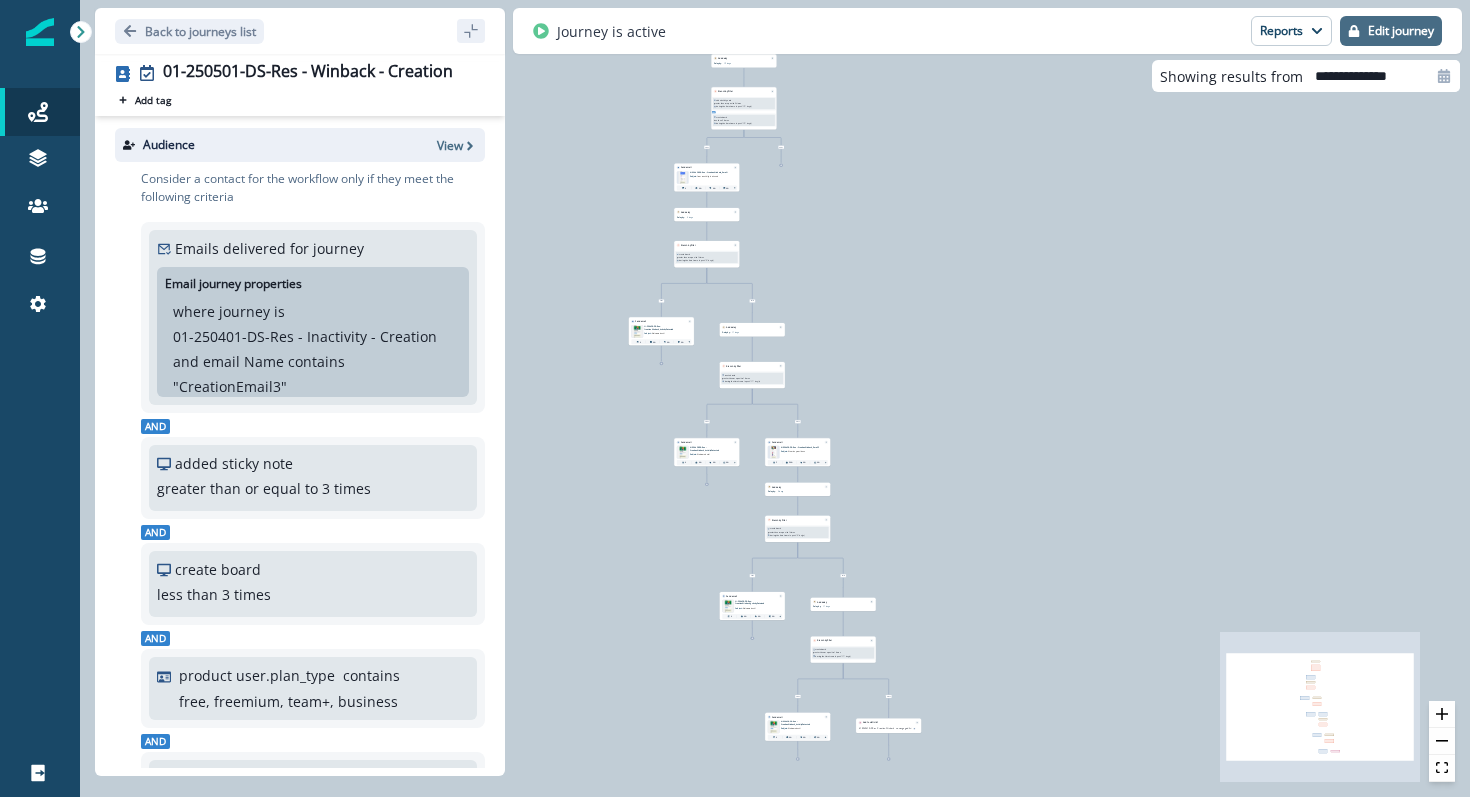 click on "Edit journey" at bounding box center [1401, 31] 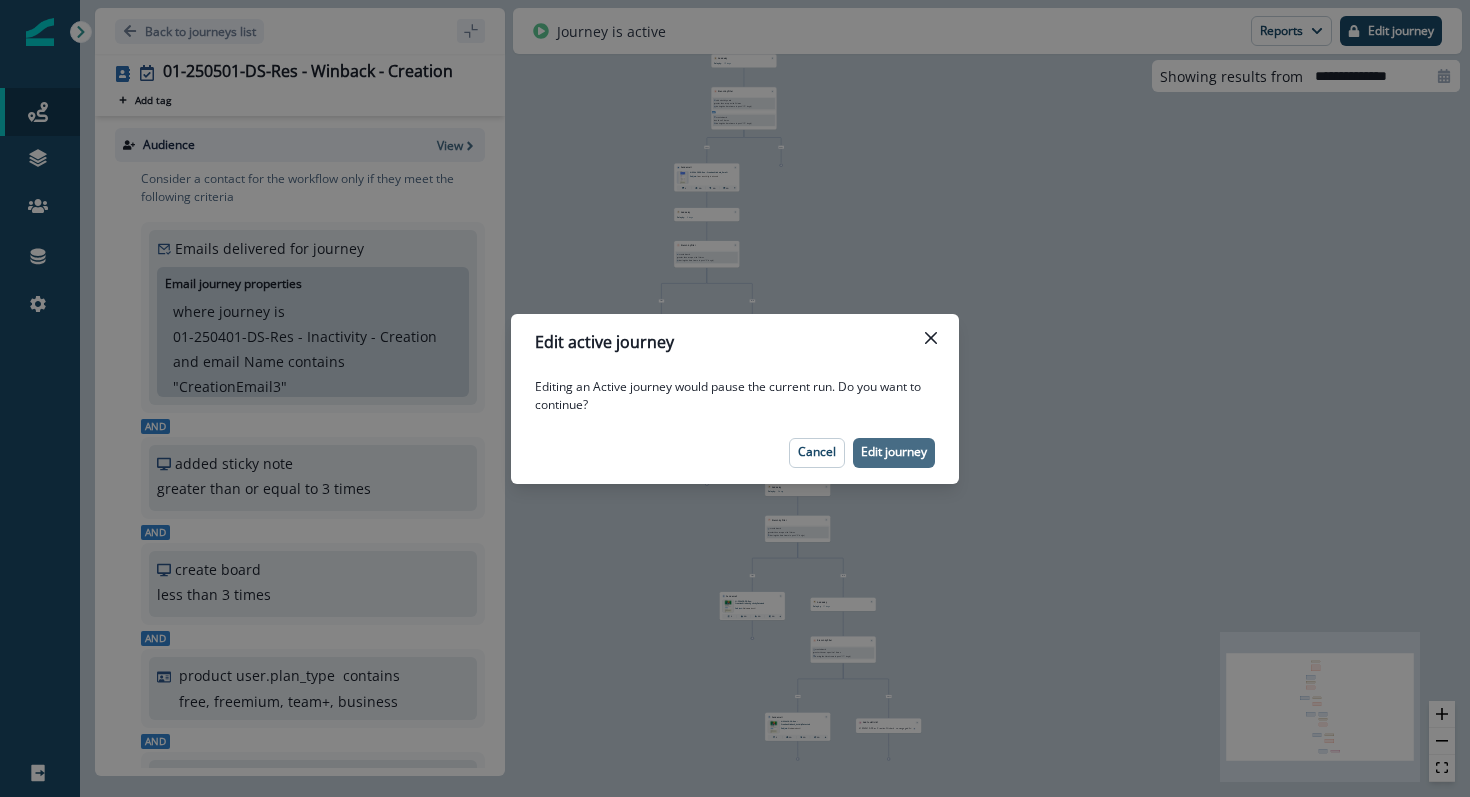 click on "Edit journey" at bounding box center [894, 452] 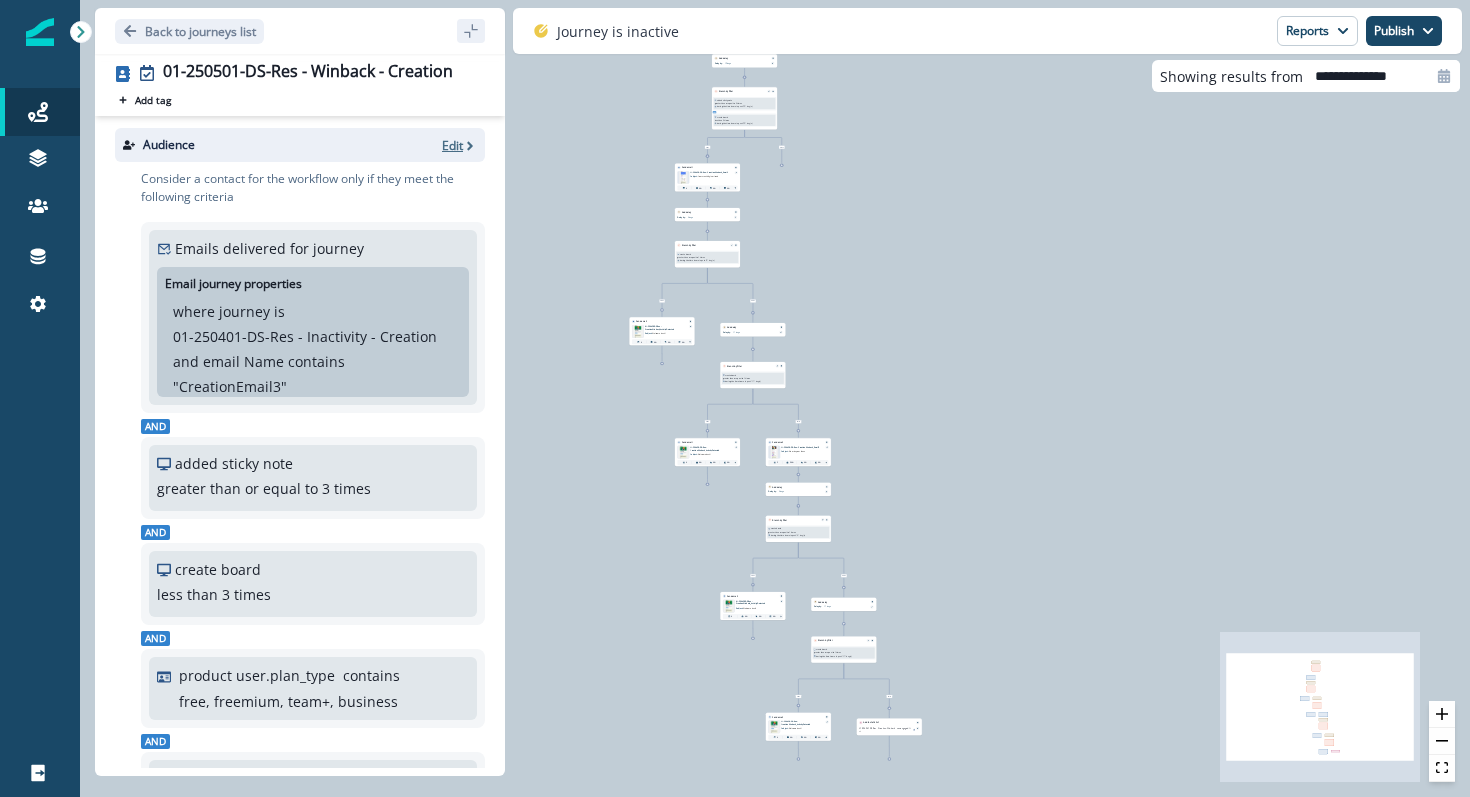 click on "Edit" at bounding box center (452, 145) 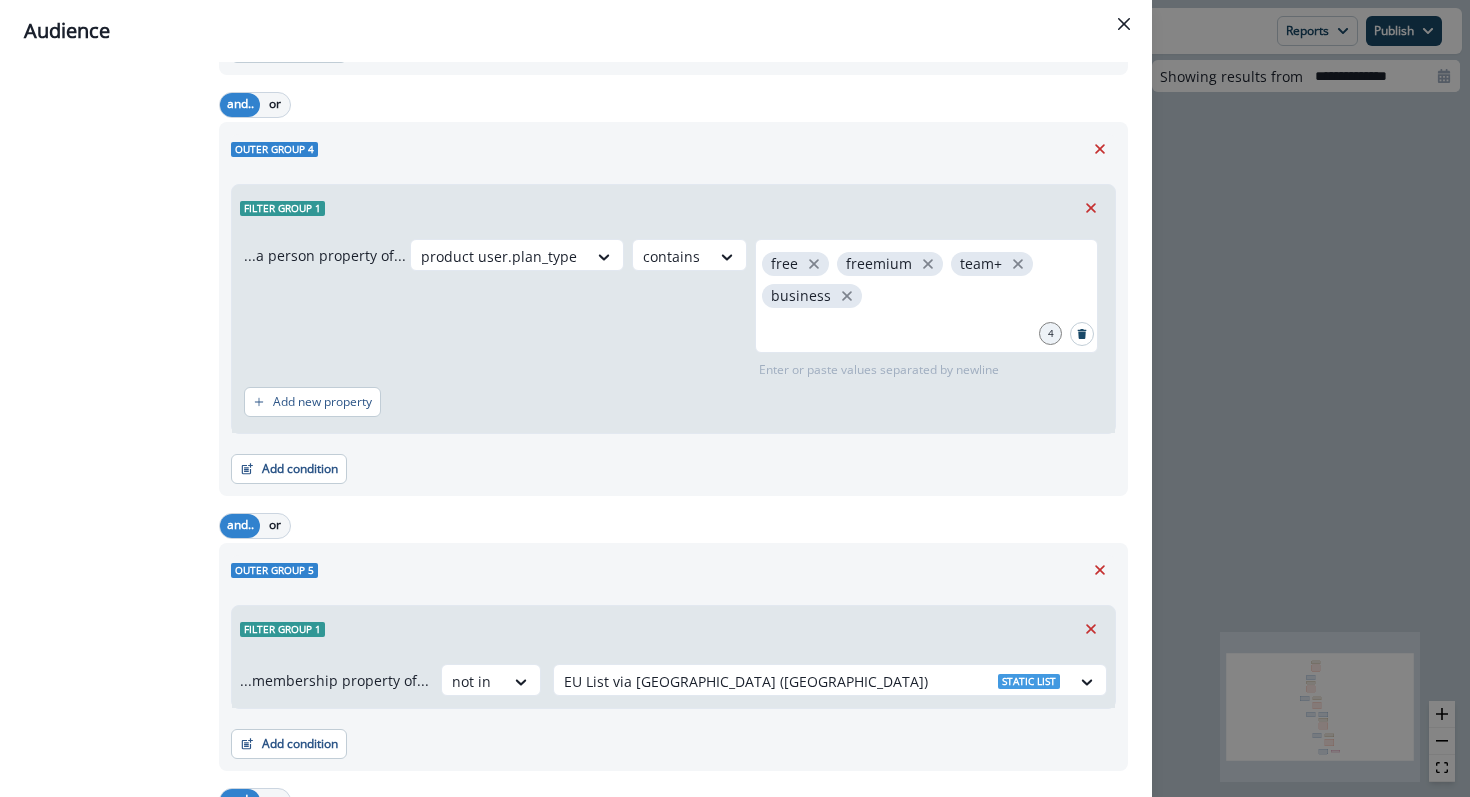 scroll, scrollTop: 1824, scrollLeft: 0, axis: vertical 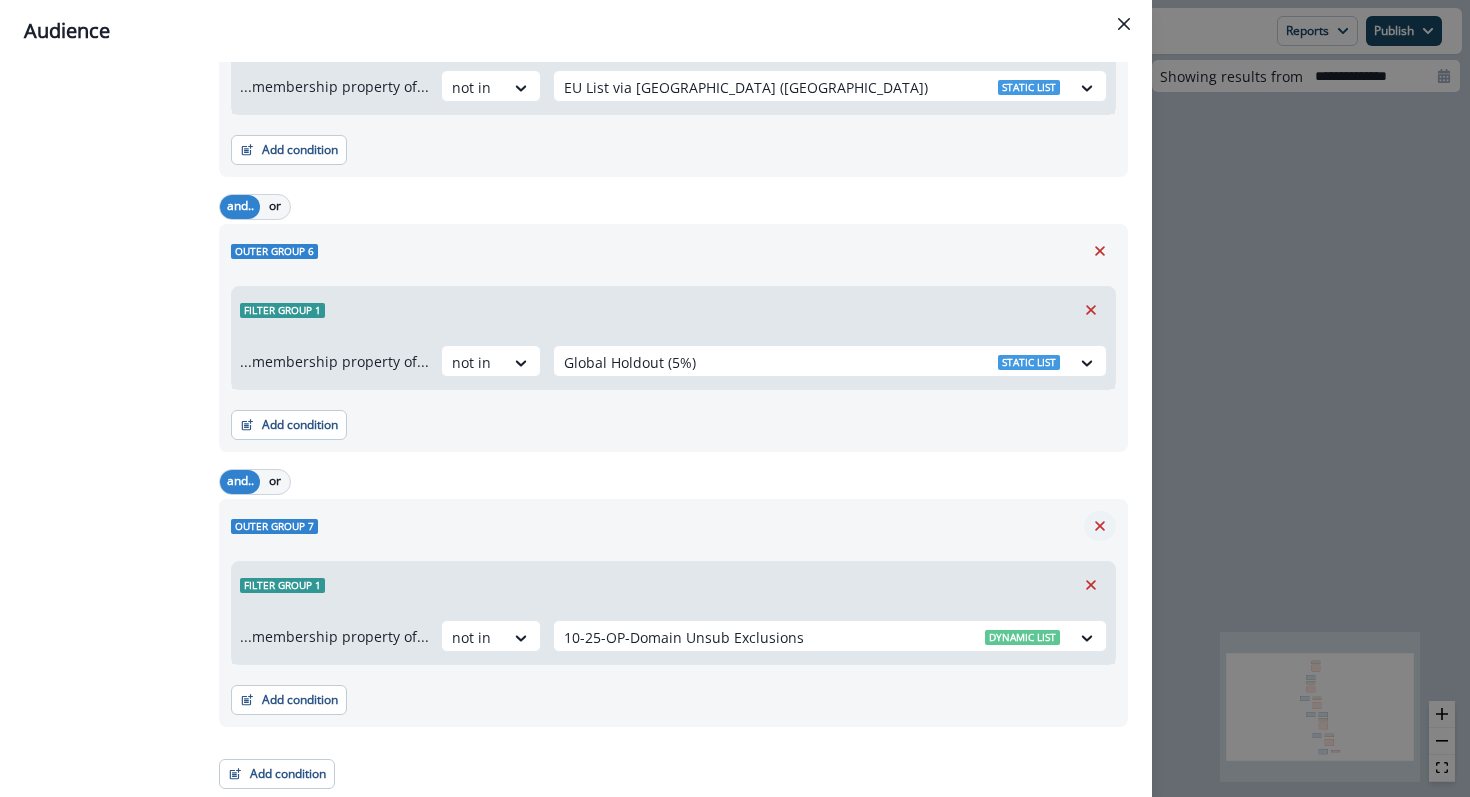 click 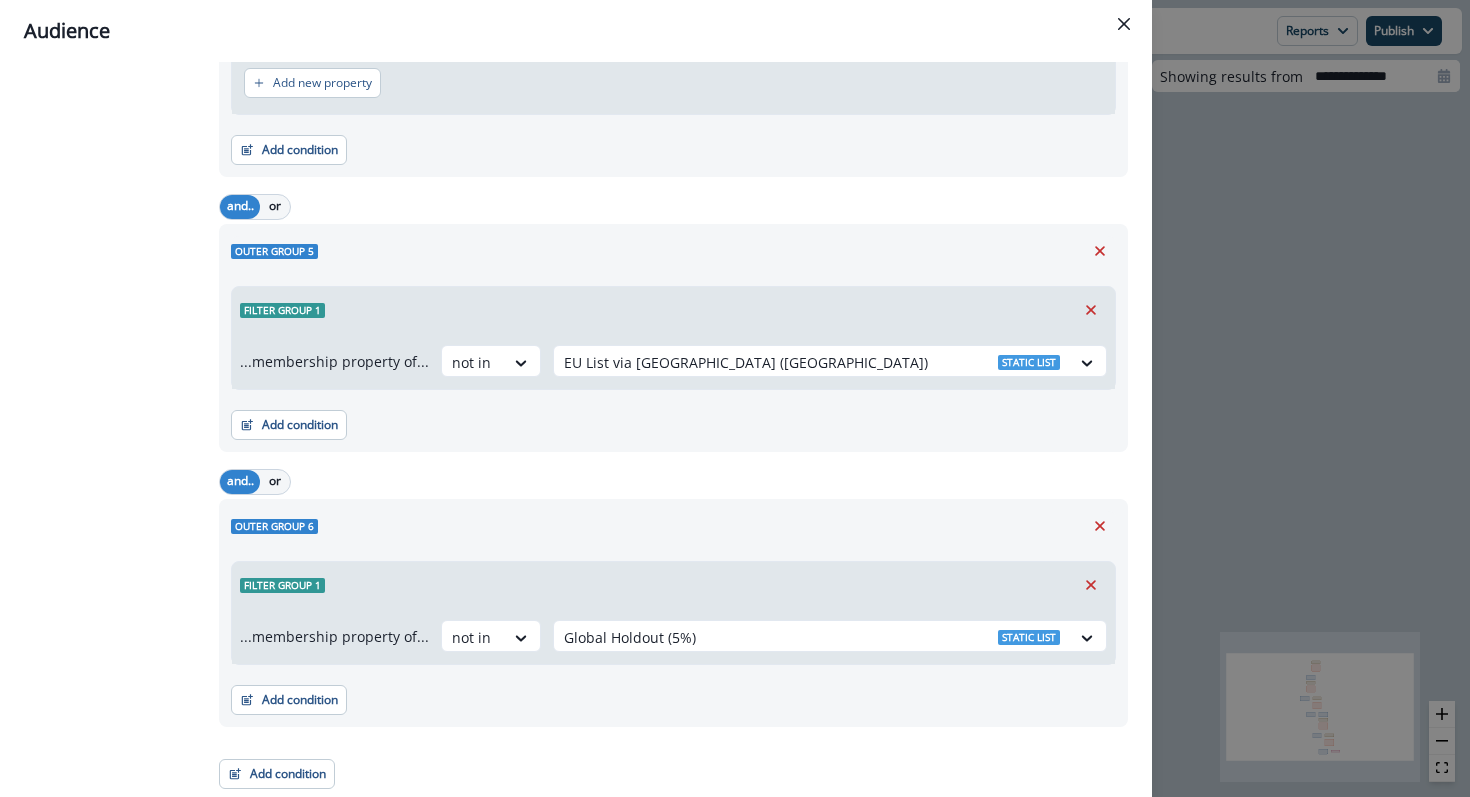 scroll, scrollTop: 1549, scrollLeft: 0, axis: vertical 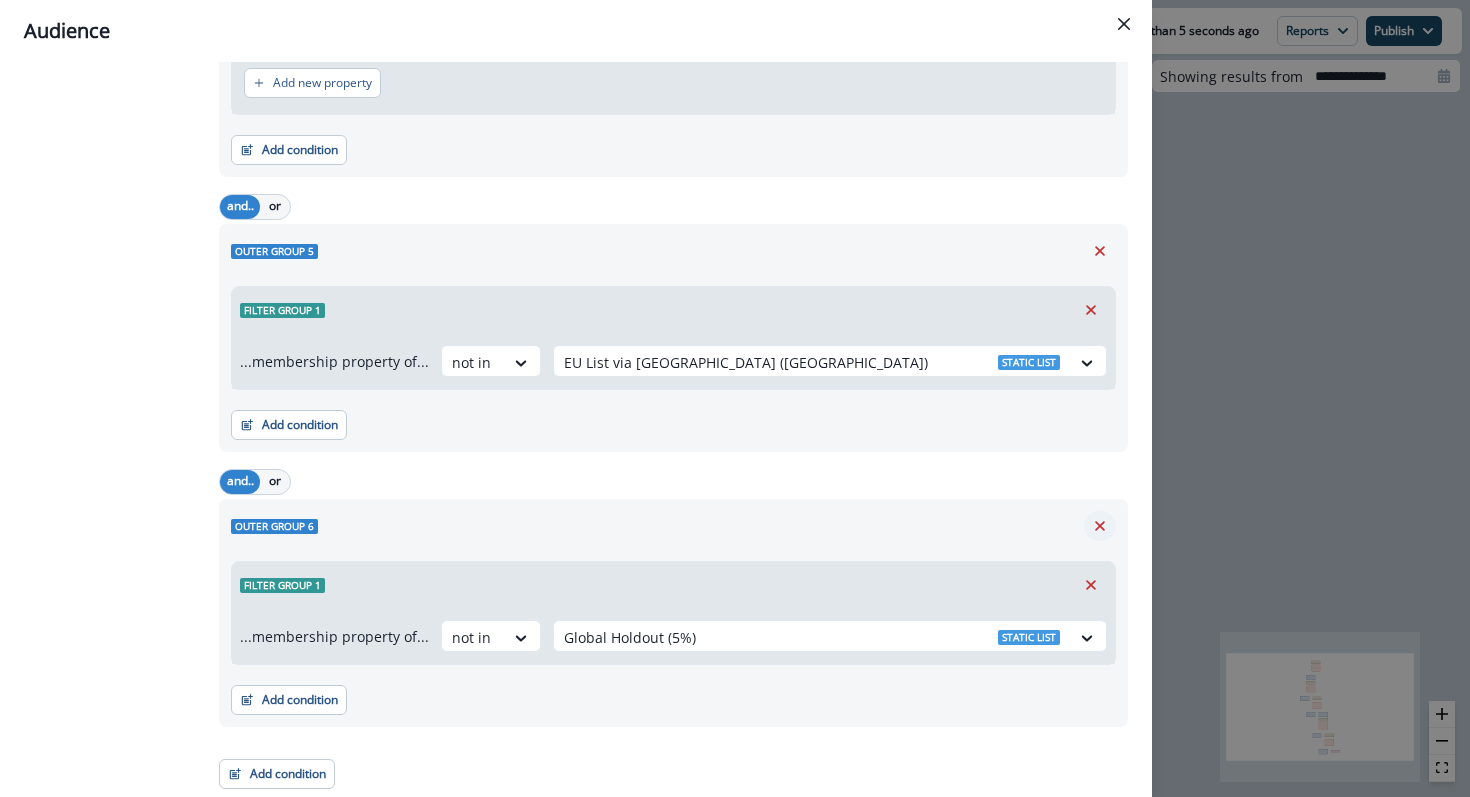 click 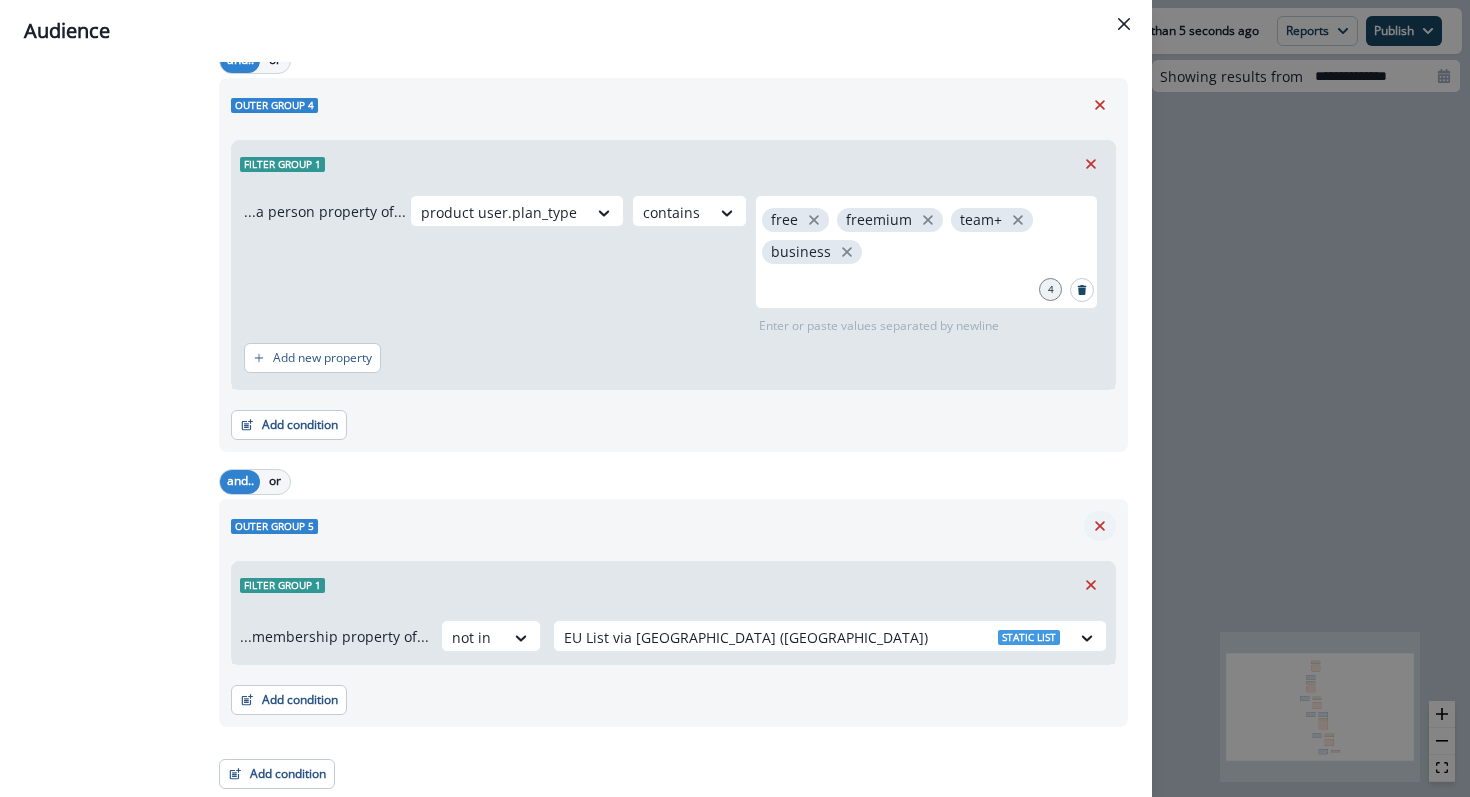 click 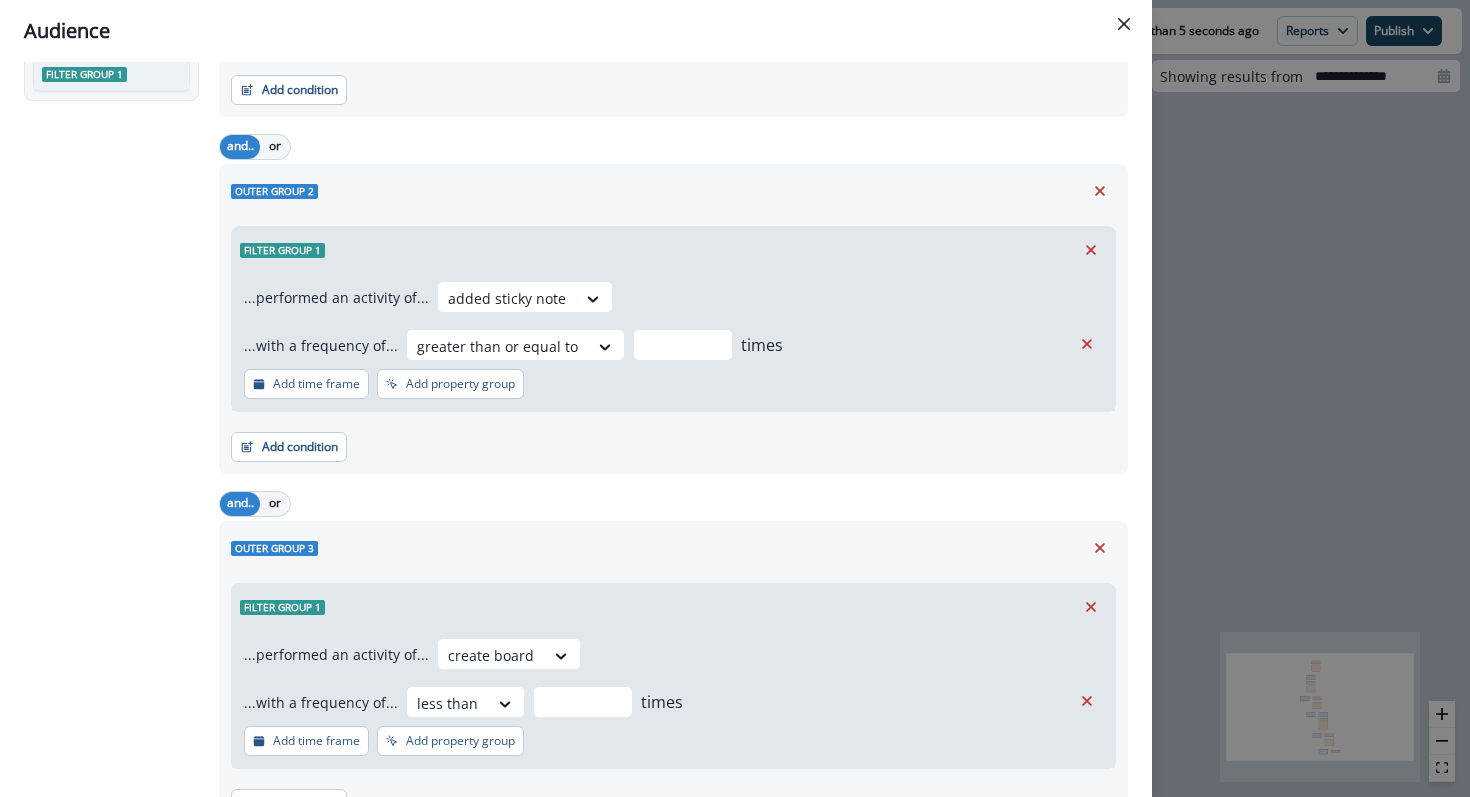 scroll, scrollTop: 999, scrollLeft: 0, axis: vertical 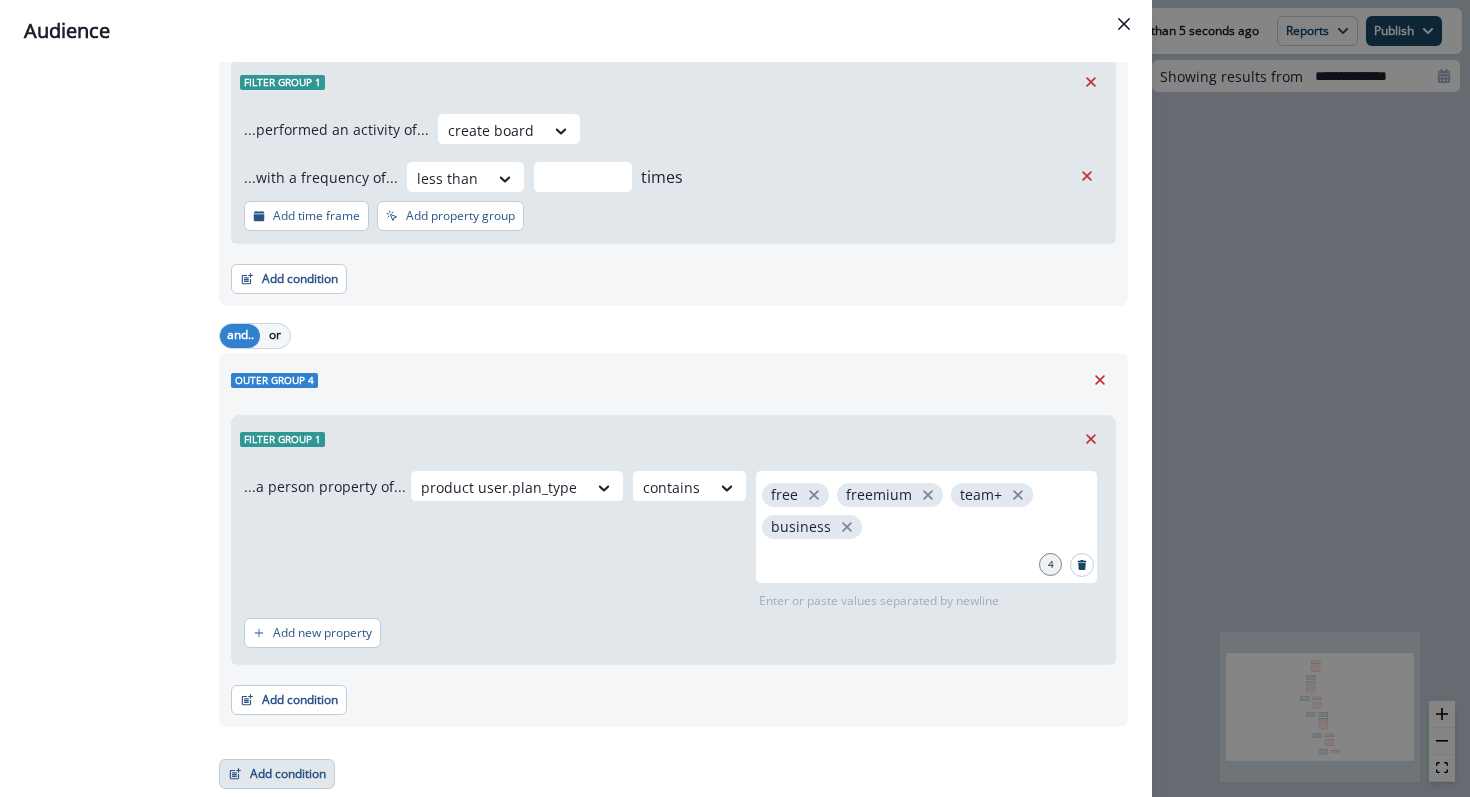 click on "Add condition" at bounding box center [277, 774] 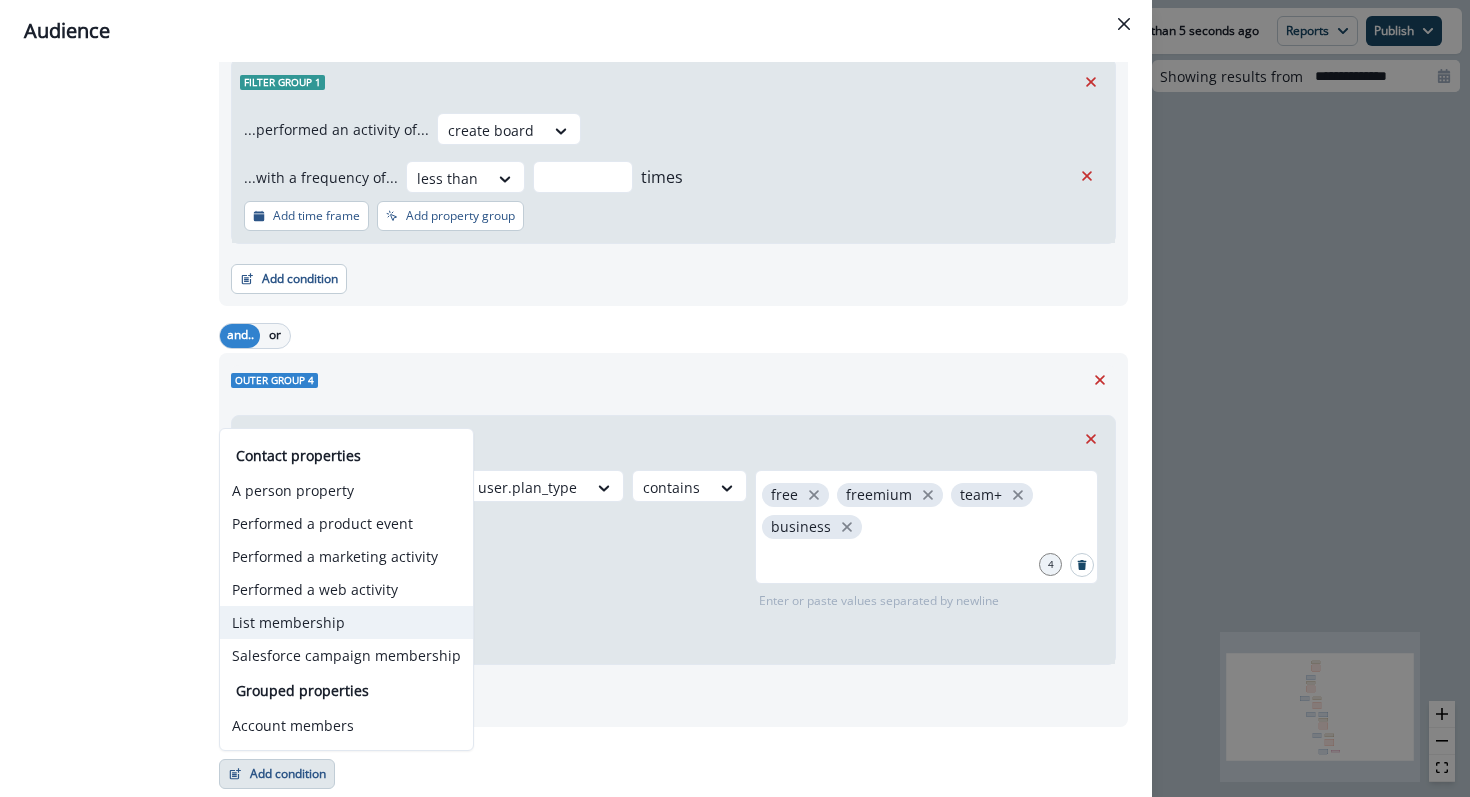 drag, startPoint x: 349, startPoint y: 489, endPoint x: 323, endPoint y: 615, distance: 128.65457 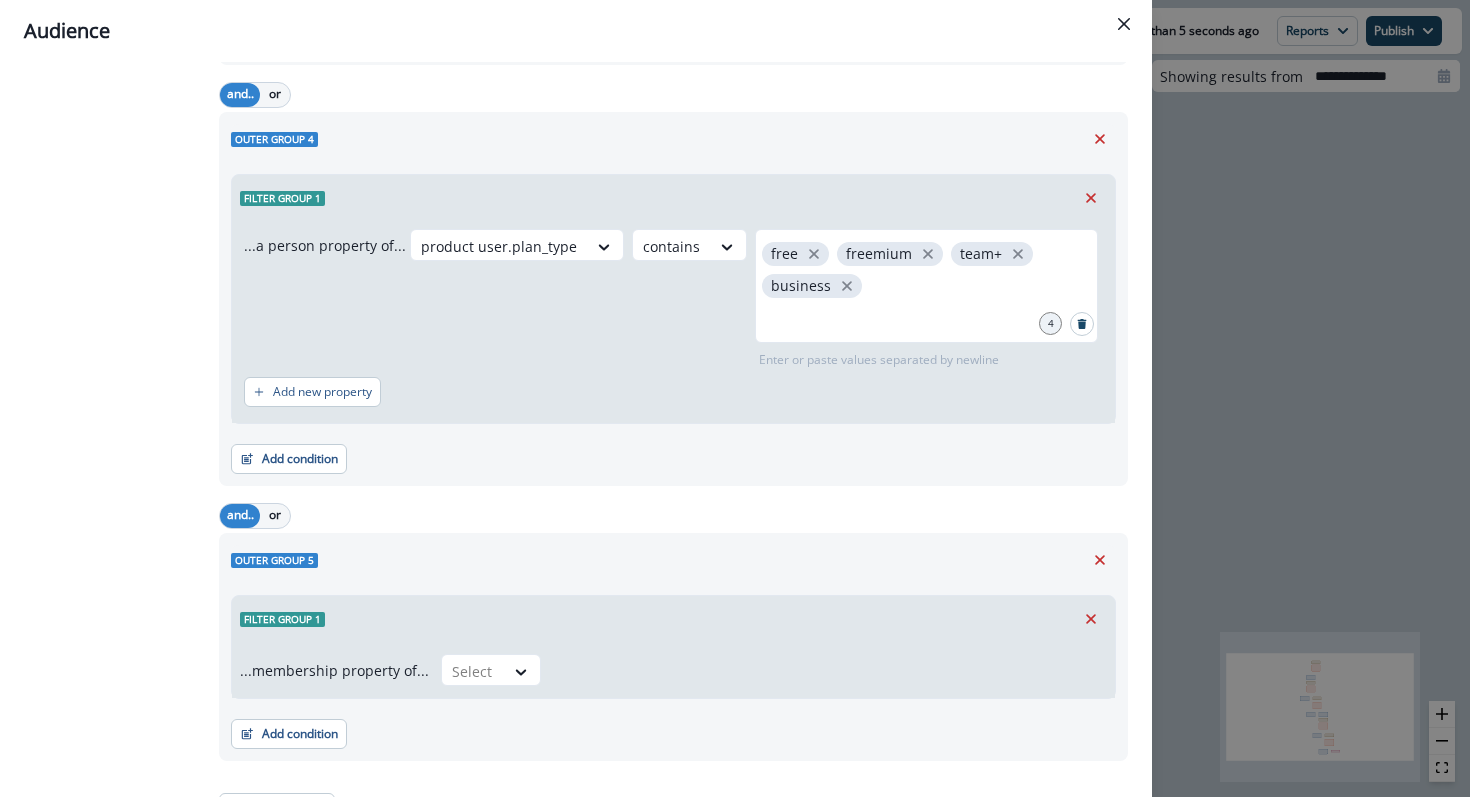 scroll, scrollTop: 1274, scrollLeft: 0, axis: vertical 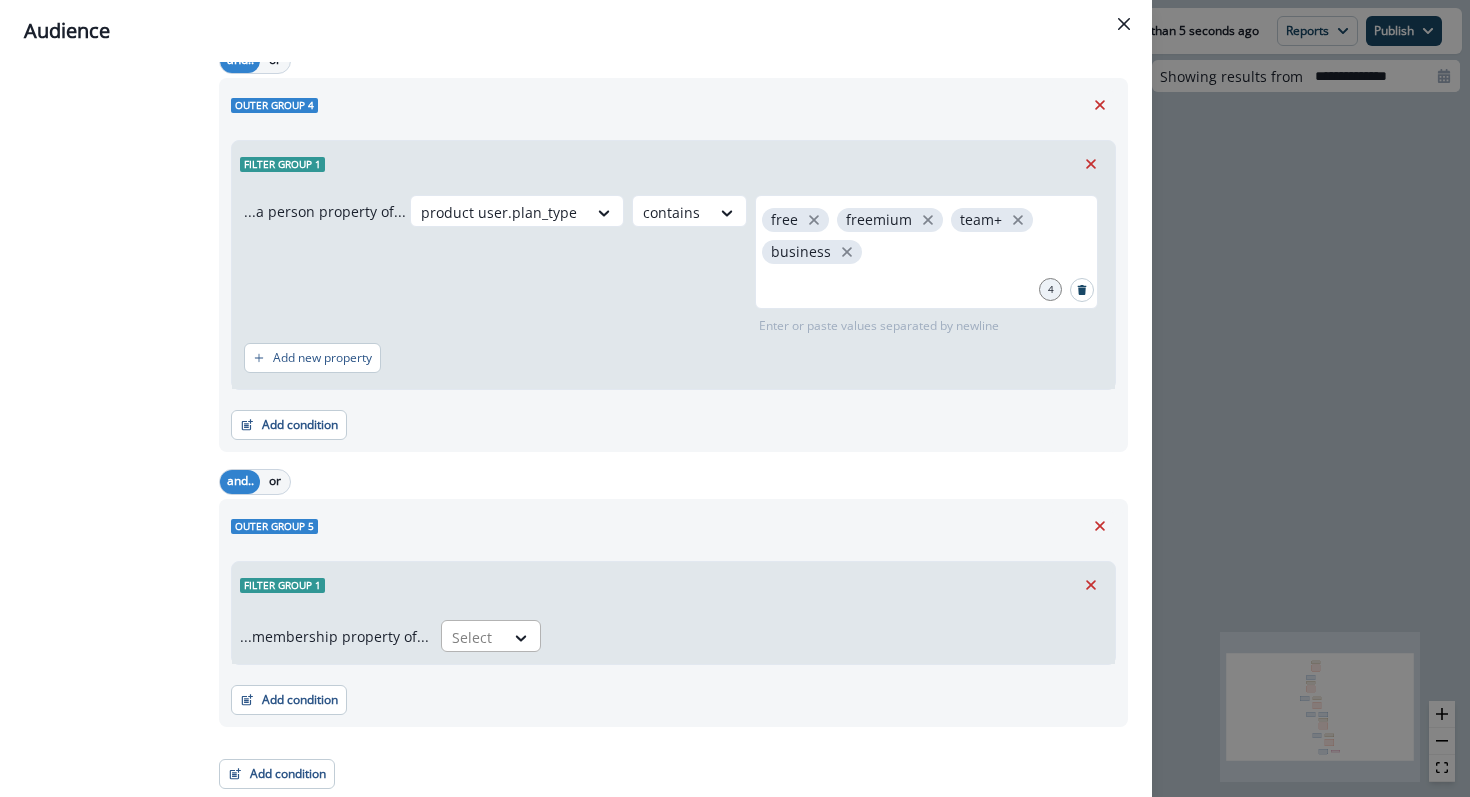 click at bounding box center [473, 637] 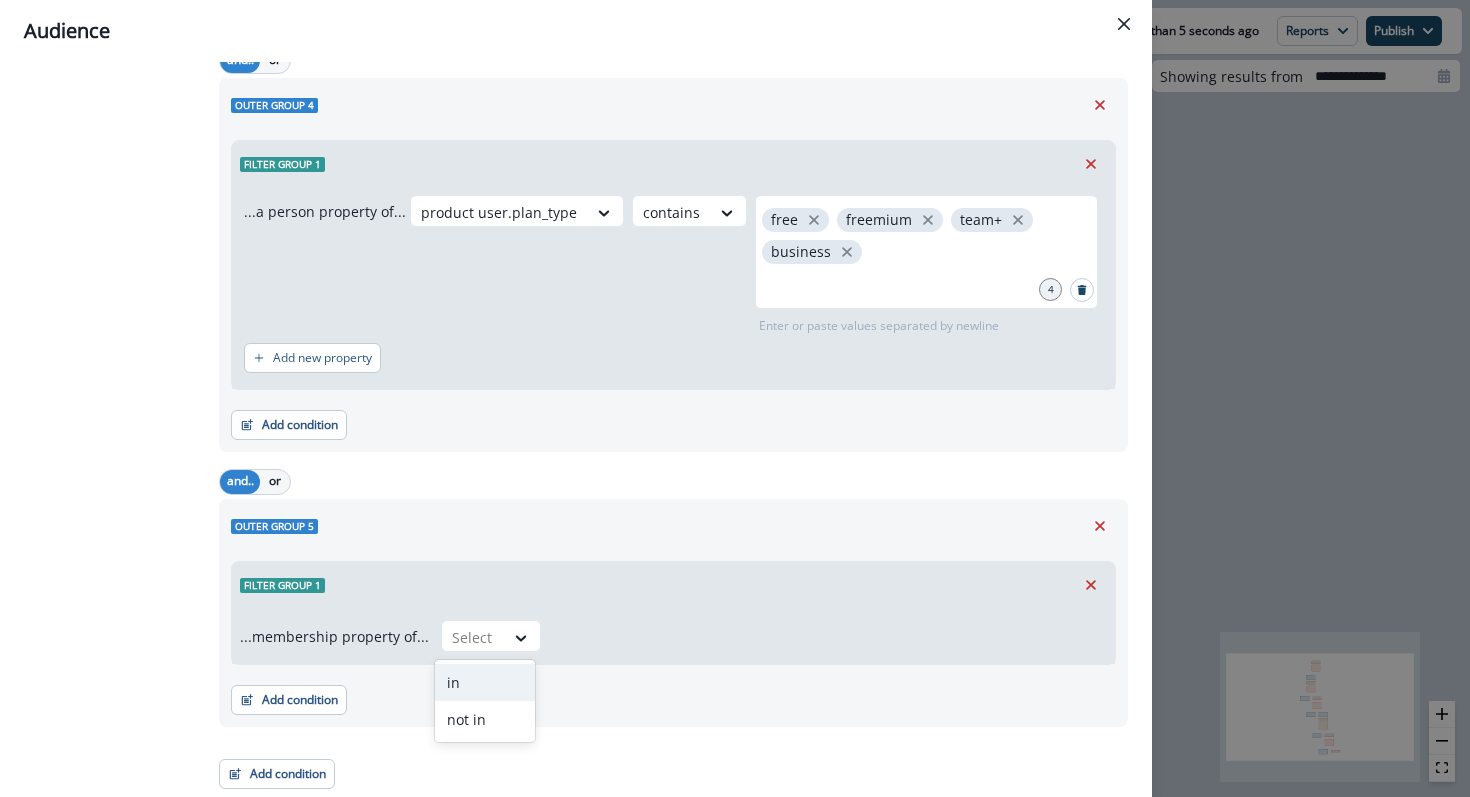 click on "in" at bounding box center (485, 682) 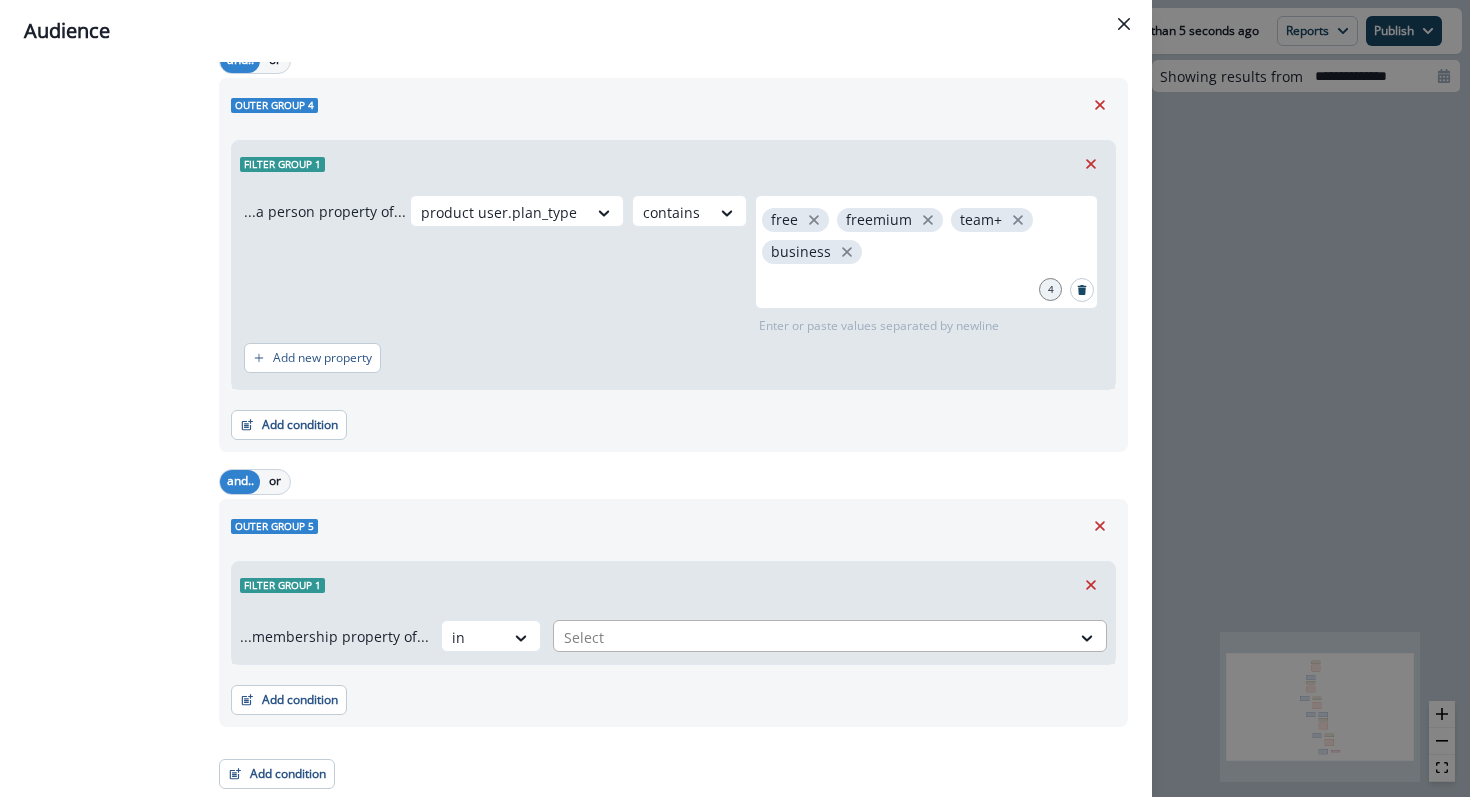 click at bounding box center (812, 637) 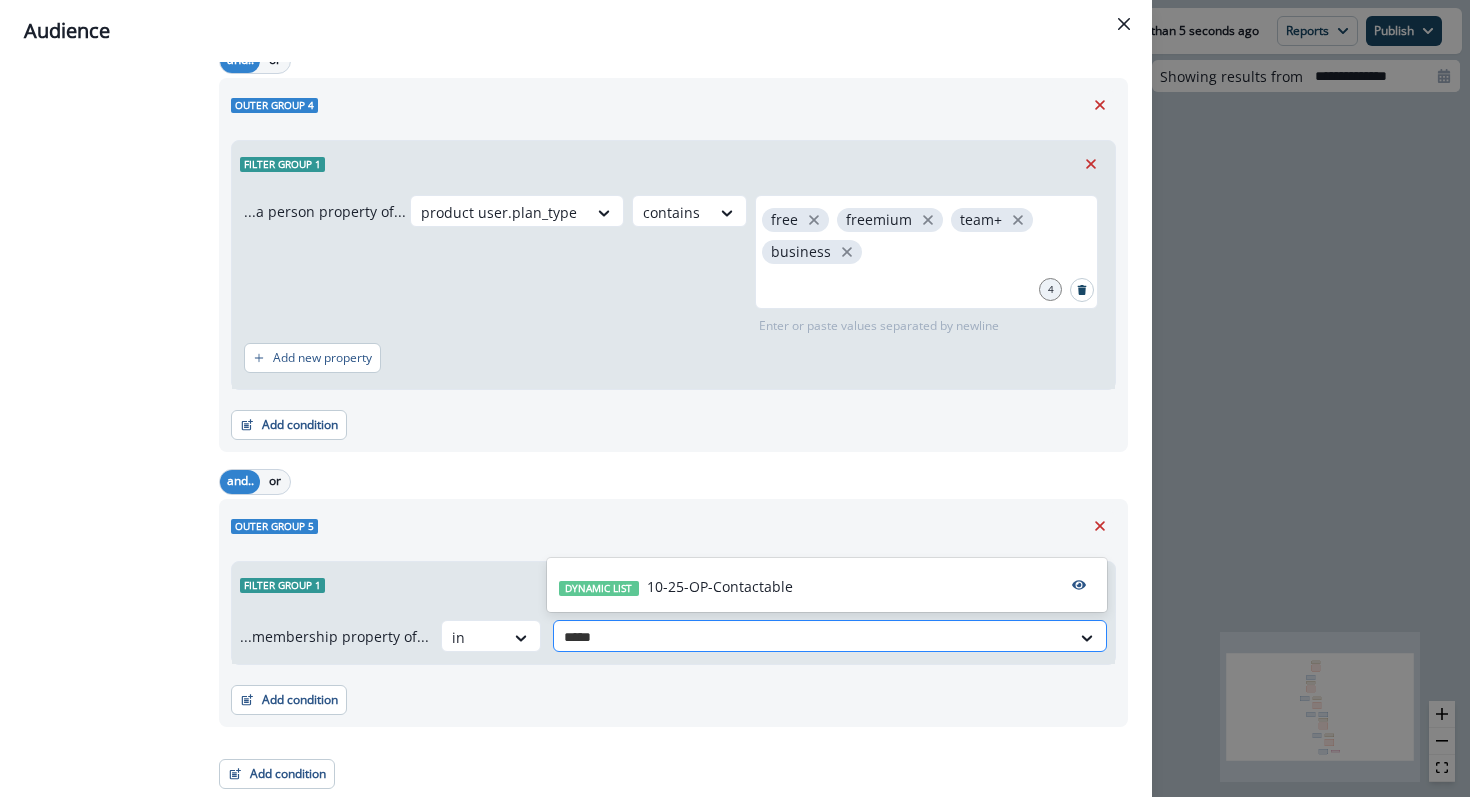type on "******" 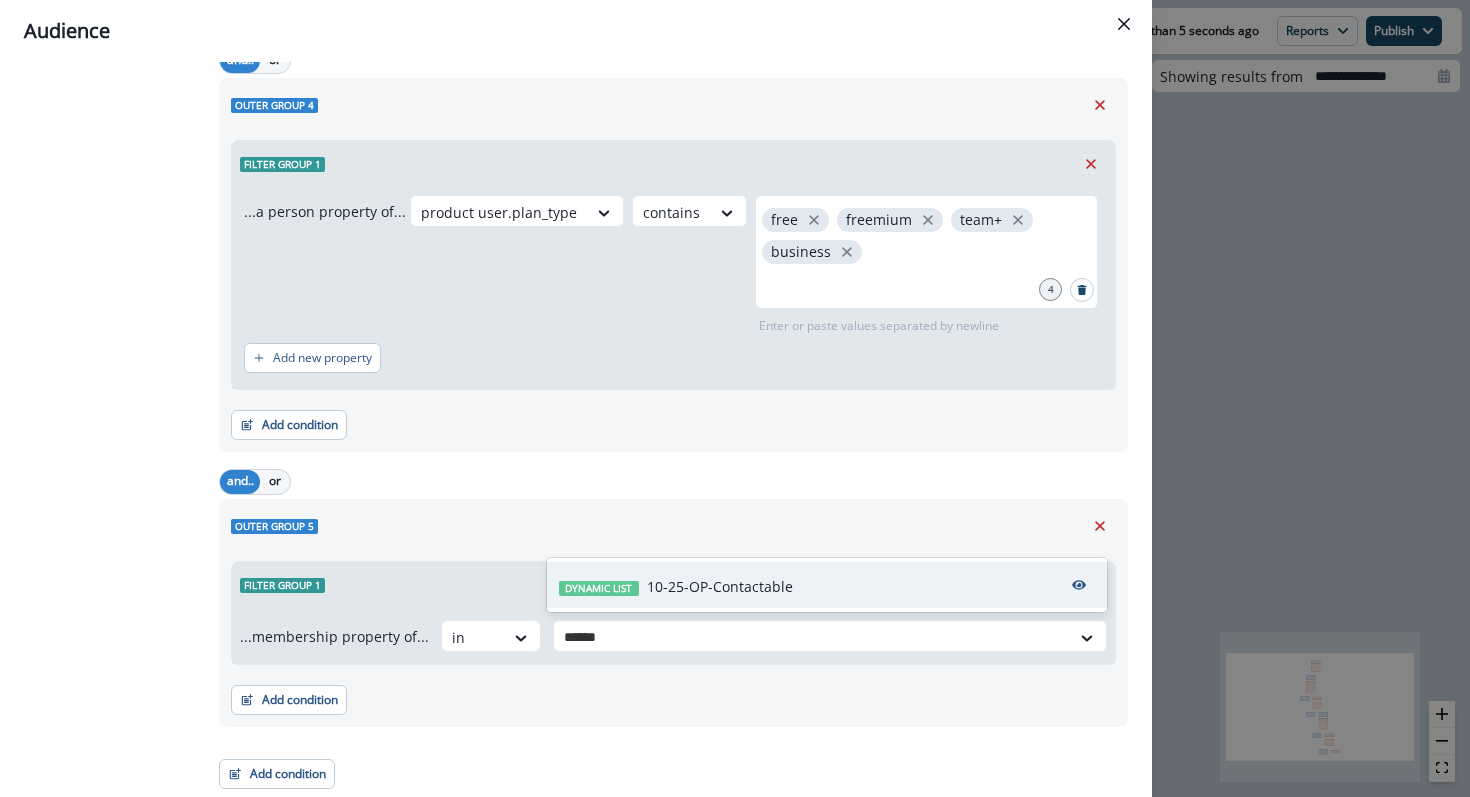 click on "10-25-OP-Contactable" at bounding box center (720, 586) 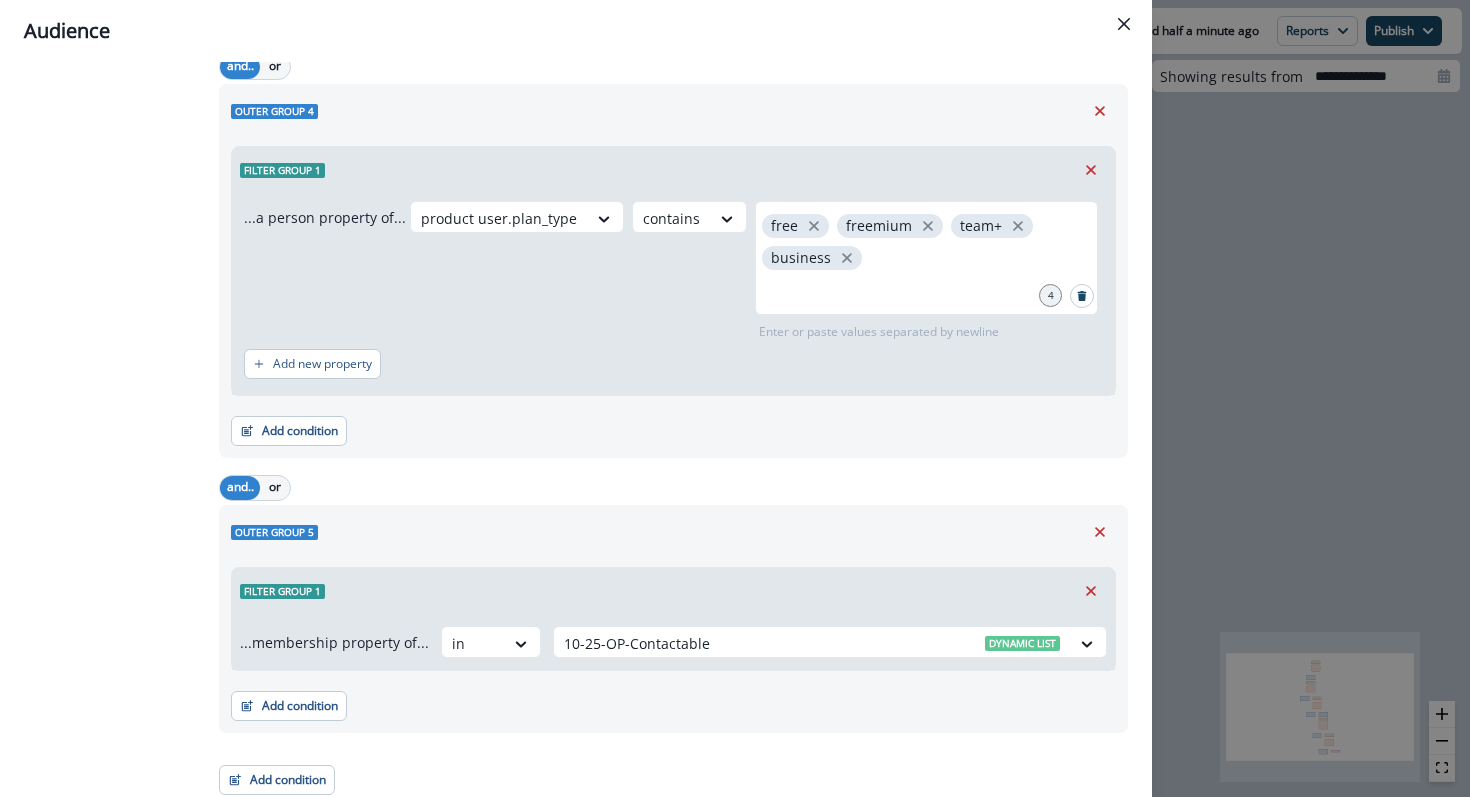 scroll, scrollTop: 1272, scrollLeft: 0, axis: vertical 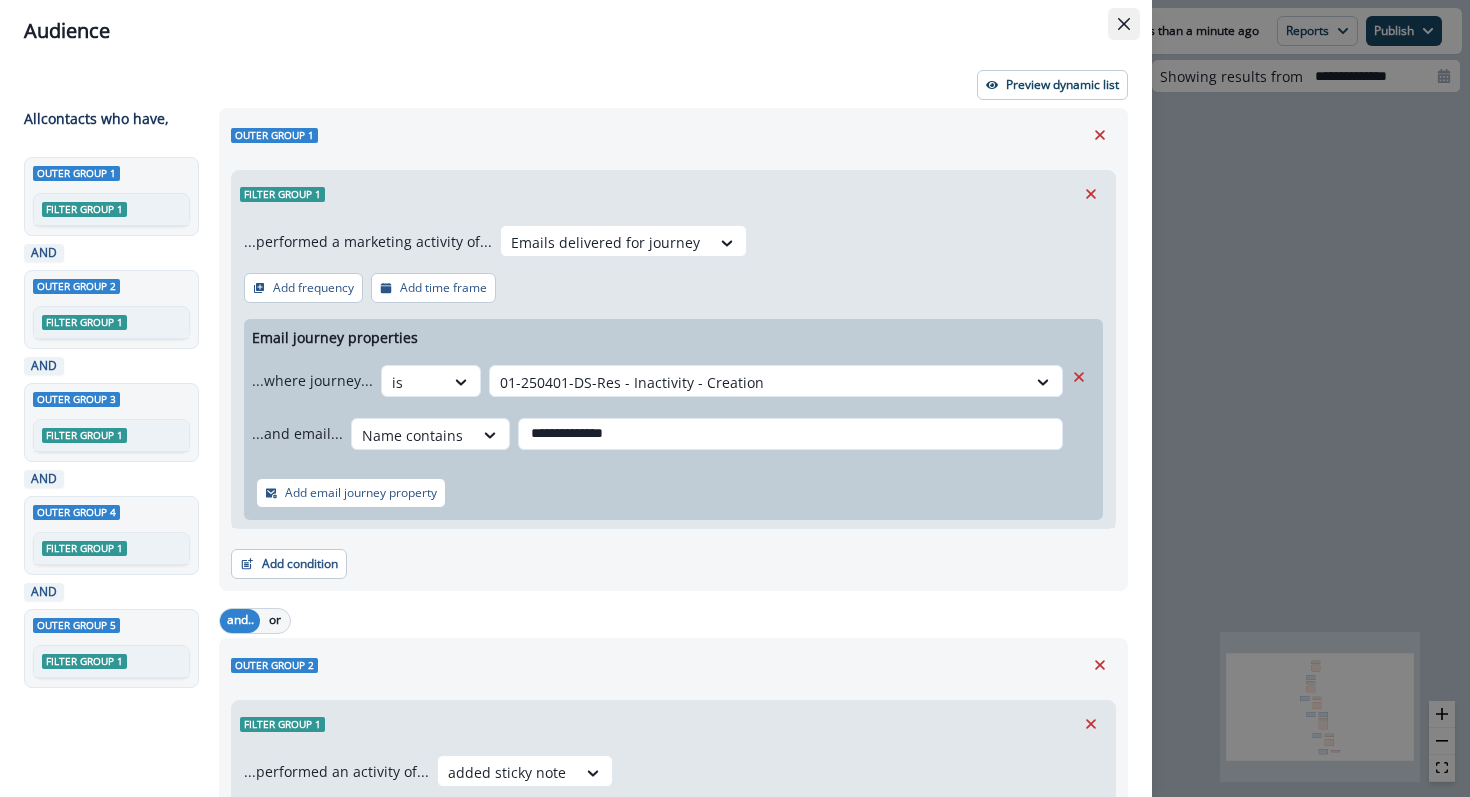 click 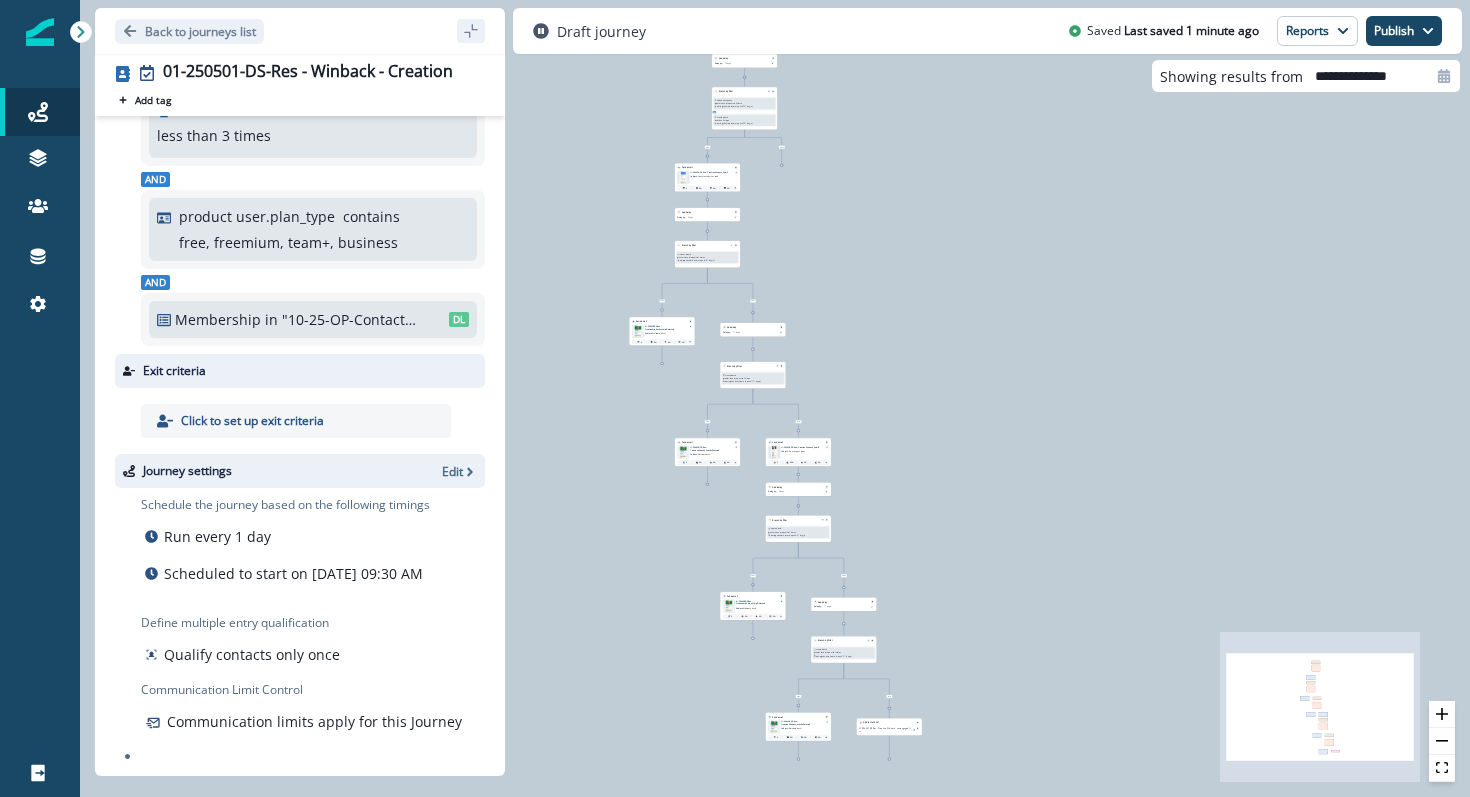 scroll, scrollTop: 361, scrollLeft: 0, axis: vertical 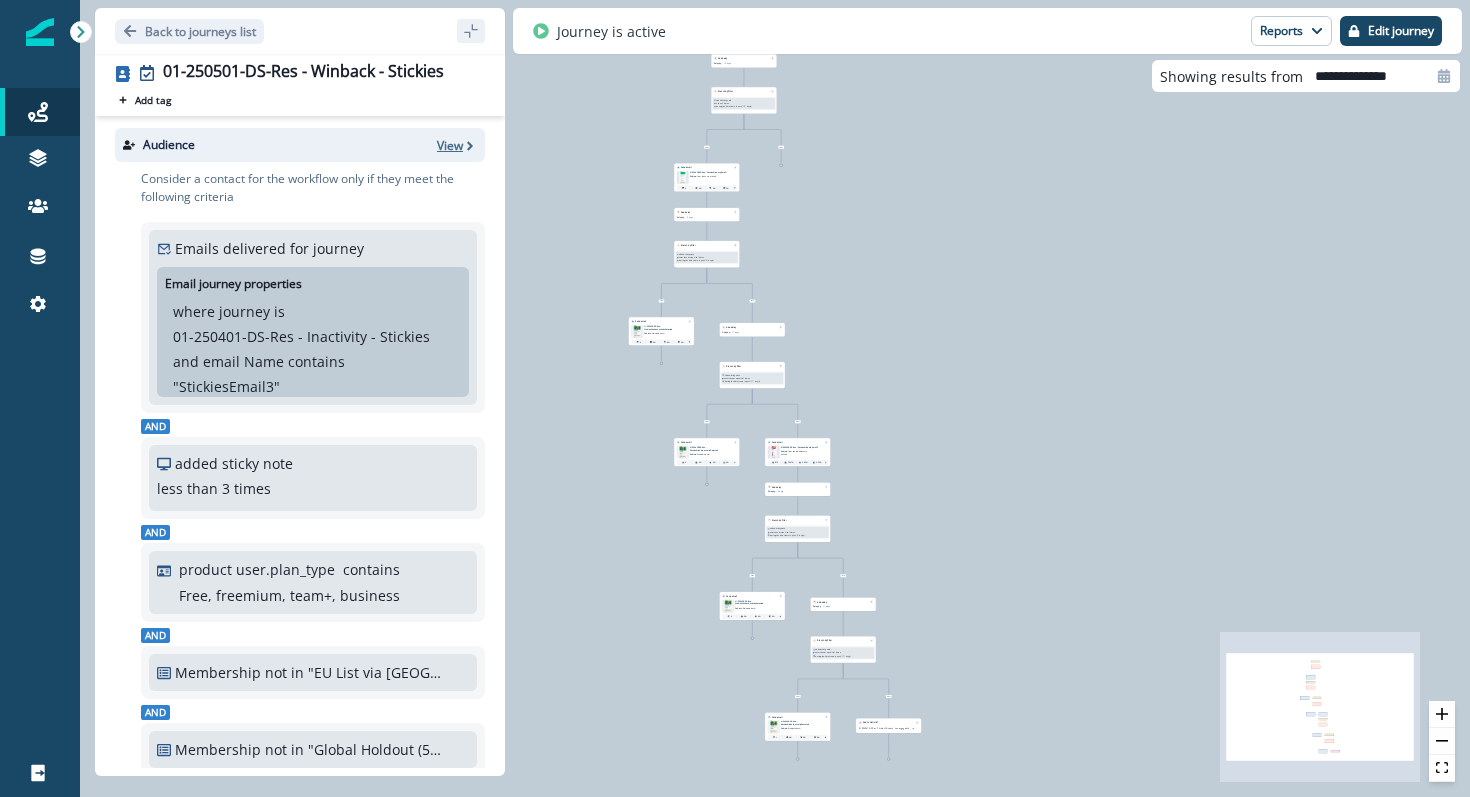 click on "View" at bounding box center [450, 145] 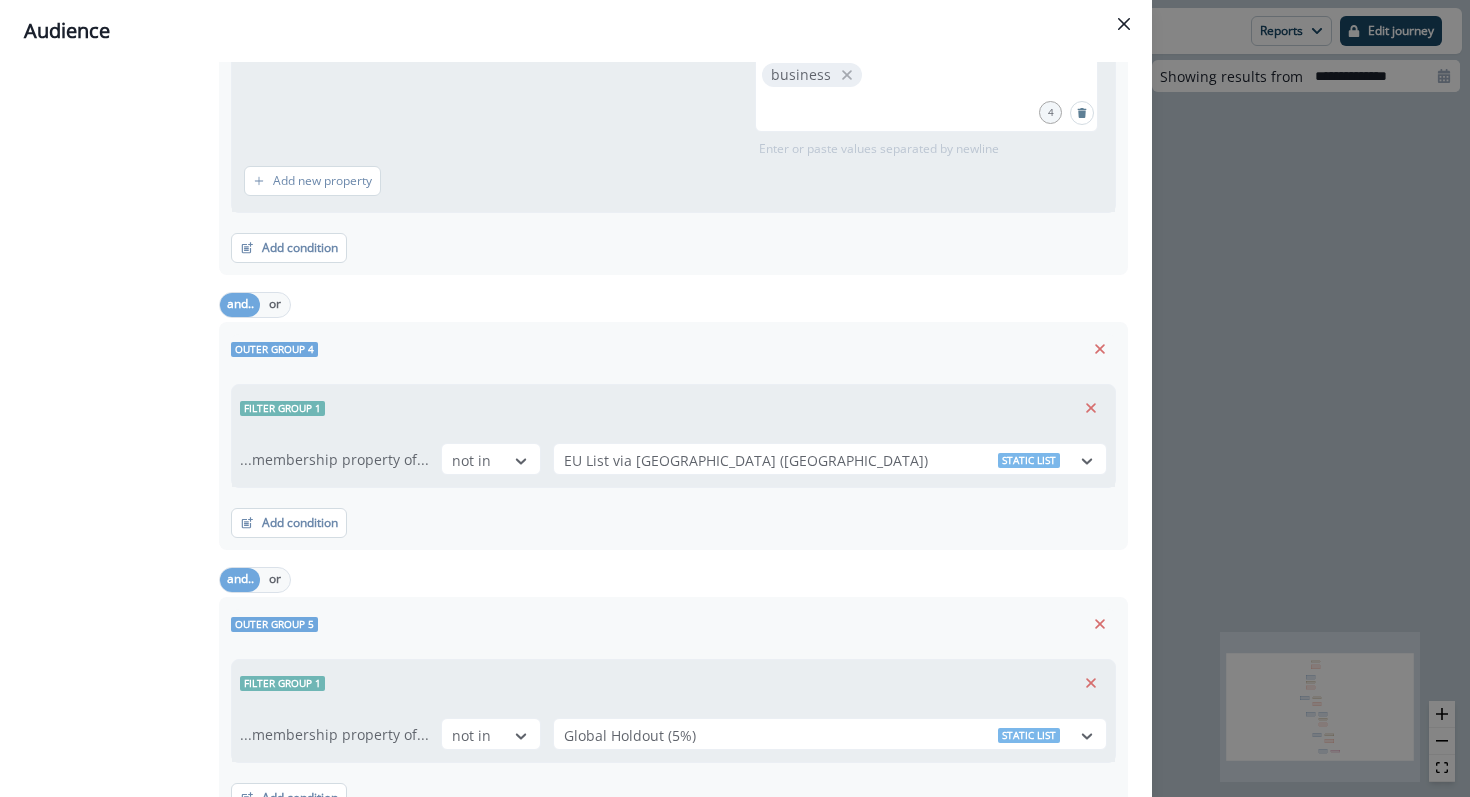 scroll, scrollTop: 1292, scrollLeft: 0, axis: vertical 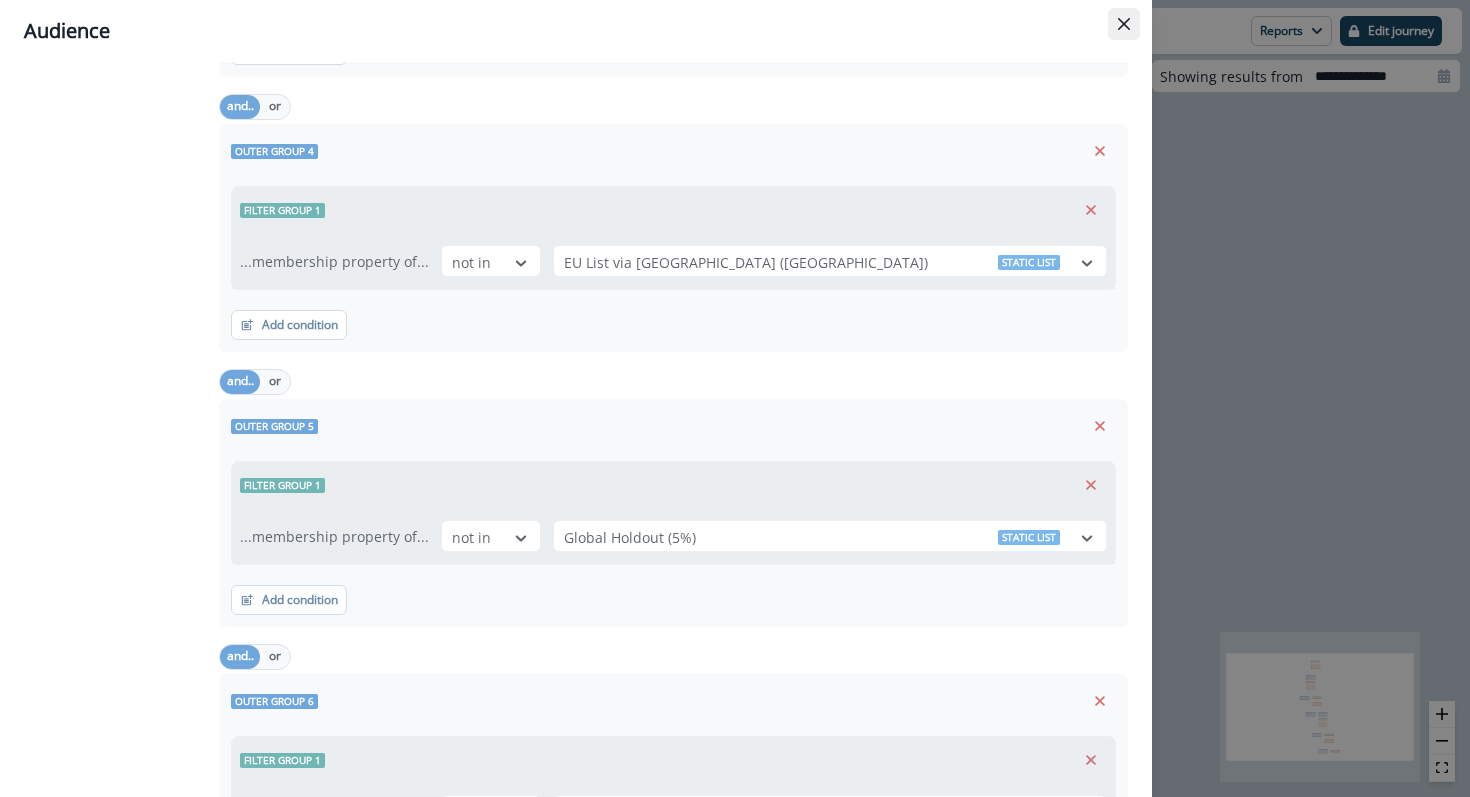 click at bounding box center (1124, 24) 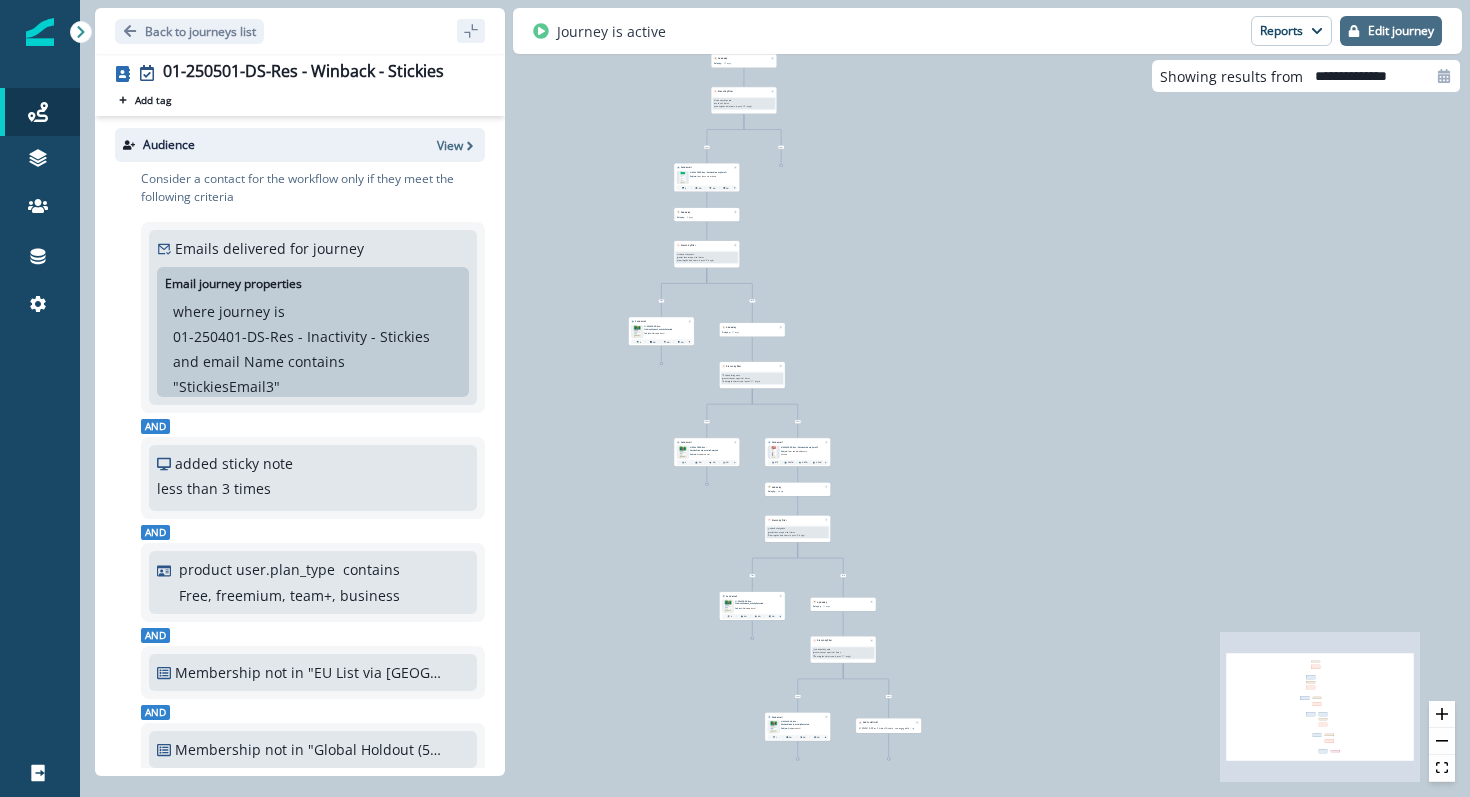 click on "Edit journey" at bounding box center [1401, 31] 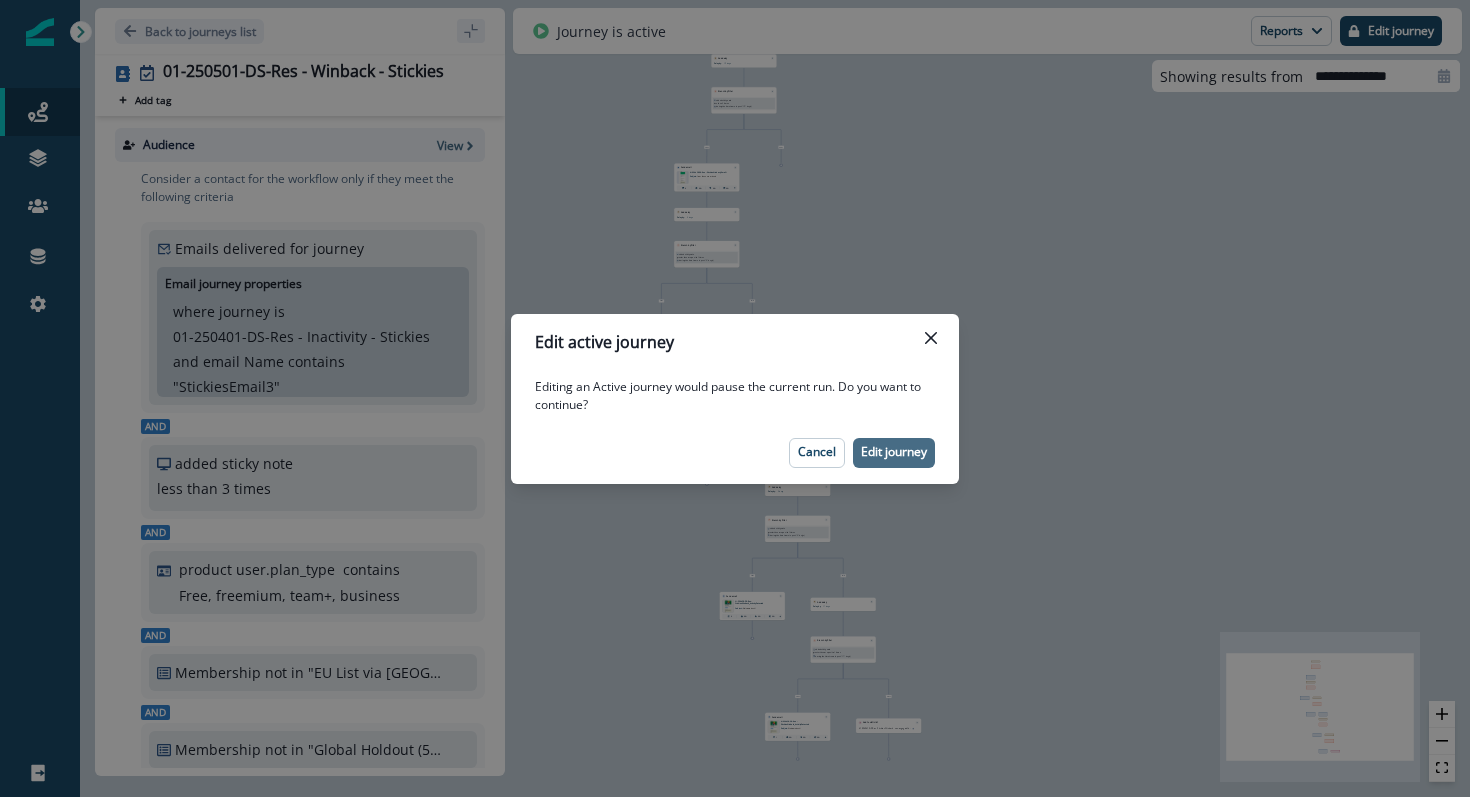 click on "Edit journey" at bounding box center (894, 452) 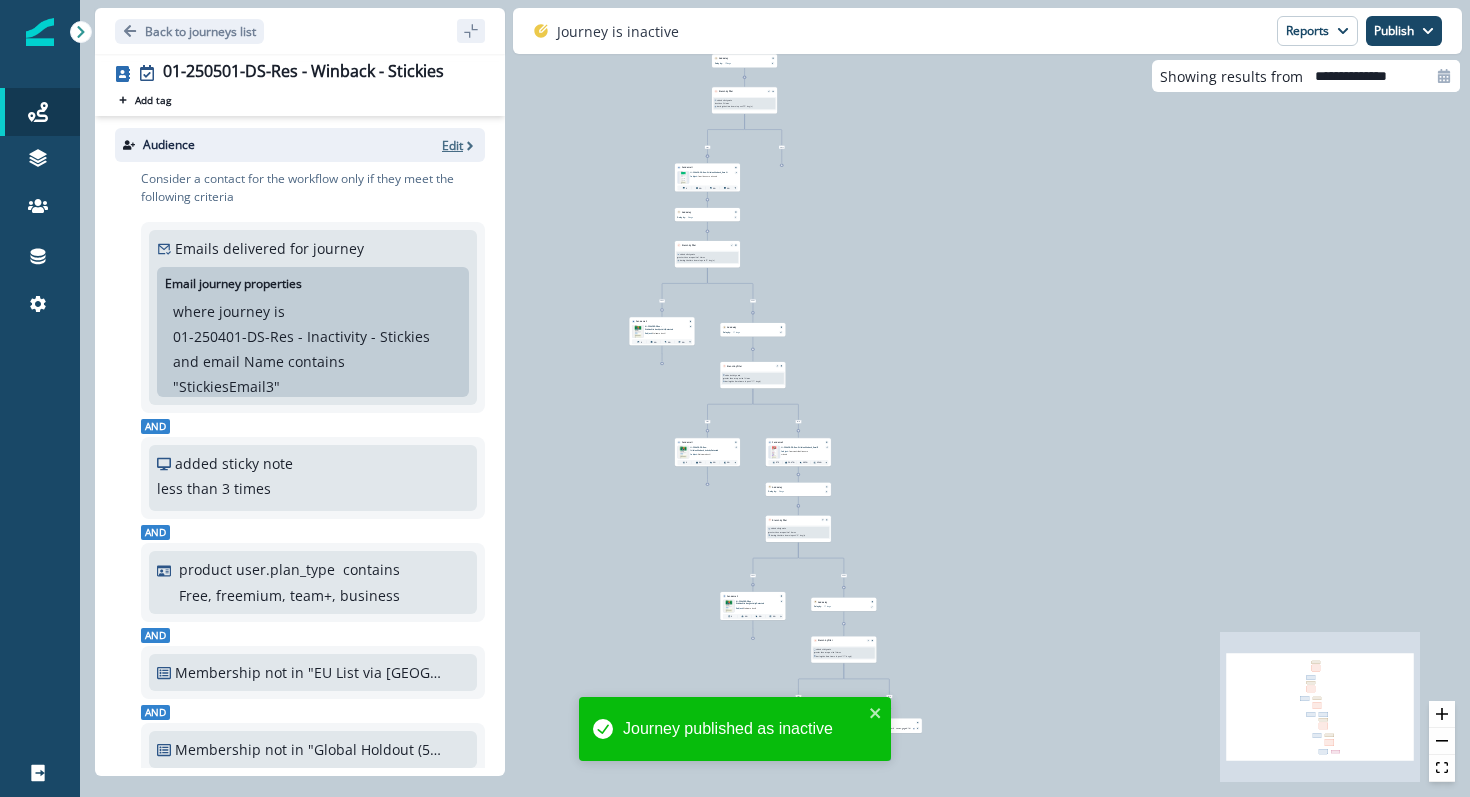 click on "Edit" at bounding box center (452, 145) 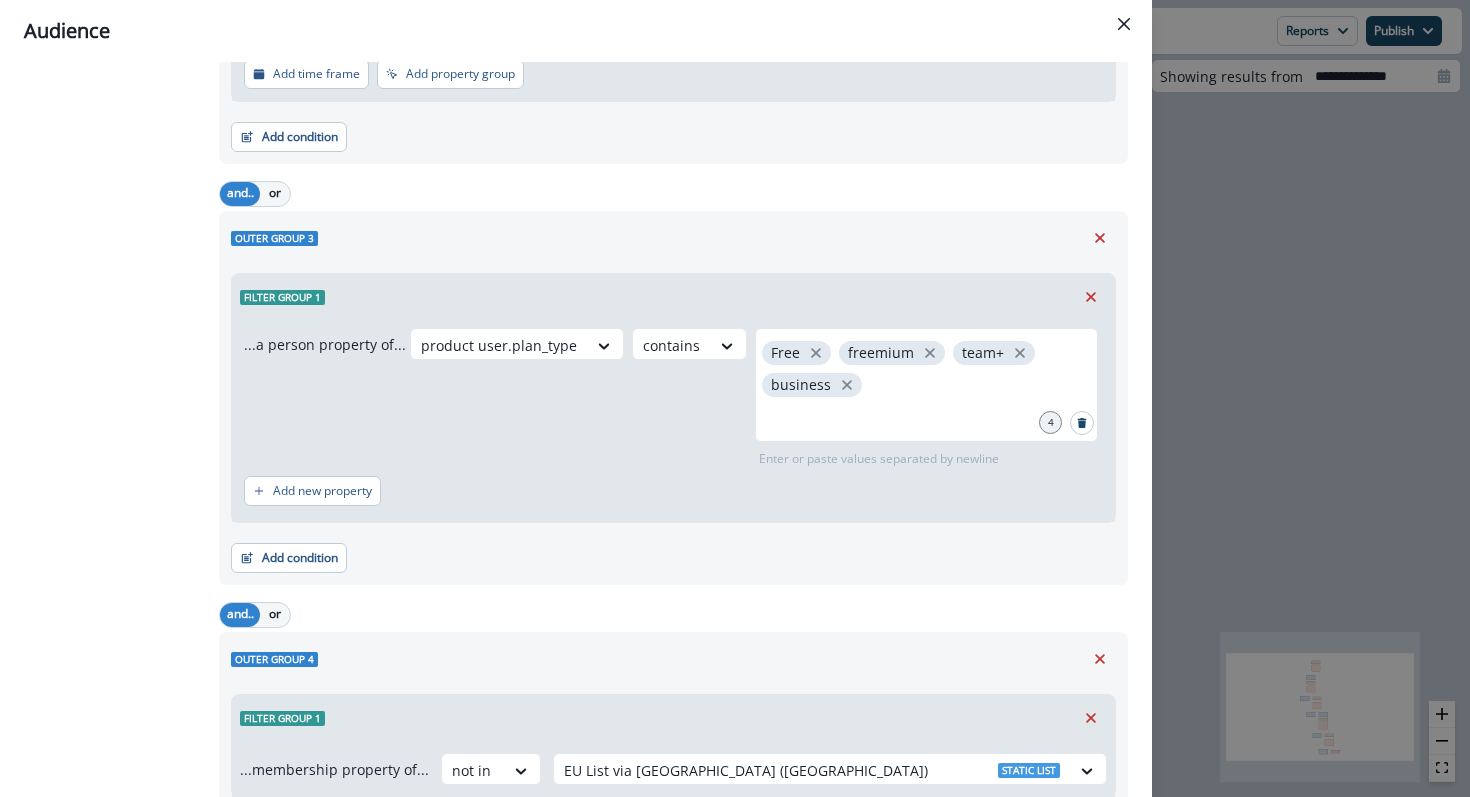 scroll, scrollTop: 1467, scrollLeft: 0, axis: vertical 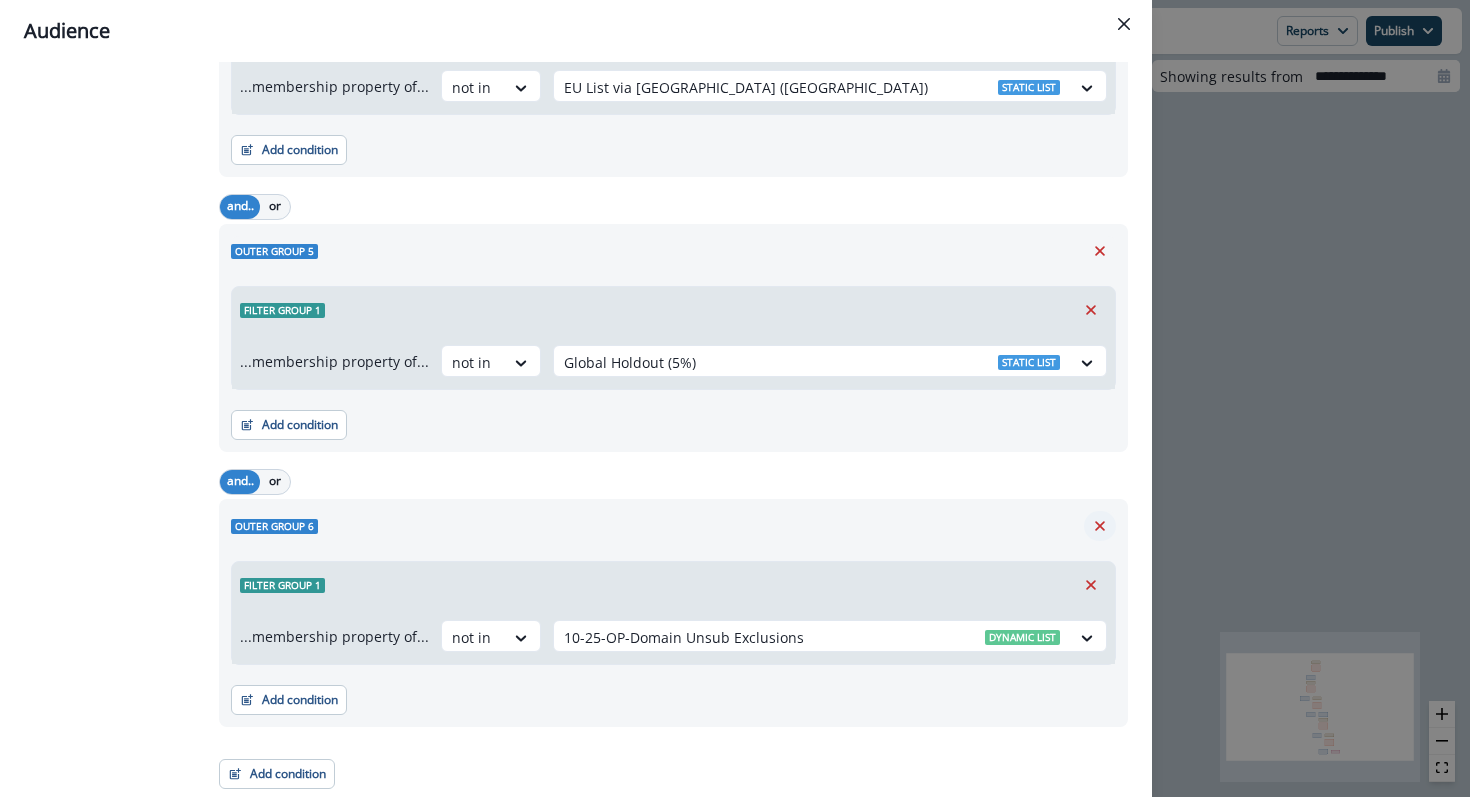 click 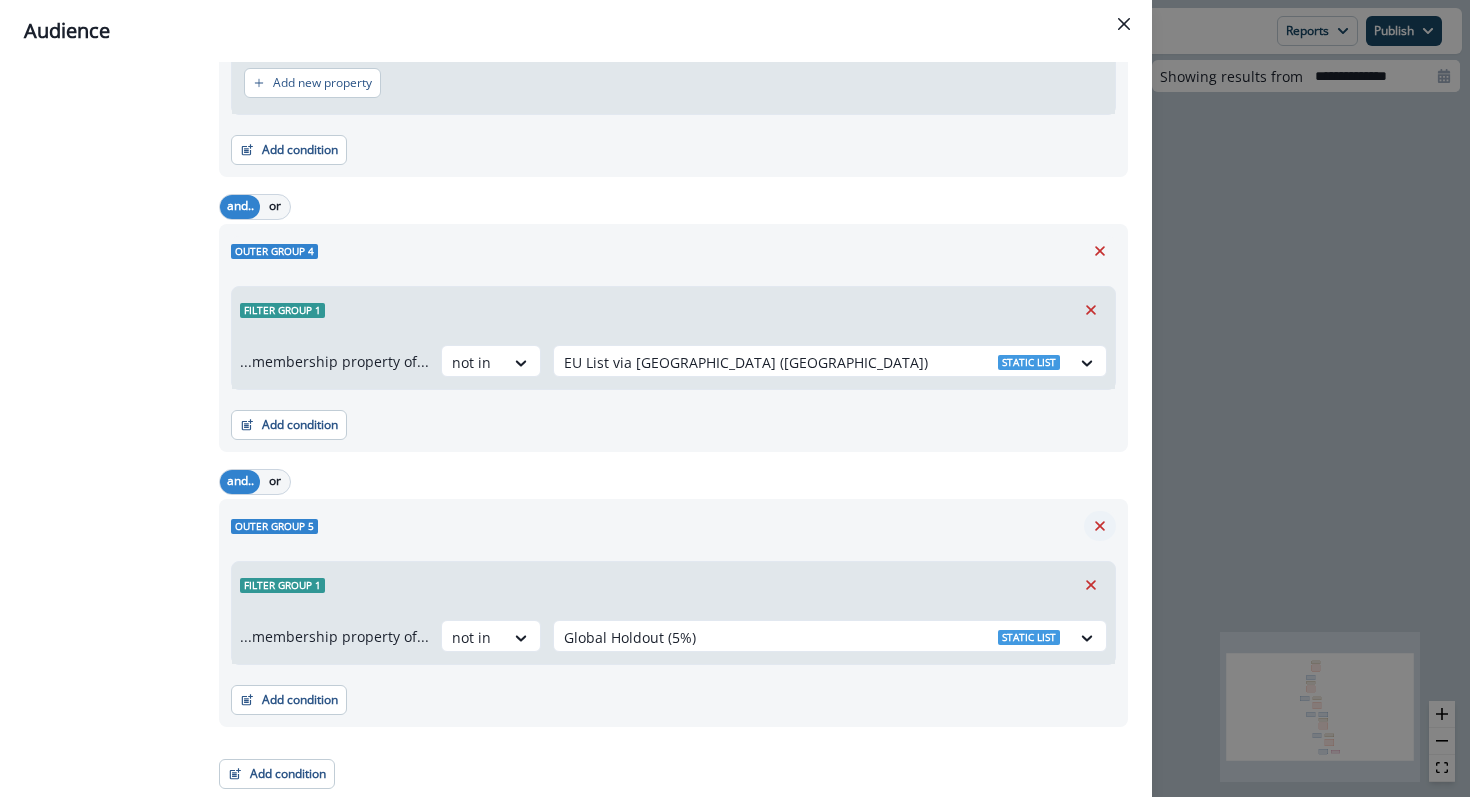 scroll, scrollTop: 1192, scrollLeft: 0, axis: vertical 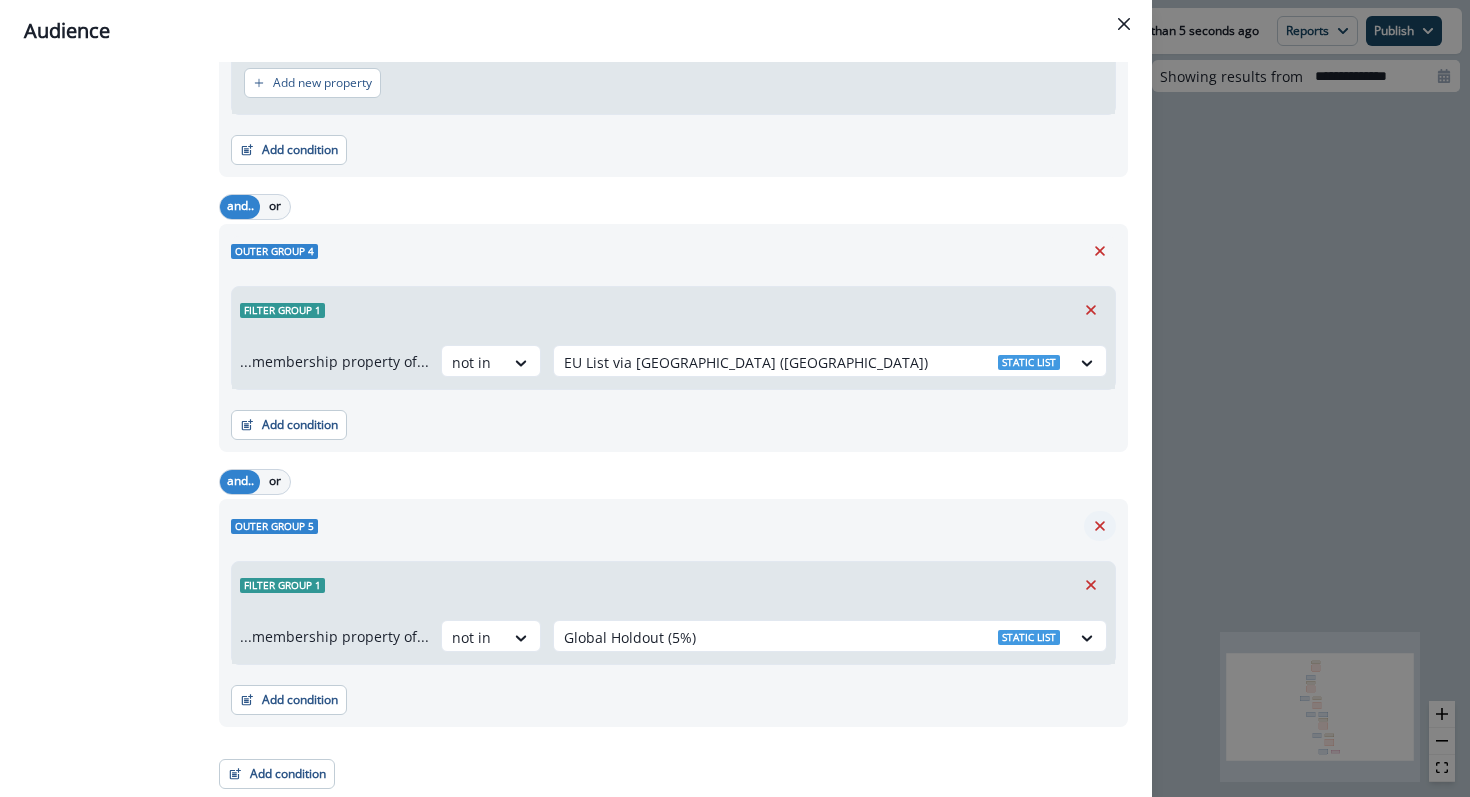 click 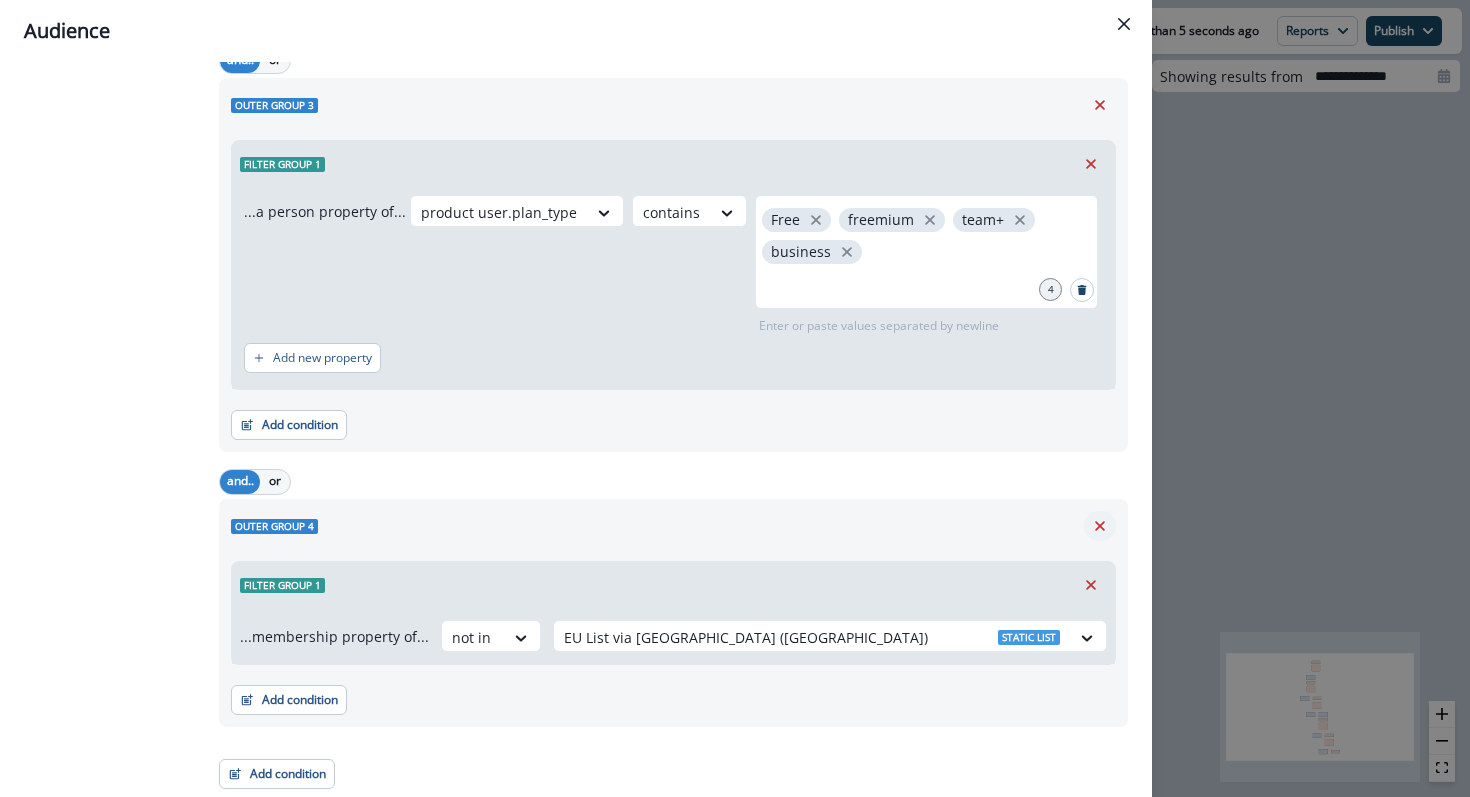 click 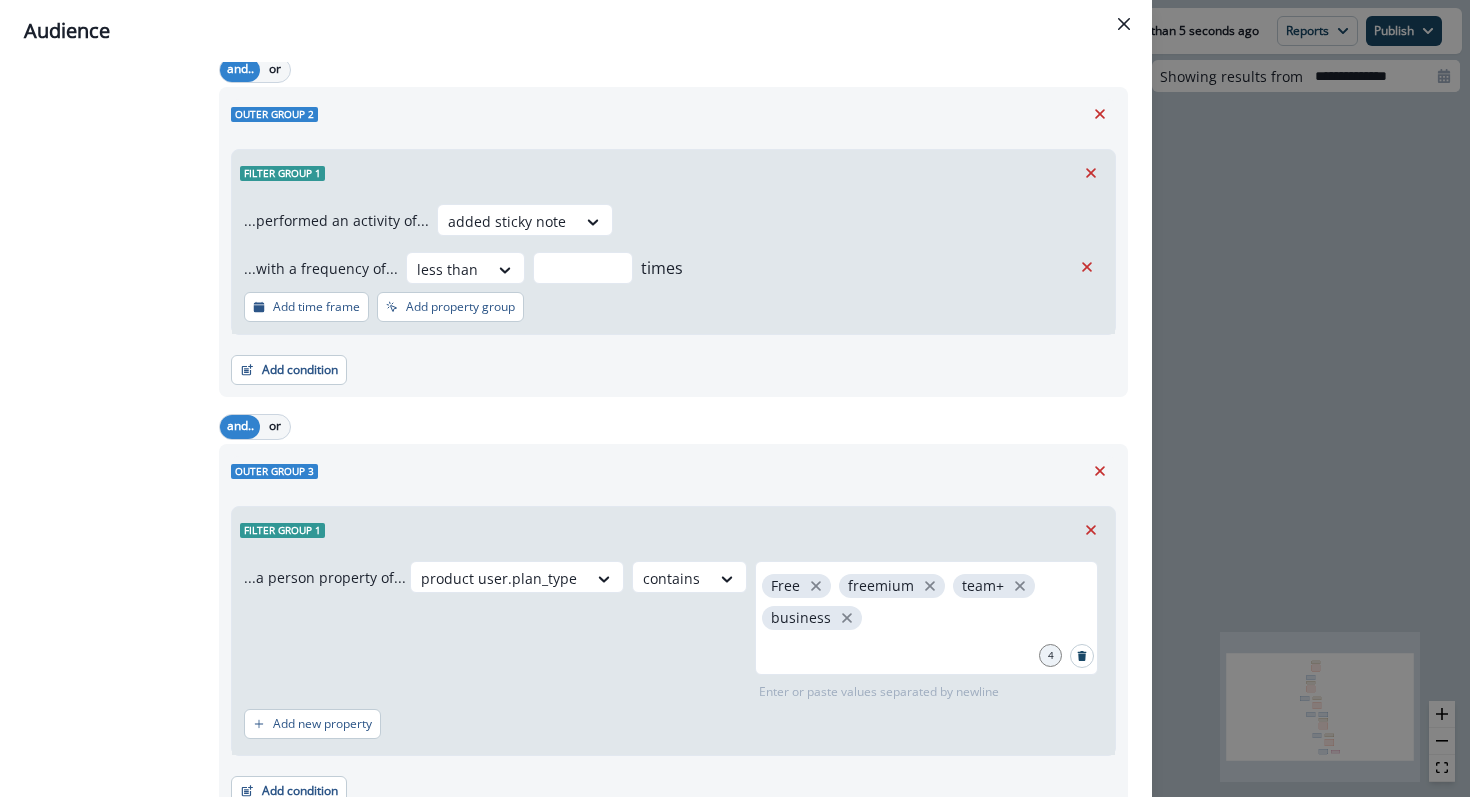 scroll, scrollTop: 642, scrollLeft: 0, axis: vertical 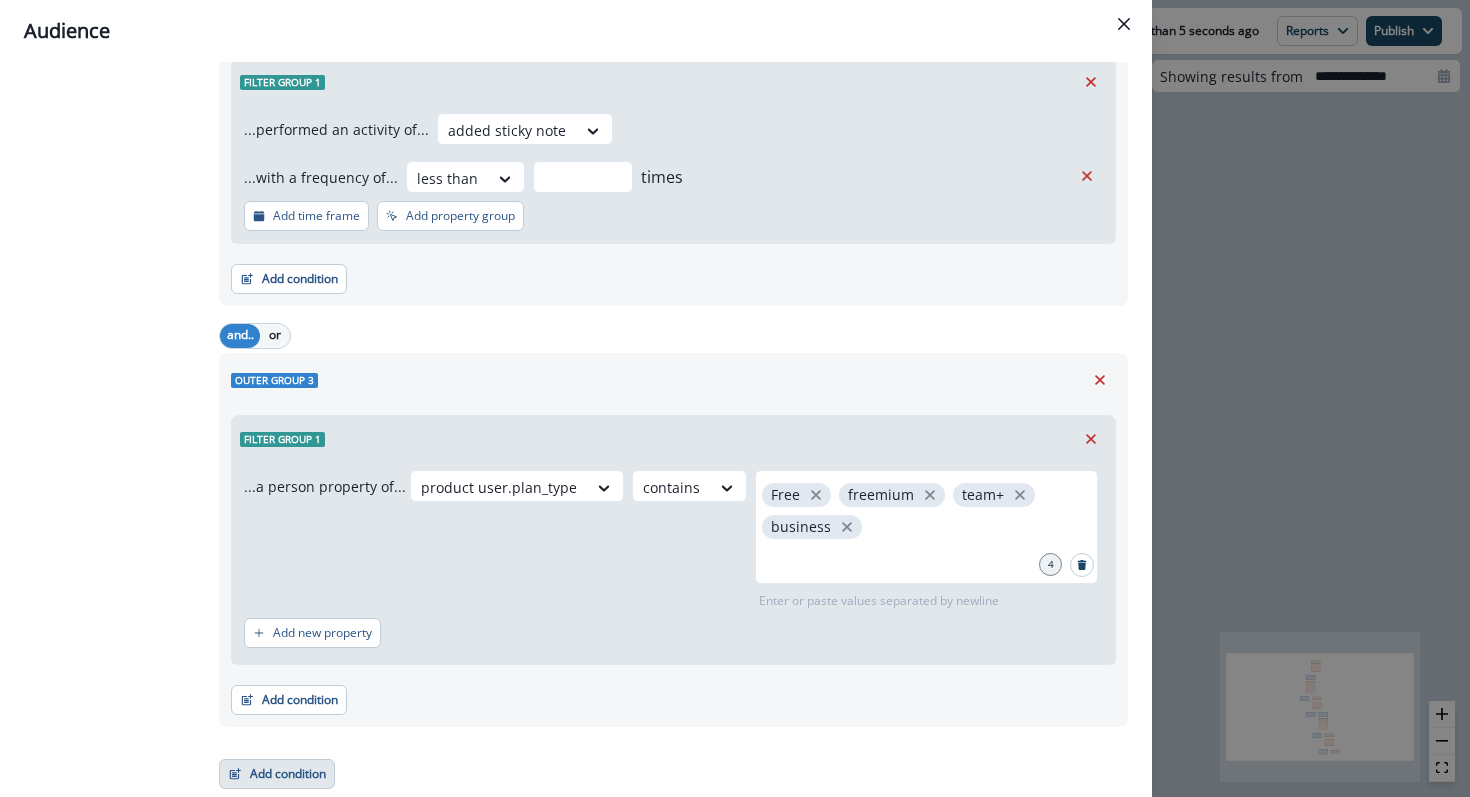 click on "Add condition" at bounding box center (277, 774) 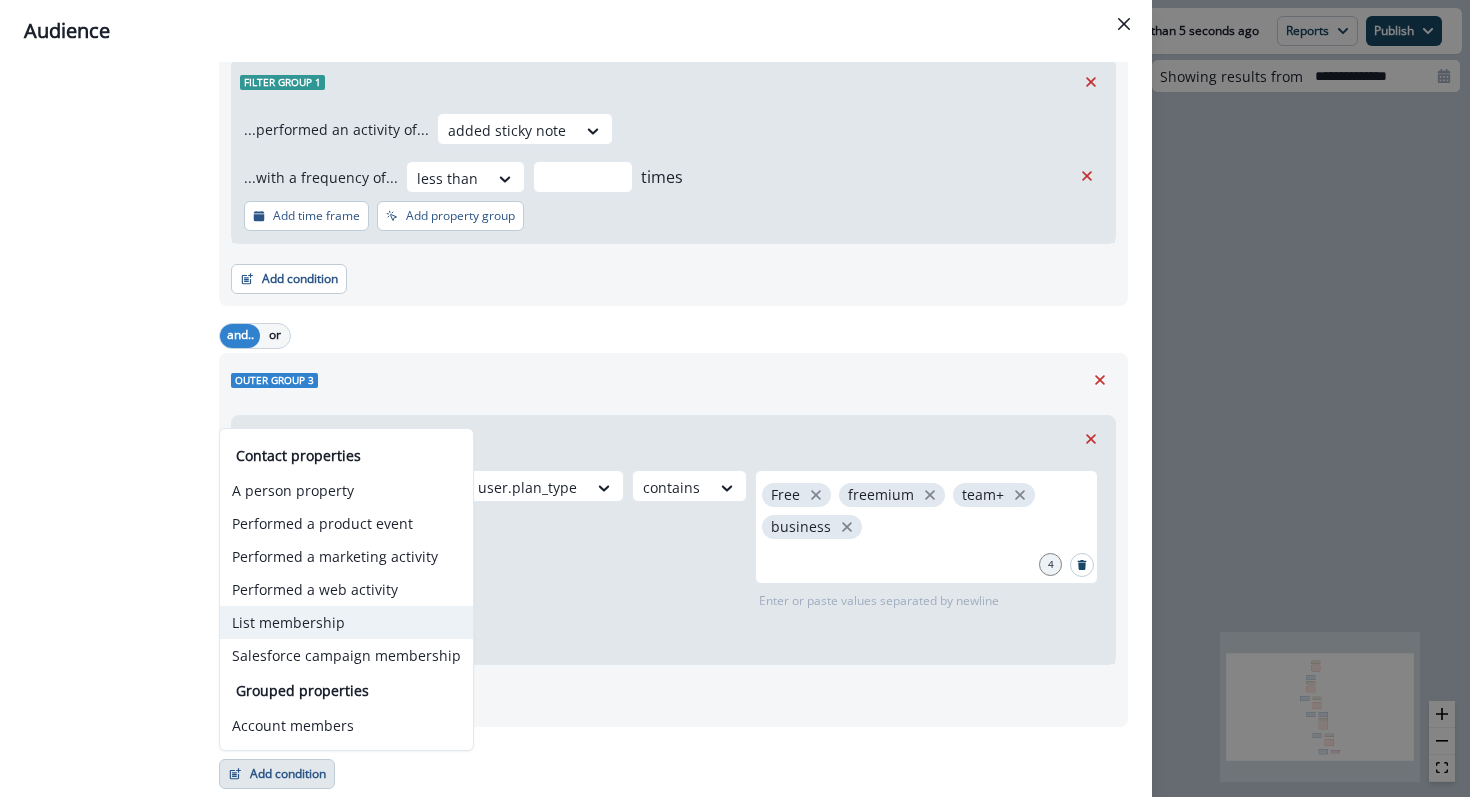 click on "List membership" at bounding box center [346, 622] 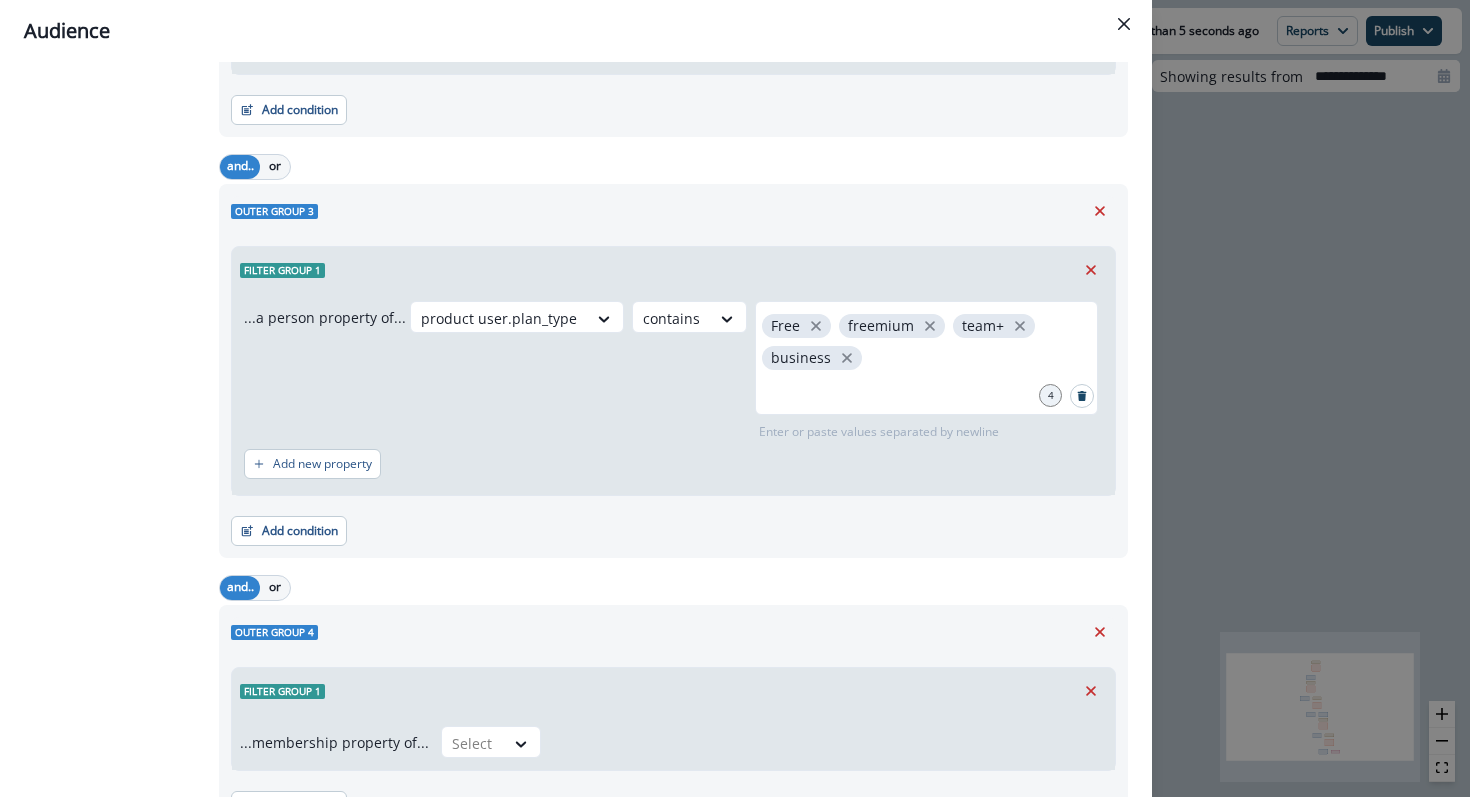 scroll, scrollTop: 917, scrollLeft: 0, axis: vertical 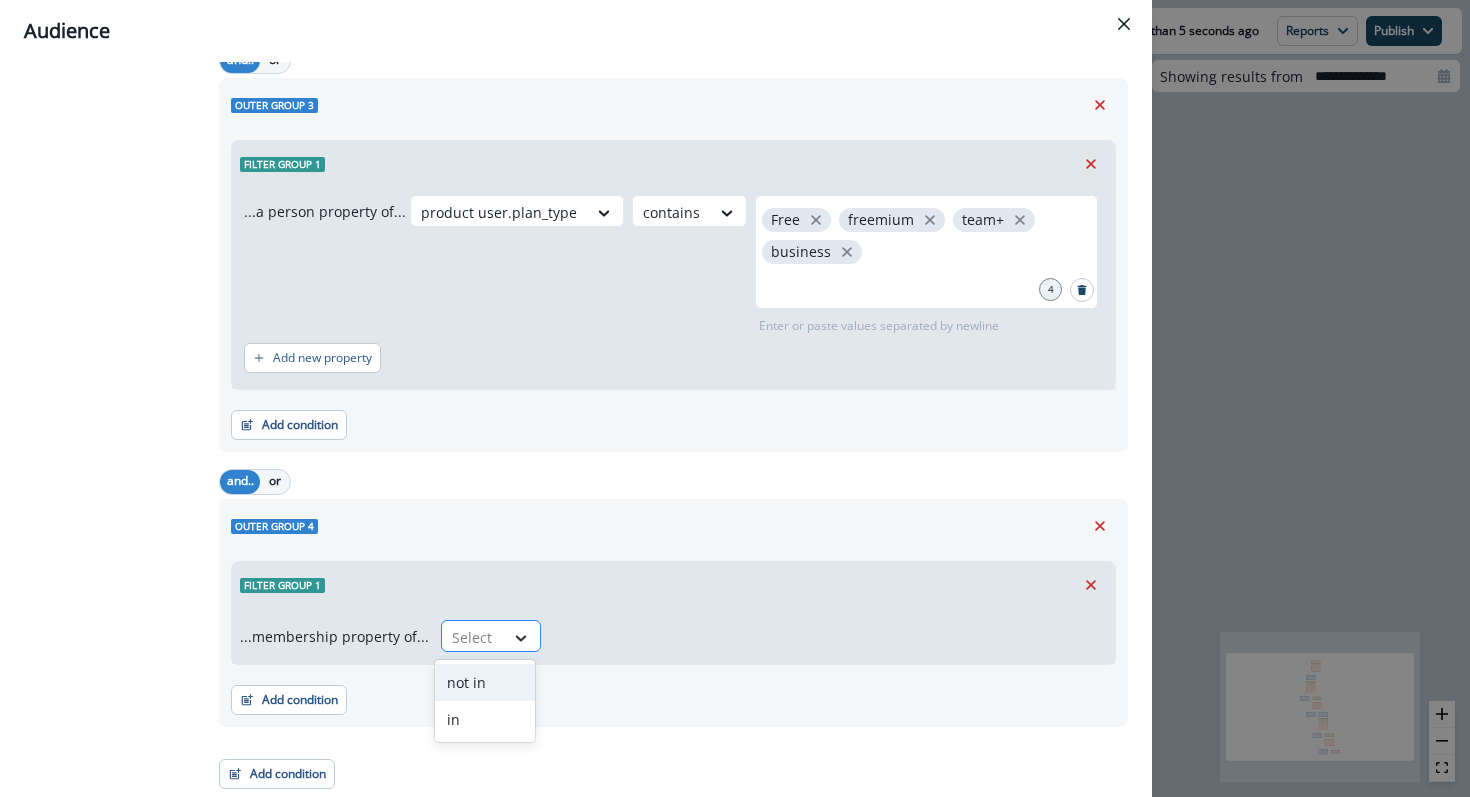 click 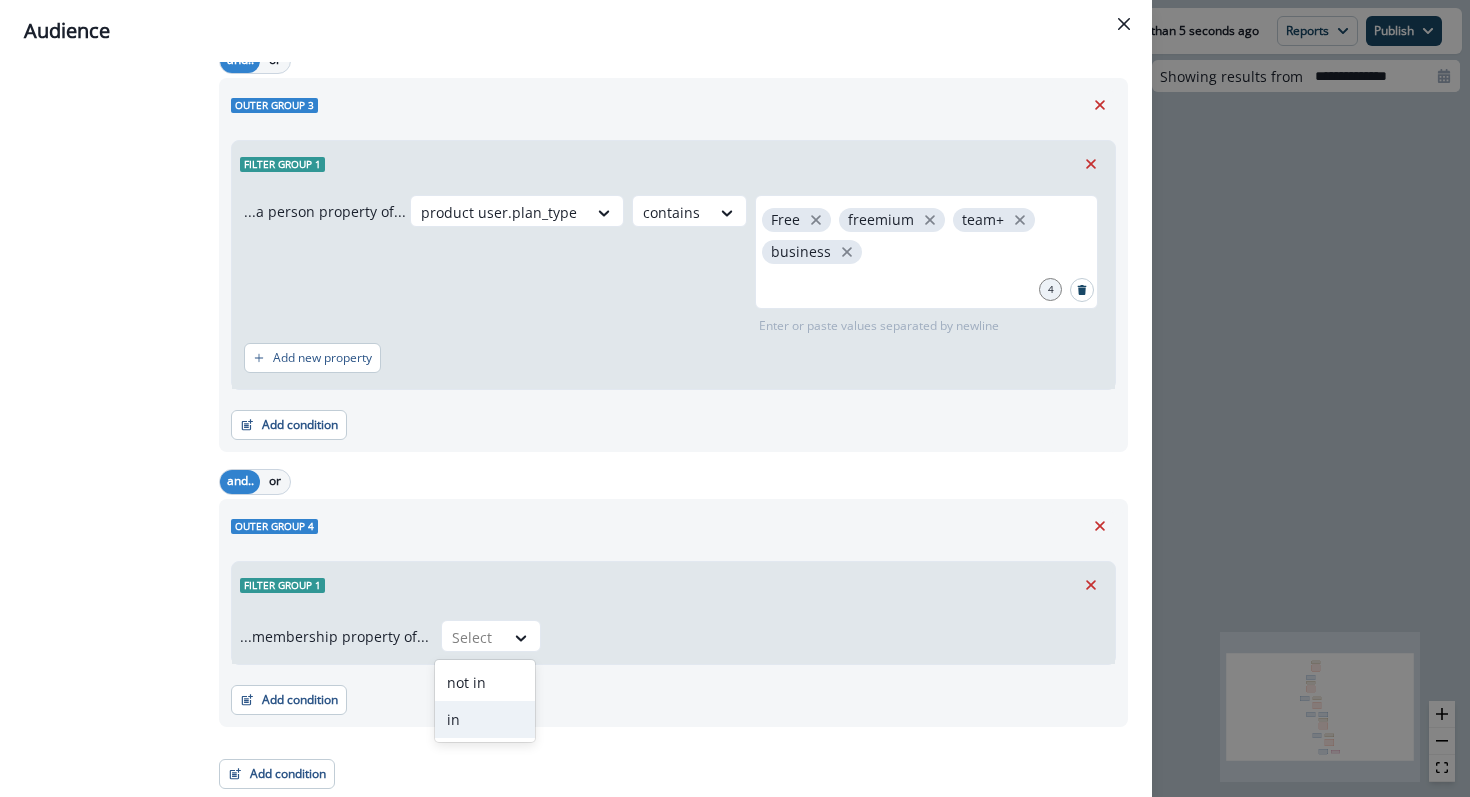 click on "in" at bounding box center (485, 719) 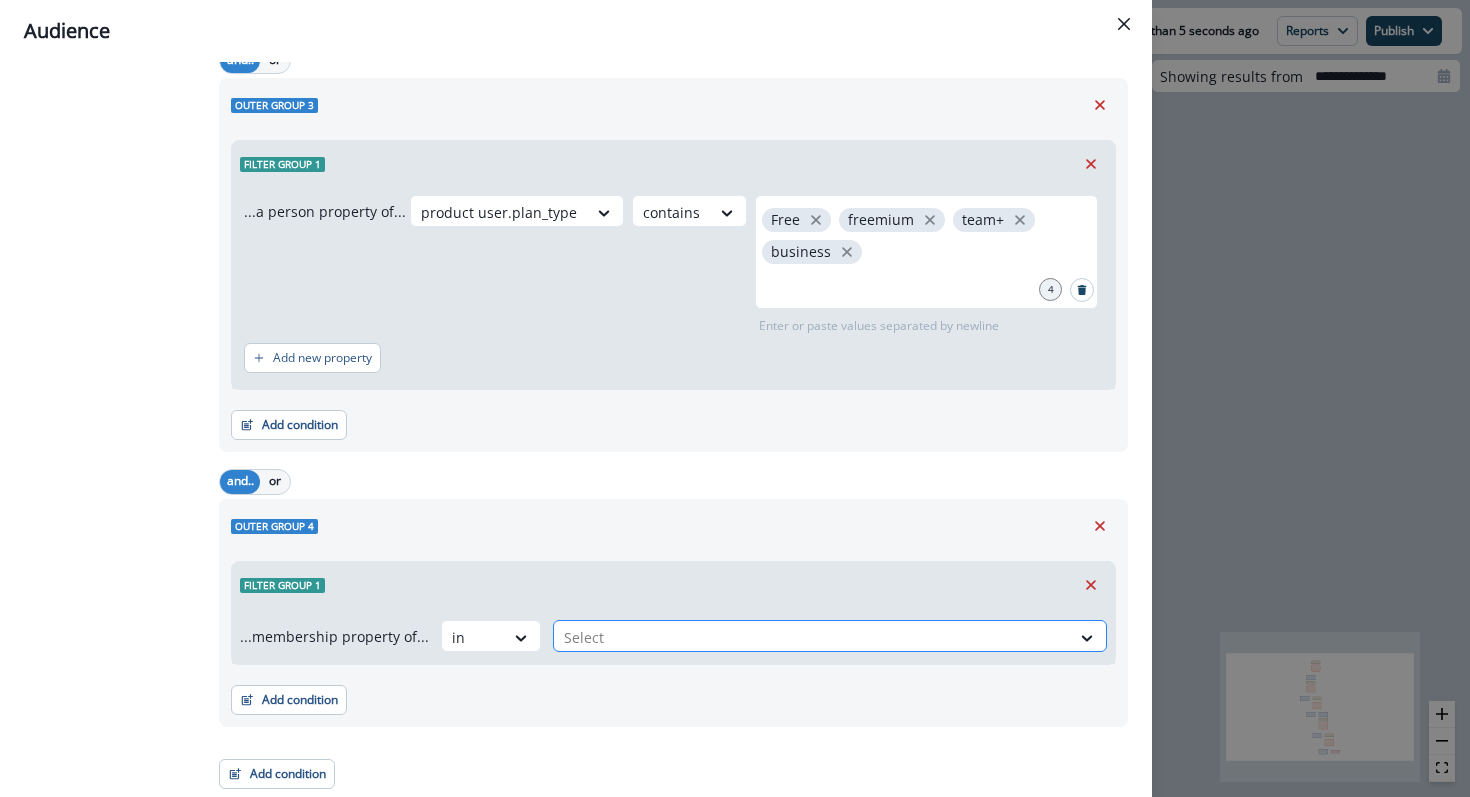 click on "Select" at bounding box center (812, 637) 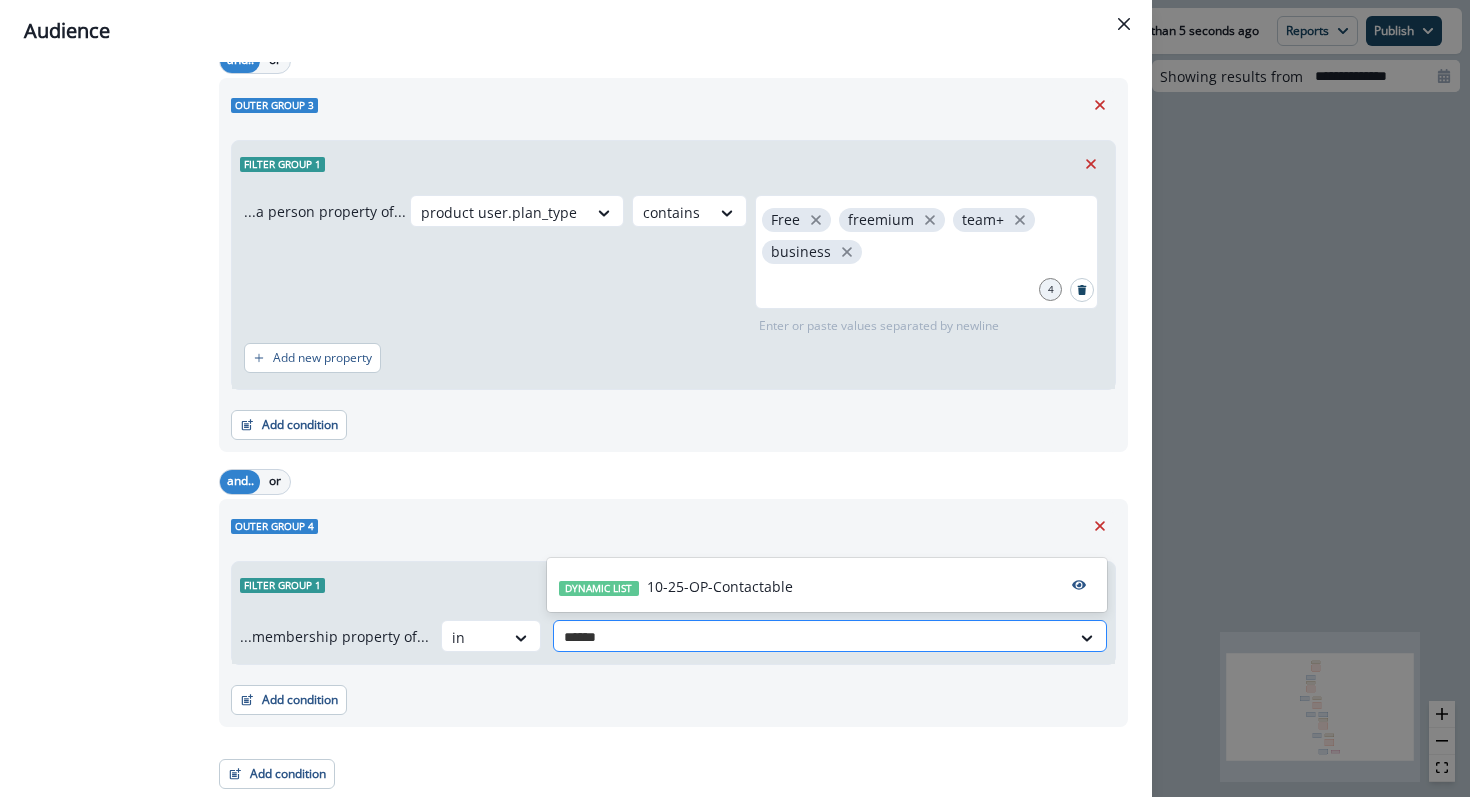 type on "*******" 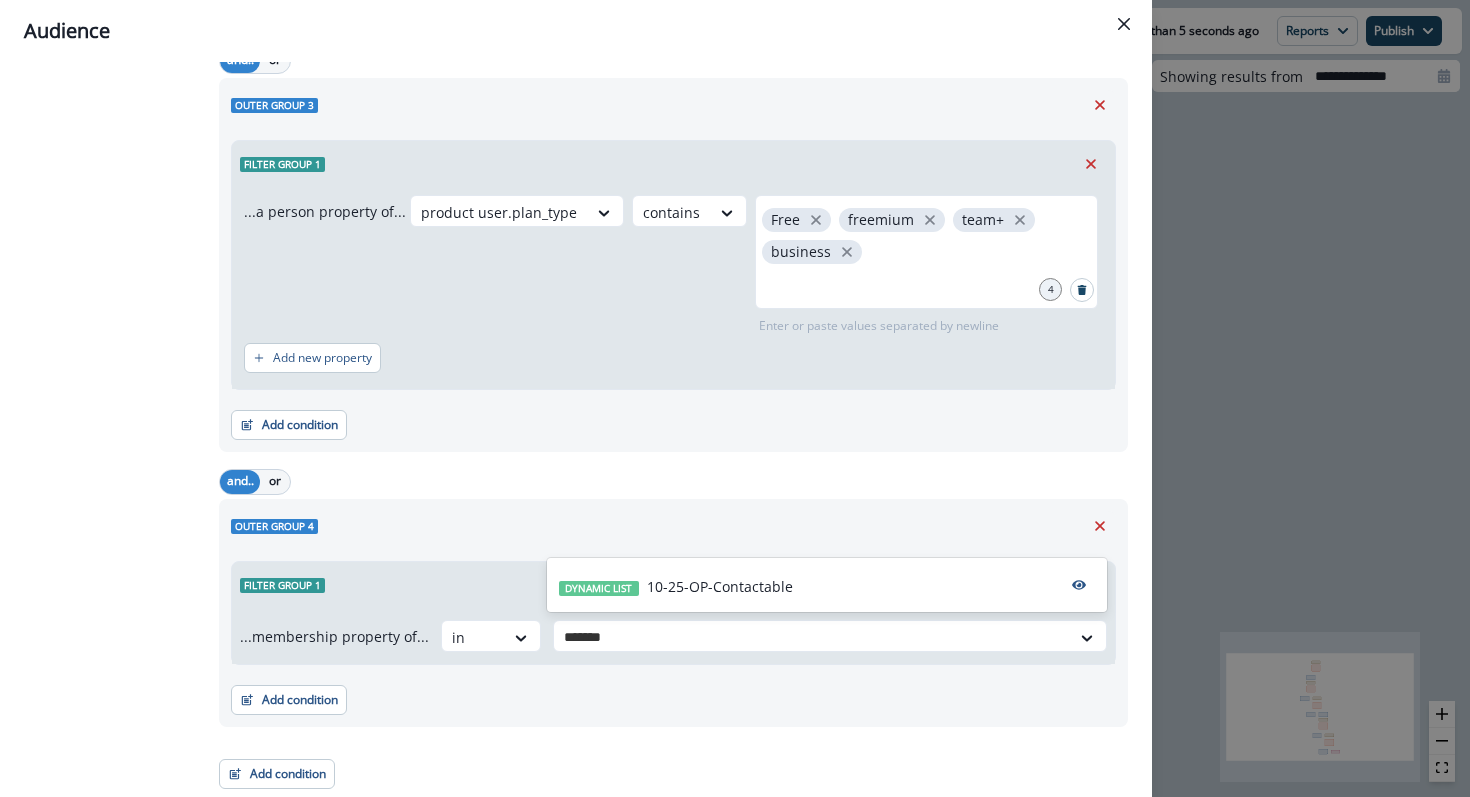 click on "10-25-OP-Contactable" at bounding box center (720, 586) 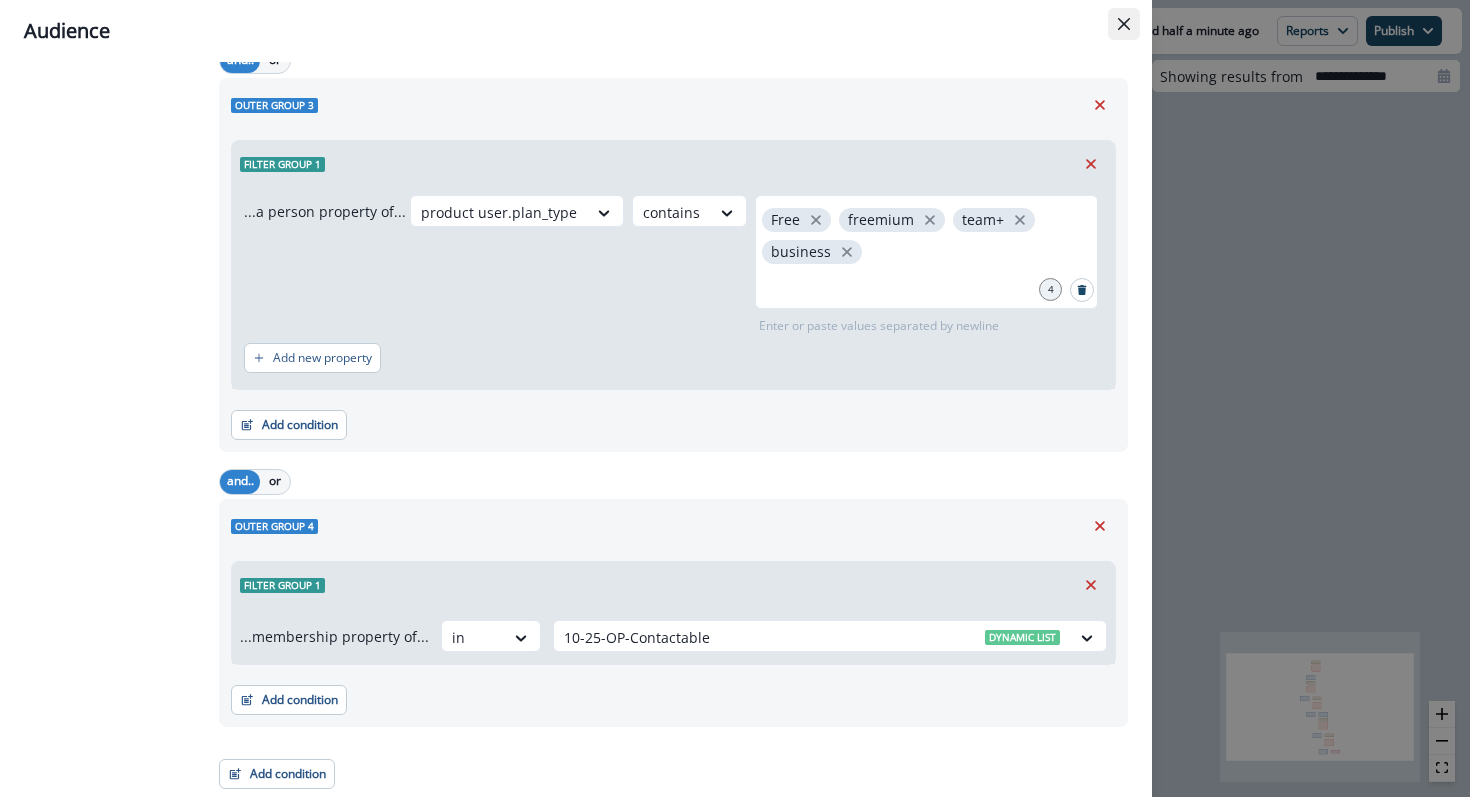 click at bounding box center [1124, 24] 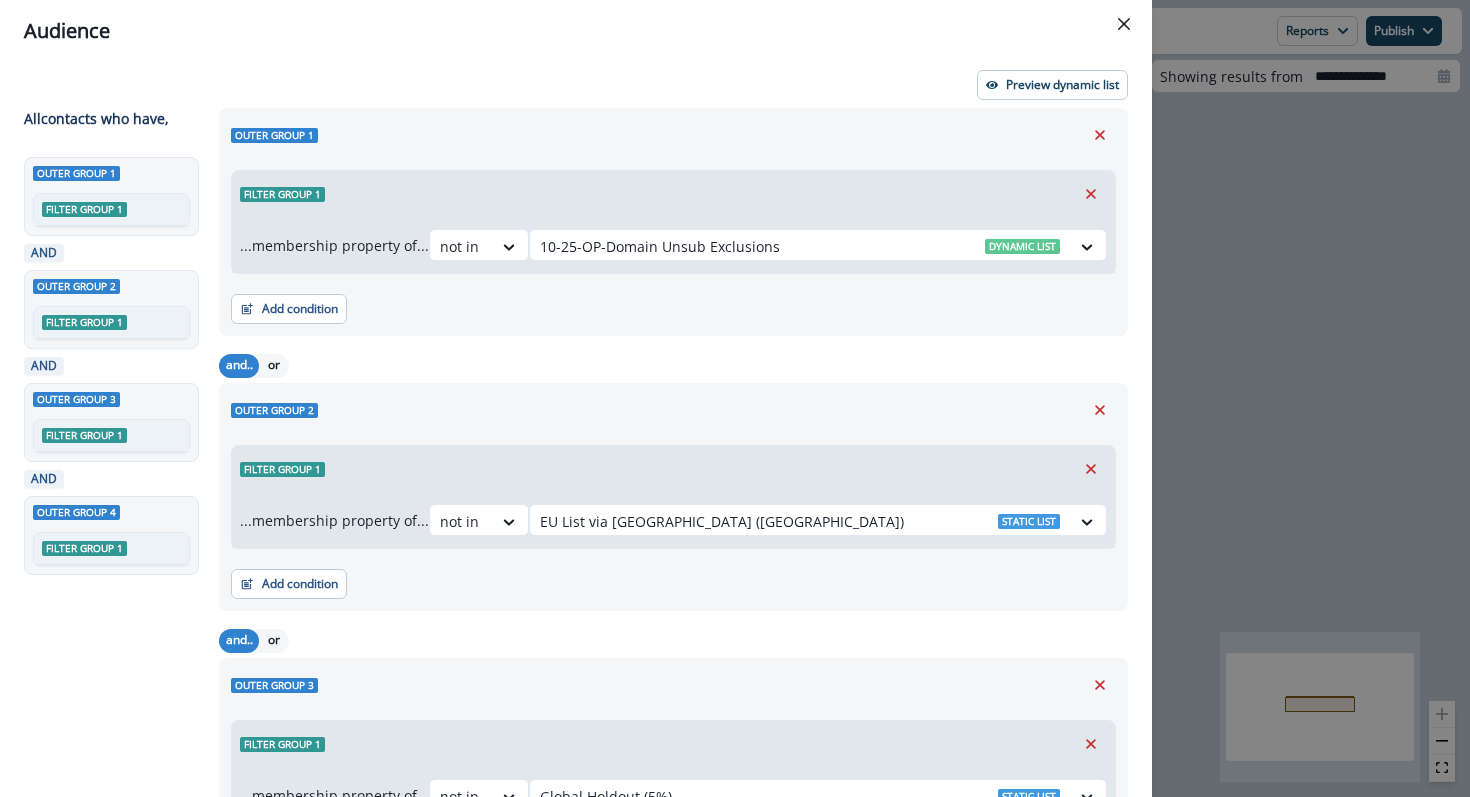 scroll, scrollTop: 0, scrollLeft: 0, axis: both 